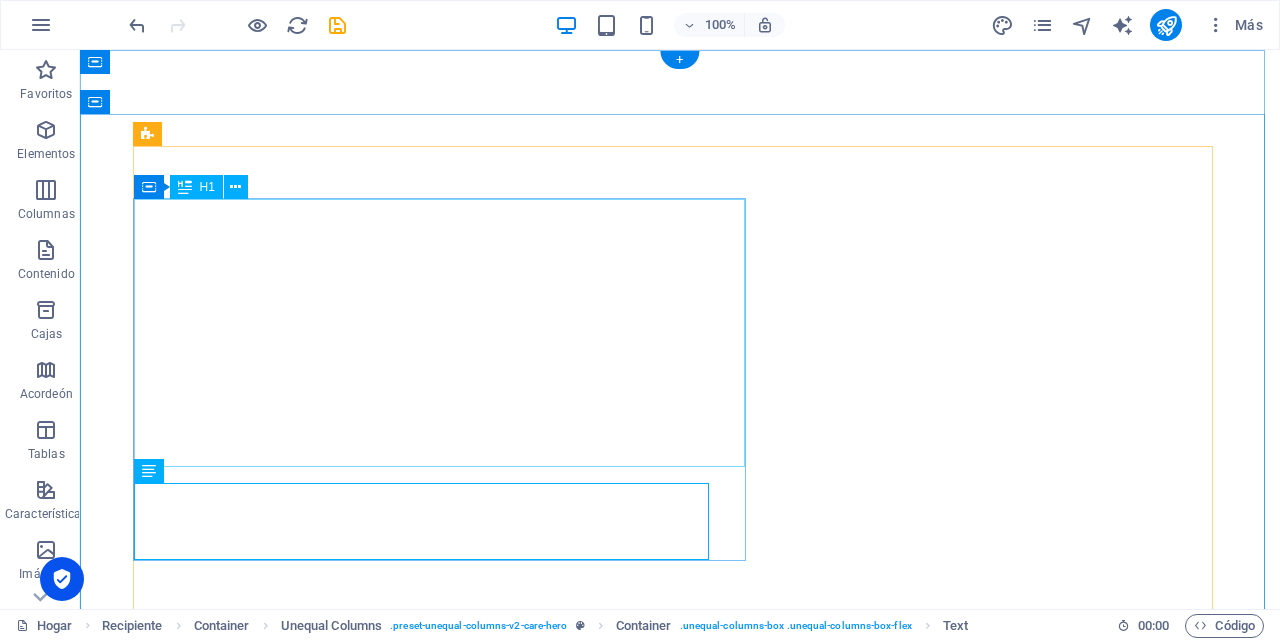 scroll, scrollTop: 0, scrollLeft: 0, axis: both 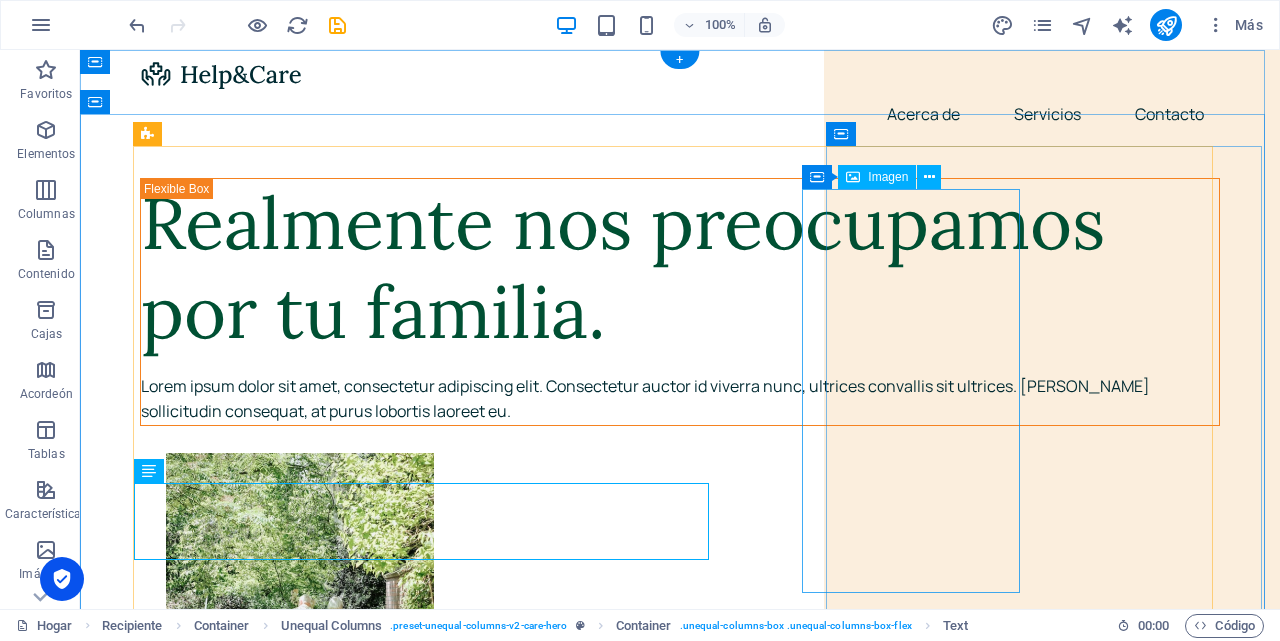 click at bounding box center [706, 655] 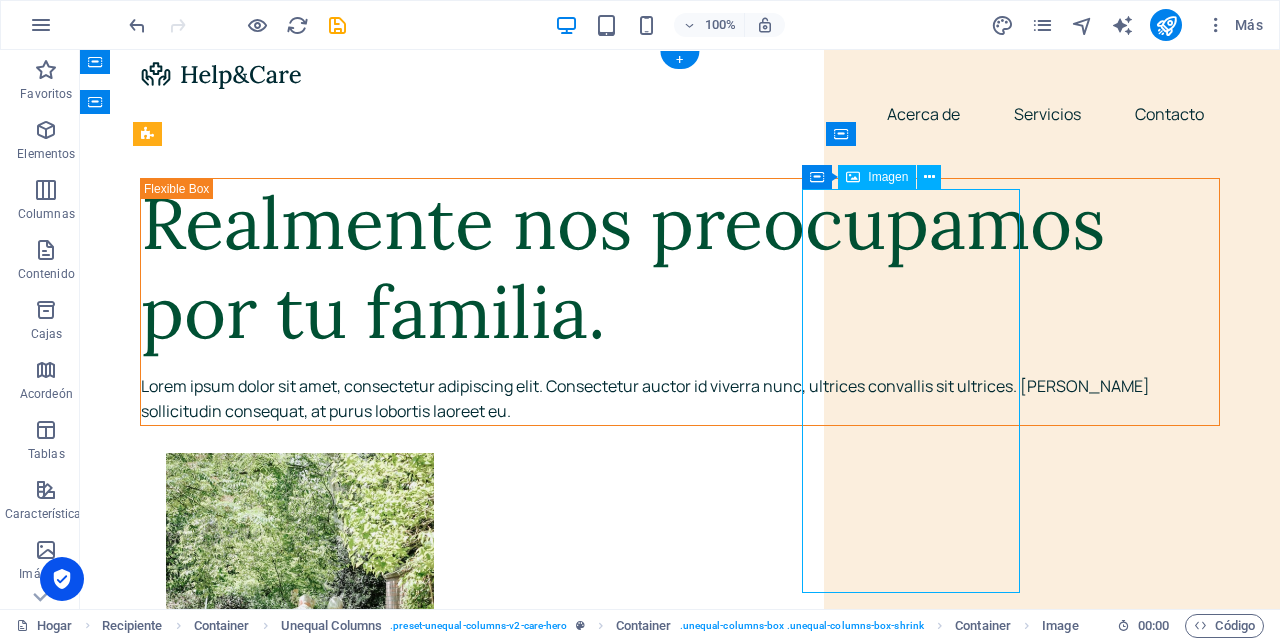 click at bounding box center [706, 655] 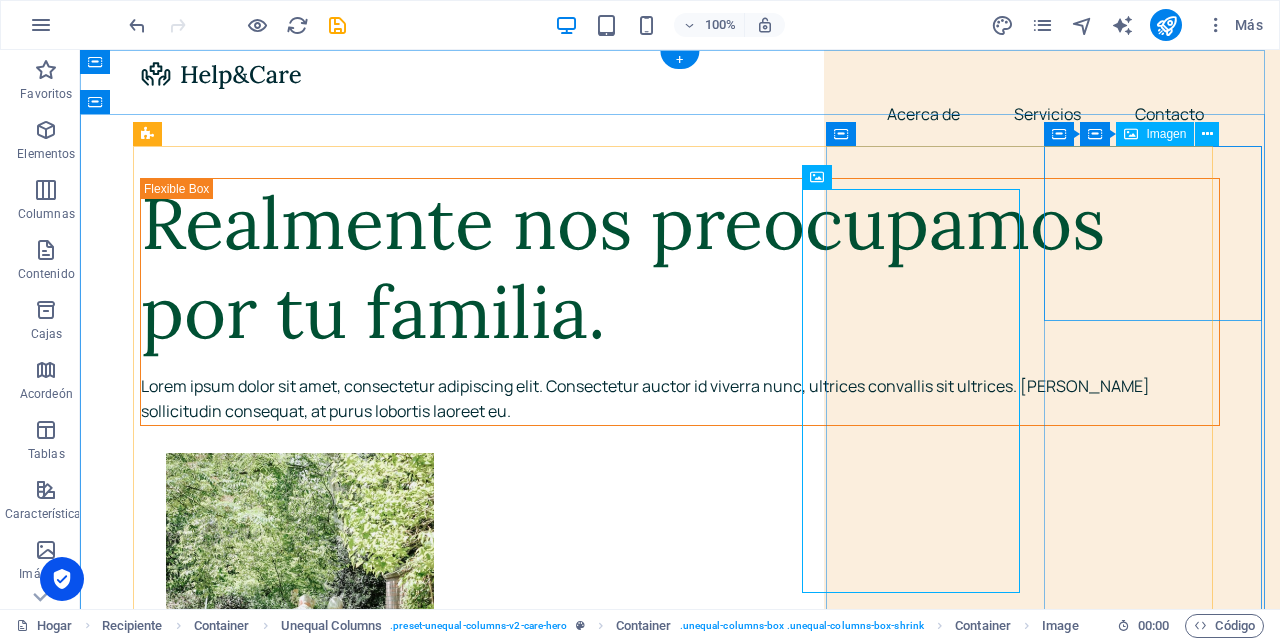 click at bounding box center (730, 1328) 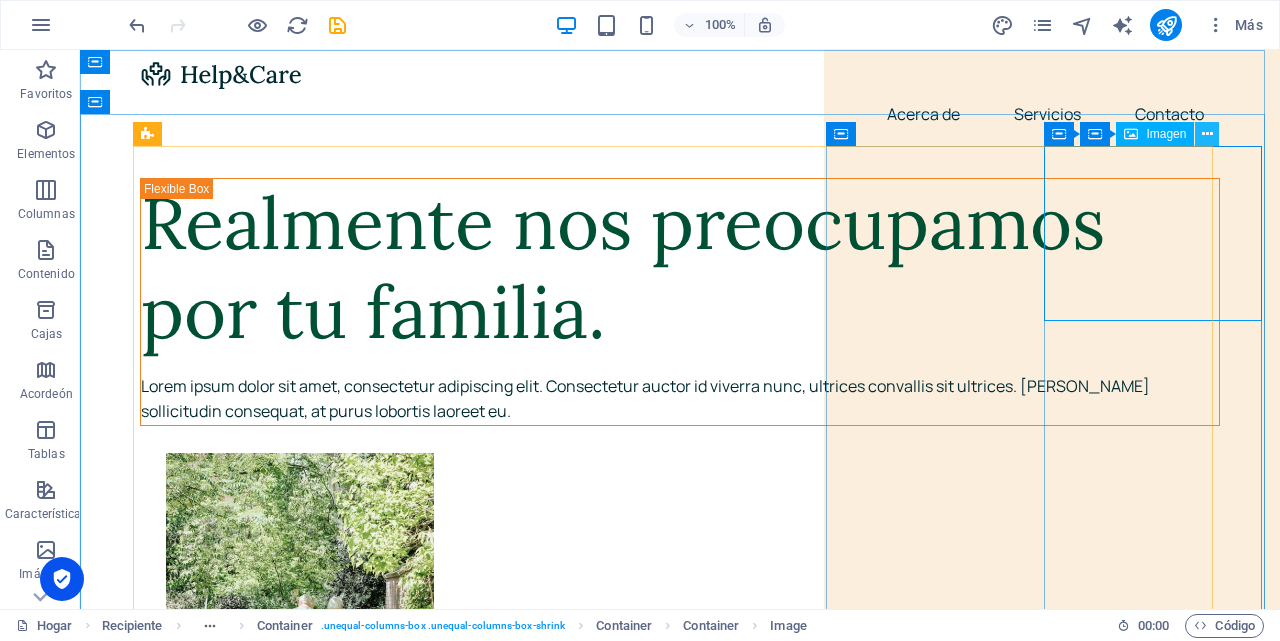 click at bounding box center [1207, 134] 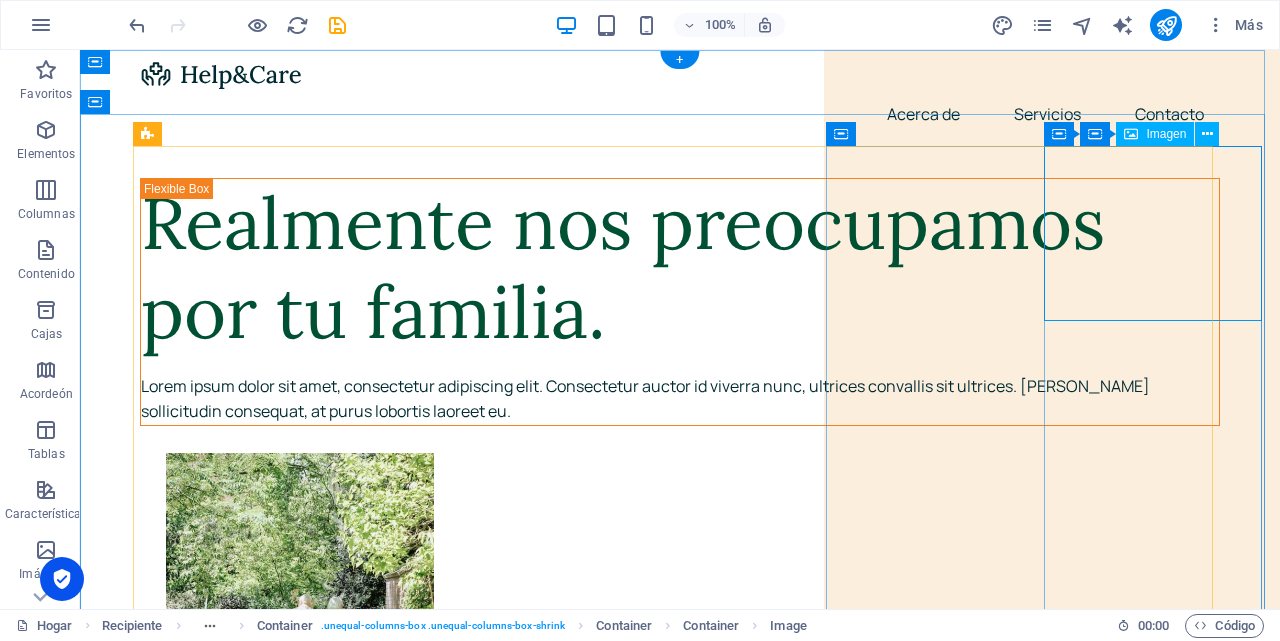 click at bounding box center (730, 1328) 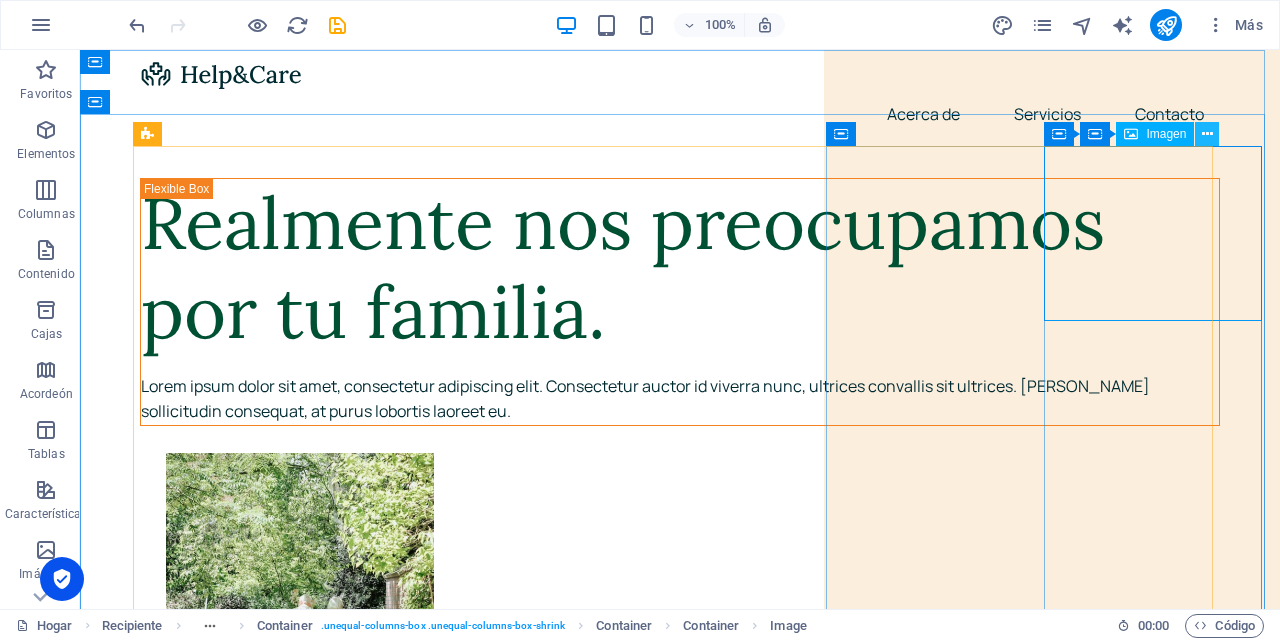click at bounding box center (1207, 134) 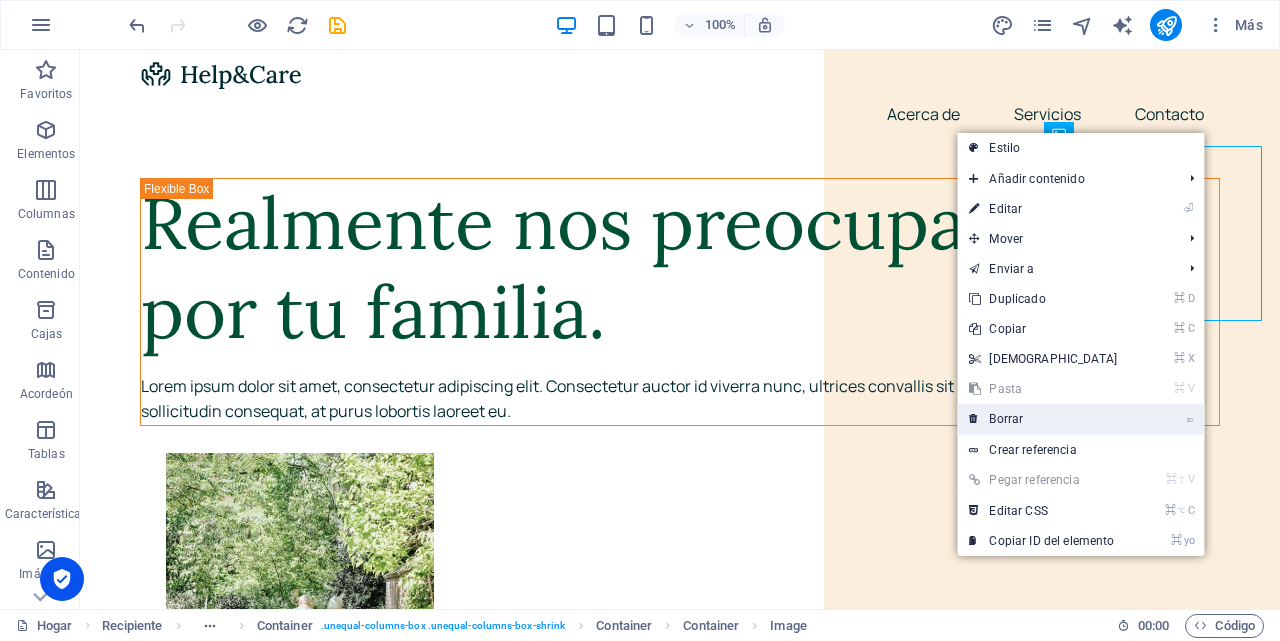 click on "⌦ Borrar" at bounding box center (1043, 419) 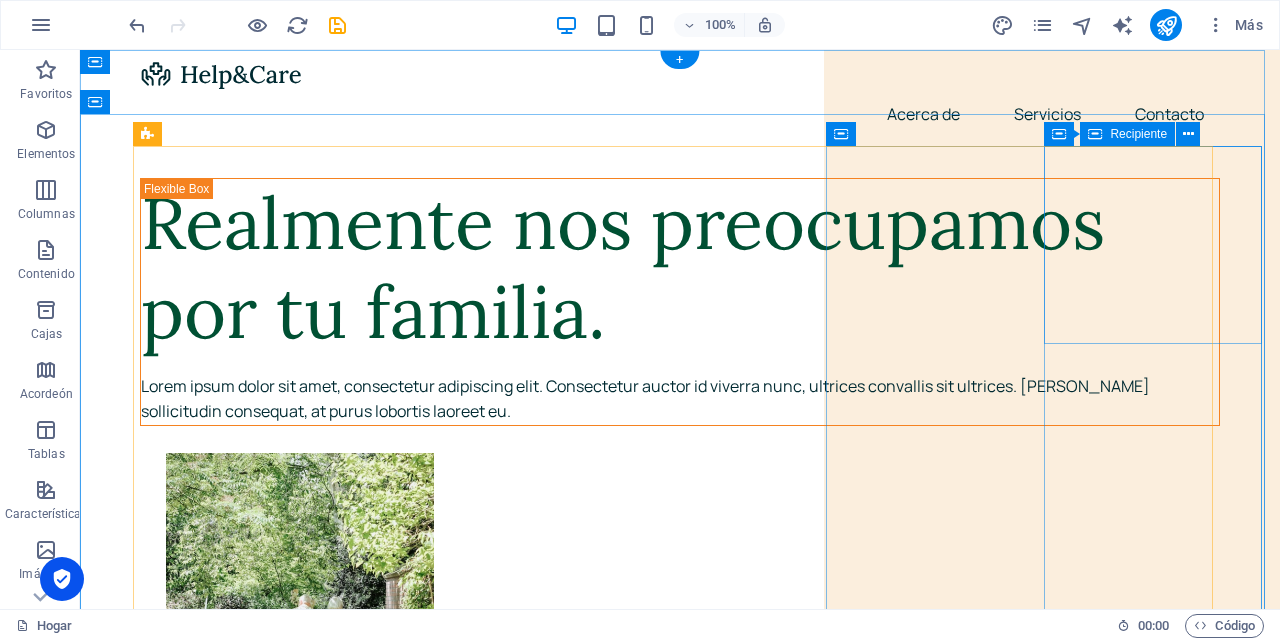 click on "Añadir elementos" at bounding box center (659, 945) 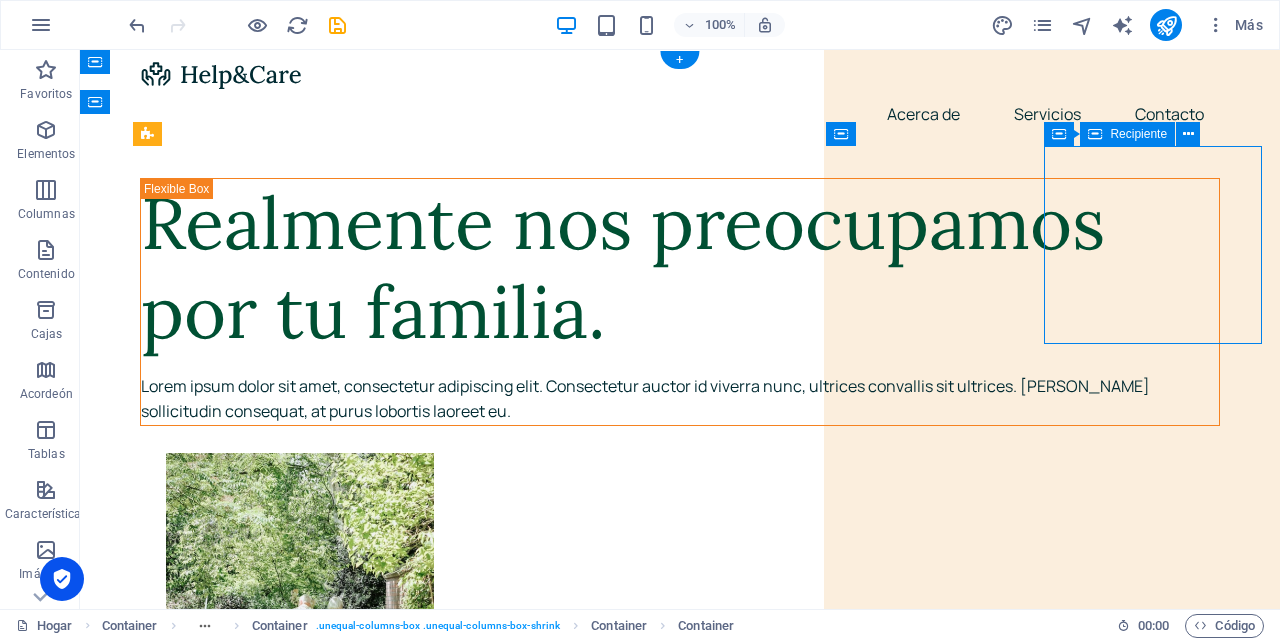 click on "Añadir elementos" at bounding box center (659, 946) 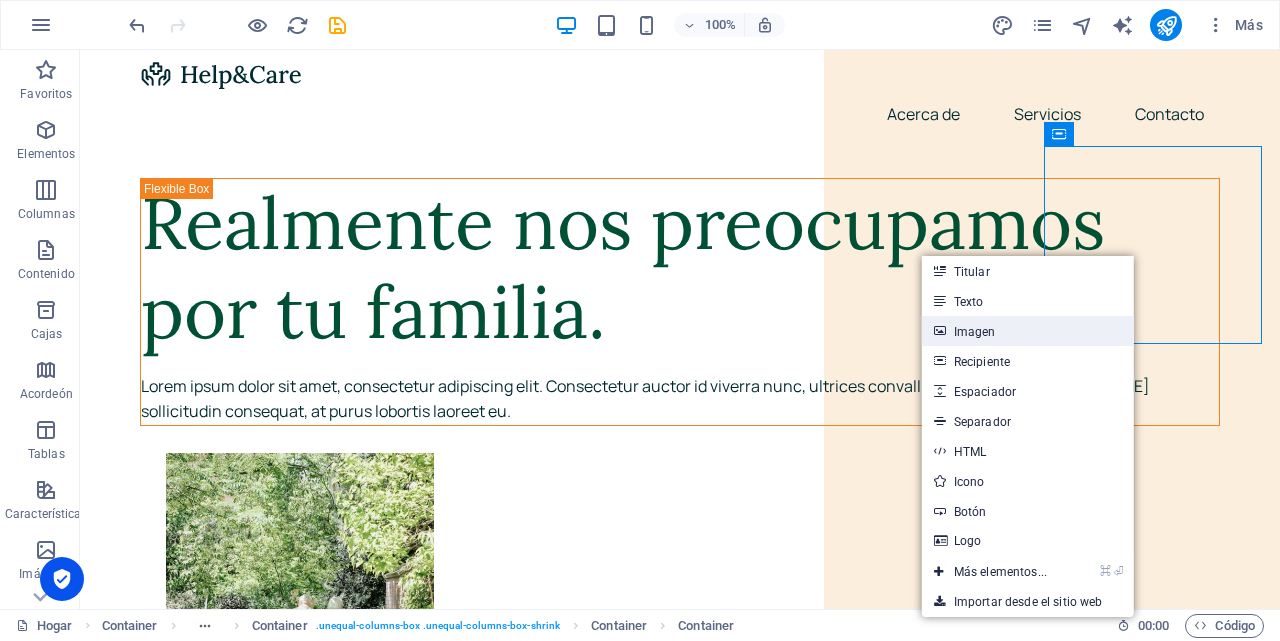 click on "Imagen" at bounding box center (975, 332) 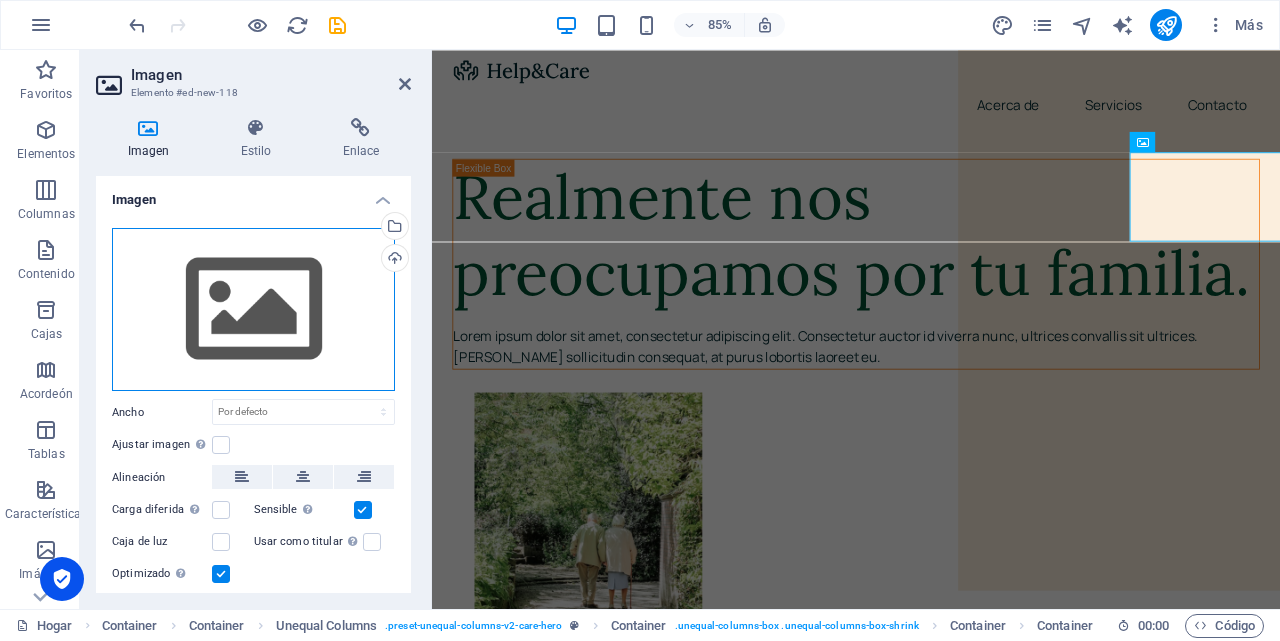 click on "Arrastre los archivos aquí, haga clic para elegir archivos o  seleccione archivos de Archivos o de nuestras fotos y videos de archivo gratuitos" at bounding box center [253, 310] 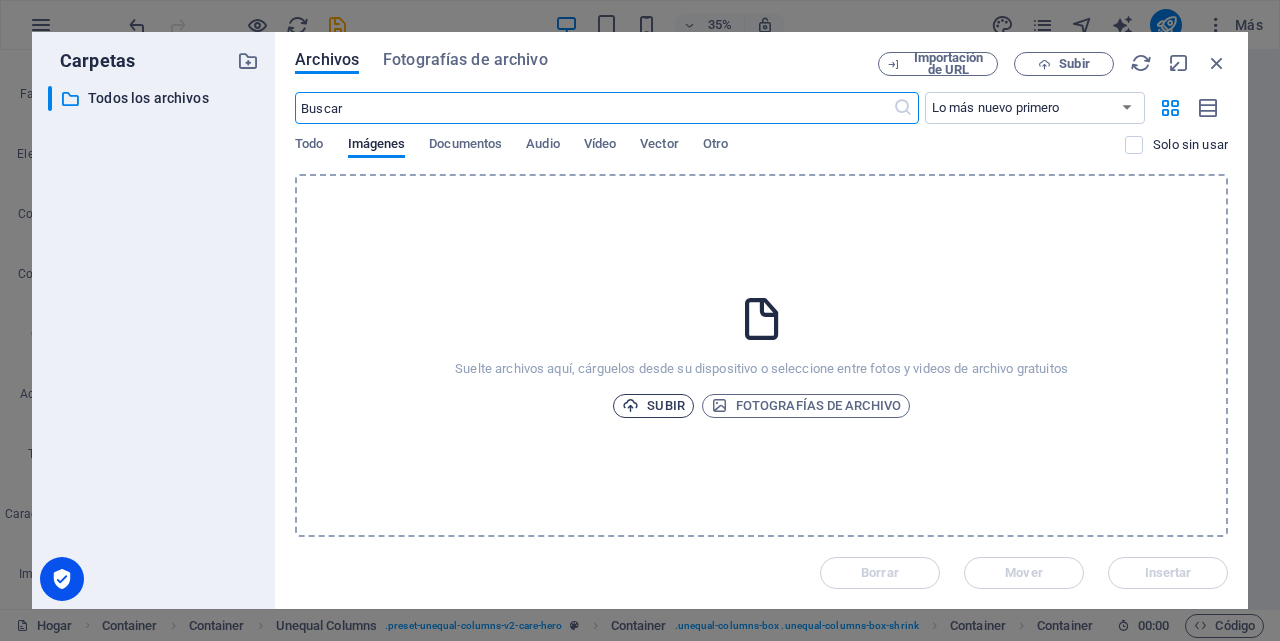 click on "Subir" at bounding box center [665, 405] 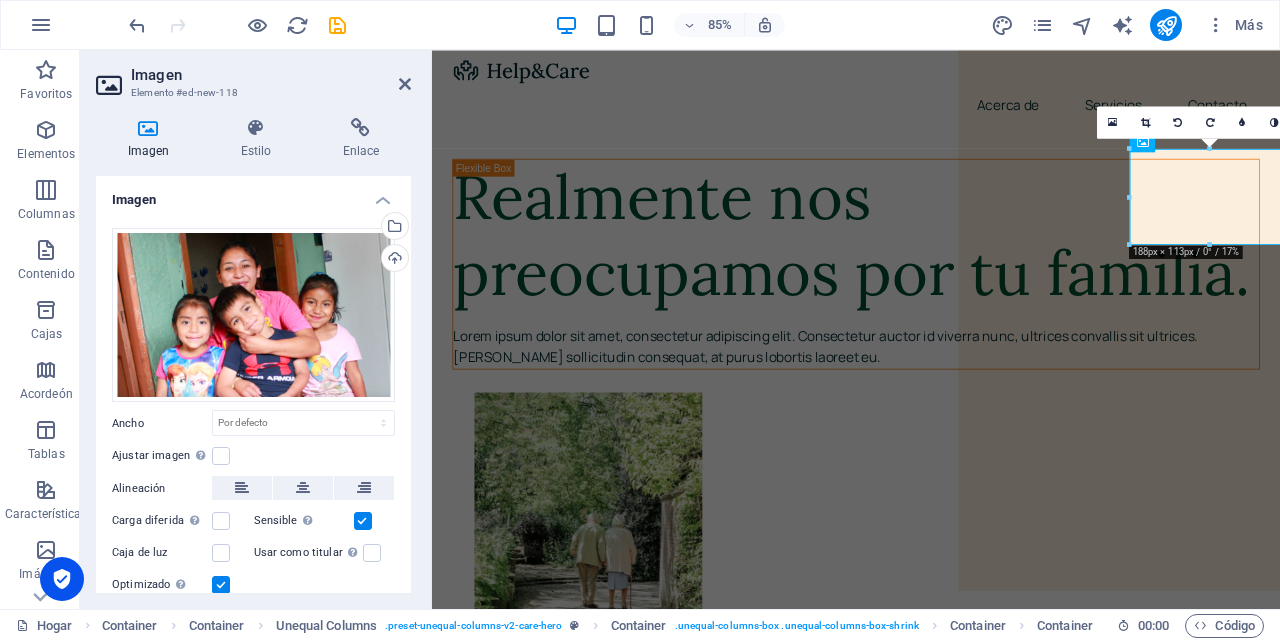 scroll, scrollTop: 70, scrollLeft: 0, axis: vertical 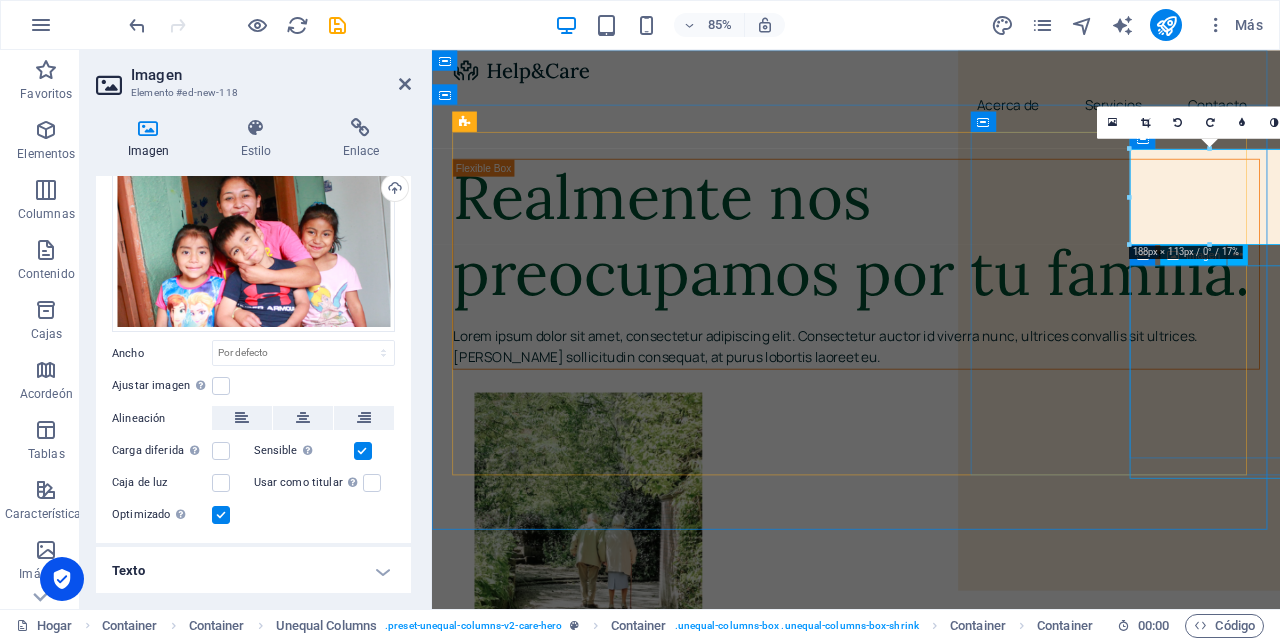 click at bounding box center (981, 2136) 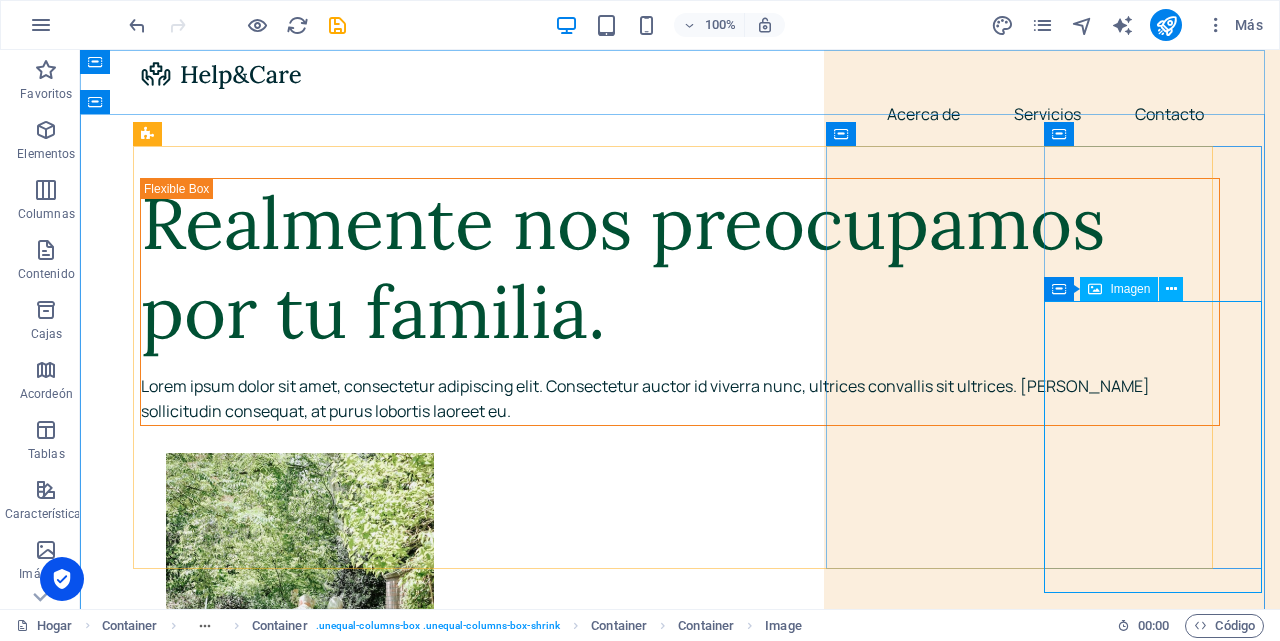 click on "Imagen" at bounding box center (1119, 289) 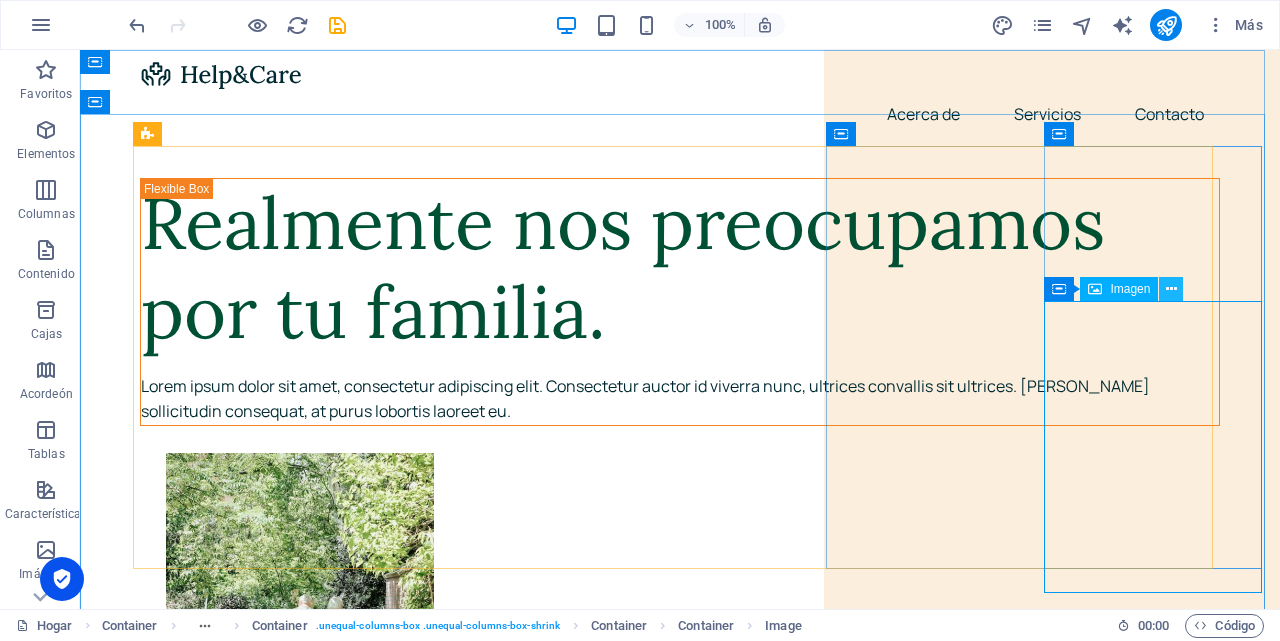 click at bounding box center [1171, 289] 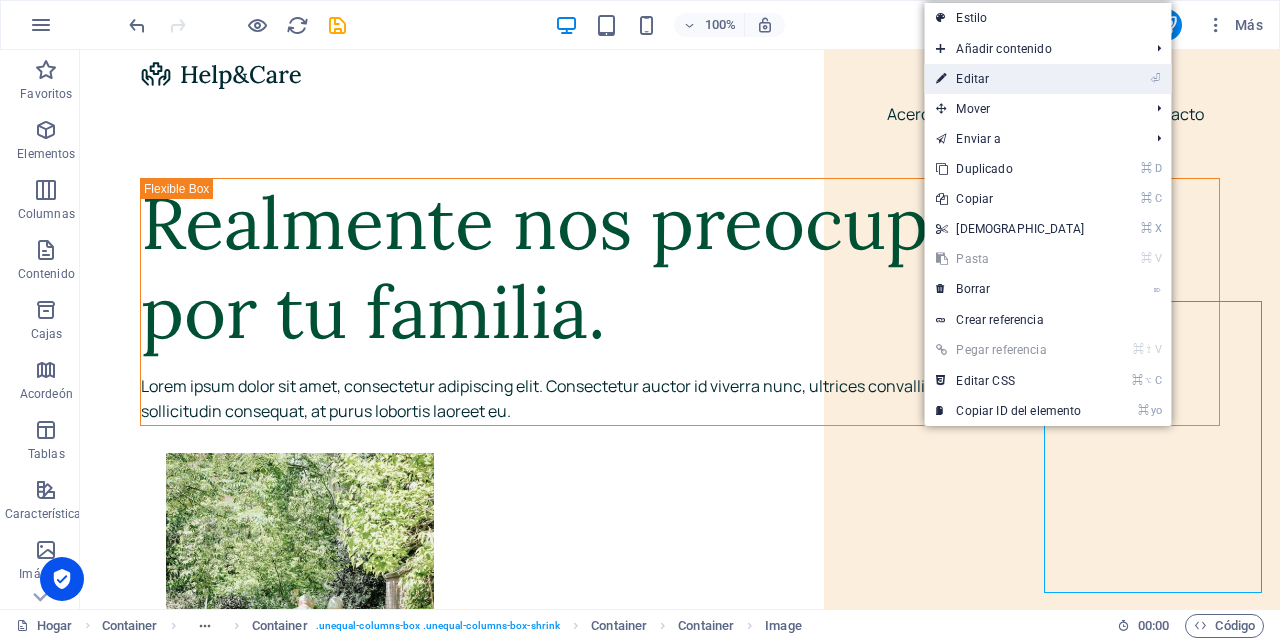 click on "Editar" at bounding box center [972, 79] 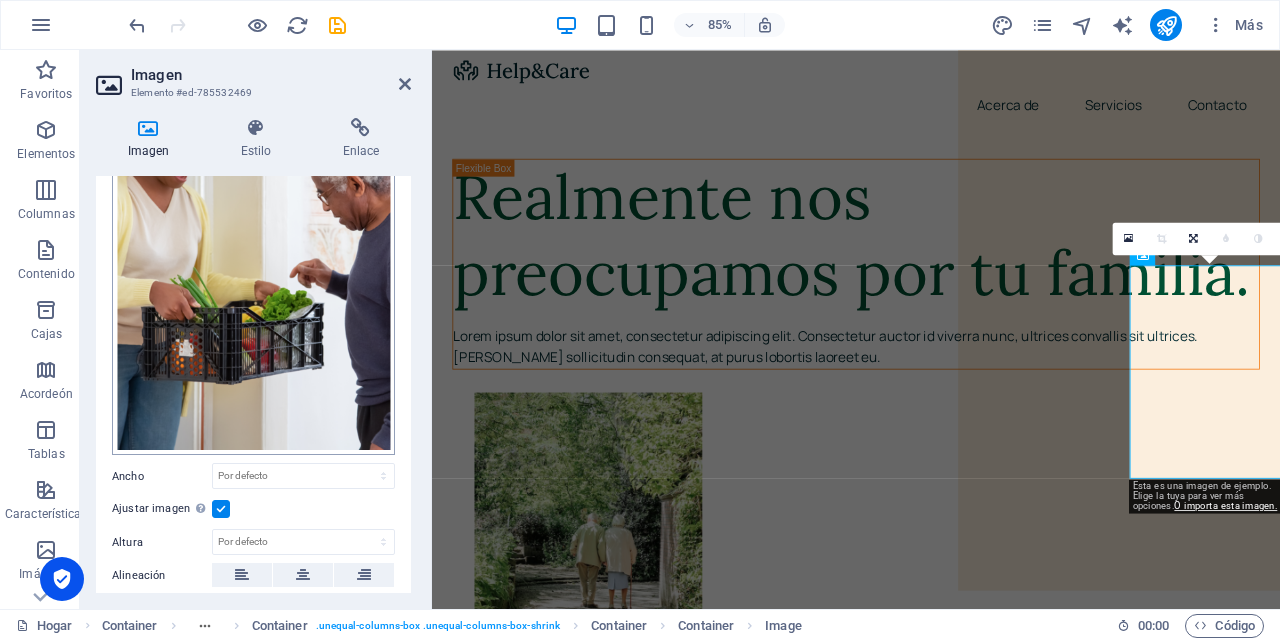 scroll, scrollTop: 0, scrollLeft: 0, axis: both 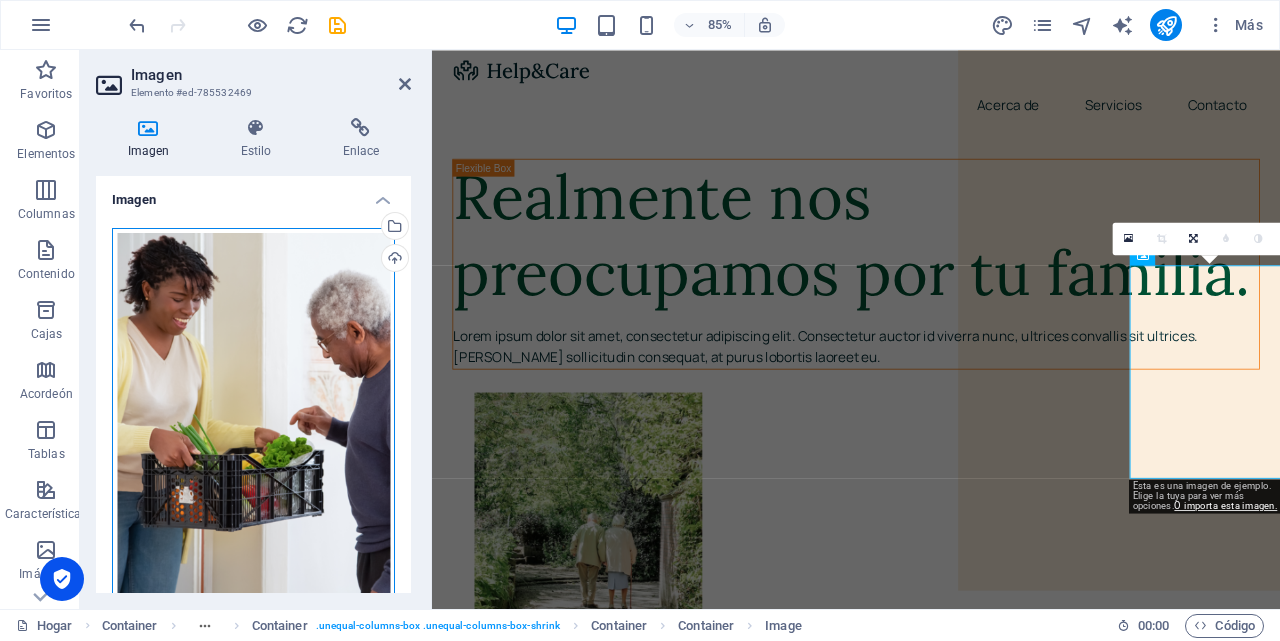 click on "Arrastre los archivos aquí, haga clic para elegir archivos o  seleccione archivos de Archivos o de nuestras fotos y videos de archivo gratuitos" at bounding box center [253, 415] 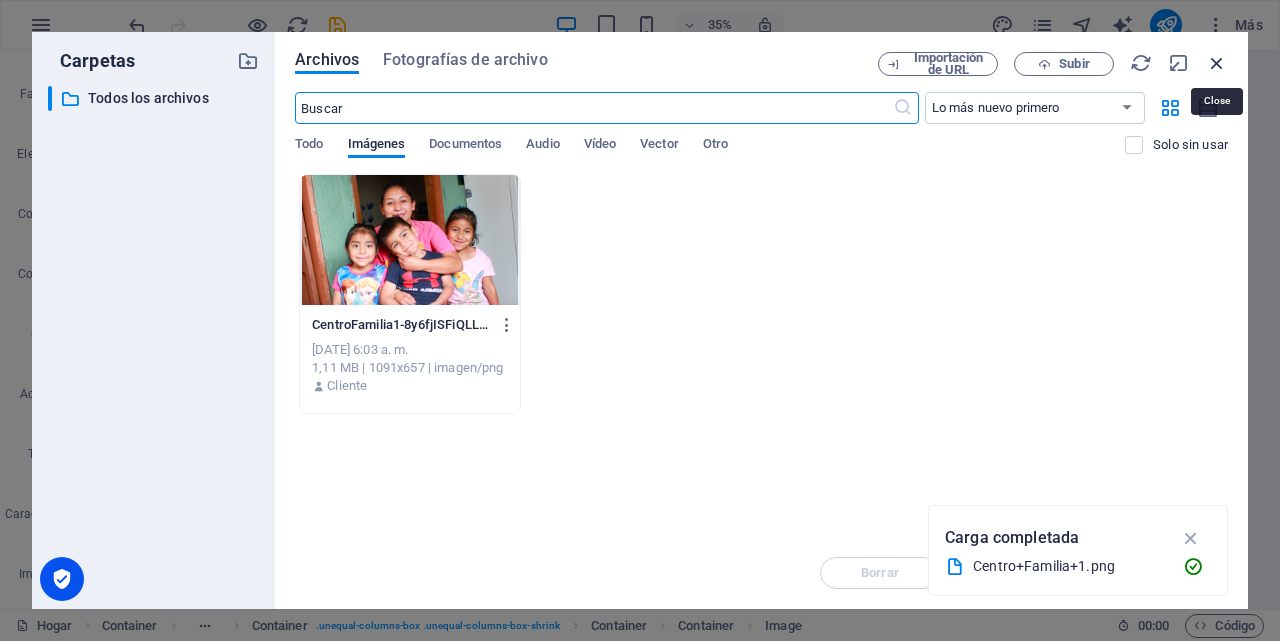 click at bounding box center (1217, 63) 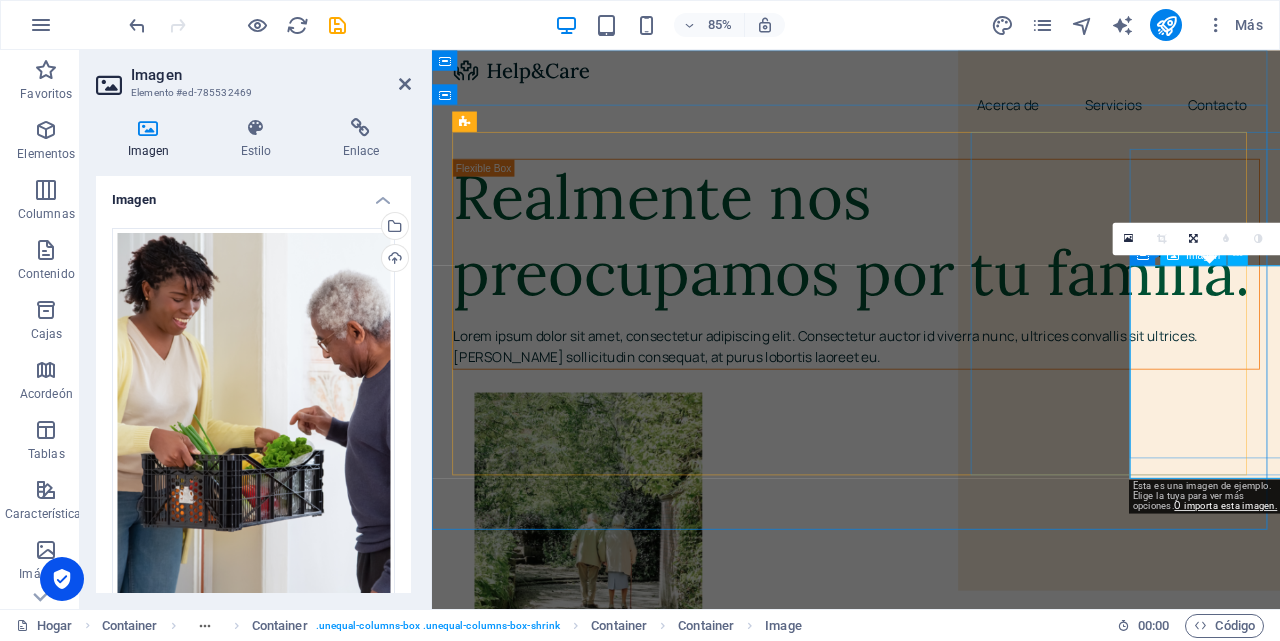click at bounding box center (981, 1980) 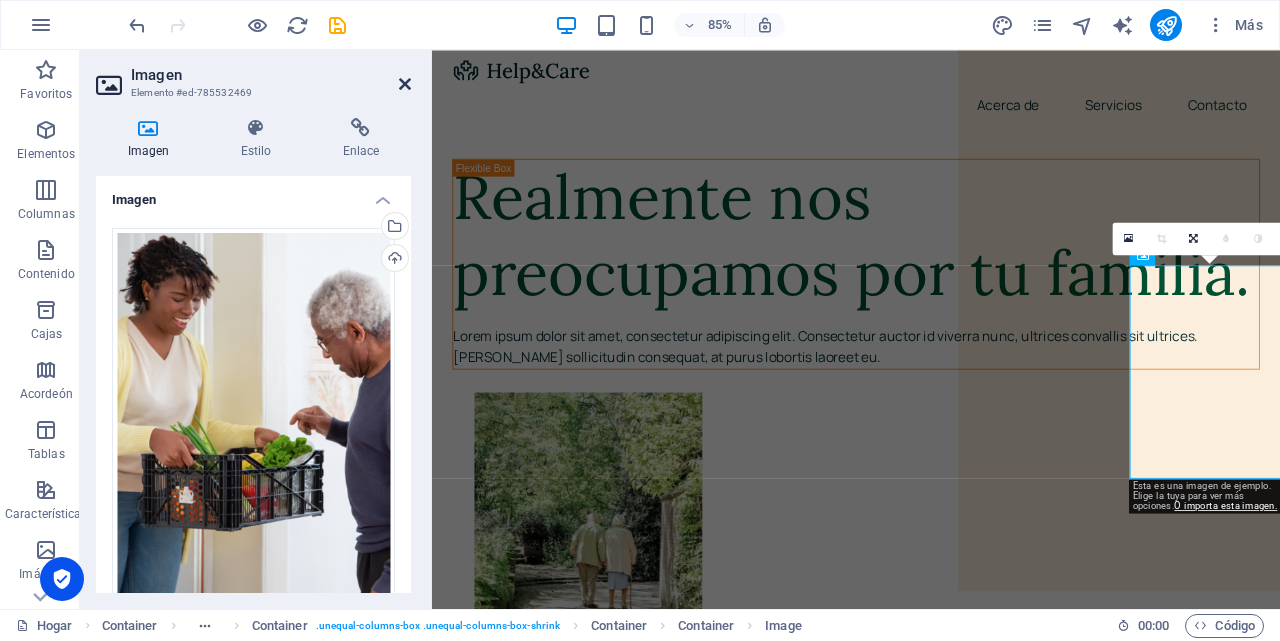 click at bounding box center [405, 84] 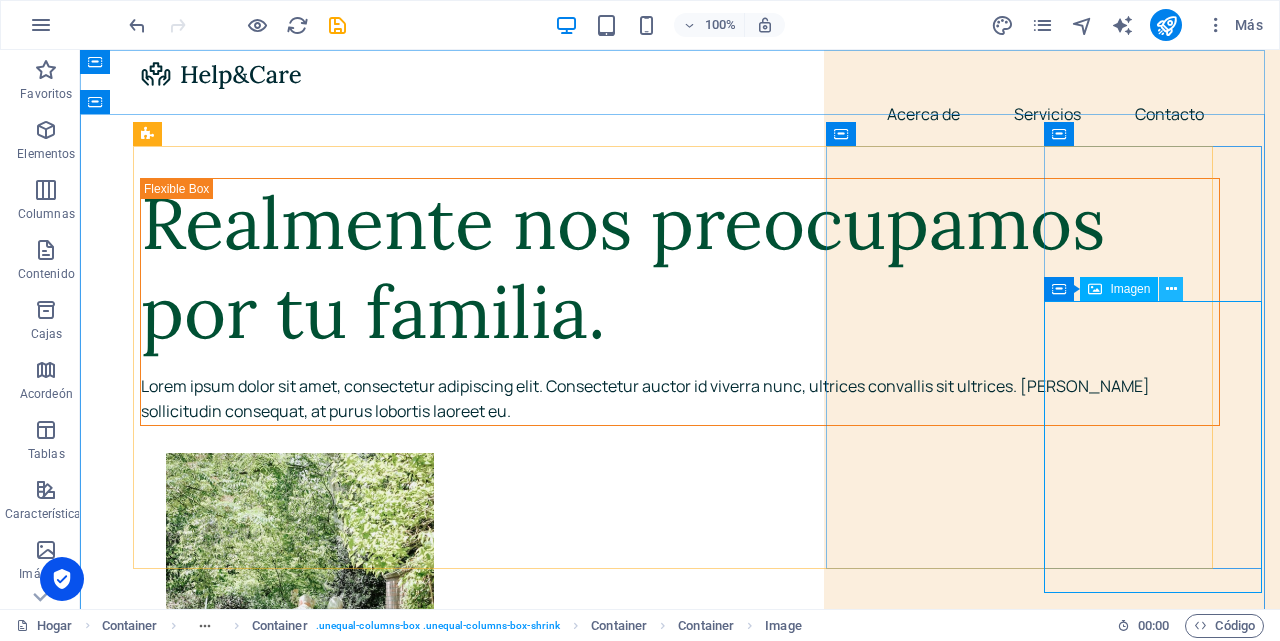 click at bounding box center [1171, 289] 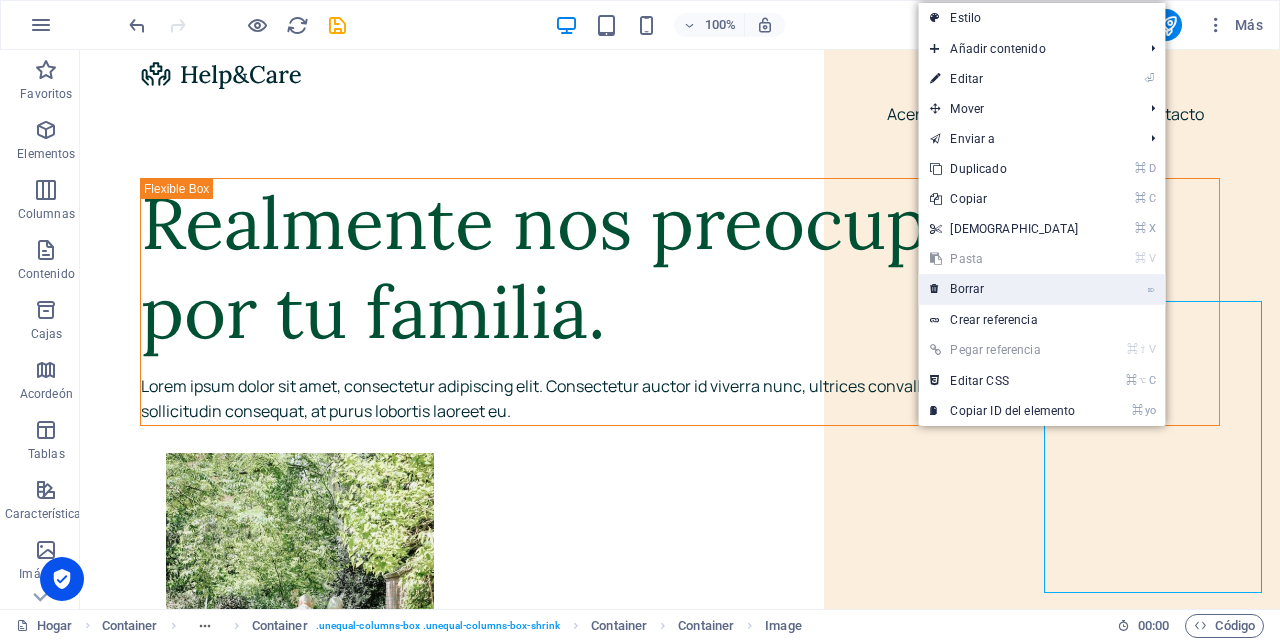 click on "⌦ Borrar" at bounding box center [1004, 289] 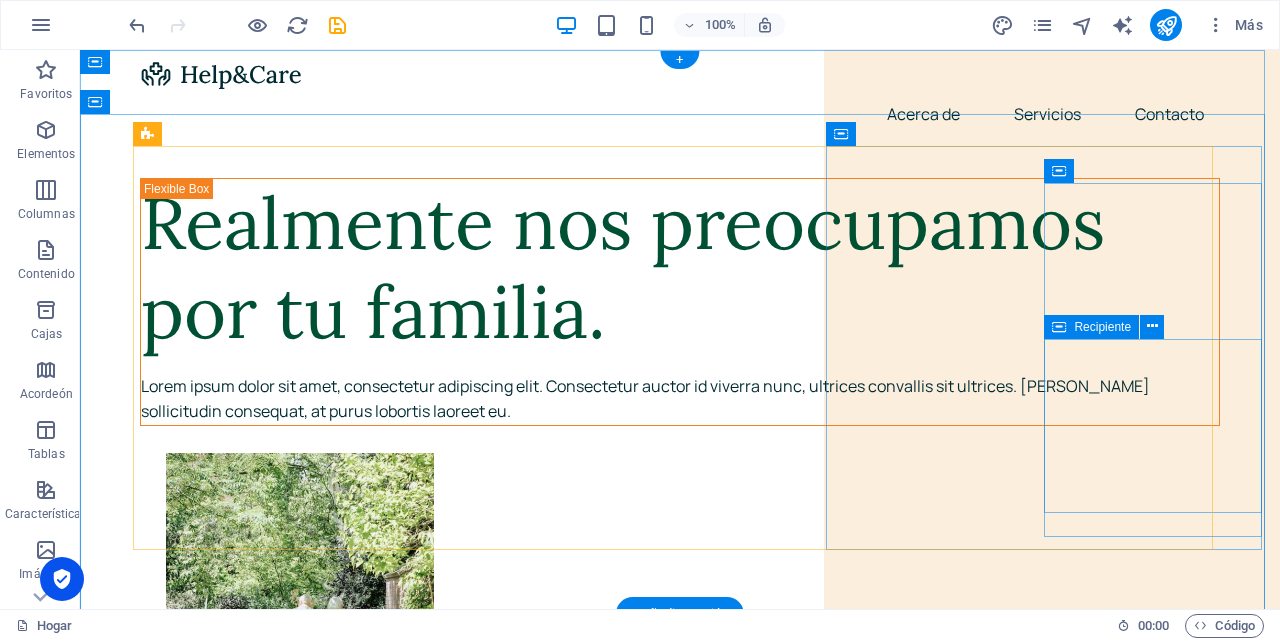 click on "Añadir elementos" at bounding box center [659, 1692] 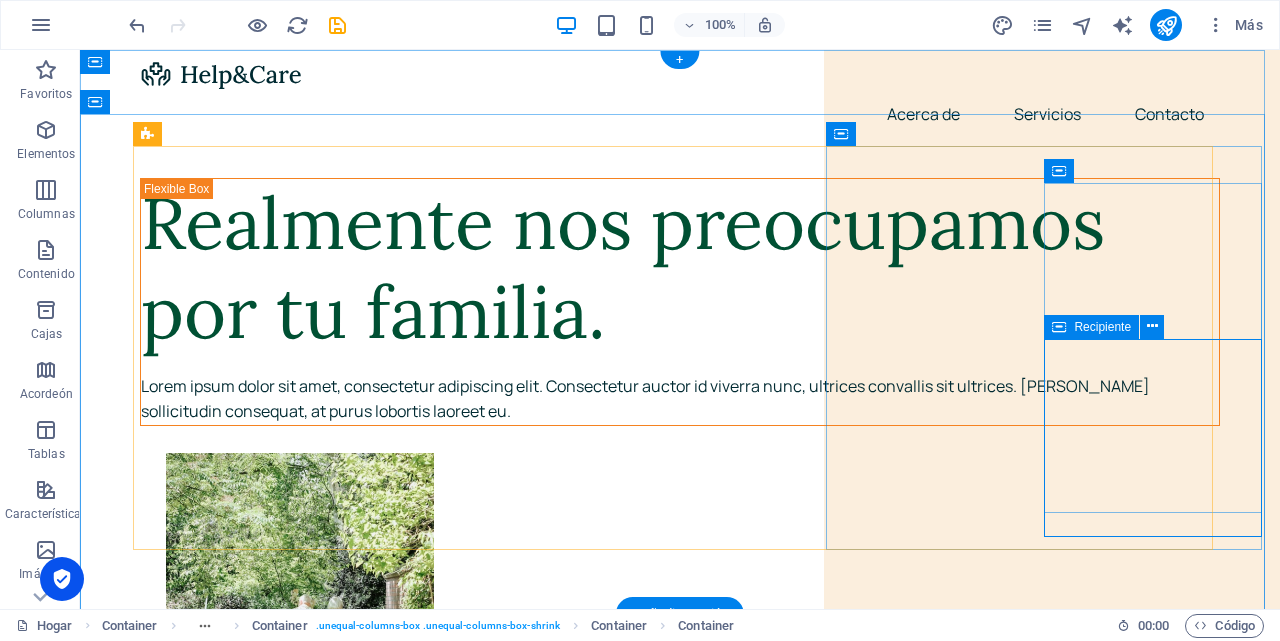 click on "Añadir elementos" at bounding box center (659, 1692) 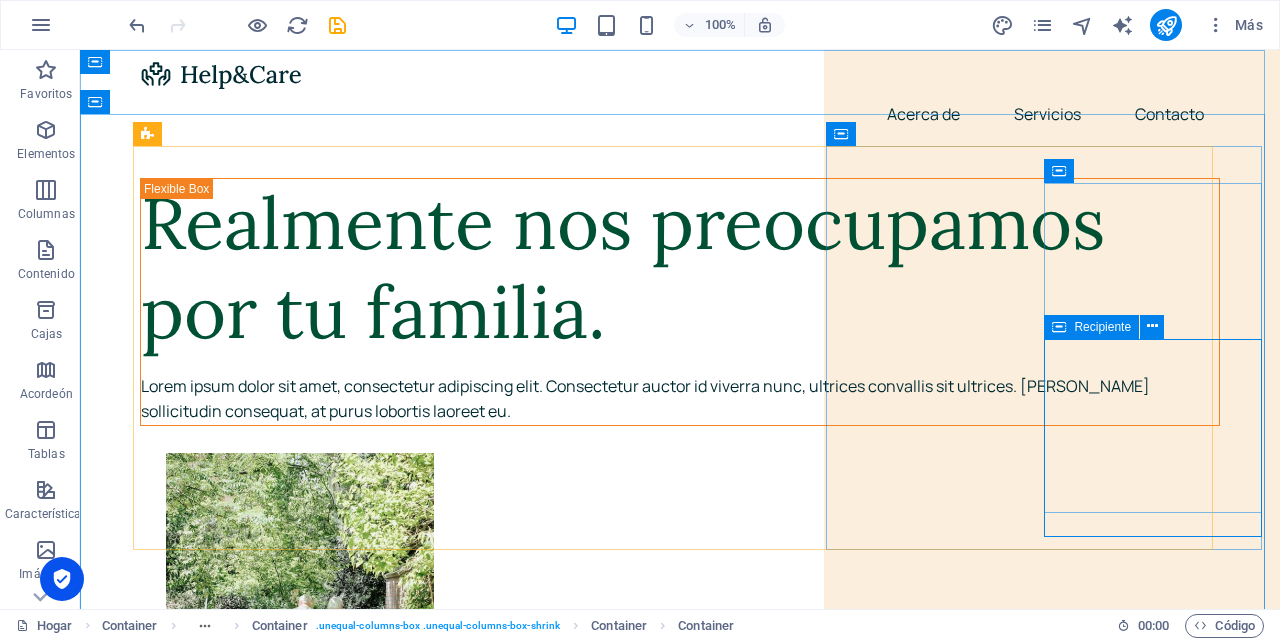 click on "Recipiente" at bounding box center [1102, 327] 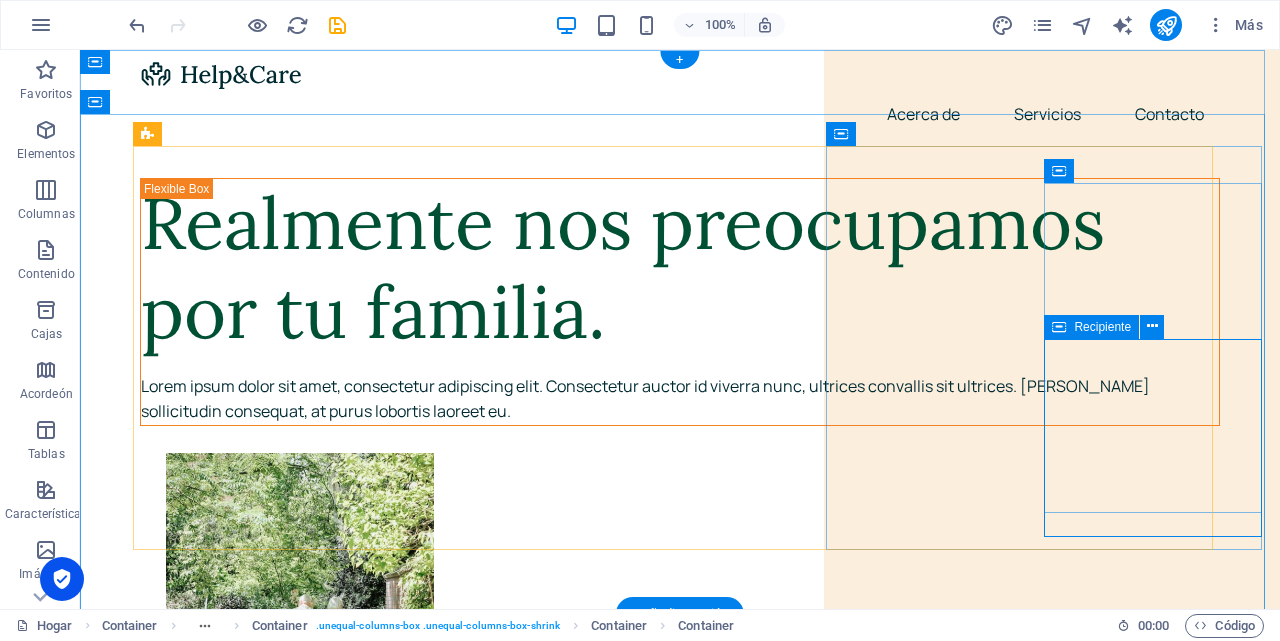 click on "Suelta el contenido aquí o  Añadir elementos  Pegar portapapeles" at bounding box center [730, 1663] 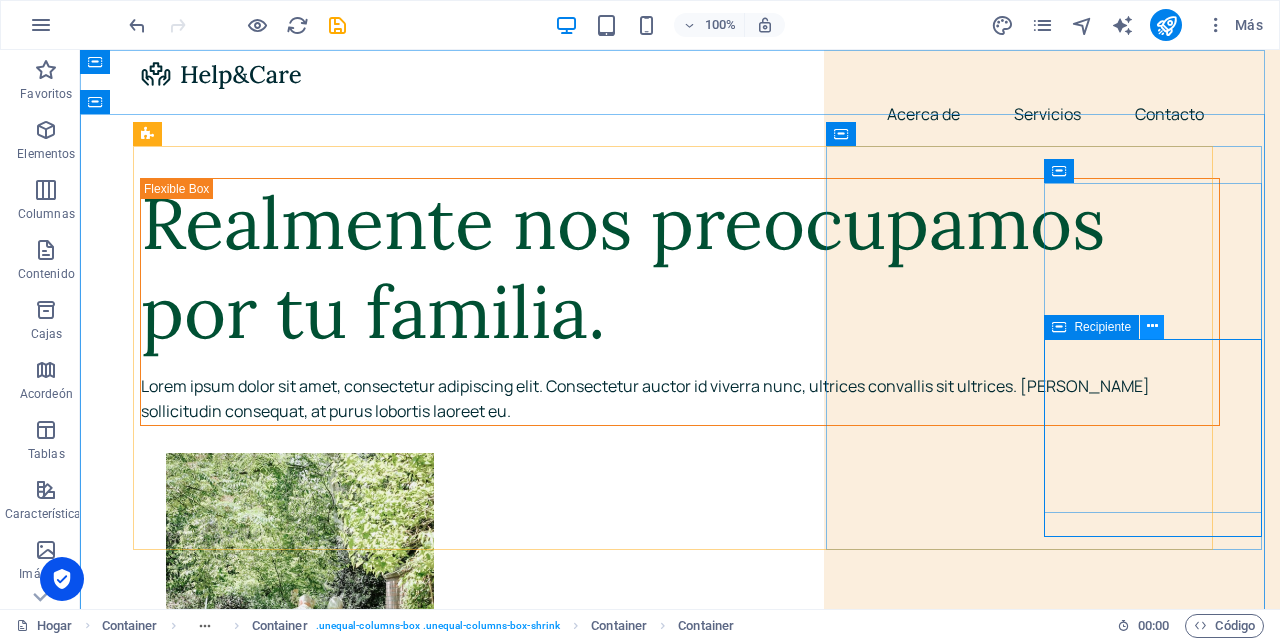 click at bounding box center [1152, 326] 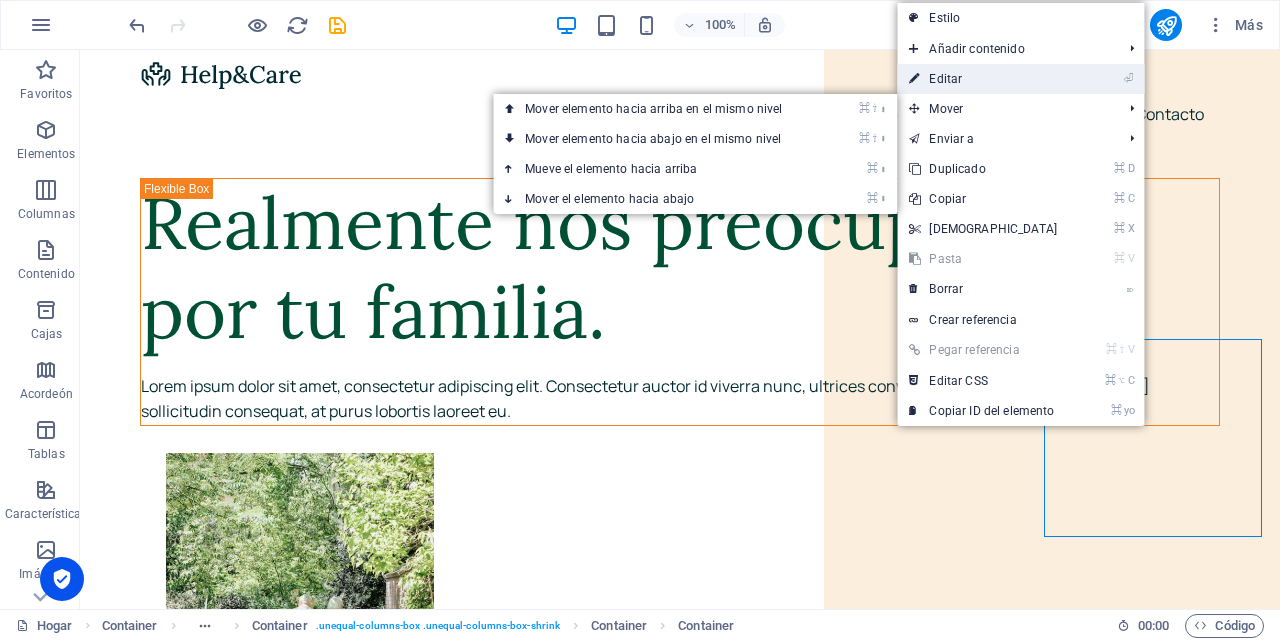 click on "⏎ Editar" at bounding box center (983, 79) 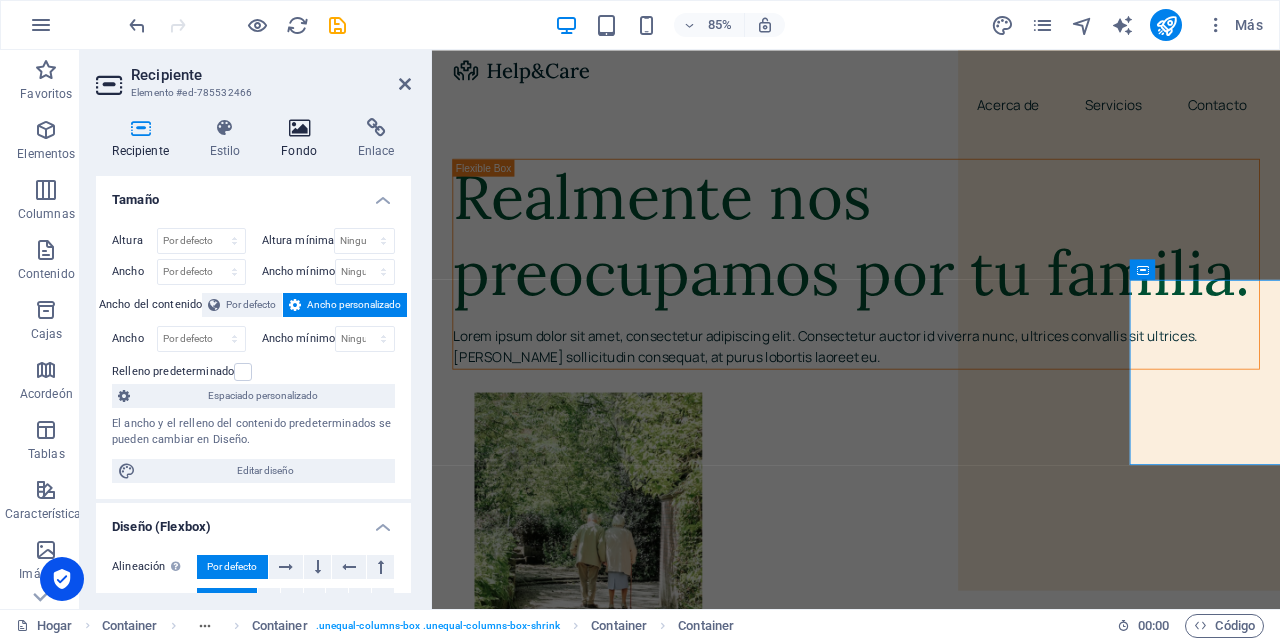 click at bounding box center (299, 128) 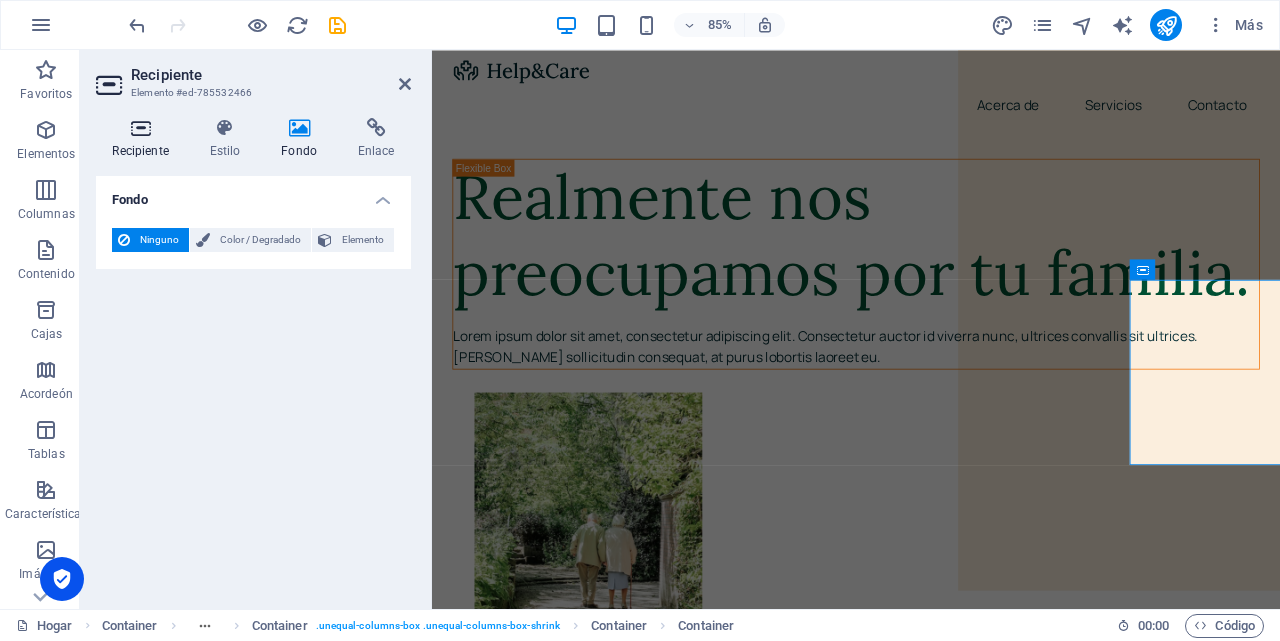 click at bounding box center [140, 128] 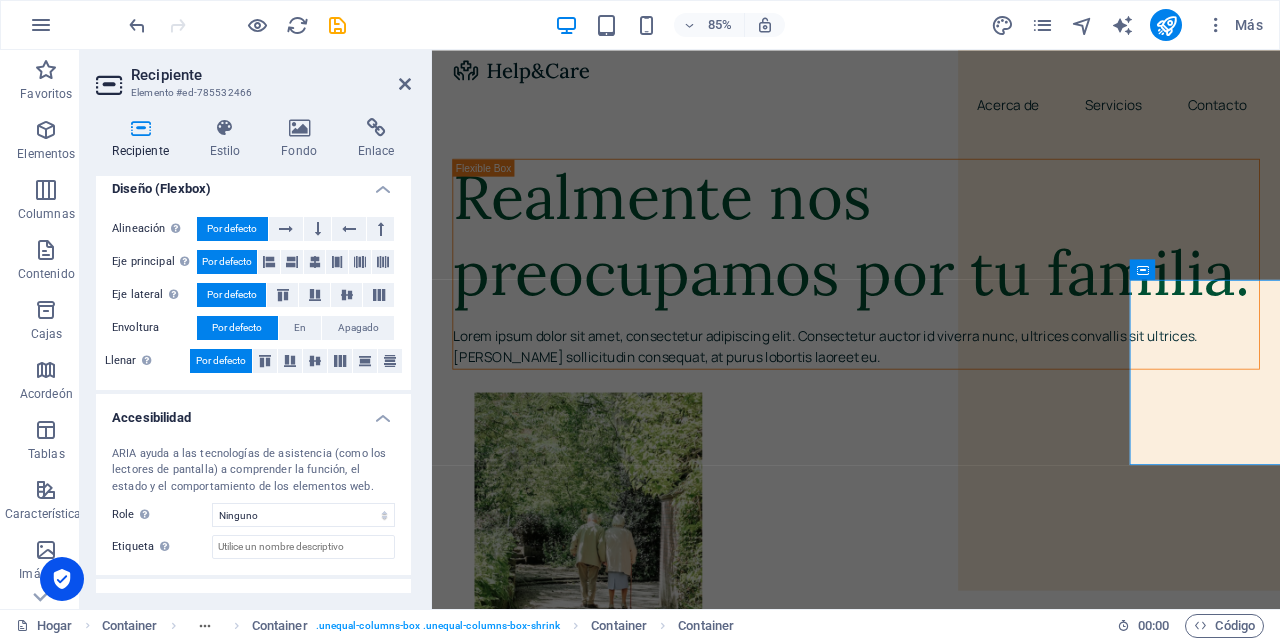scroll, scrollTop: 0, scrollLeft: 0, axis: both 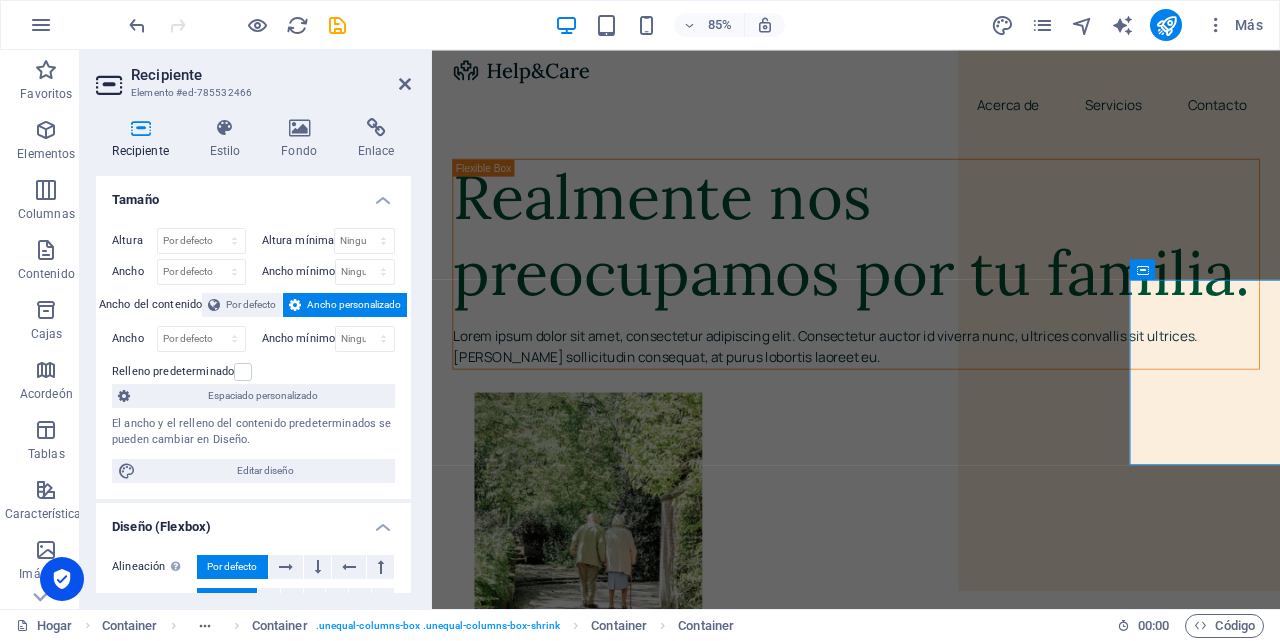 click on "Recipiente" at bounding box center [271, 75] 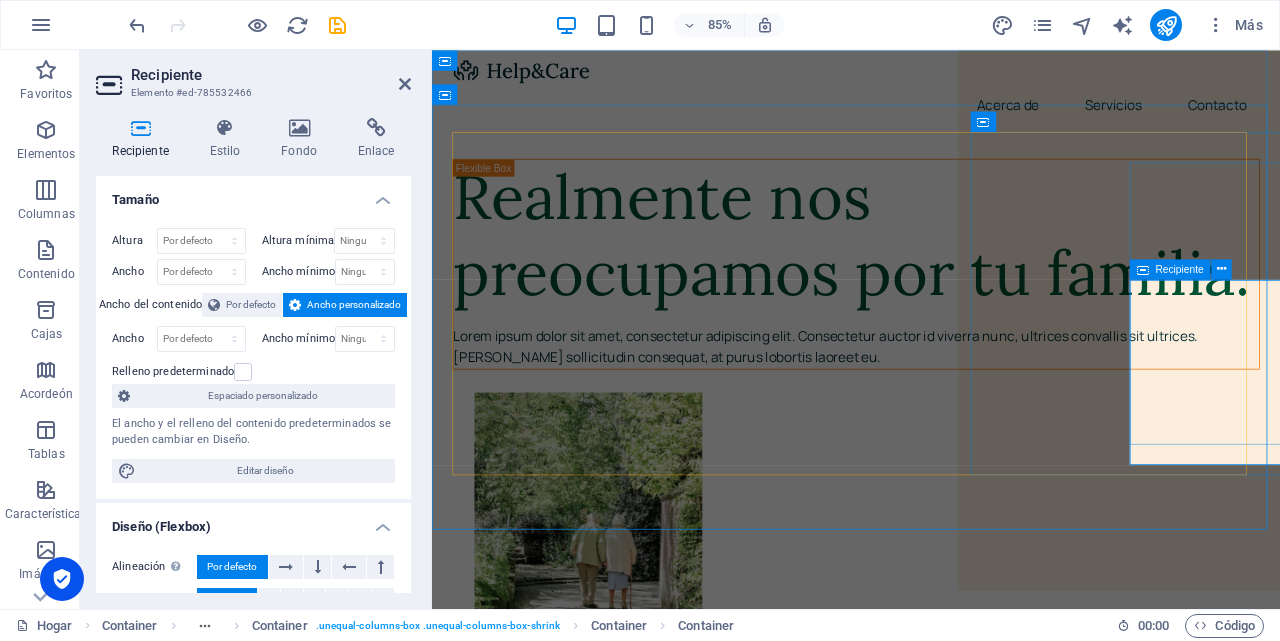 click on "Añadir elementos" at bounding box center (910, 1570) 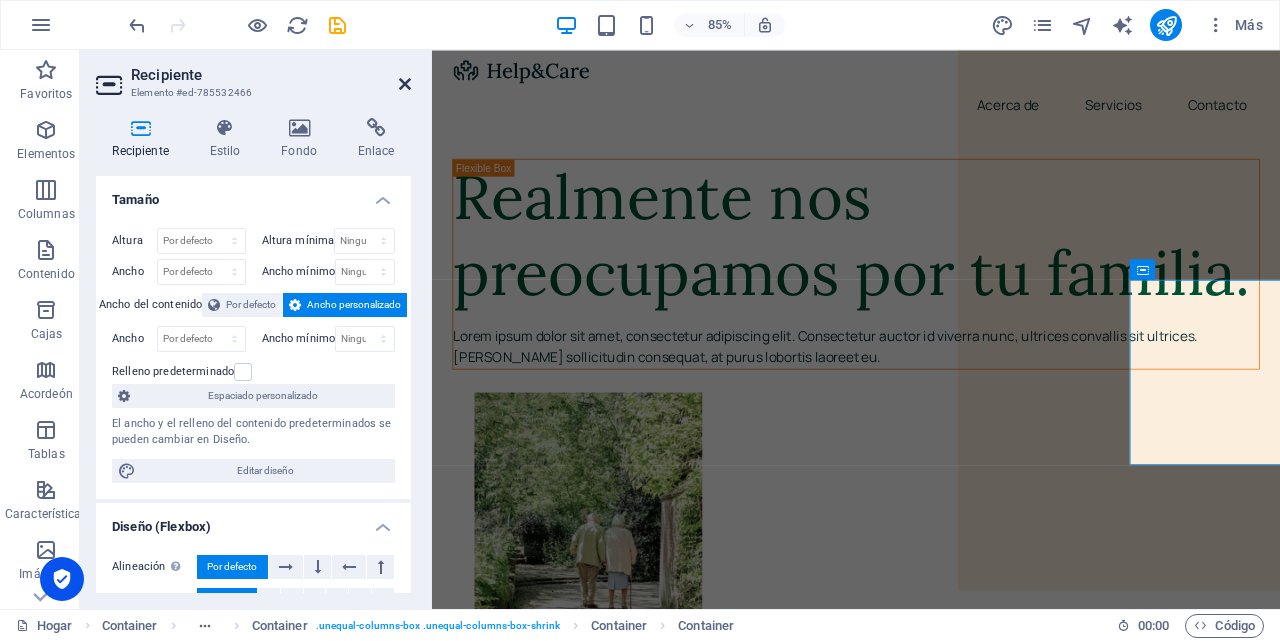 click at bounding box center (405, 84) 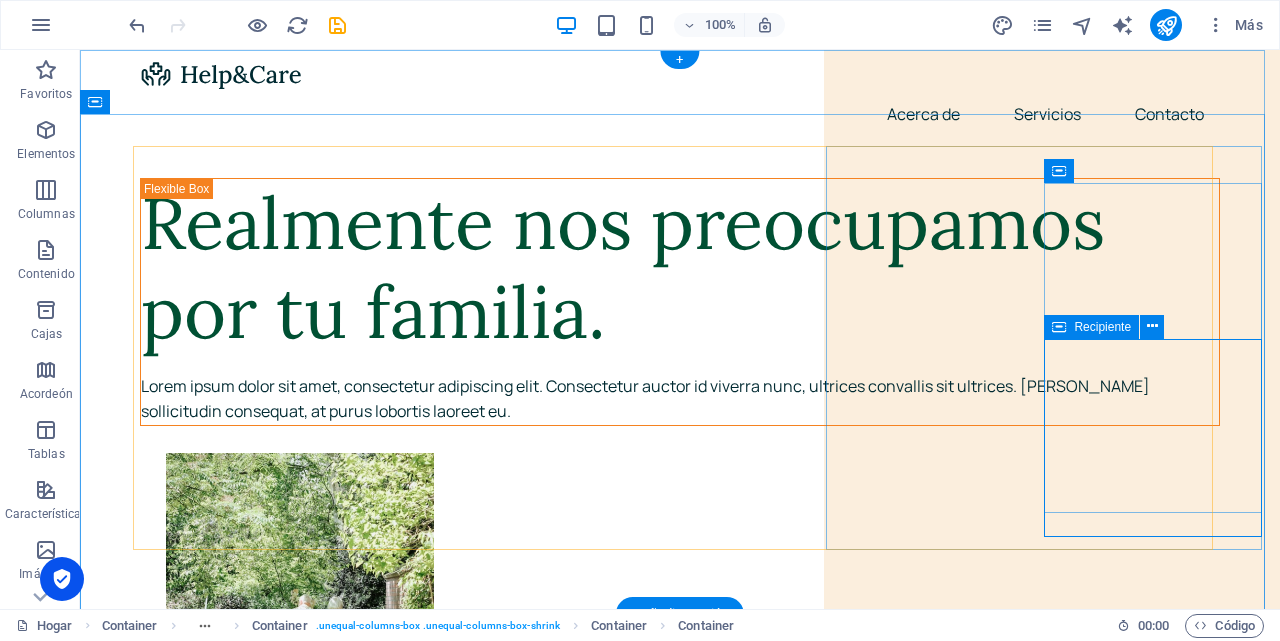 click on "Suelta el contenido aquí o  Añadir elementos  Pegar portapapeles" at bounding box center (730, 1663) 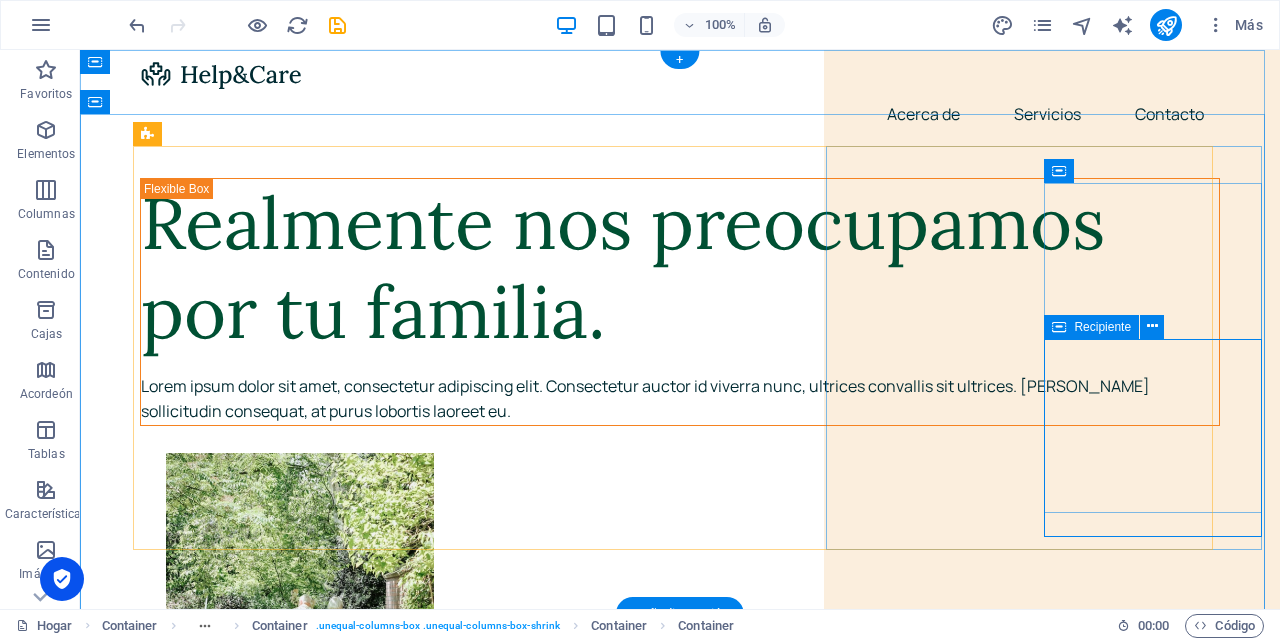 click on "Suelta el contenido aquí o  Añadir elementos  Pegar portapapeles" at bounding box center (730, 1663) 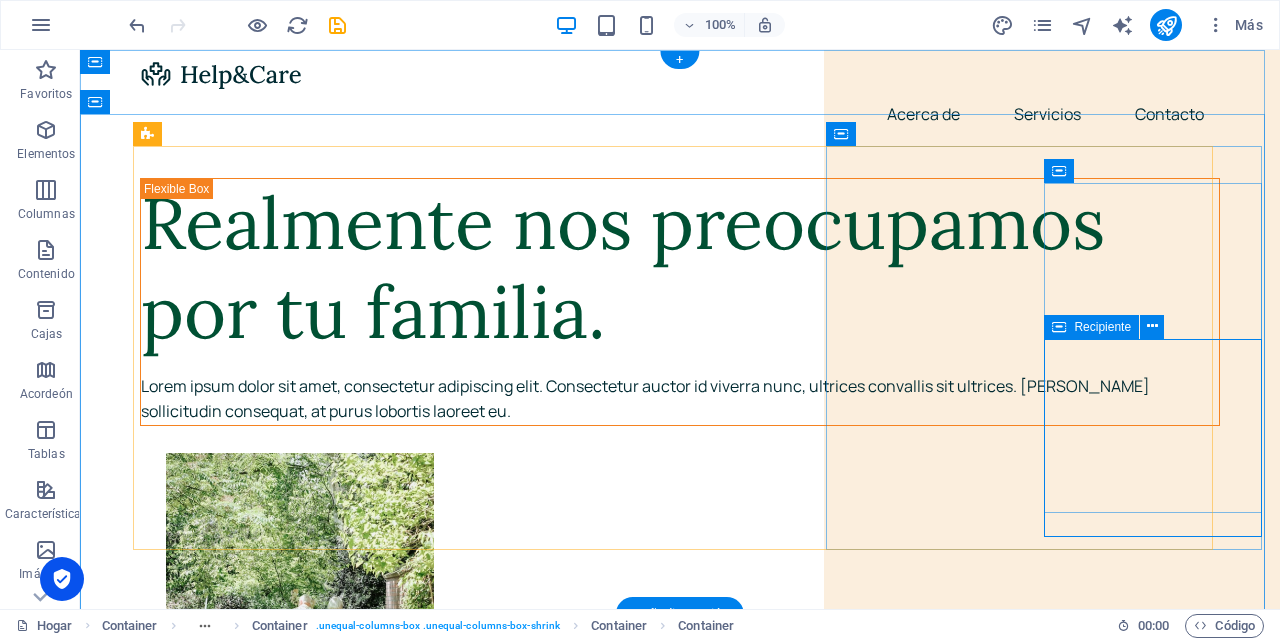 click on "Añadir elementos" at bounding box center (659, 1692) 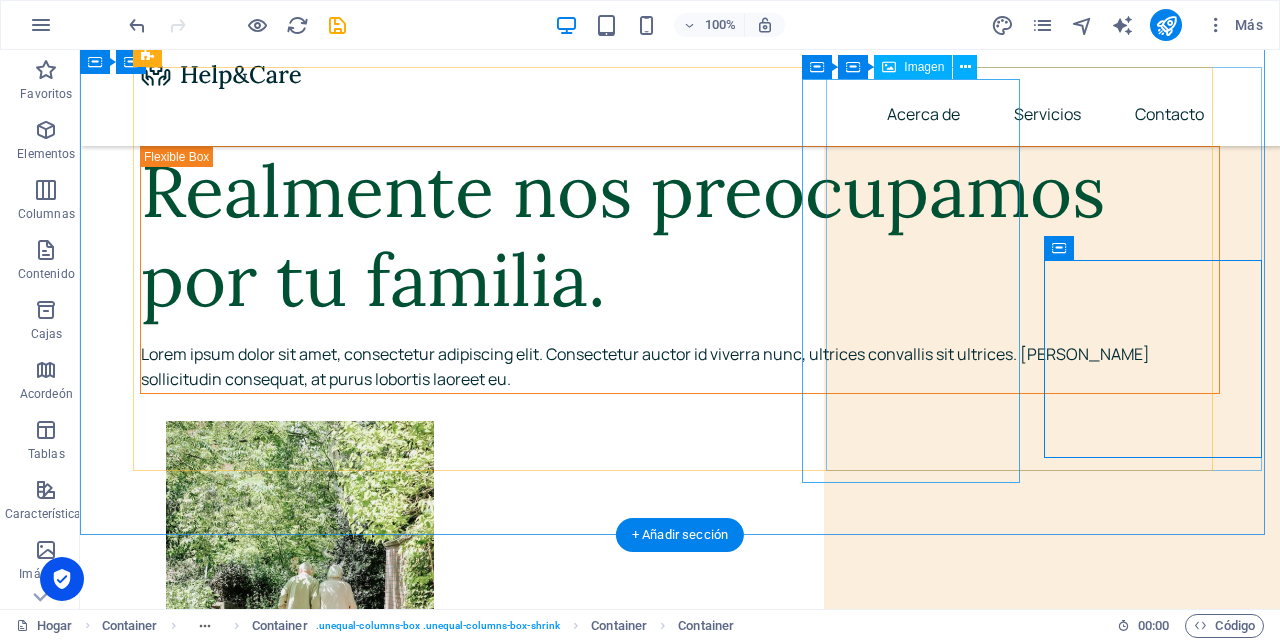 scroll, scrollTop: 79, scrollLeft: 0, axis: vertical 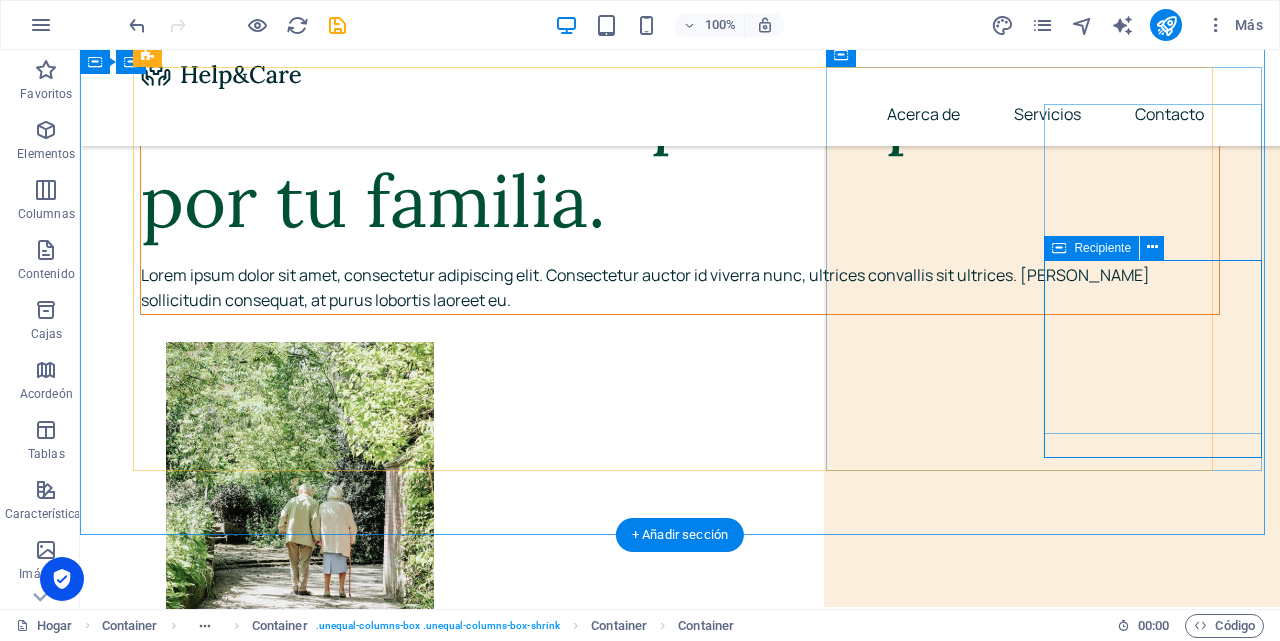 click on "Añadir elementos" at bounding box center [659, 1581] 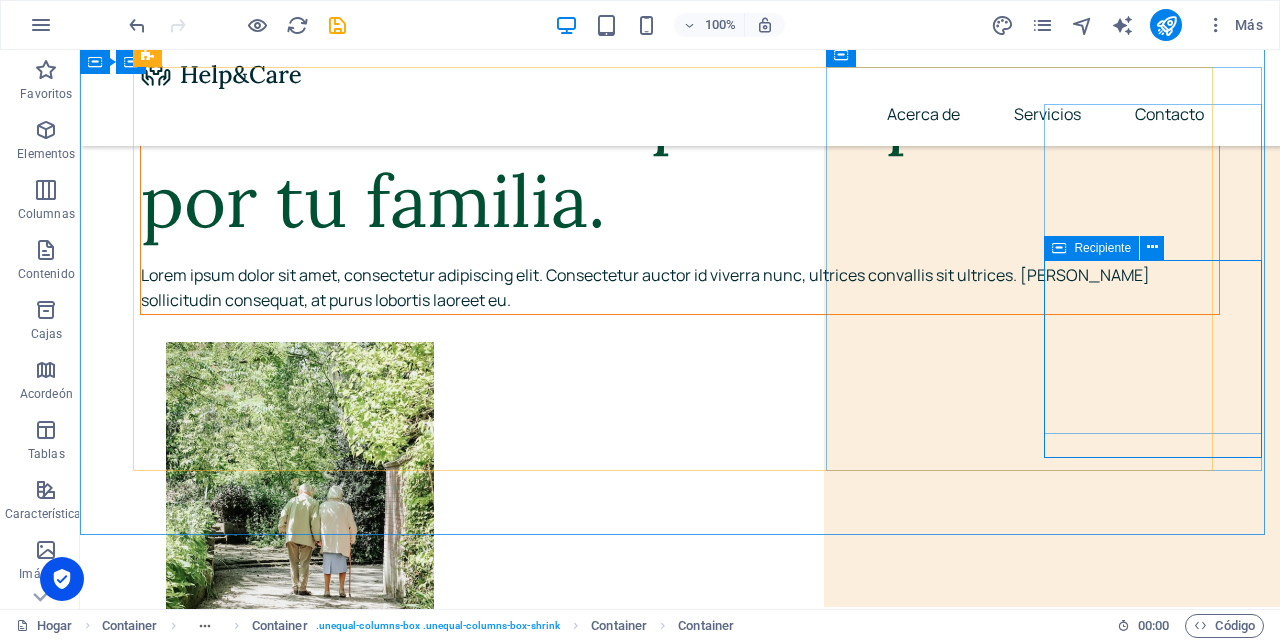 click on "Recipiente" at bounding box center (1102, 248) 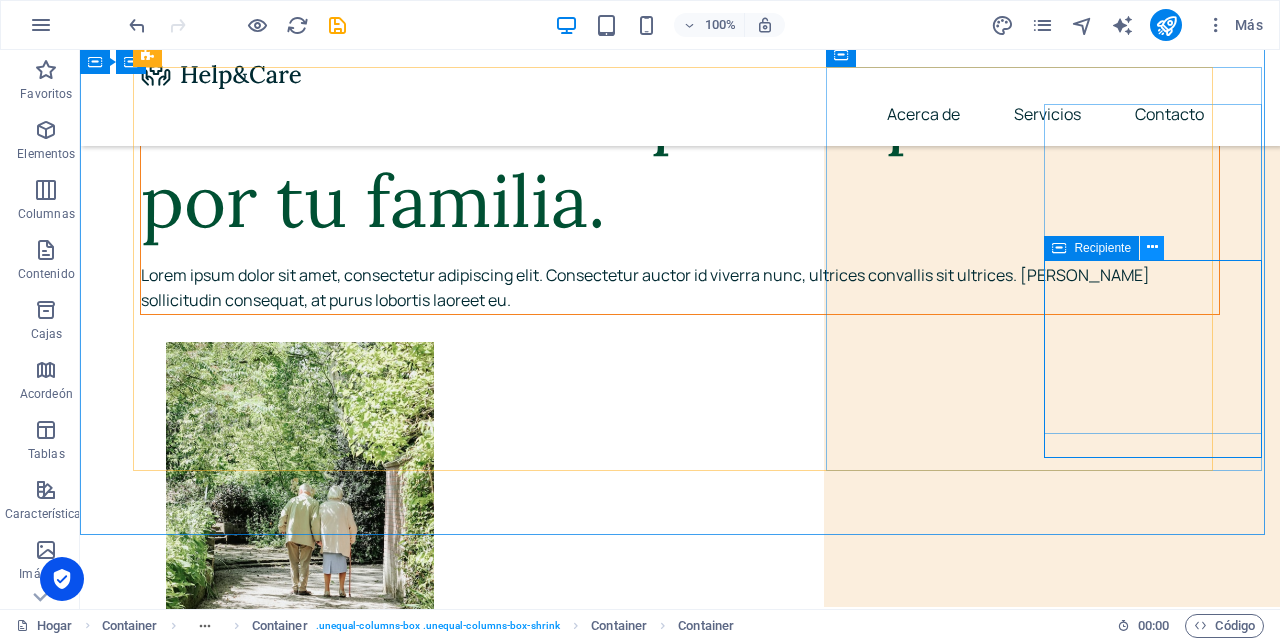 click at bounding box center [1152, 248] 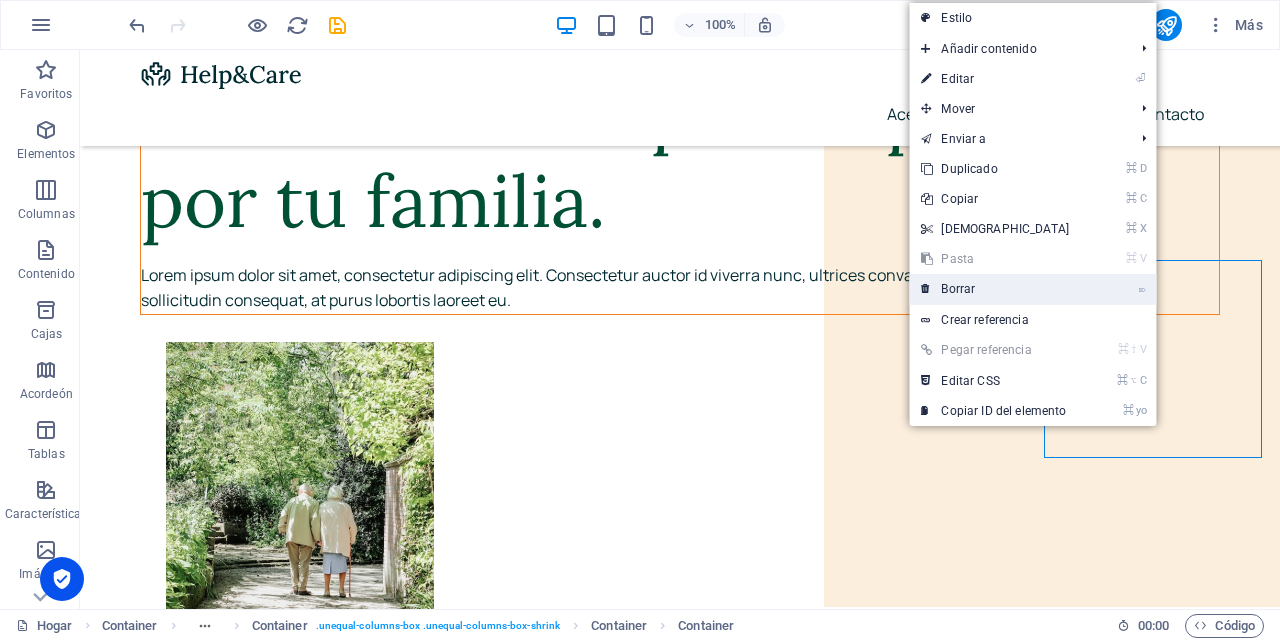 click on "⌦ Borrar" at bounding box center [995, 289] 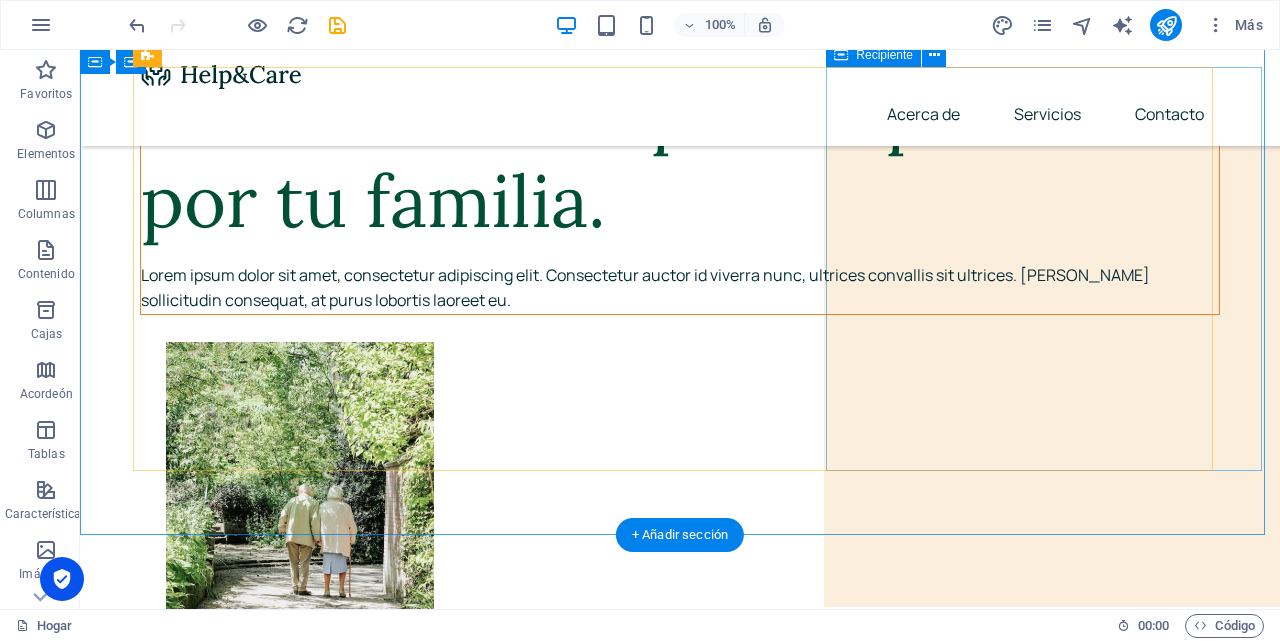 click at bounding box center (730, 893) 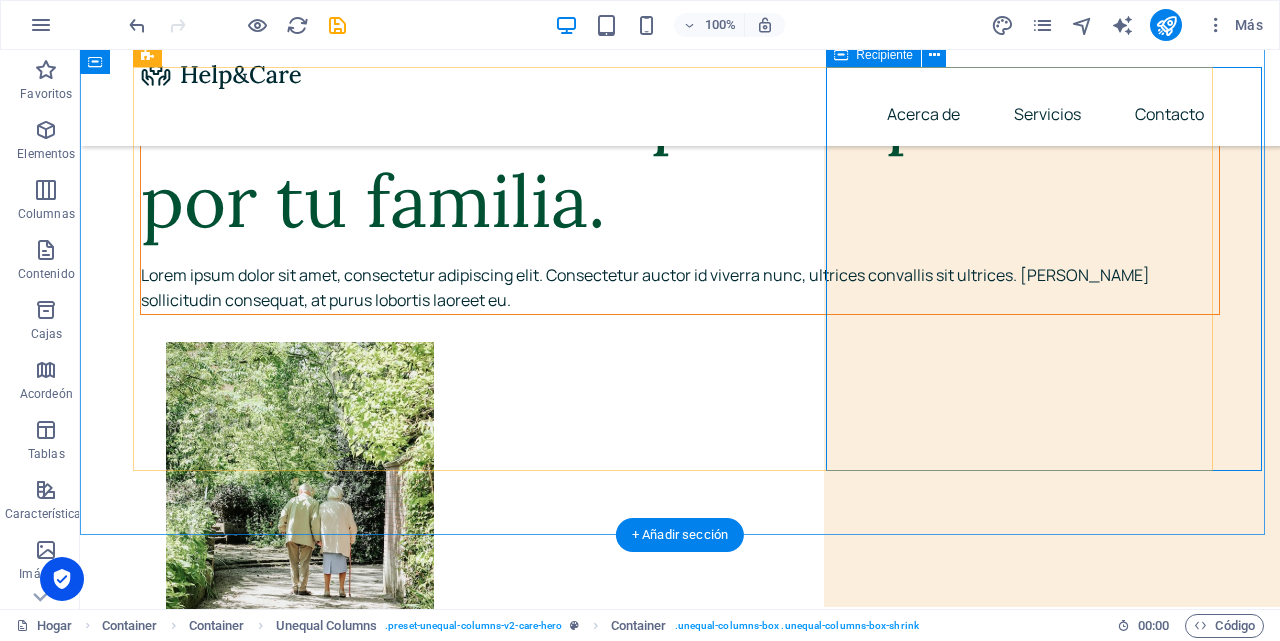 click at bounding box center [730, 893] 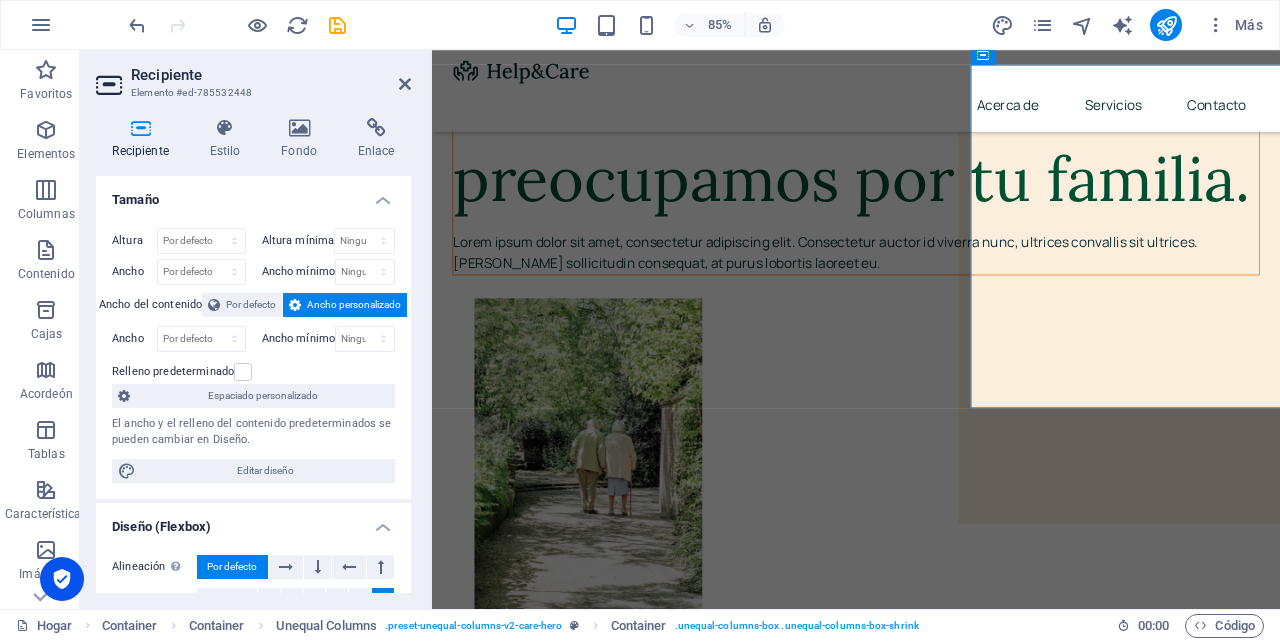 click at bounding box center (140, 128) 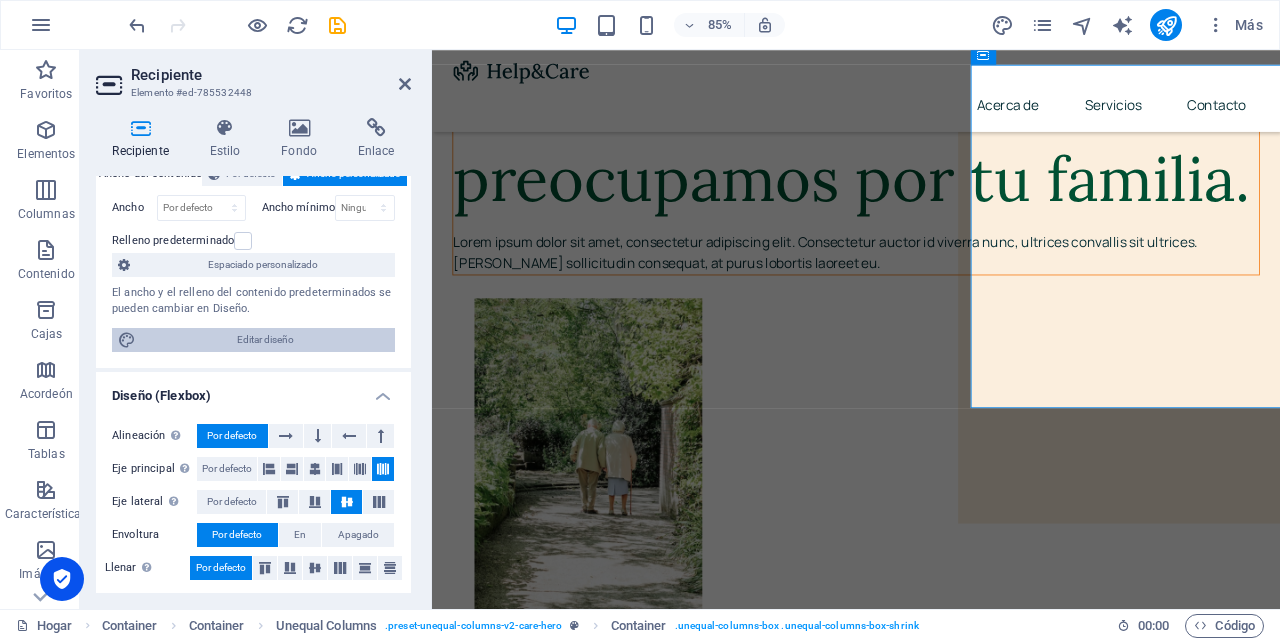 scroll, scrollTop: 0, scrollLeft: 0, axis: both 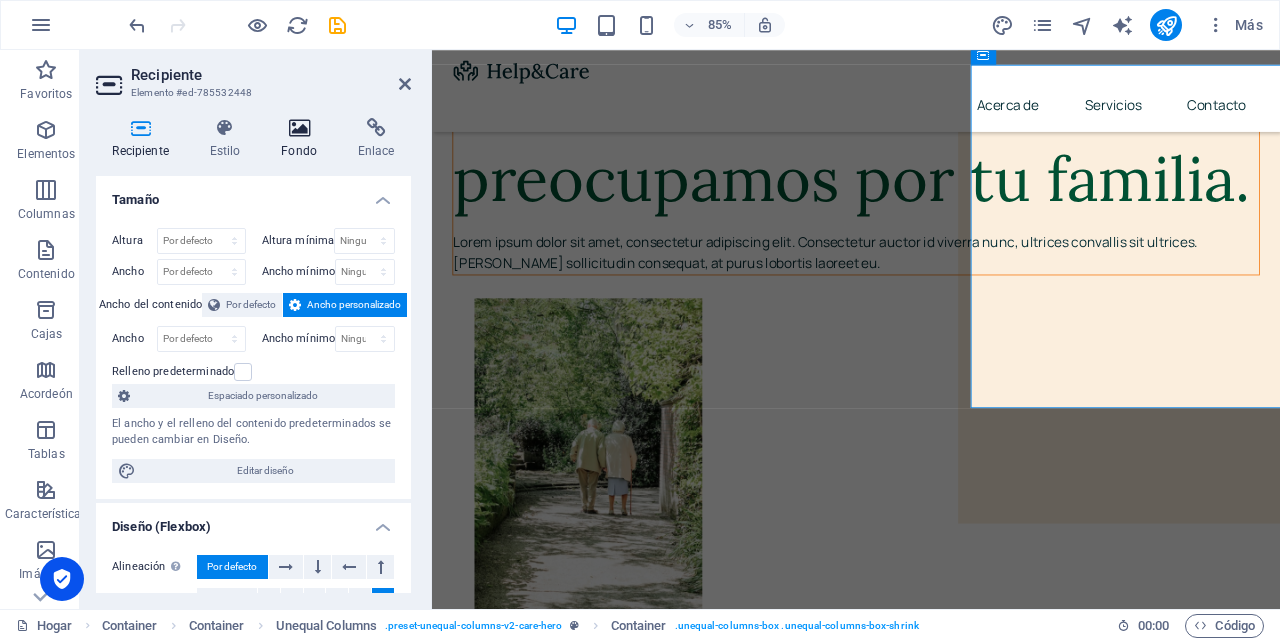 click at bounding box center [299, 128] 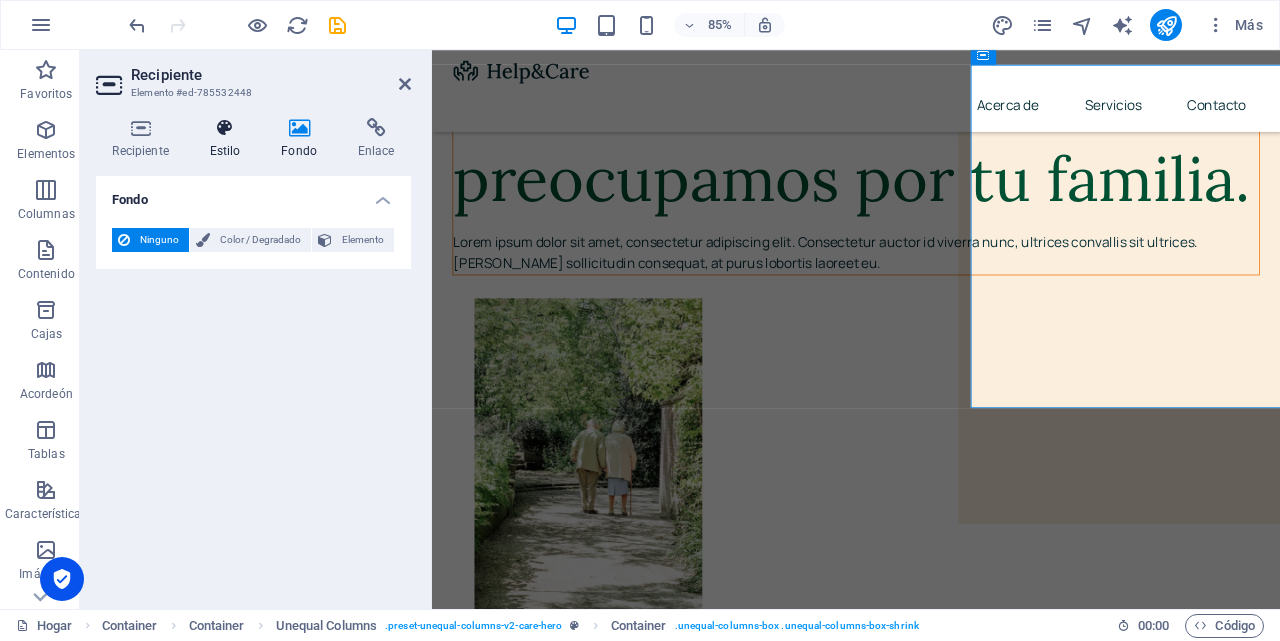 click at bounding box center [225, 128] 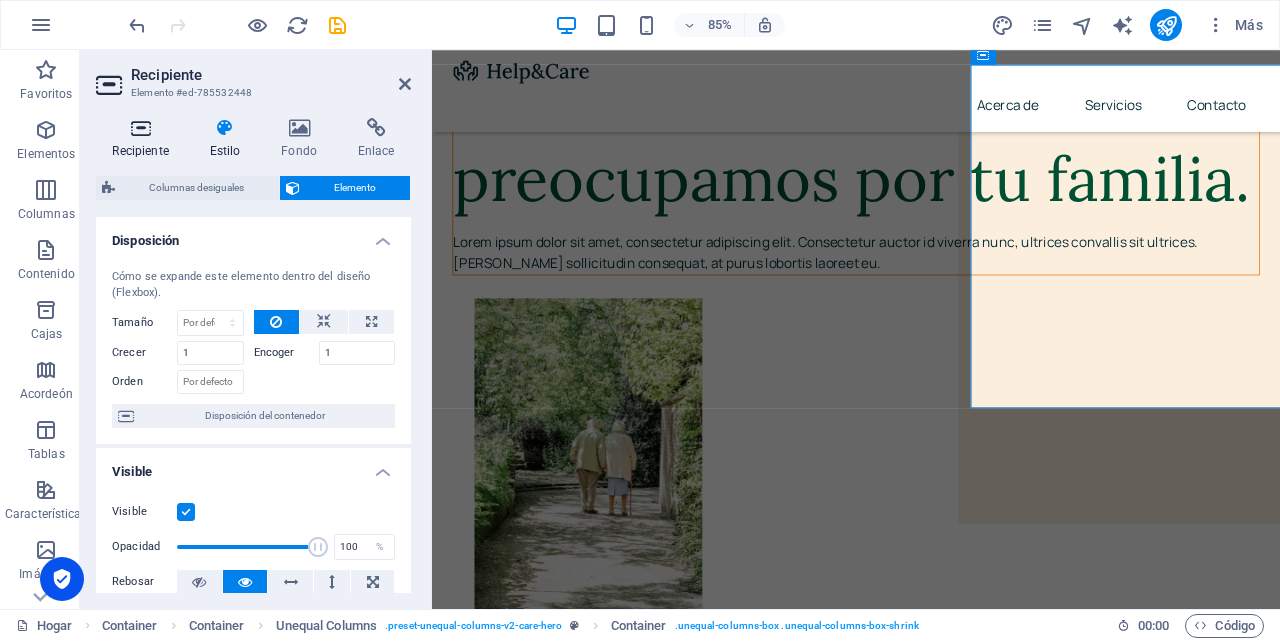 click on "Recipiente" at bounding box center (144, 139) 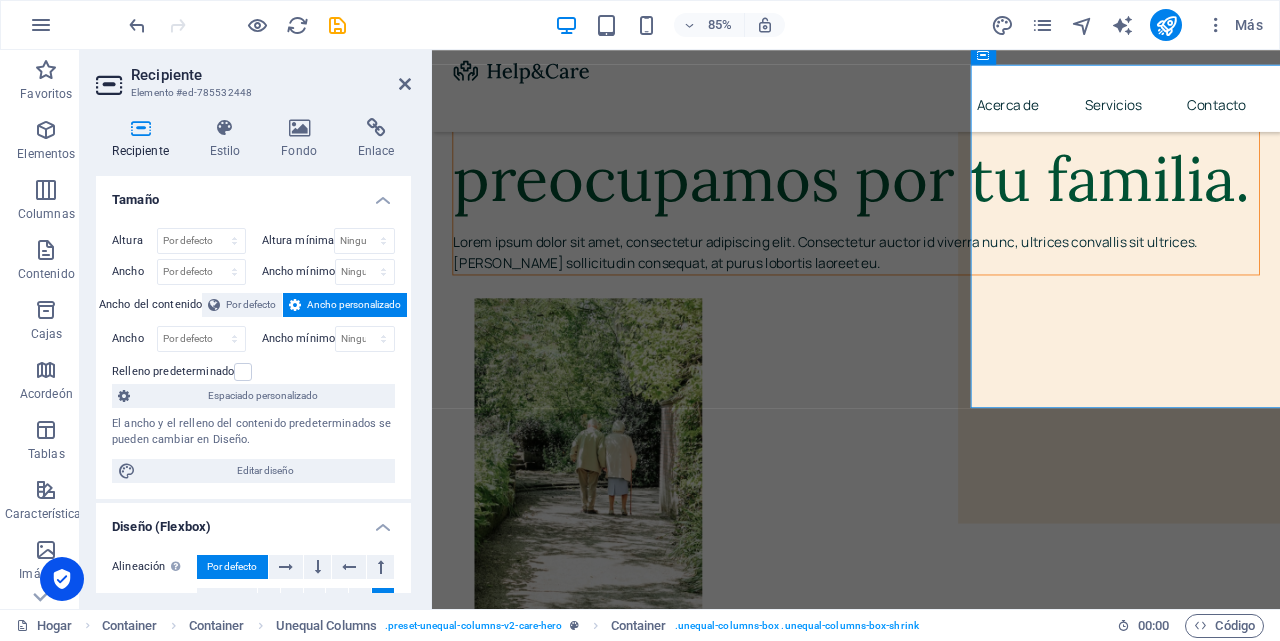 click on "Recipiente" at bounding box center (140, 151) 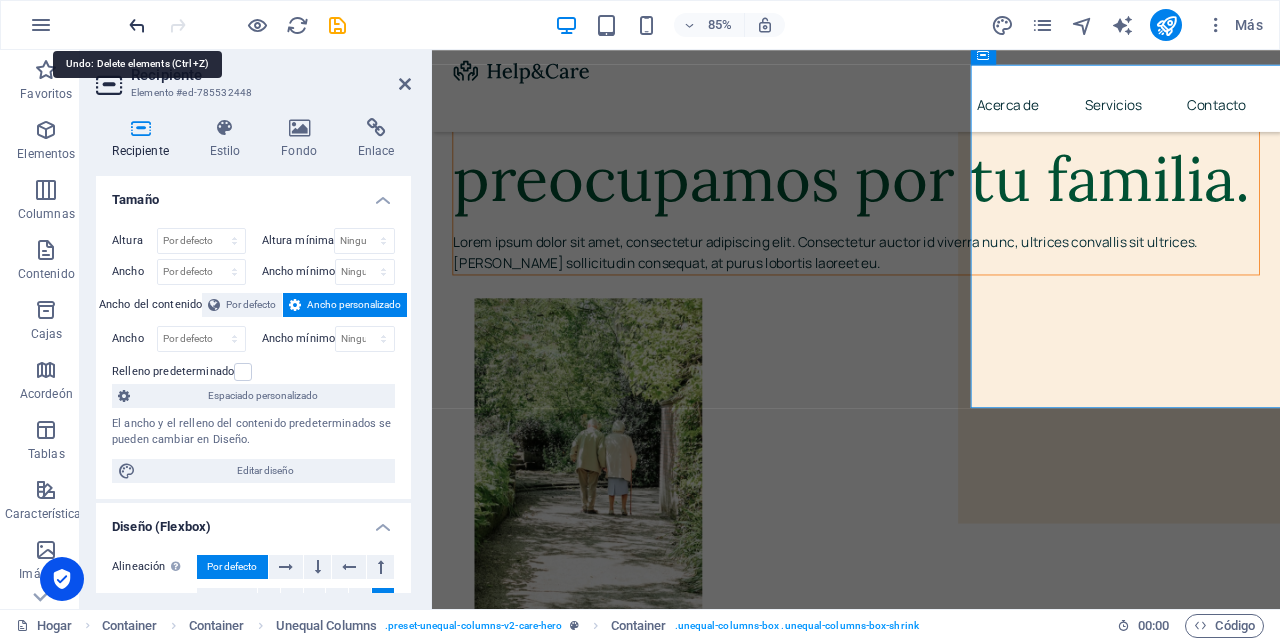 click at bounding box center (137, 25) 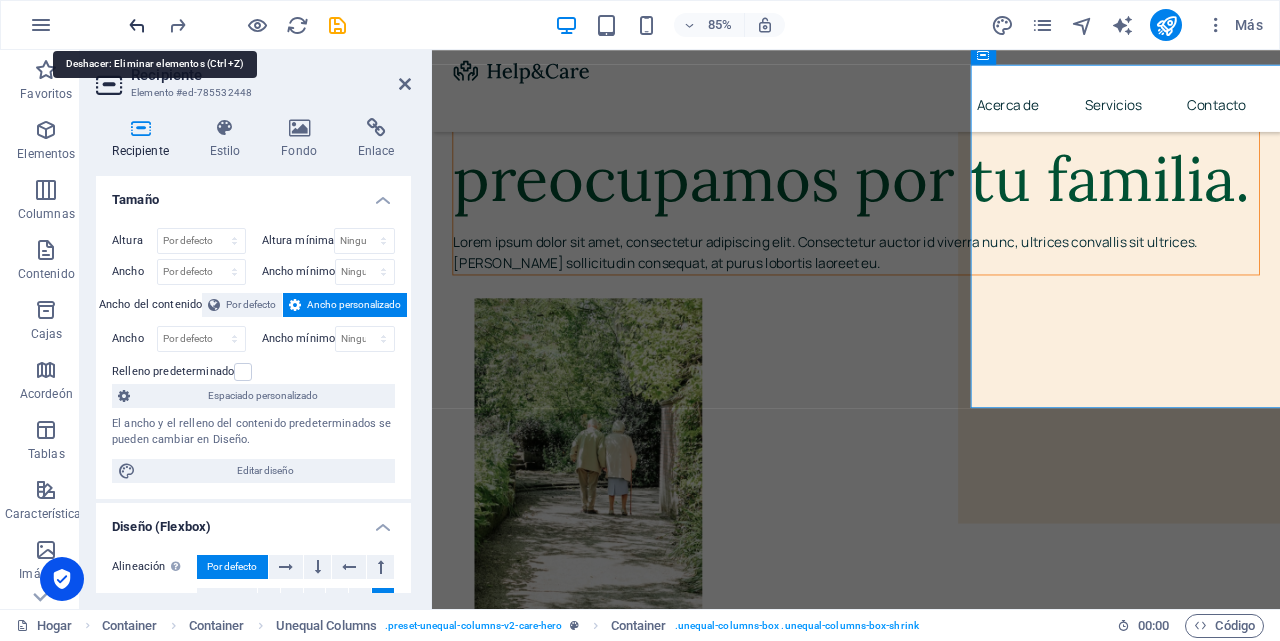 click at bounding box center (137, 25) 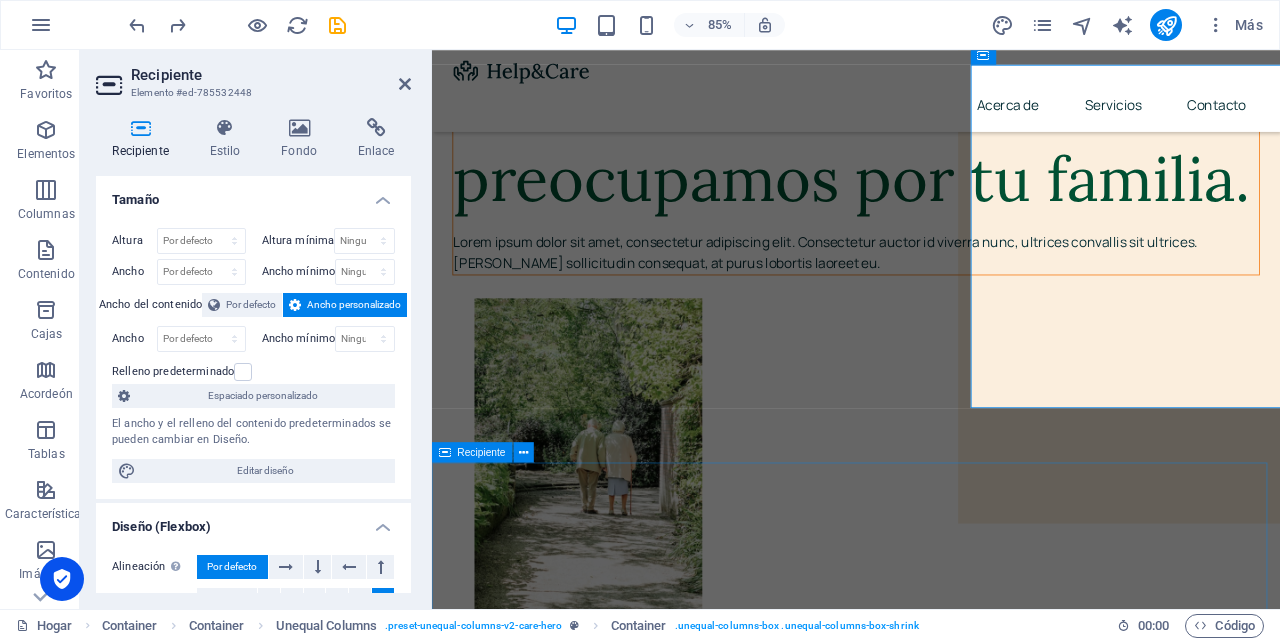 click on "Nuestros servicios Atención de la demencia Lorem ipsum dolor sit amet, consectetur adipiscing elit. Amet ullamcorper sed vitae quis turpis. Leer más     Cuidados paliativos Lorem ipsum dolor sit amet, consectetur adipiscing elit. Amet ullamcorper sed vitae quis turpis. Leer más     Fisioterapia Lorem ipsum dolor sit amet, consectetur adipiscing elit. Amet ullamcorper sed vitae quis turpis. Leer más     Más información Atención de la demencia Lorem ipsum dolor sit amet, consectetur adipiscing elit. Consectetur auctor id viverra nunc, ultrices convallis sit ultrices. [PERSON_NAME] sollicitudin consequat, at purus lobortis laoreet eu. Lorem ipsum dolor sit amet, consectetur adipiscing elit. Consectetur auctor id viverra nunc, ultrices convallis sit ultrices. Cuidados paliativos Fisioterapia" at bounding box center (931, 4369) 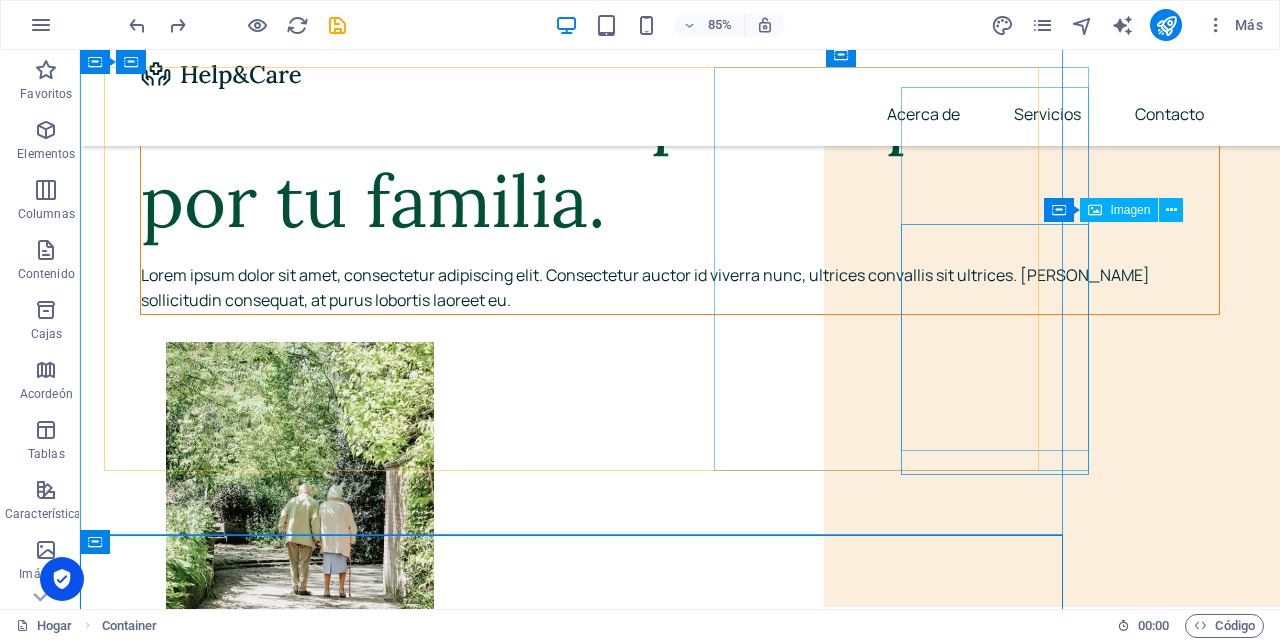 click at bounding box center [730, 1991] 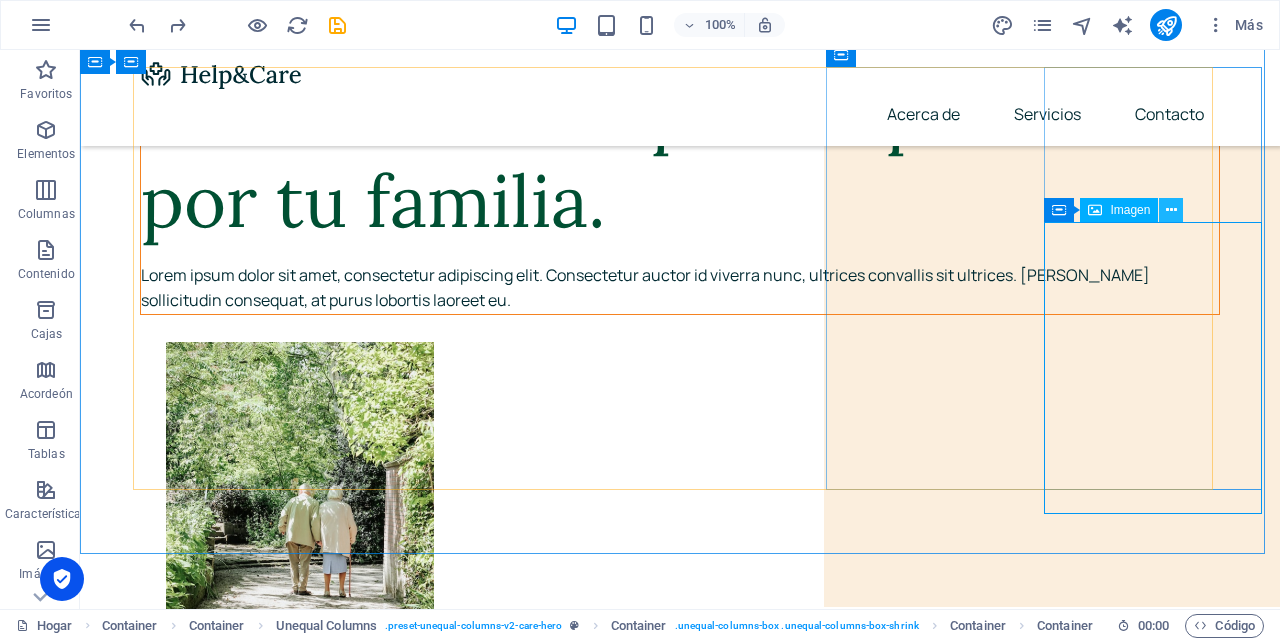 click at bounding box center [1171, 210] 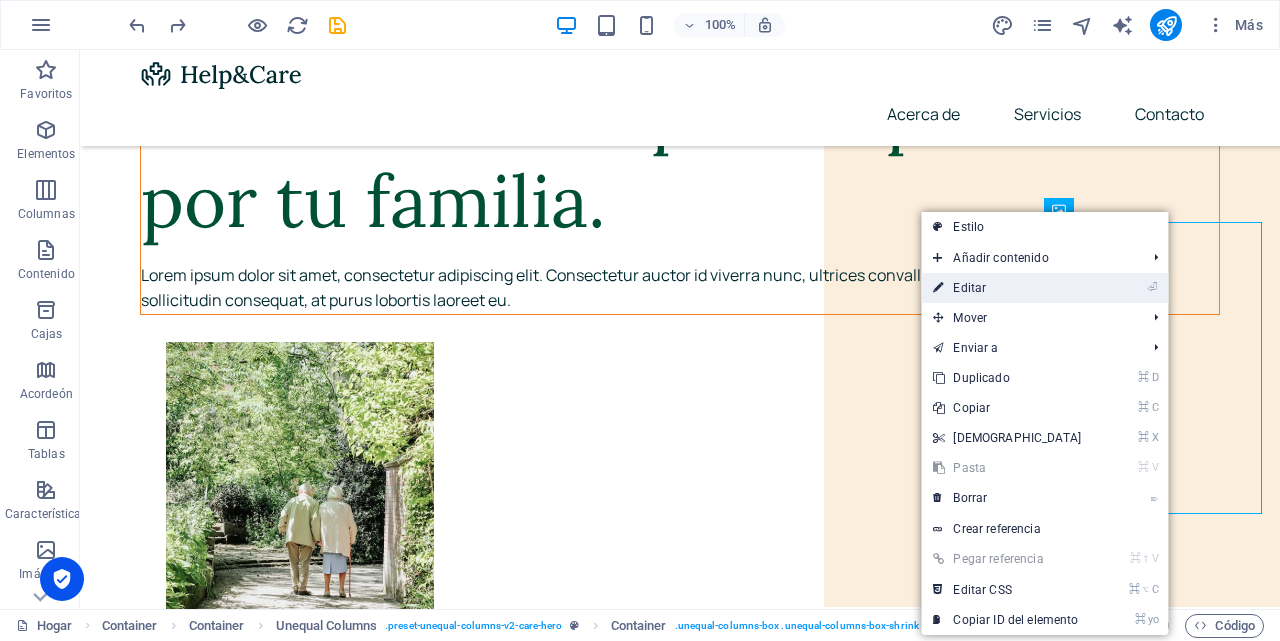 drag, startPoint x: 1002, startPoint y: 290, endPoint x: 668, endPoint y: 283, distance: 334.07333 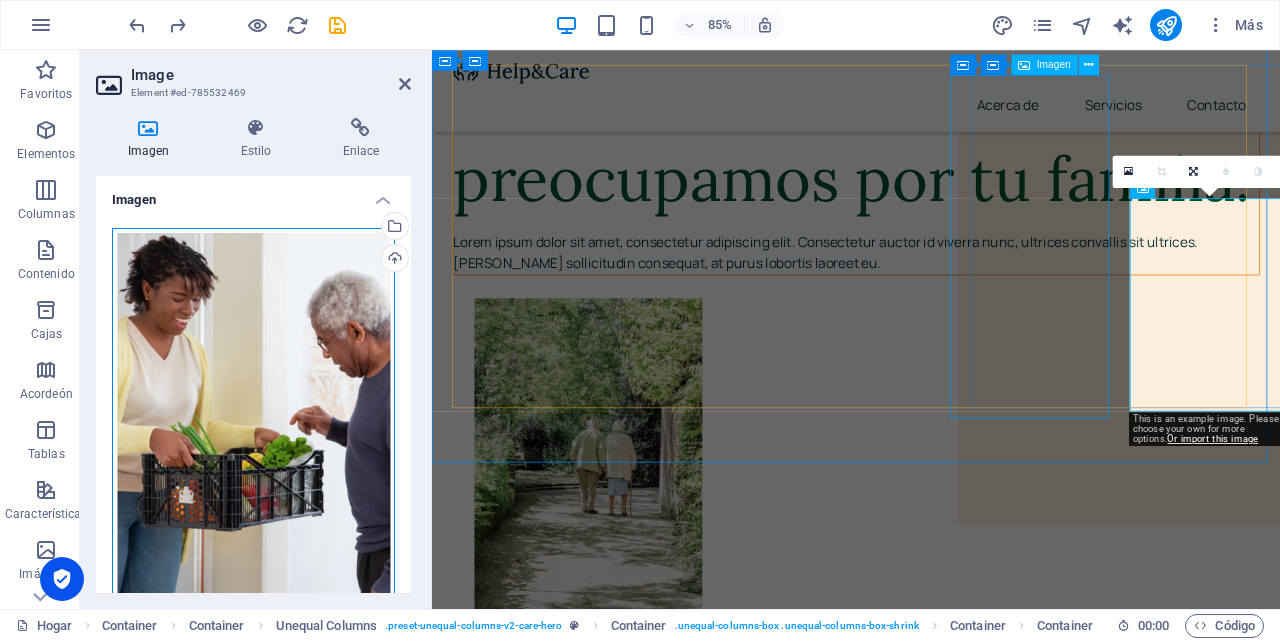 click on "Arrastre los archivos aquí, haga clic para elegir archivos o  seleccione archivos de Archivos o de nuestras fotos y videos de archivo gratuitos" at bounding box center [253, 415] 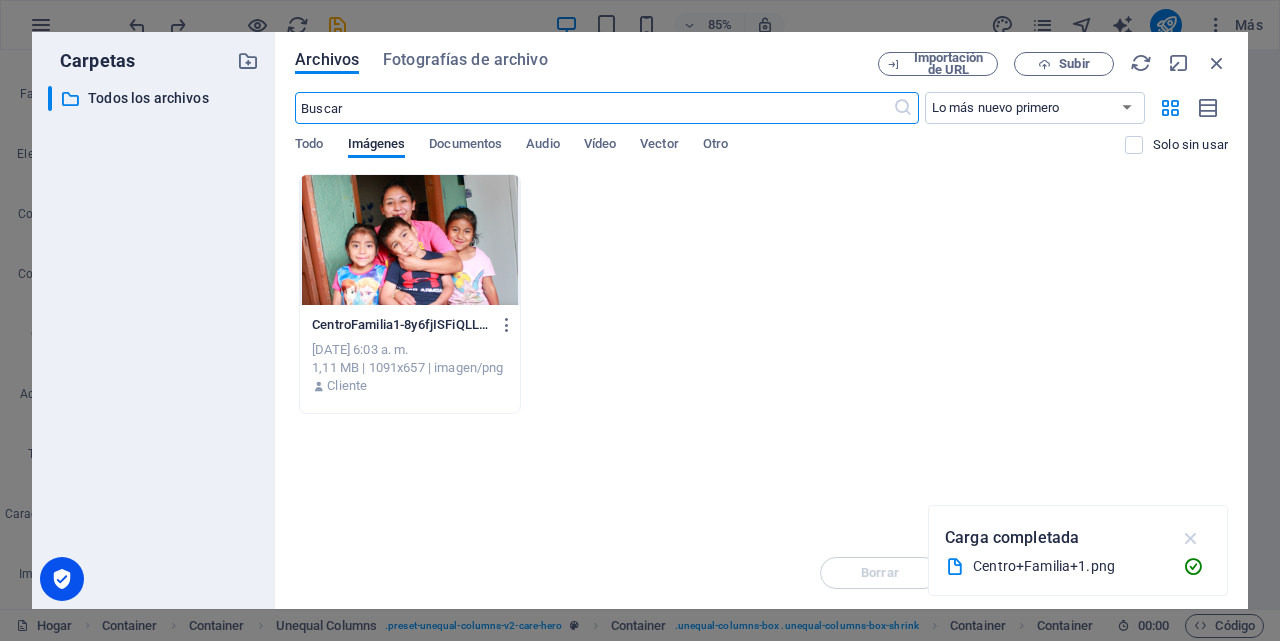click at bounding box center [1191, 538] 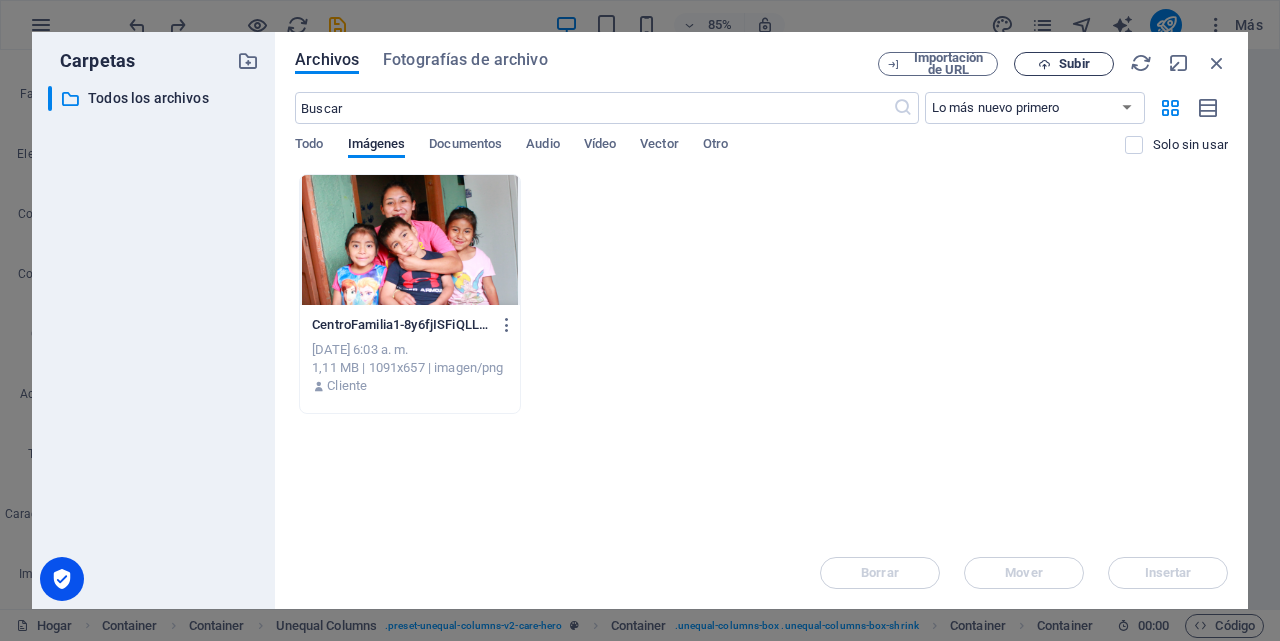 click on "Subir" at bounding box center (1074, 63) 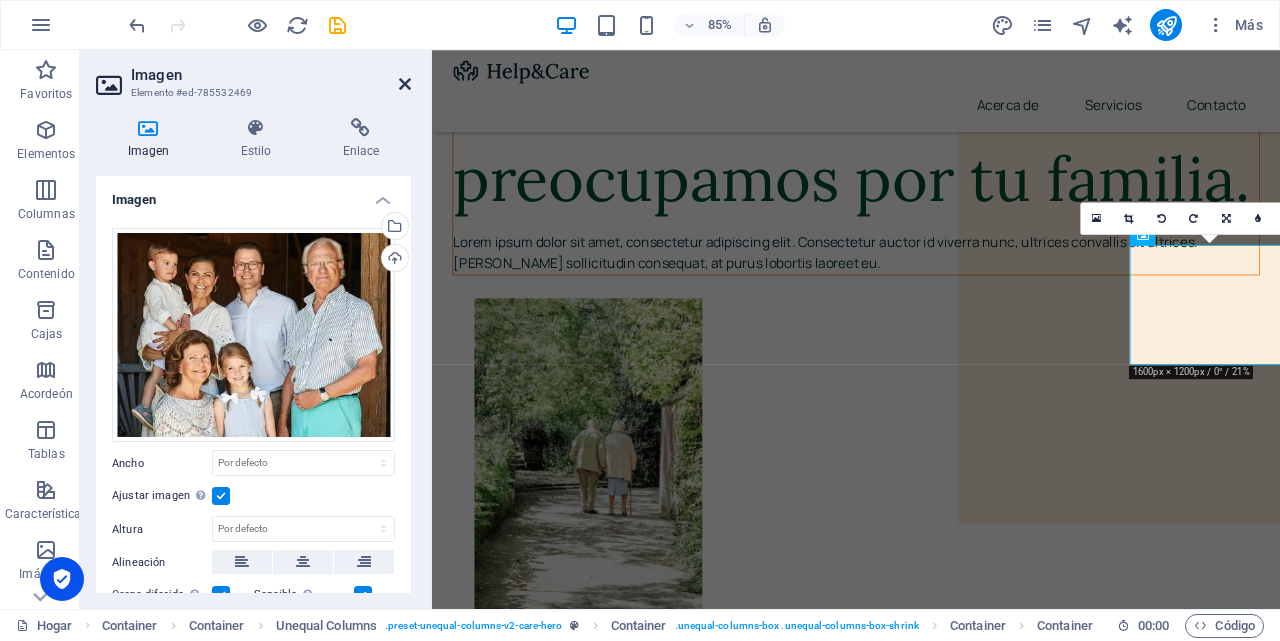 click at bounding box center [405, 84] 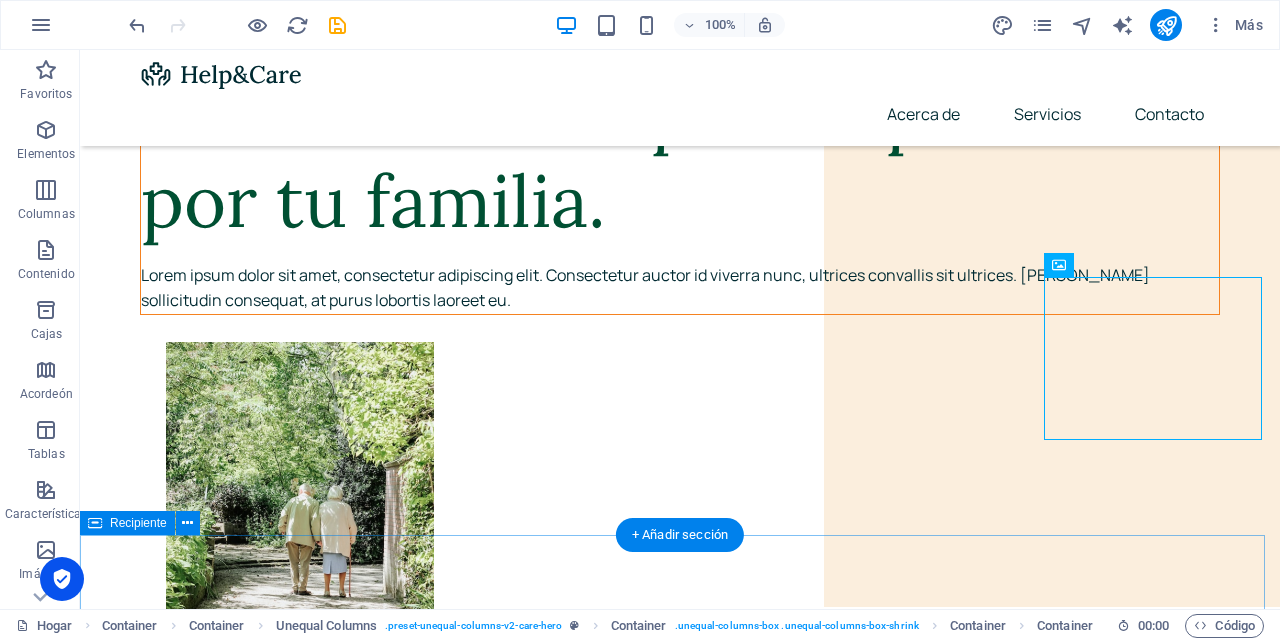 click on "Nuestros servicios Atención de la demencia Lorem ipsum dolor sit amet, consectetur adipiscing elit. Amet ullamcorper sed vitae quis turpis. Leer más     Cuidados paliativos Lorem ipsum dolor sit amet, consectetur adipiscing elit. Amet ullamcorper sed vitae quis turpis. Leer más     Fisioterapia Lorem ipsum dolor sit amet, consectetur adipiscing elit. Amet ullamcorper sed vitae quis turpis. Leer más     Más información Atención de la demencia Lorem ipsum dolor sit amet, consectetur adipiscing elit. Consectetur auctor id viverra nunc, ultrices convallis sit ultrices. [PERSON_NAME] sollicitudin consequat, at purus lobortis laoreet eu. Lorem ipsum dolor sit amet, consectetur adipiscing elit. Consectetur auctor id viverra nunc, ultrices convallis sit ultrices. Cuidados paliativos Fisioterapia" at bounding box center [680, 4405] 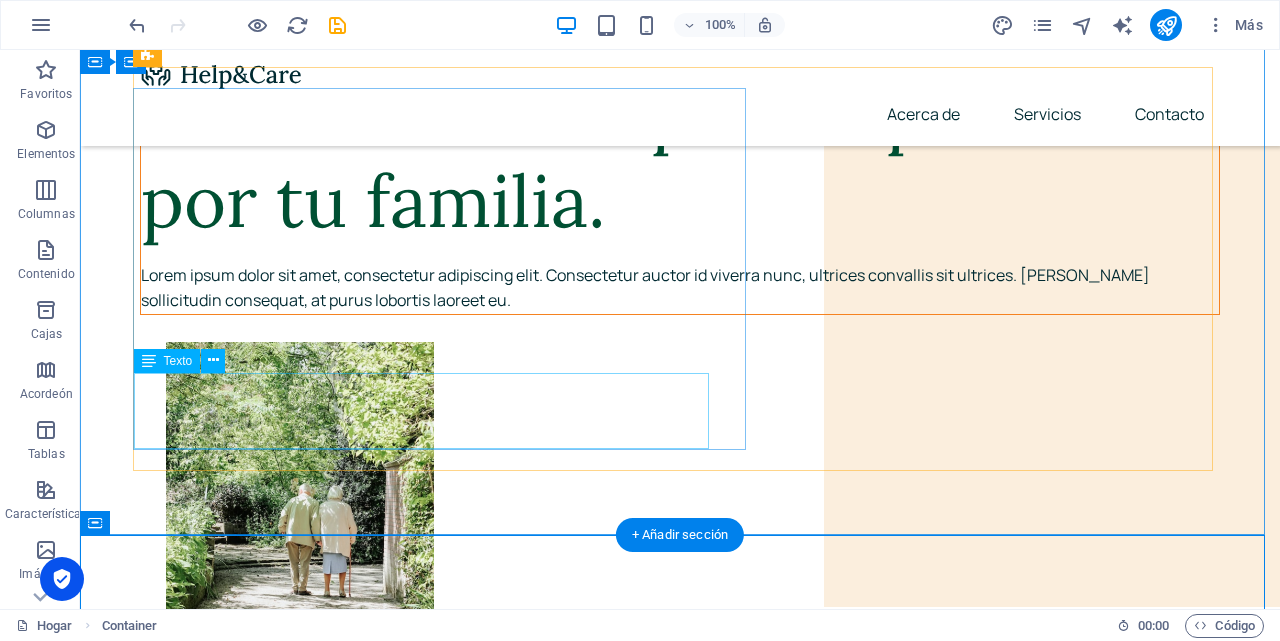 click on "Lorem ipsum dolor sit amet, consectetur adipiscing elit. Consectetur auctor id viverra nunc, ultrices convallis sit ultrices. [PERSON_NAME] sollicitudin consequat, at purus lobortis laoreet eu." at bounding box center (680, 288) 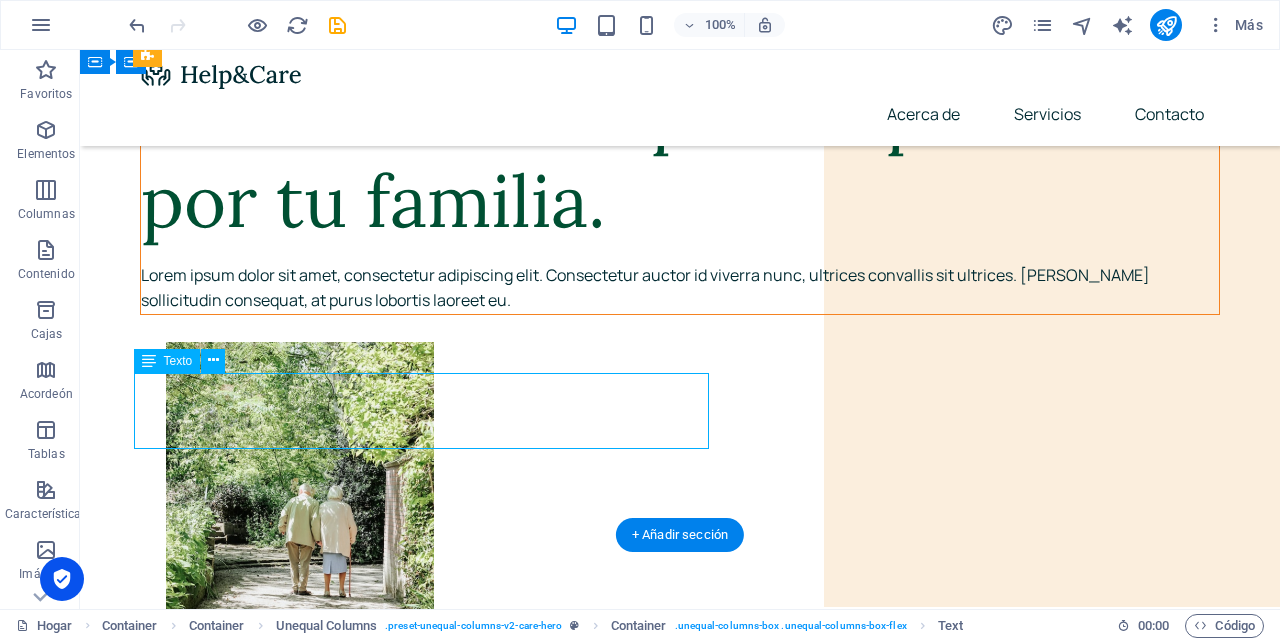 click on "Lorem ipsum dolor sit amet, consectetur adipiscing elit. Consectetur auctor id viverra nunc, ultrices convallis sit ultrices. [PERSON_NAME] sollicitudin consequat, at purus lobortis laoreet eu." at bounding box center [680, 288] 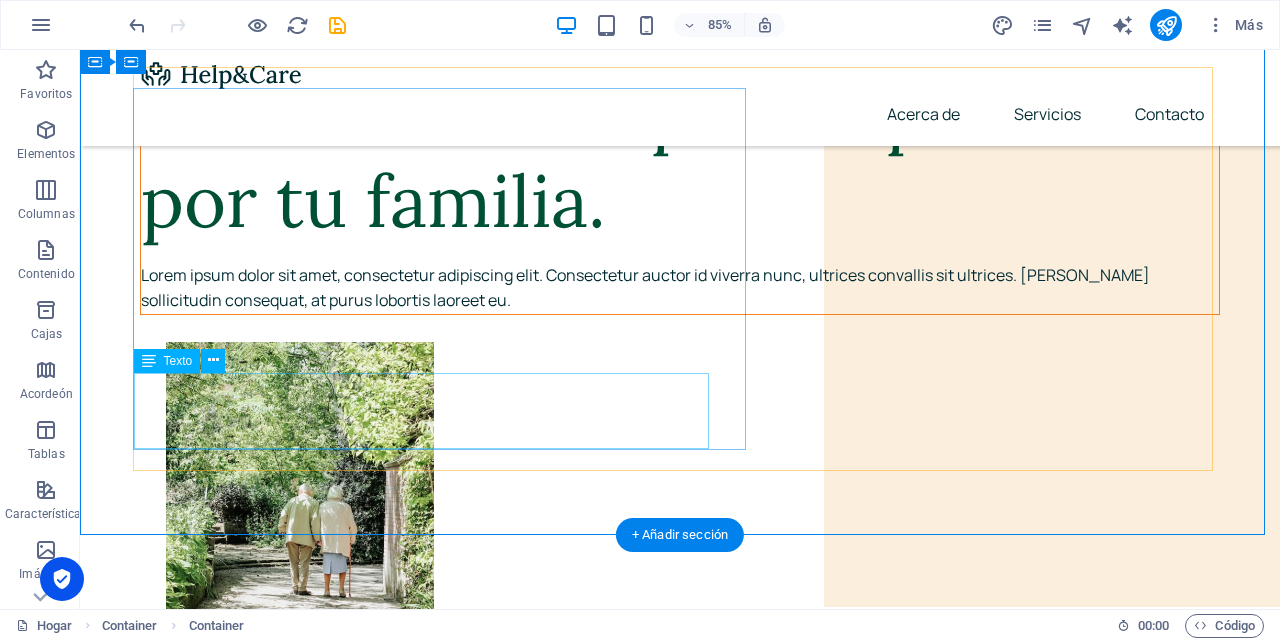 click on "Lorem ipsum dolor sit amet, consectetur adipiscing elit. Consectetur auctor id viverra nunc, ultrices convallis sit ultrices. [PERSON_NAME] sollicitudin consequat, at purus lobortis laoreet eu." at bounding box center (680, 288) 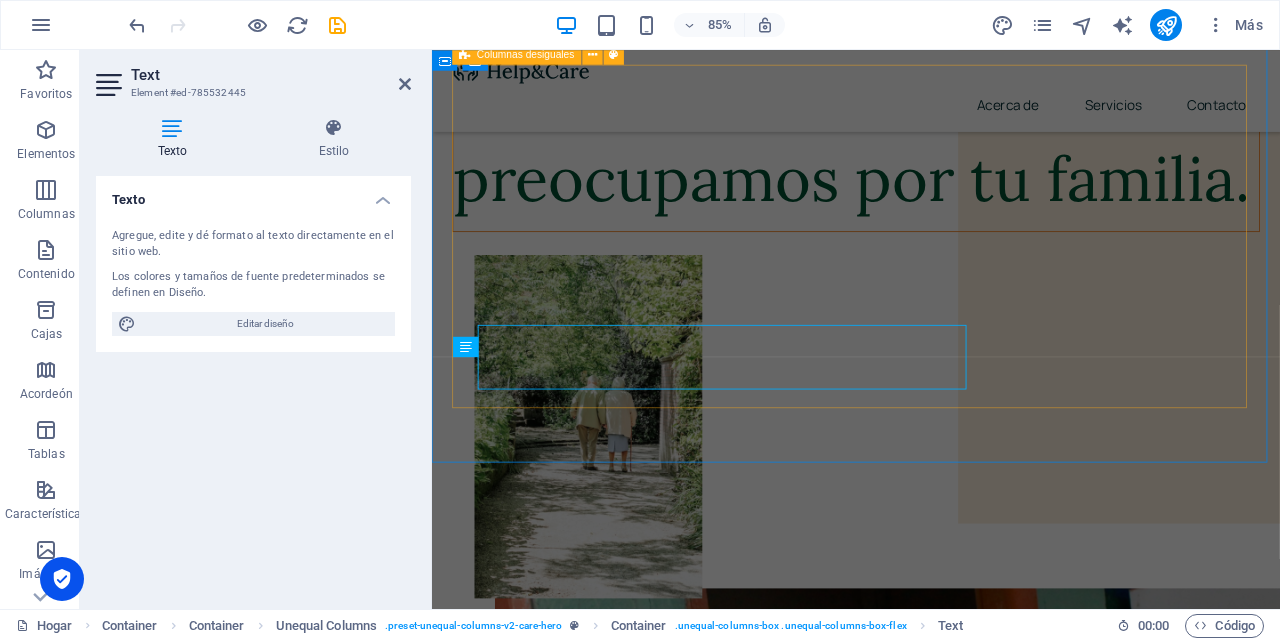 click on "Realmente nos preocupamos por tu familia." at bounding box center (931, 165) 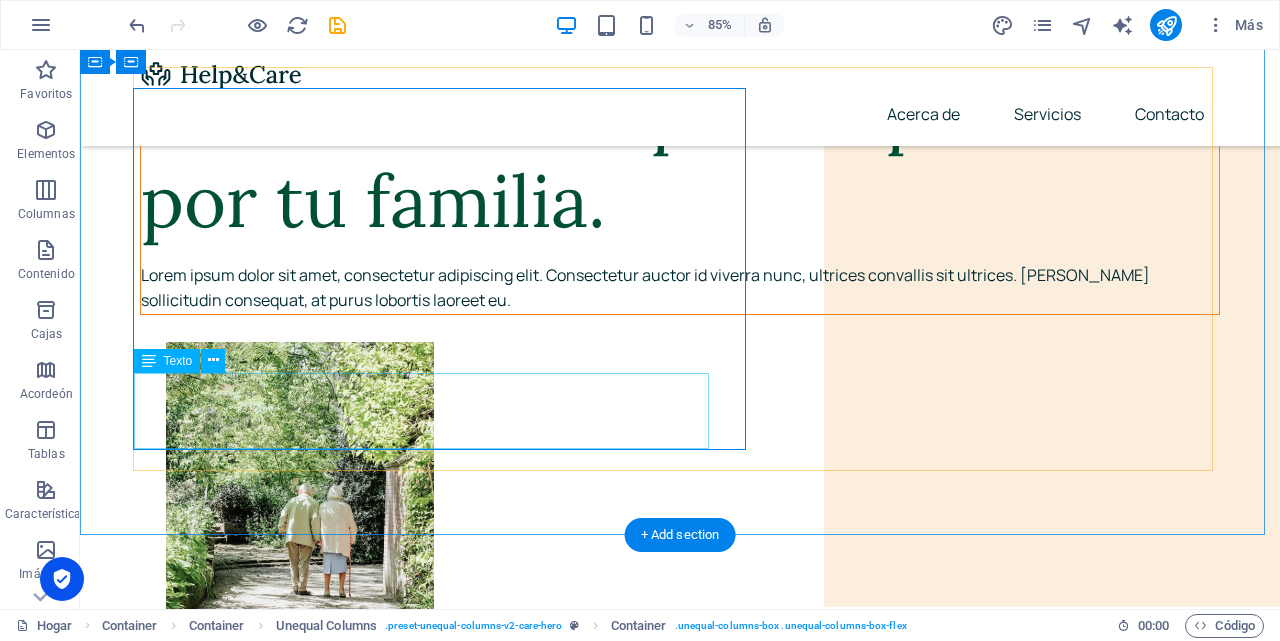 click on "Lorem ipsum dolor sit amet, consectetur adipiscing elit. Consectetur auctor id viverra nunc, ultrices convallis sit ultrices. [PERSON_NAME] sollicitudin consequat, at purus lobortis laoreet eu." at bounding box center [680, 288] 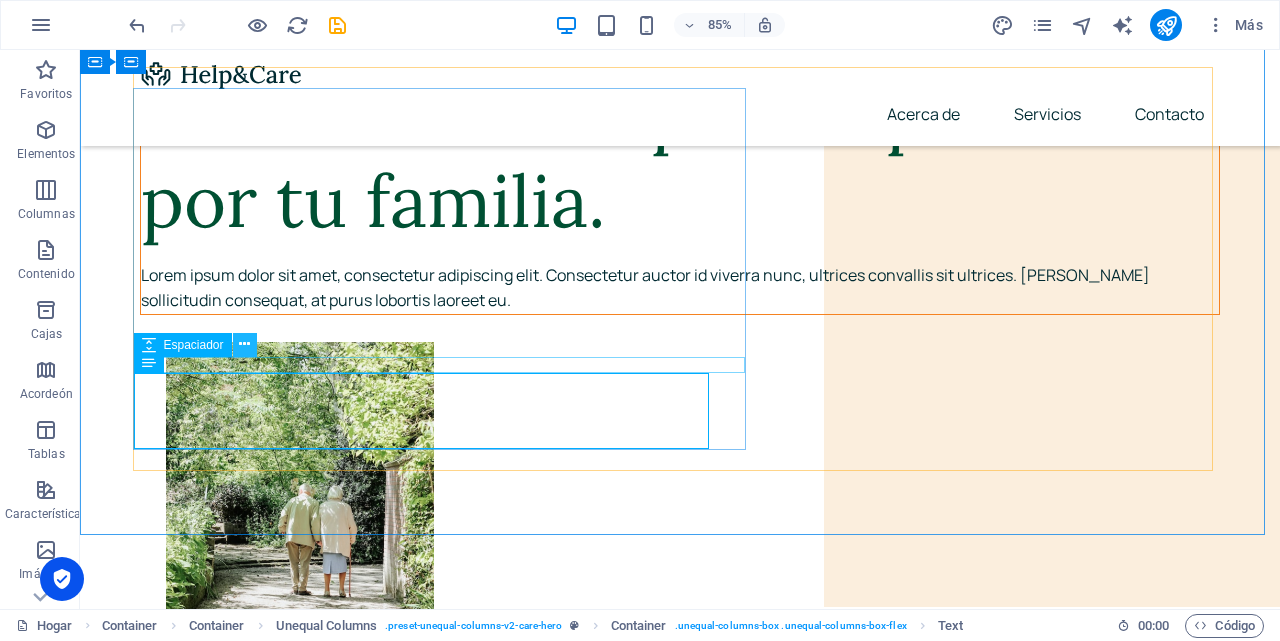 click at bounding box center [244, 344] 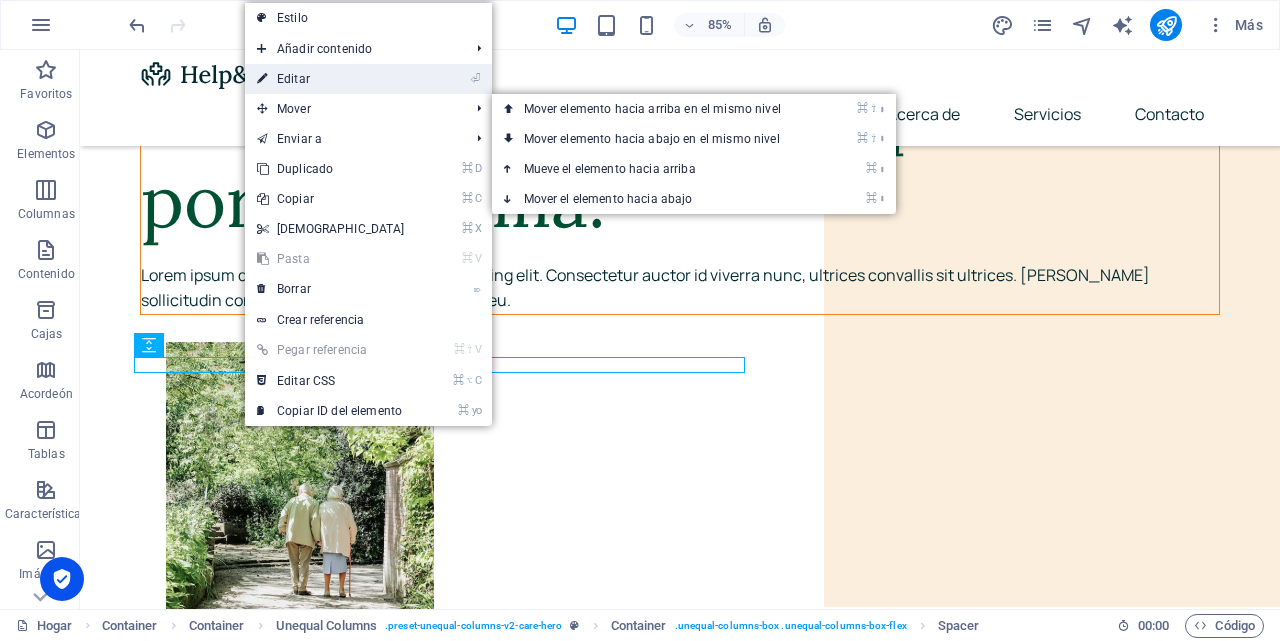 click on "⏎ Editar" at bounding box center (331, 79) 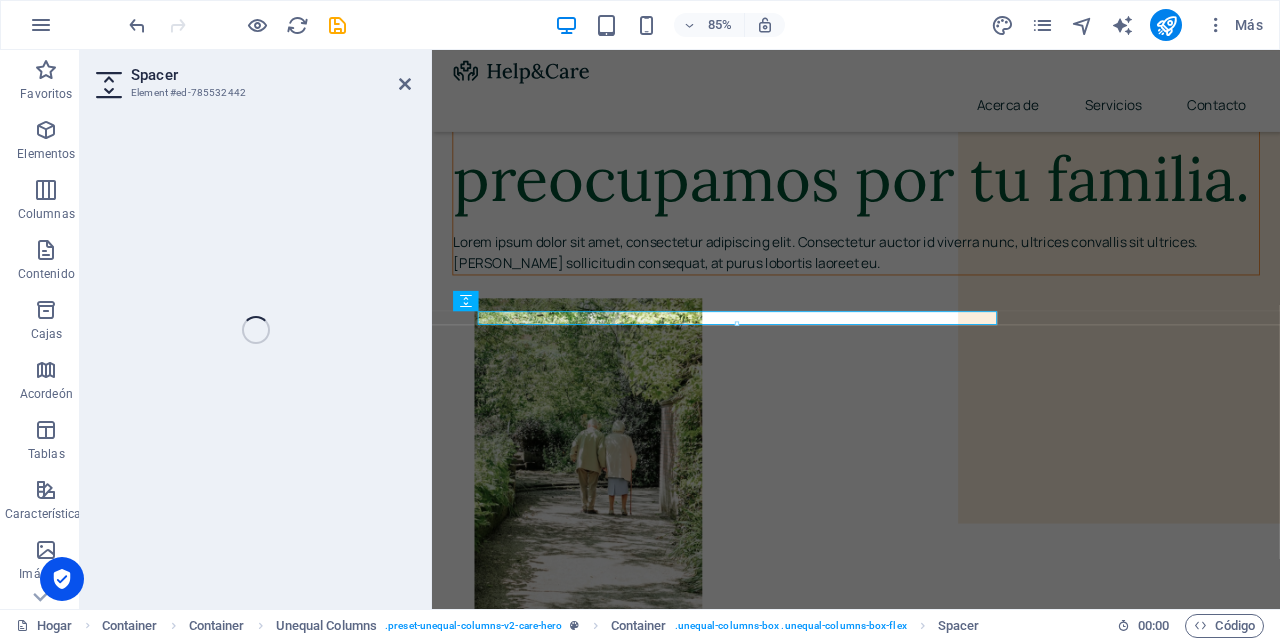 select on "px" 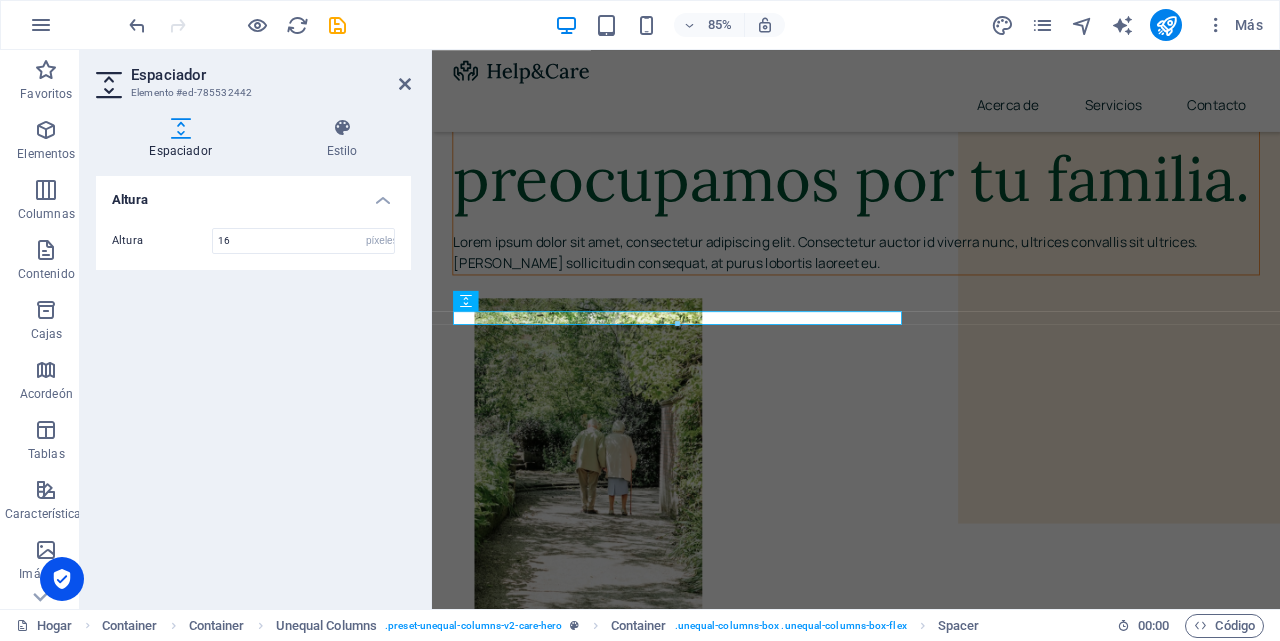click on "Altura" at bounding box center (253, 194) 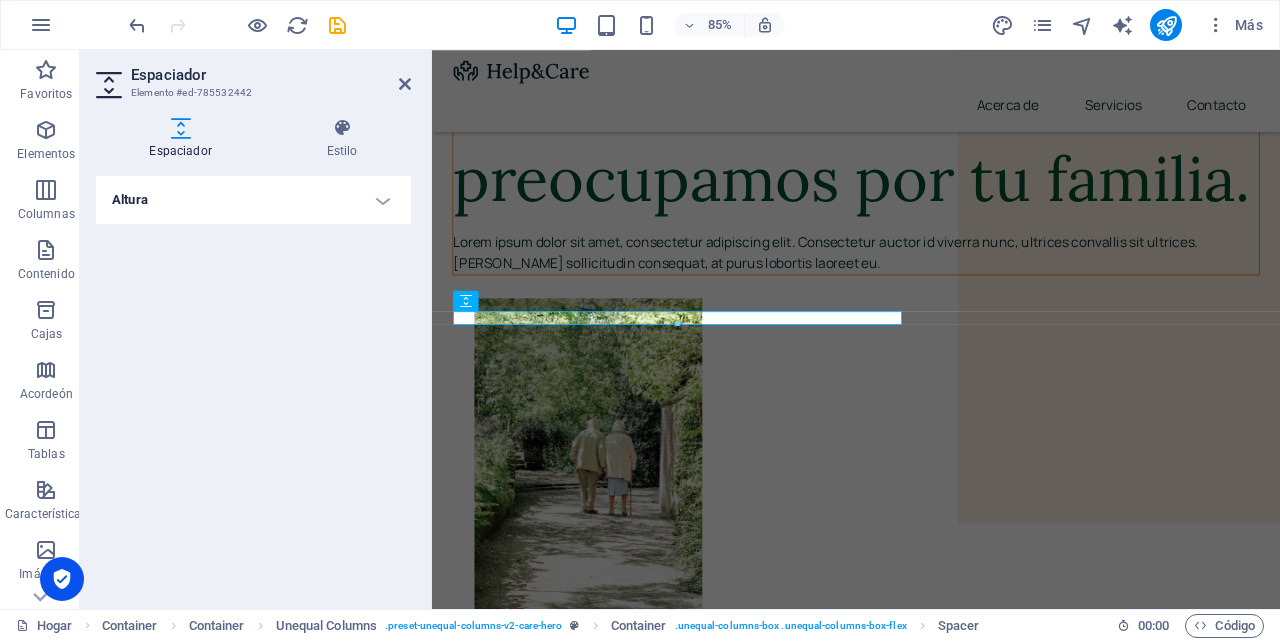 click on "Altura" at bounding box center [253, 200] 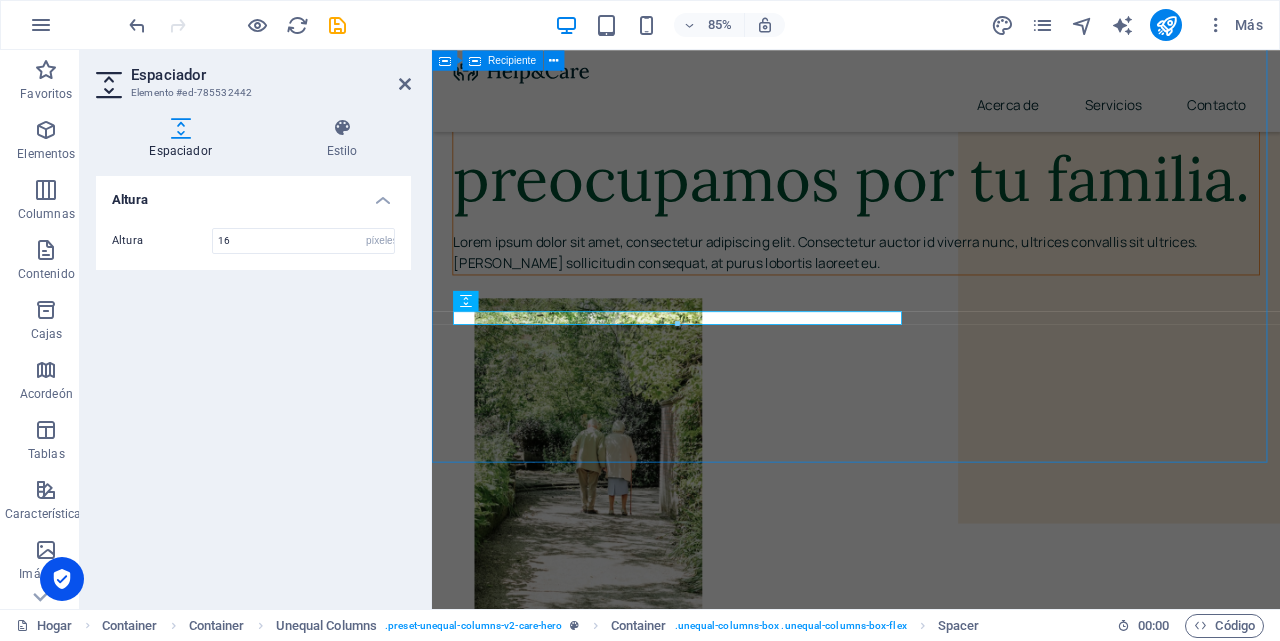 click on "Realmente nos preocupamos por tu familia. Lorem ipsum dolor sit amet, consectetur adipiscing elit. Consectetur auctor id viverra nunc, ultrices convallis sit ultrices. [PERSON_NAME] sollicitudin consequat, at purus lobortis laoreet eu." at bounding box center (931, 1059) 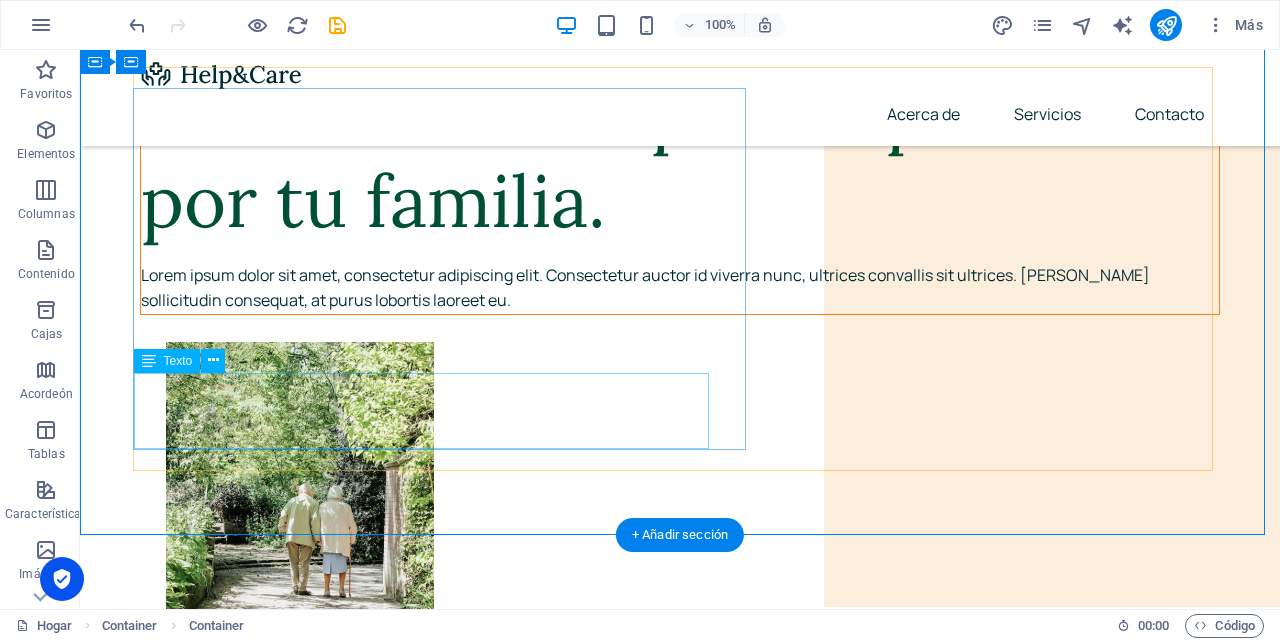 click on "Lorem ipsum dolor sit amet, consectetur adipiscing elit. Consectetur auctor id viverra nunc, ultrices convallis sit ultrices. [PERSON_NAME] sollicitudin consequat, at purus lobortis laoreet eu." at bounding box center (680, 288) 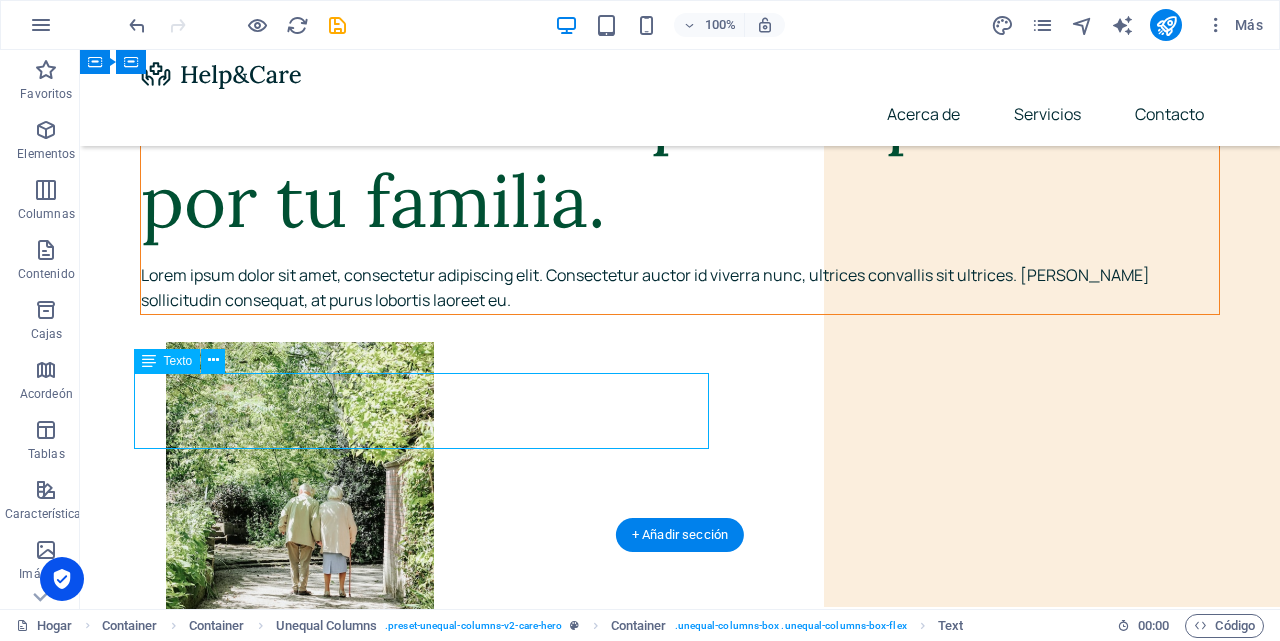 click on "Lorem ipsum dolor sit amet, consectetur adipiscing elit. Consectetur auctor id viverra nunc, ultrices convallis sit ultrices. [PERSON_NAME] sollicitudin consequat, at purus lobortis laoreet eu." at bounding box center (680, 288) 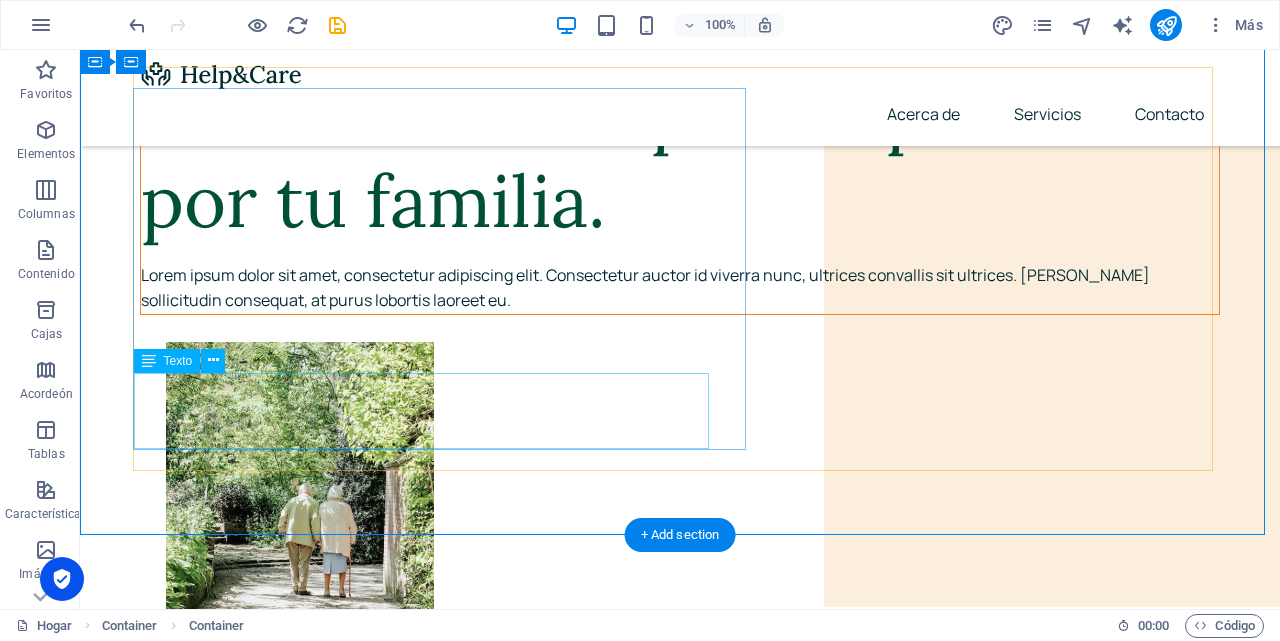click on "Lorem ipsum dolor sit amet, consectetur adipiscing elit. Consectetur auctor id viverra nunc, ultrices convallis sit ultrices. [PERSON_NAME] sollicitudin consequat, at purus lobortis laoreet eu." at bounding box center (680, 288) 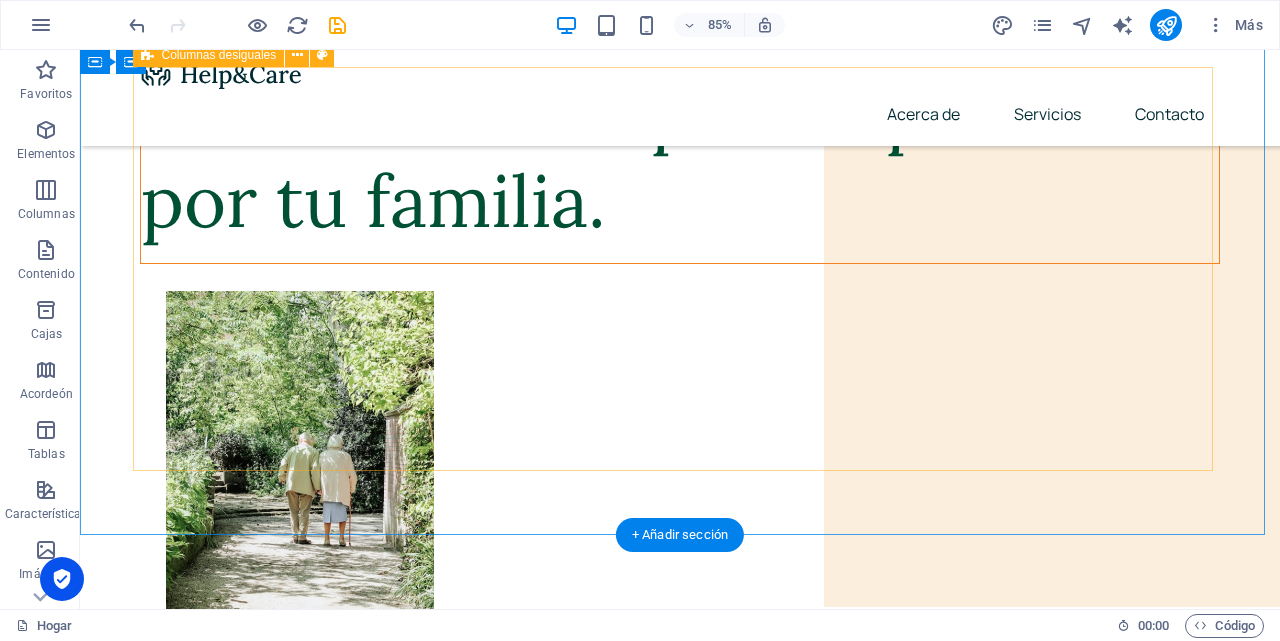 click on "Realmente nos preocupamos por tu familia." at bounding box center (680, 1186) 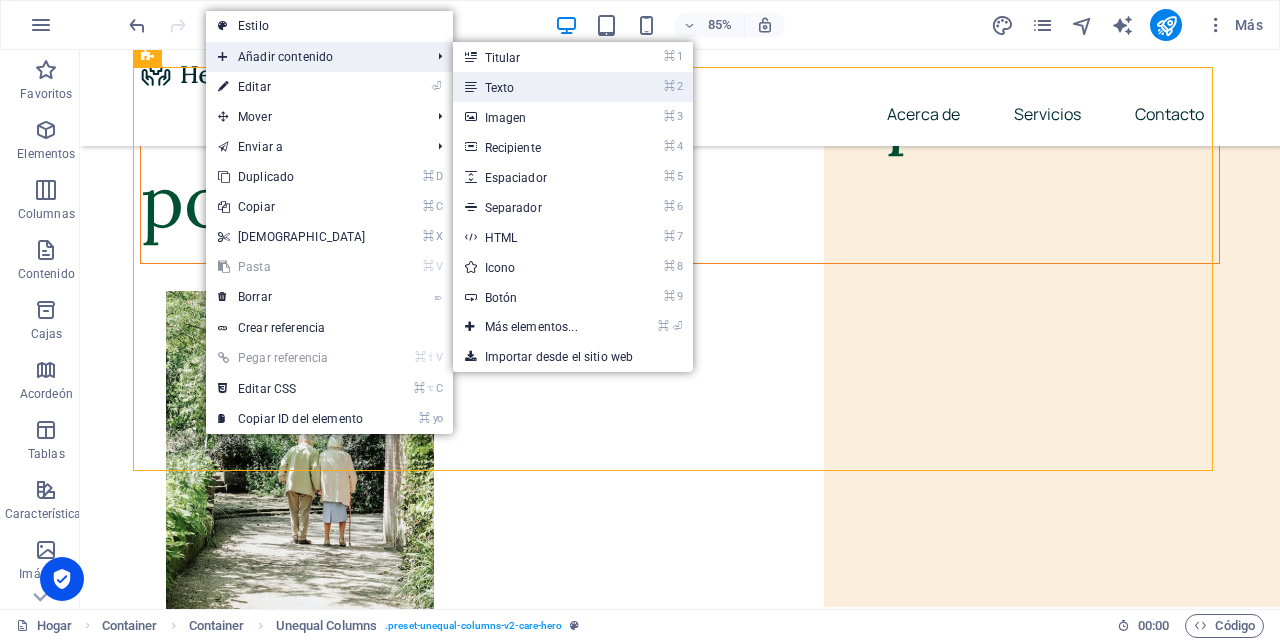 click on "⌘  2 Texto" at bounding box center [535, 87] 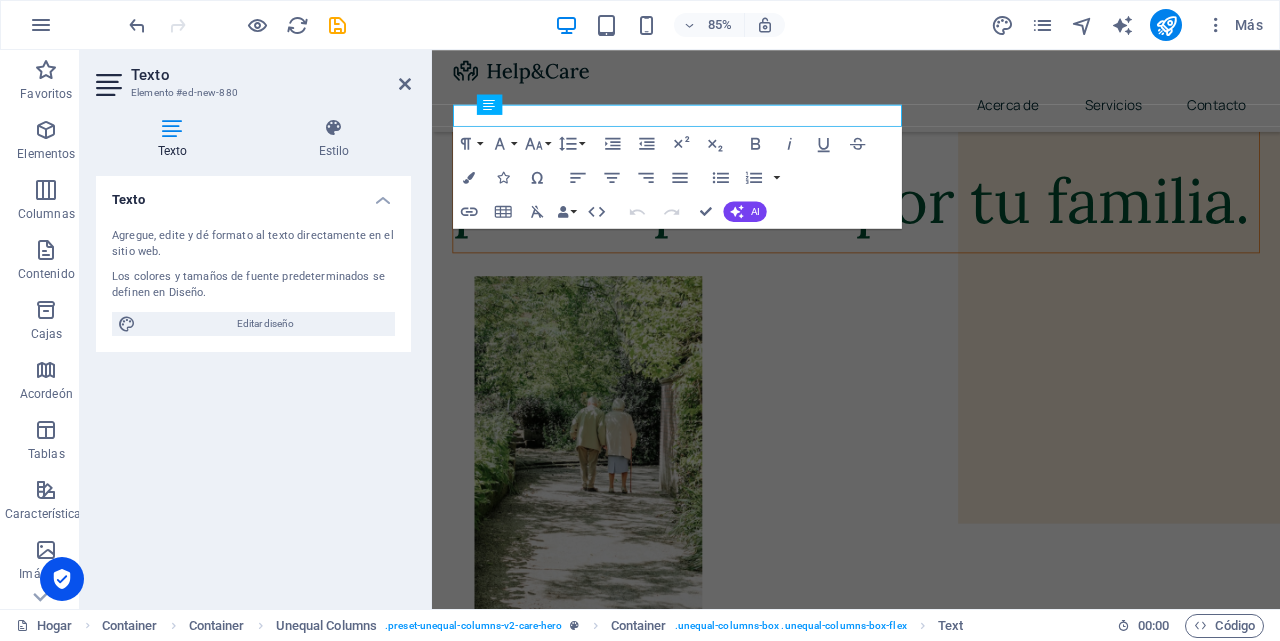 click on "Agregue, edite y dé formato al texto directamente en el sitio web." at bounding box center [253, 244] 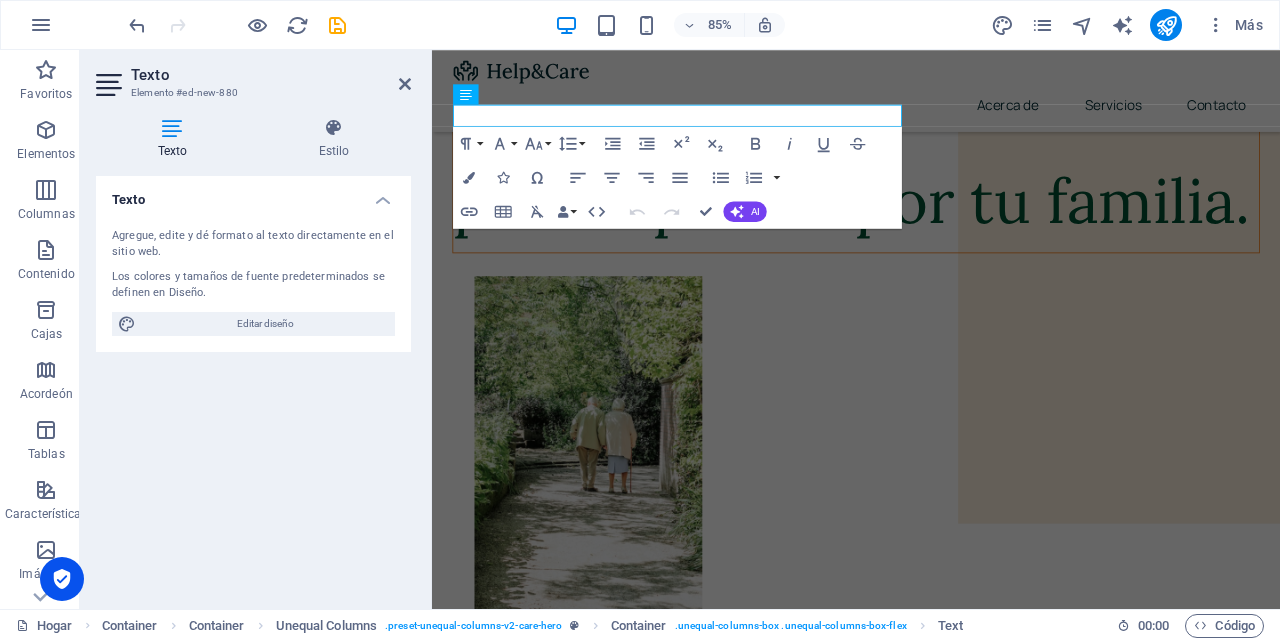 click on "Agregue, edite y dé formato al texto directamente en el sitio web." at bounding box center (253, 244) 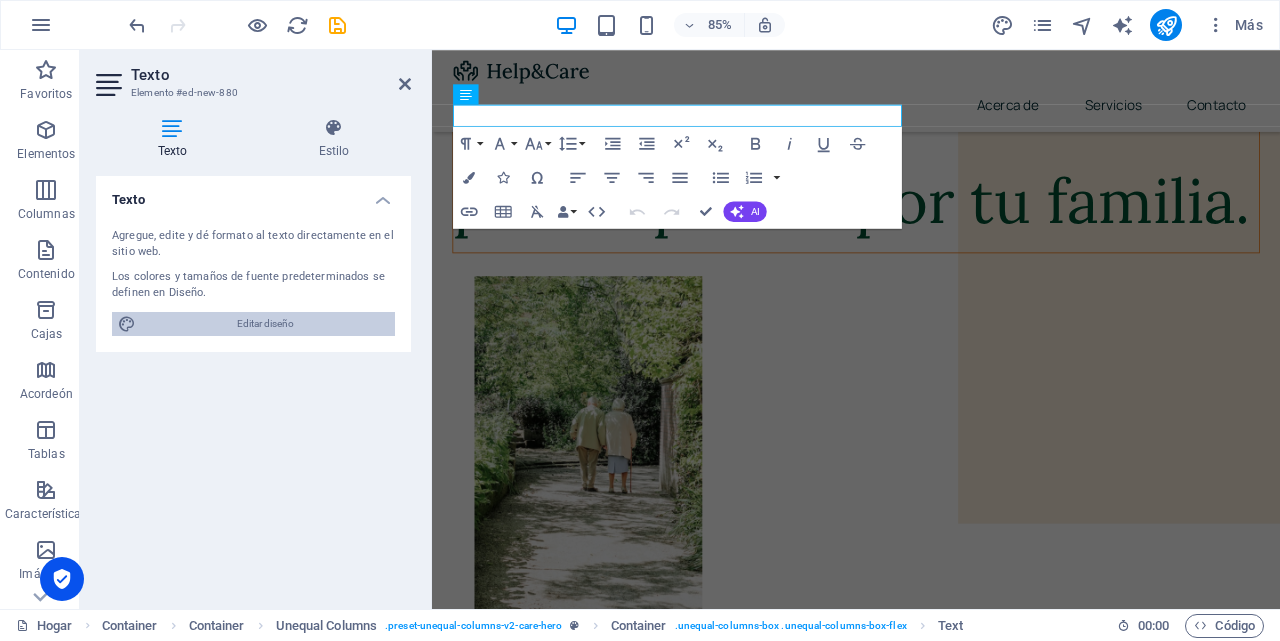 click on "Editar diseño" at bounding box center (265, 323) 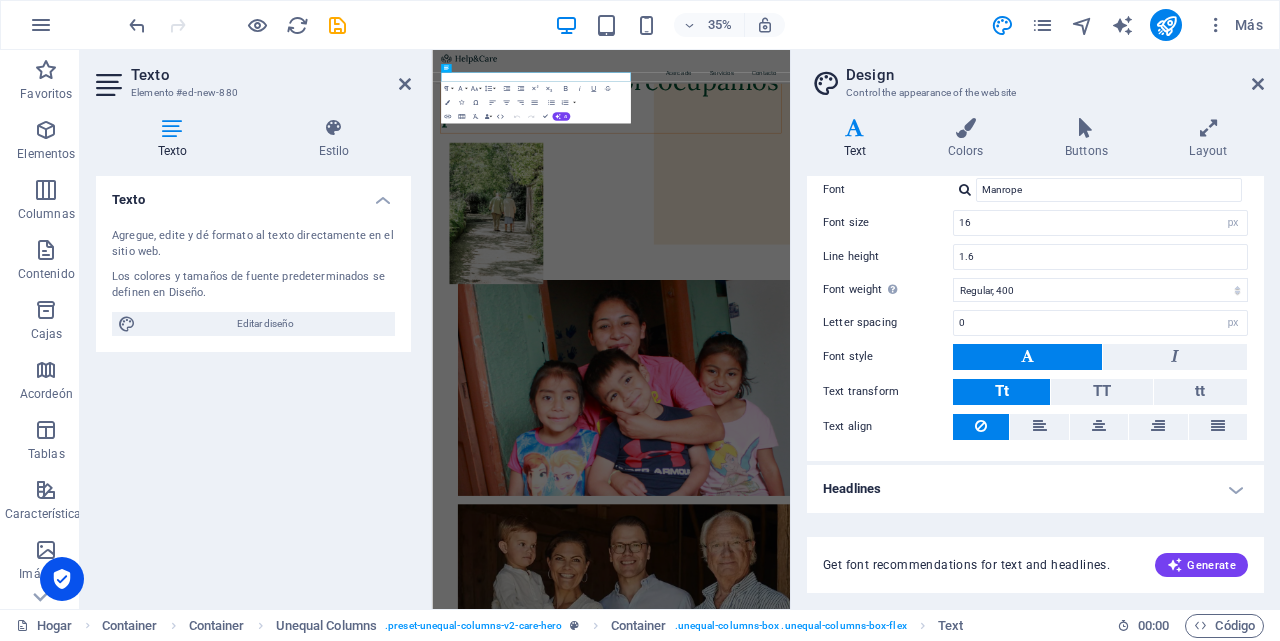 scroll, scrollTop: 0, scrollLeft: 0, axis: both 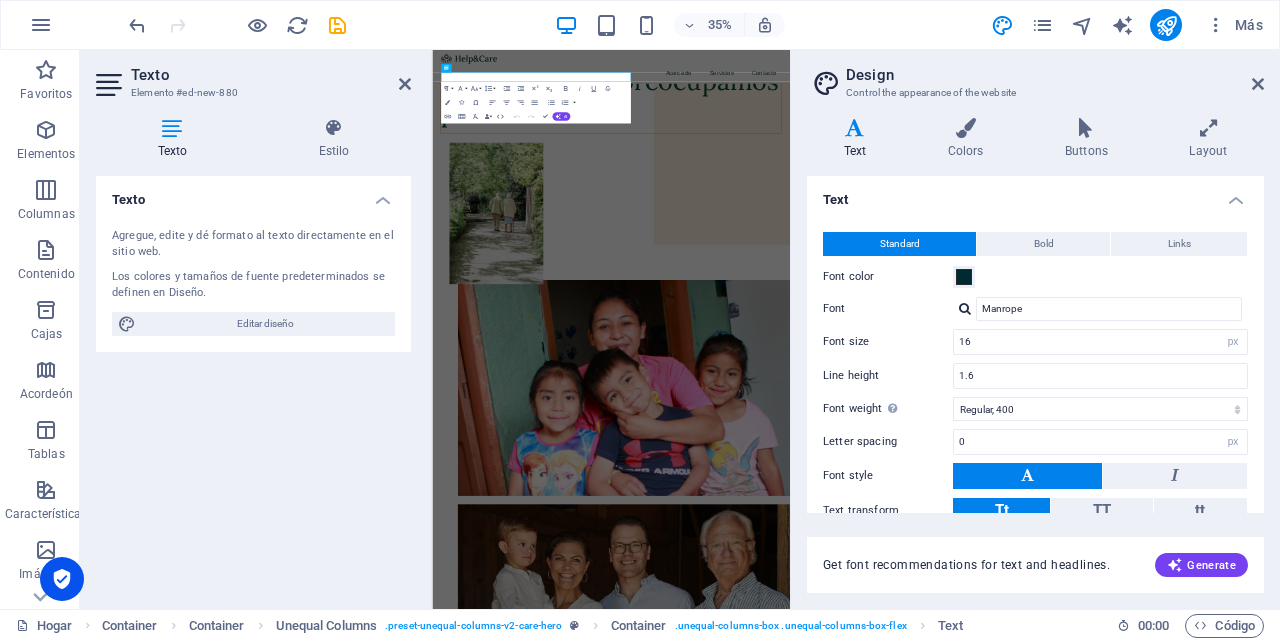 click on "Agregue, edite y dé formato al texto directamente en el sitio web." at bounding box center (253, 244) 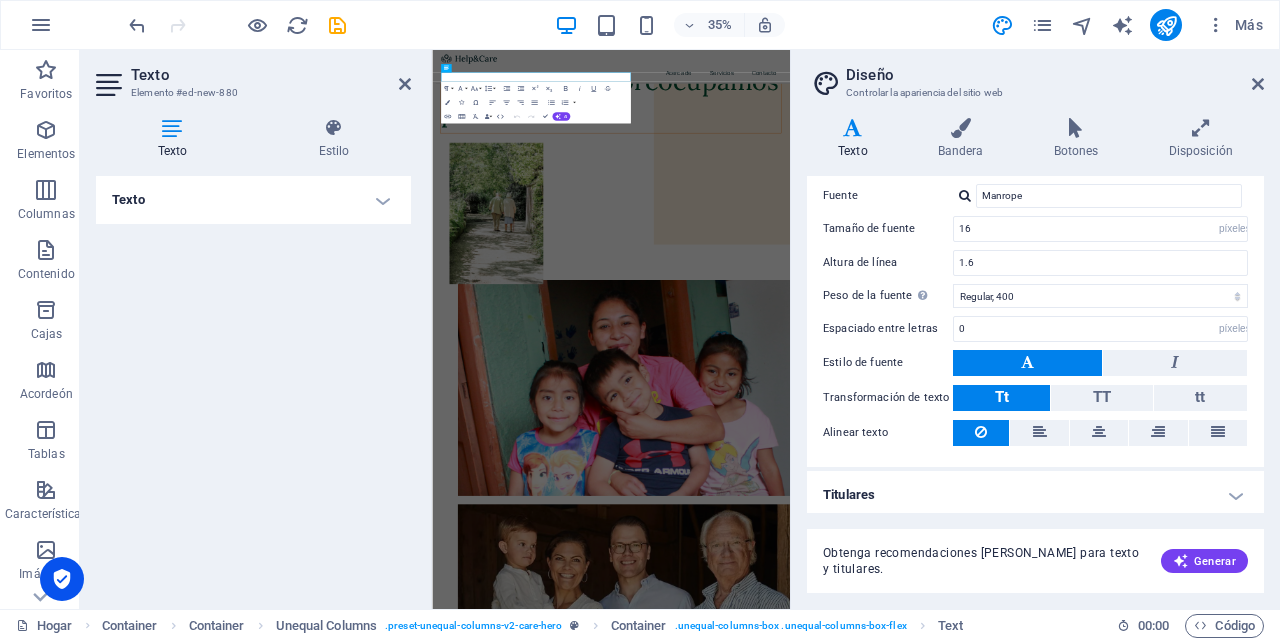 scroll, scrollTop: 112, scrollLeft: 0, axis: vertical 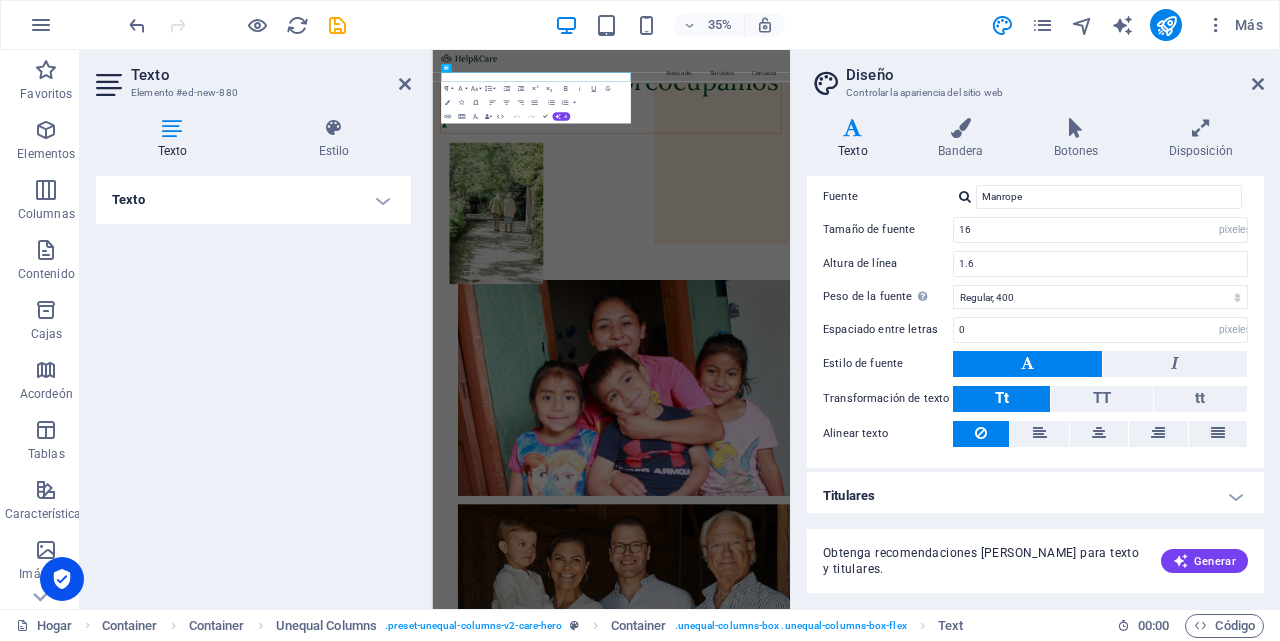 click on "Obtenga recomendaciones [PERSON_NAME] para texto y titulares. Generar" at bounding box center [1035, 561] 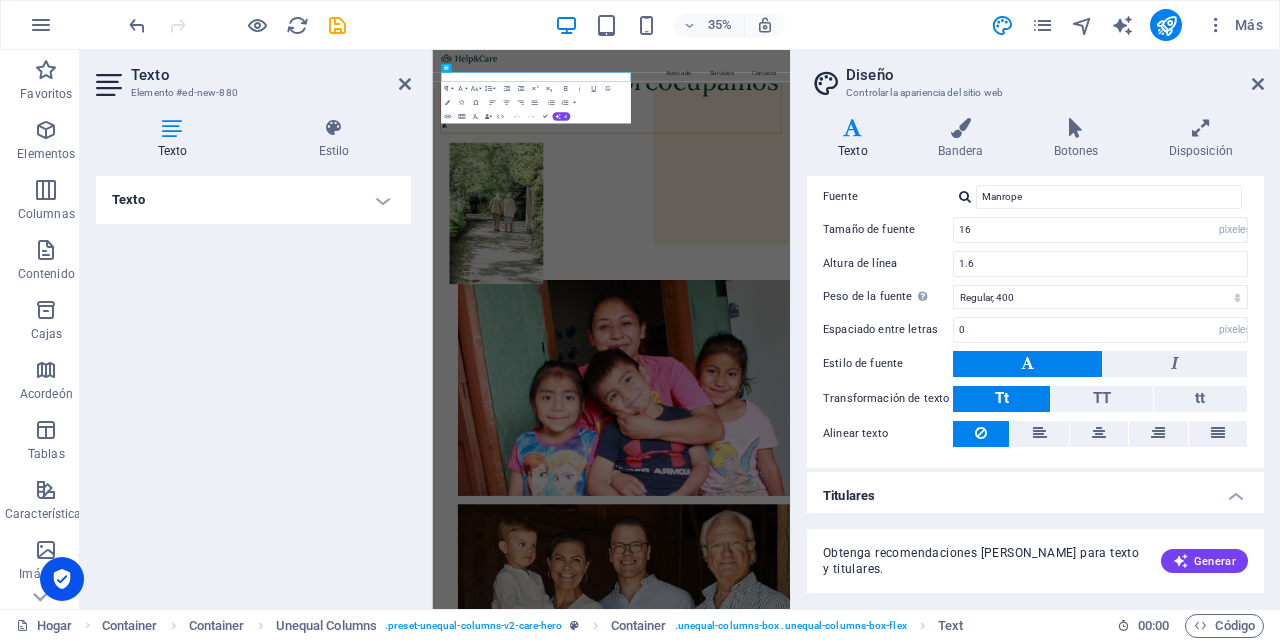 scroll, scrollTop: 510, scrollLeft: 0, axis: vertical 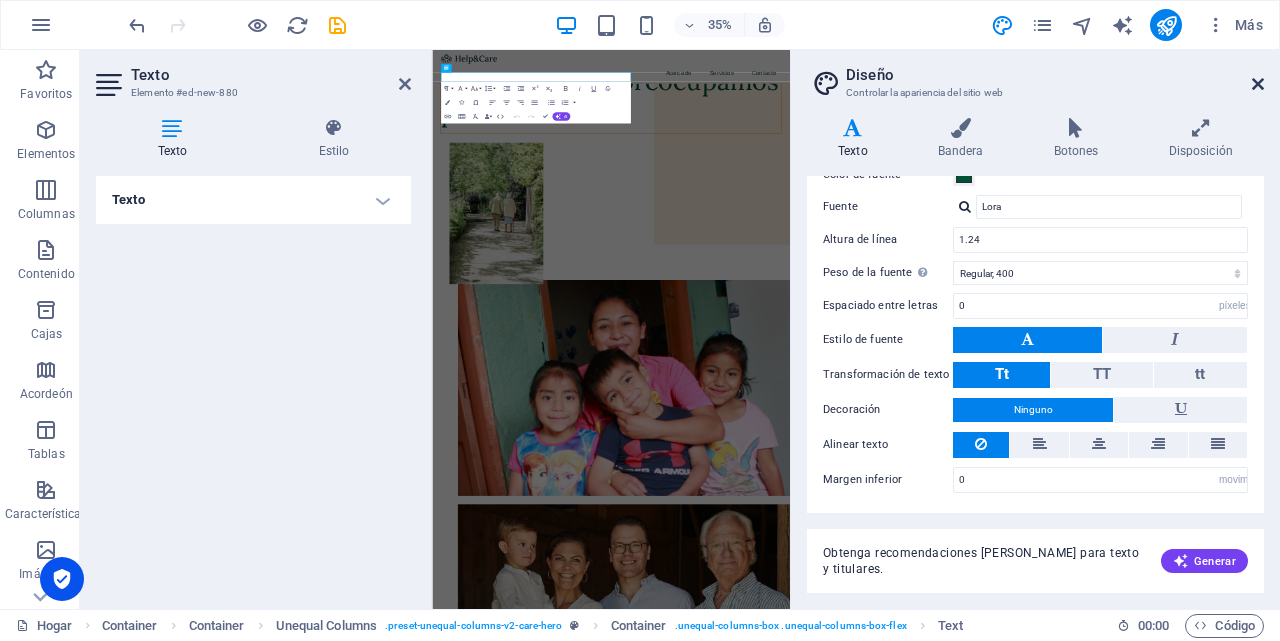 click at bounding box center (1258, 84) 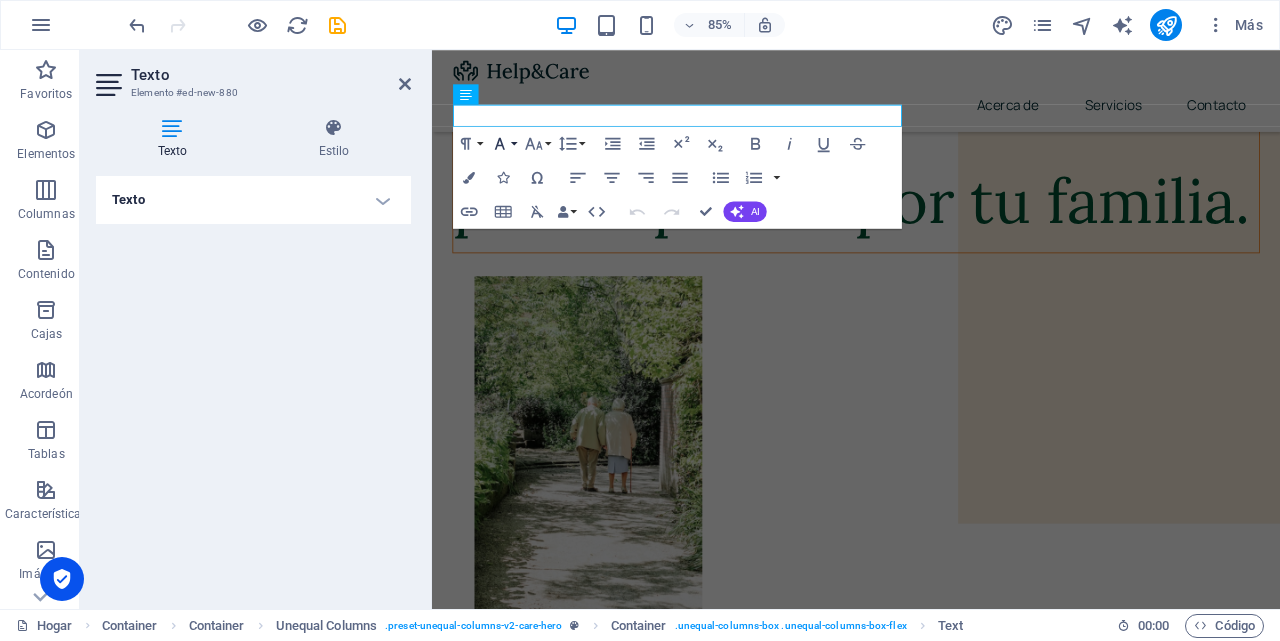 click 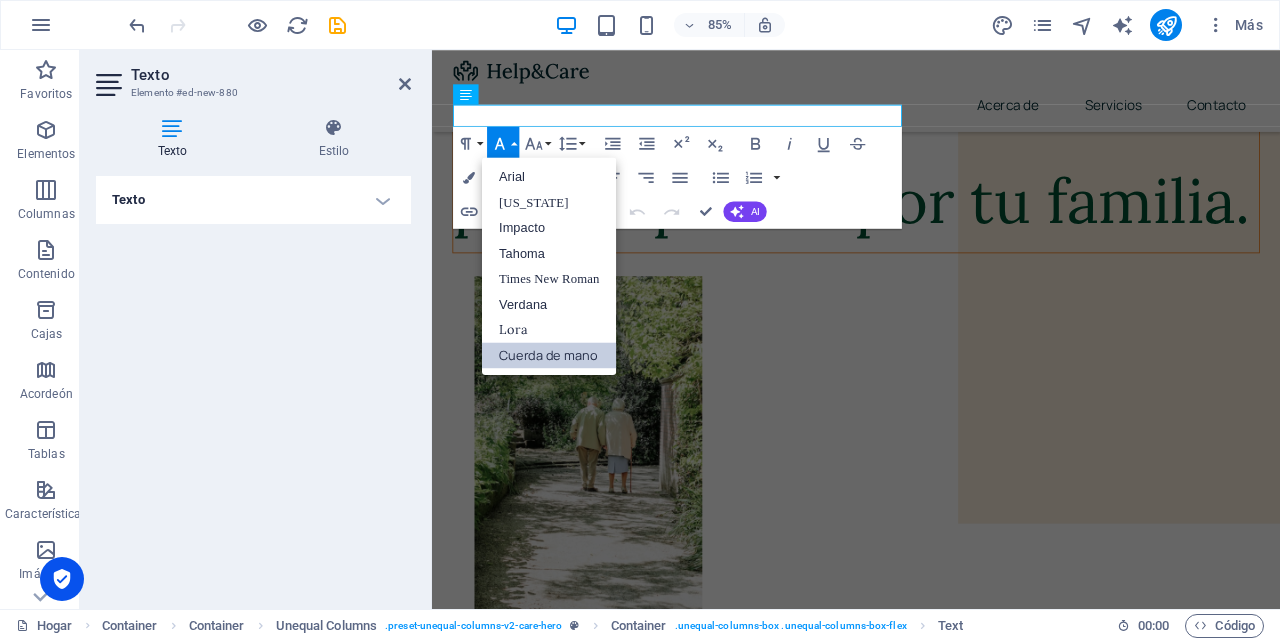 scroll, scrollTop: 0, scrollLeft: 0, axis: both 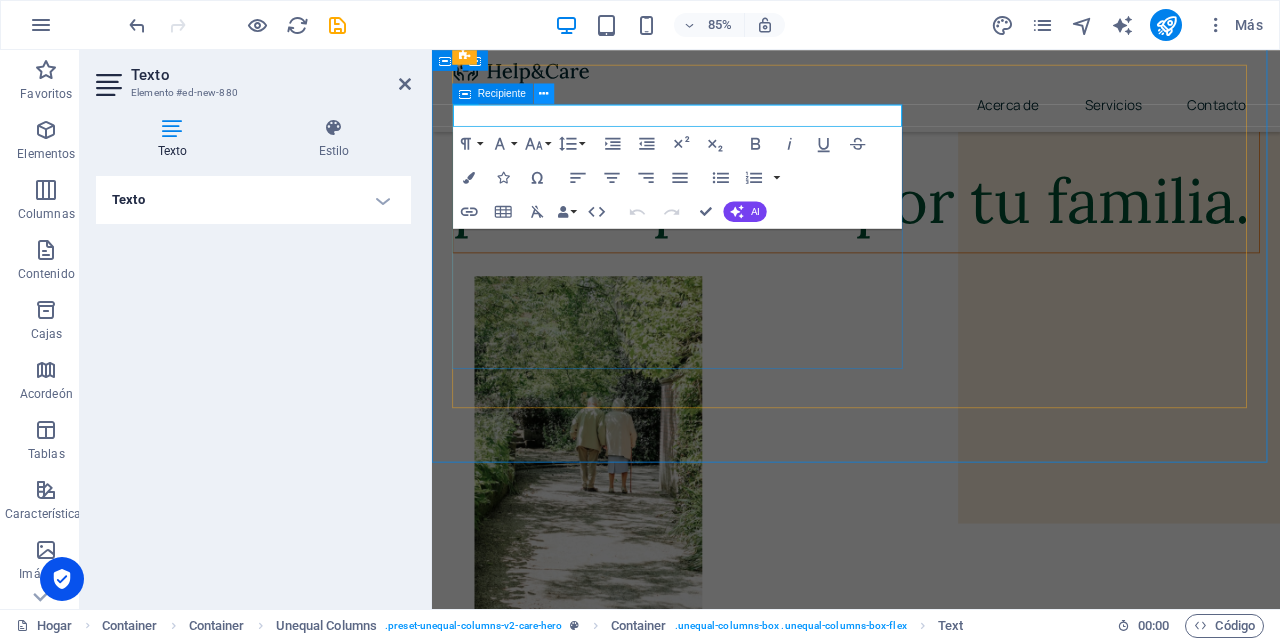 click at bounding box center [543, 94] 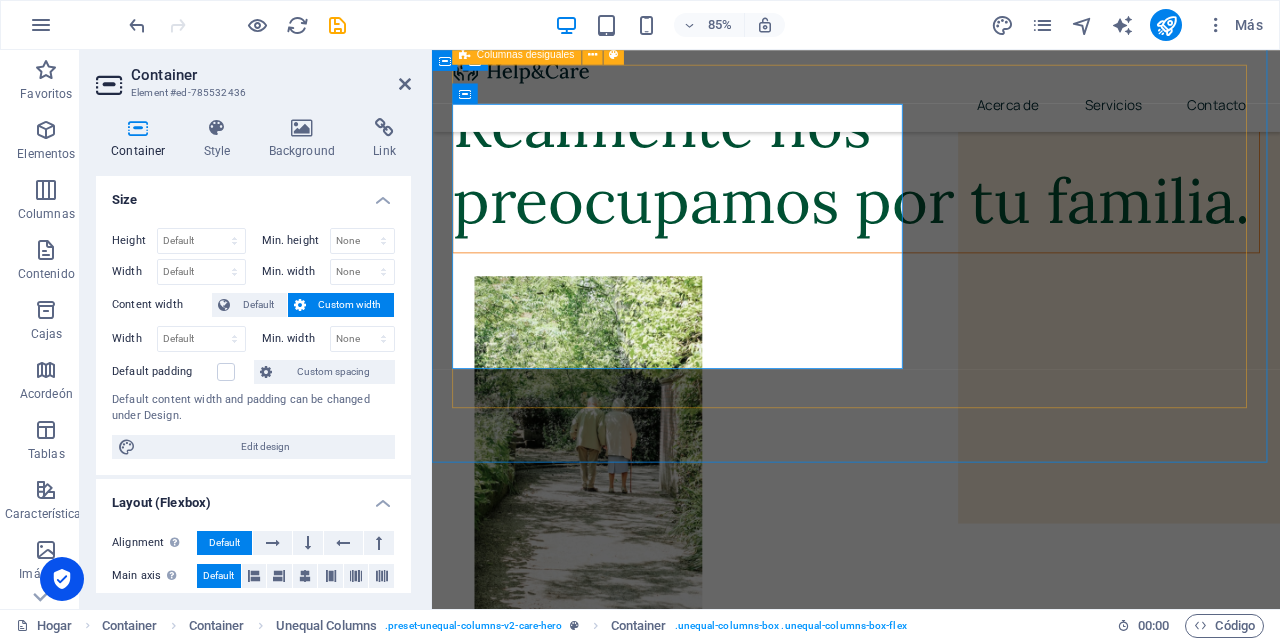 click on "Nuevo elemento de texto Realmente nos preocupamos por tu familia." at bounding box center (931, 1062) 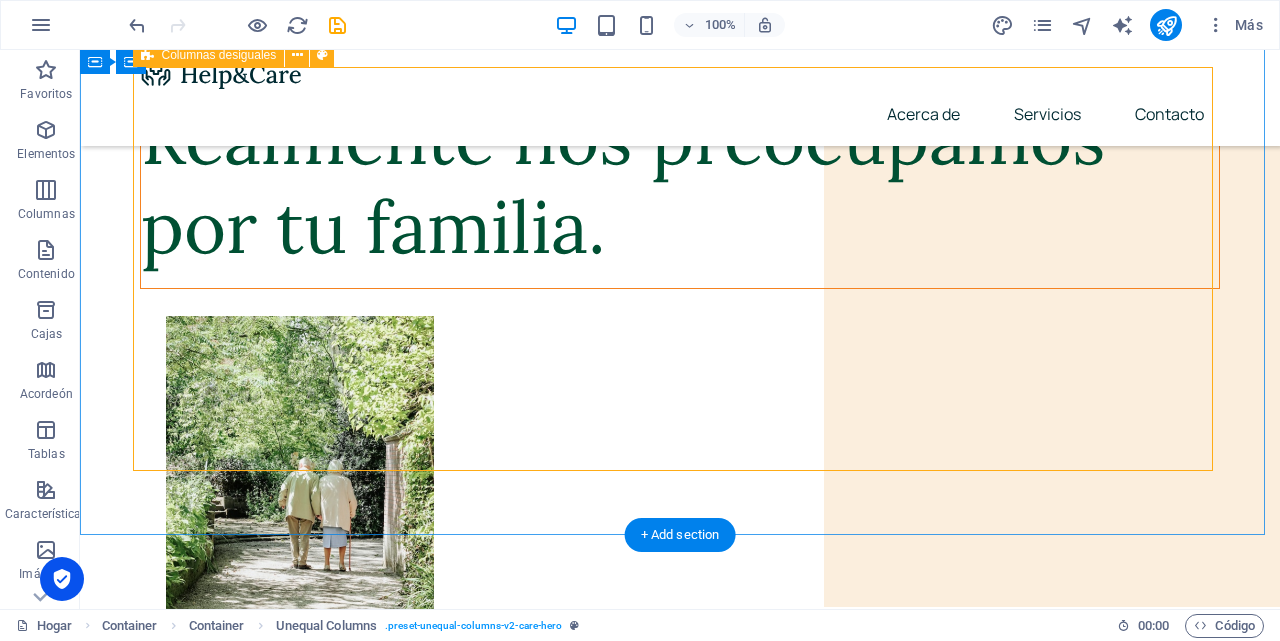 click on "Nuevo elemento de texto Realmente nos preocupamos por tu familia." at bounding box center [680, 1199] 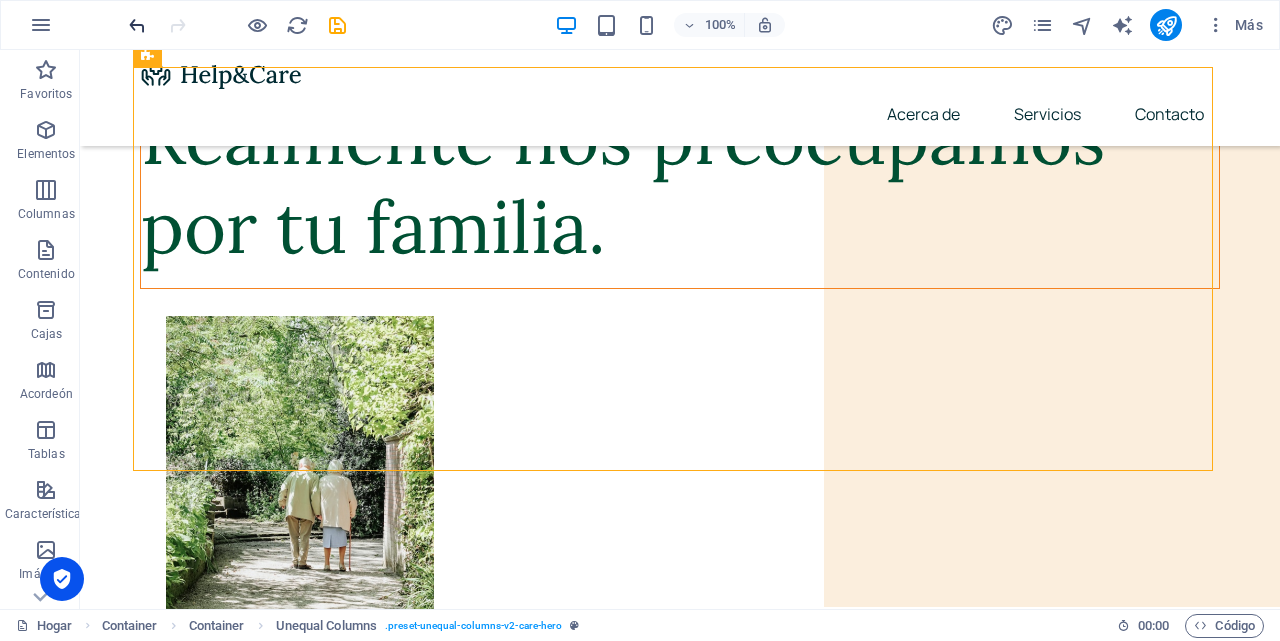 click at bounding box center (137, 25) 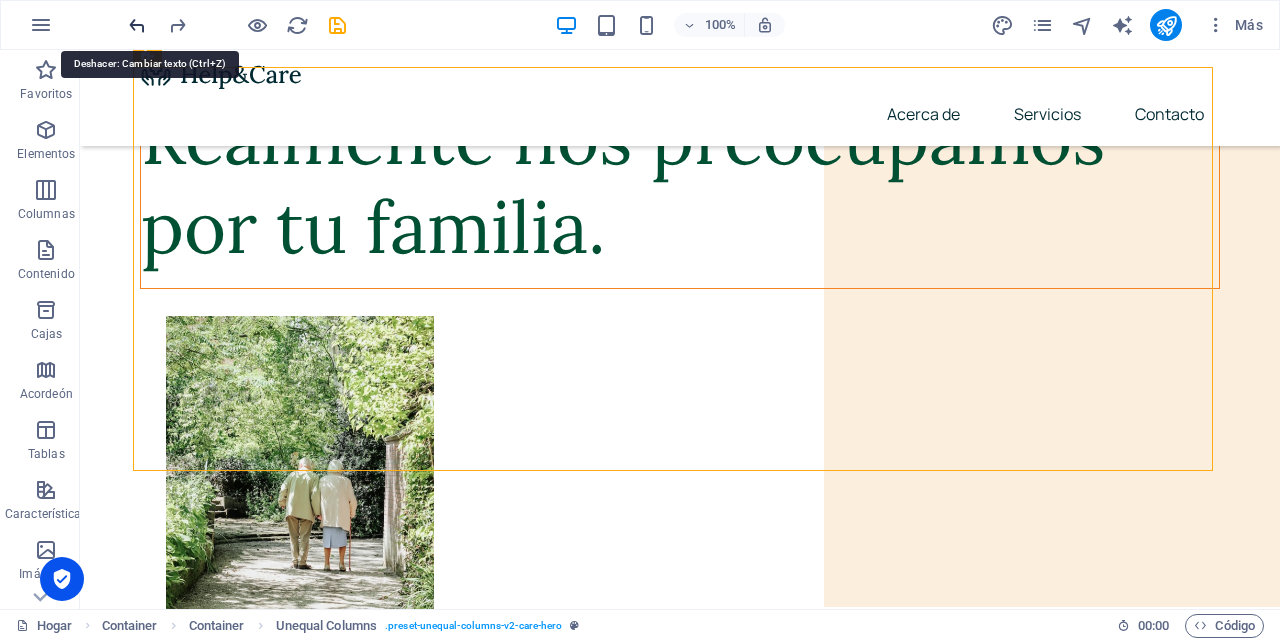 click at bounding box center [137, 25] 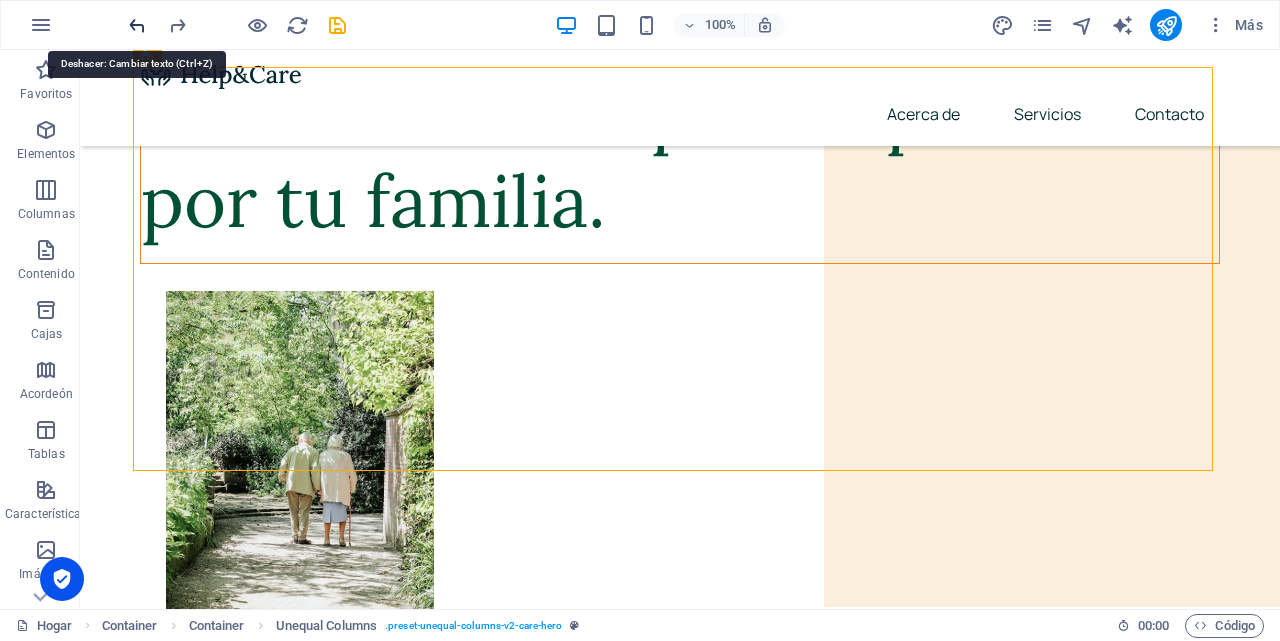 click at bounding box center [137, 25] 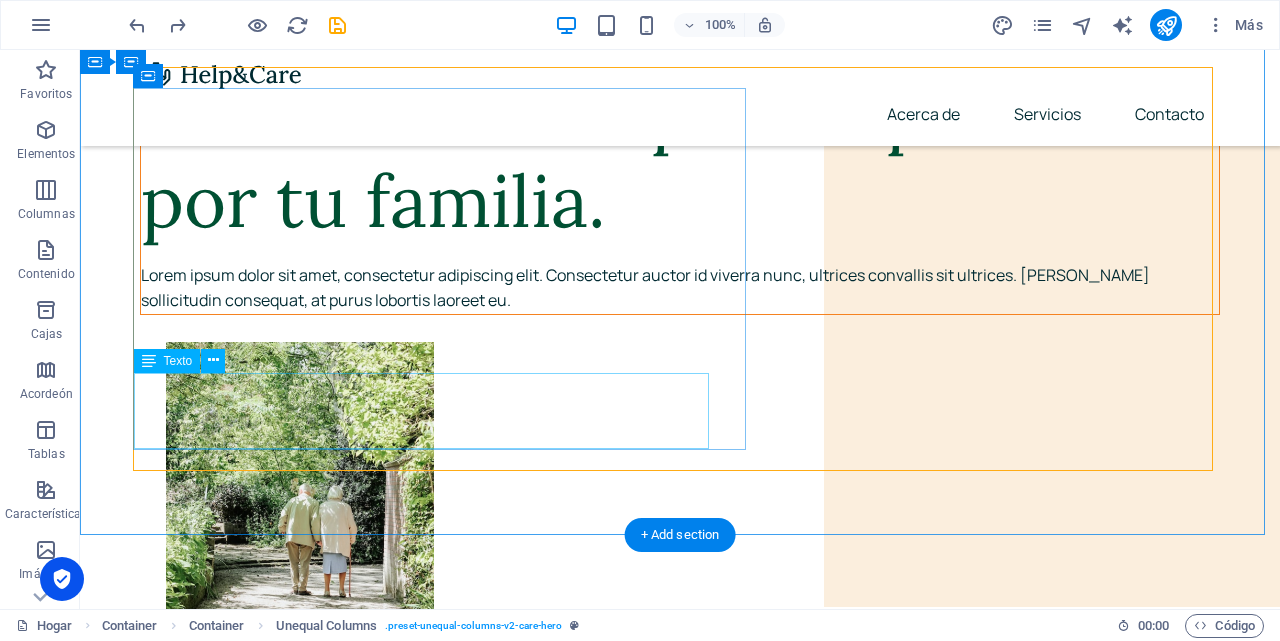 click on "Lorem ipsum dolor sit amet, consectetur adipiscing elit. Consectetur auctor id viverra nunc, ultrices convallis sit ultrices. [PERSON_NAME] sollicitudin consequat, at purus lobortis laoreet eu." at bounding box center (680, 288) 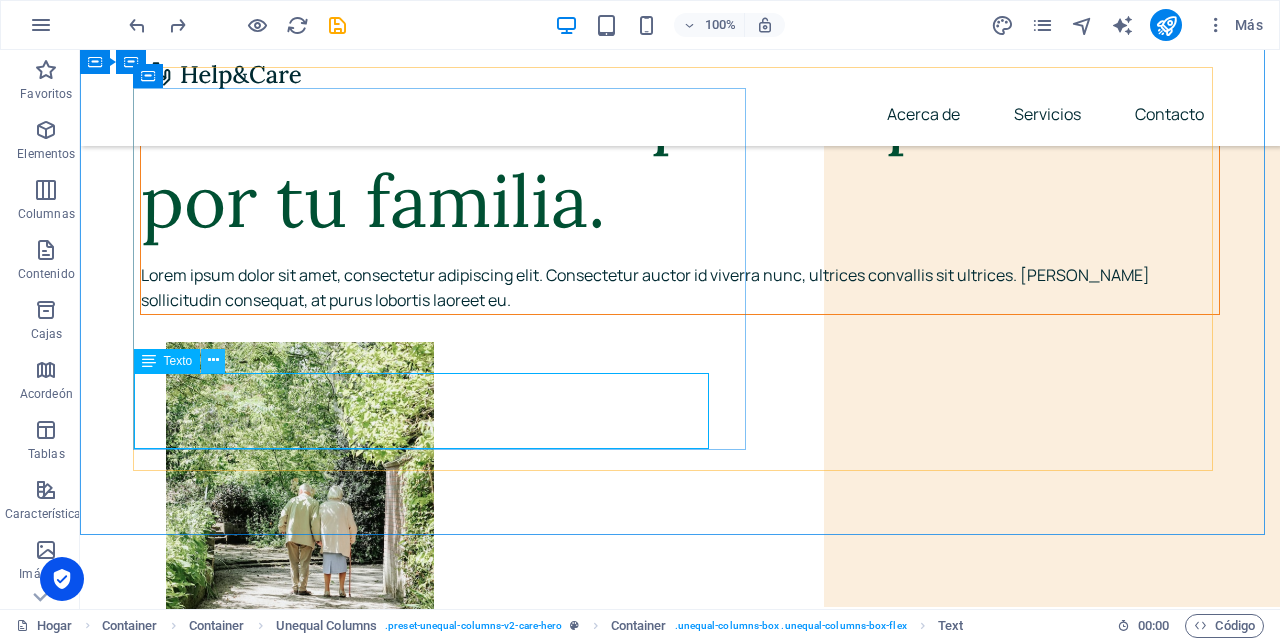 click at bounding box center [213, 360] 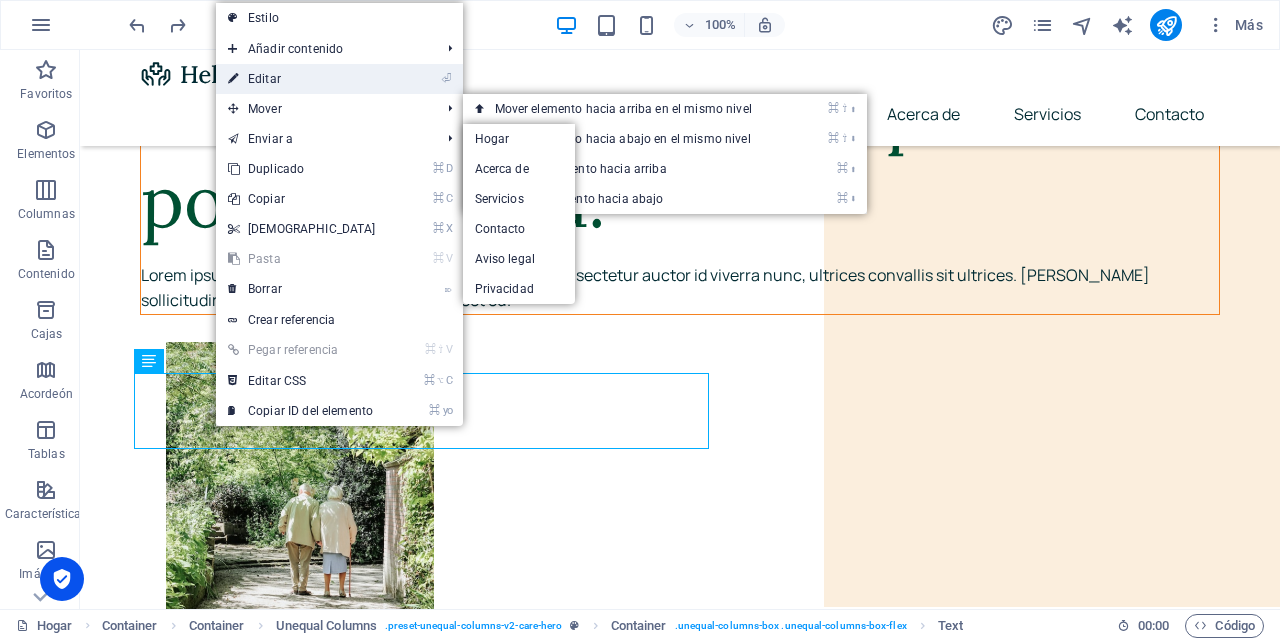 click on "⏎ Editar" at bounding box center (302, 79) 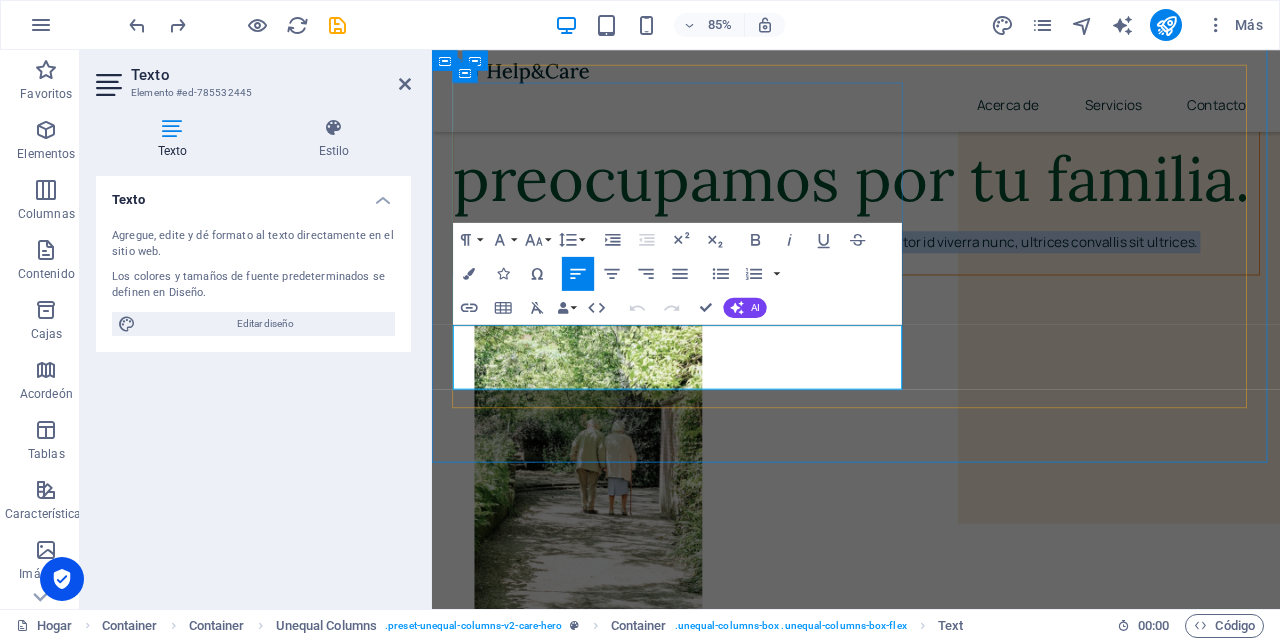 drag, startPoint x: 459, startPoint y: 384, endPoint x: 795, endPoint y: 430, distance: 339.1342 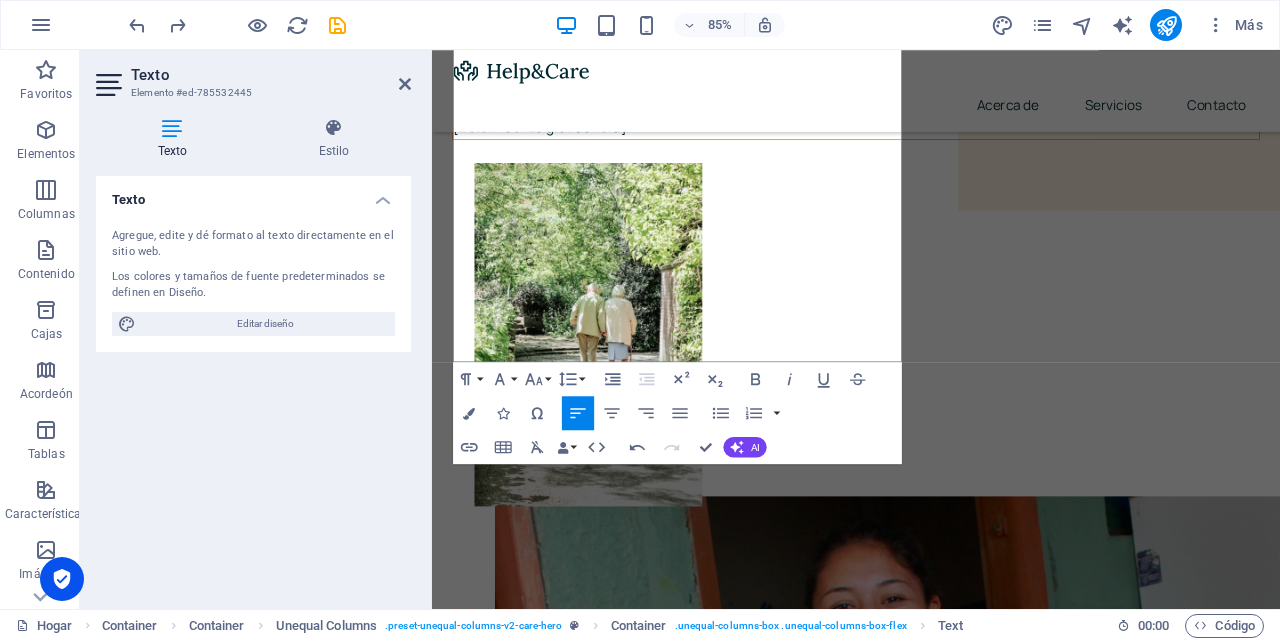 scroll, scrollTop: 406, scrollLeft: 0, axis: vertical 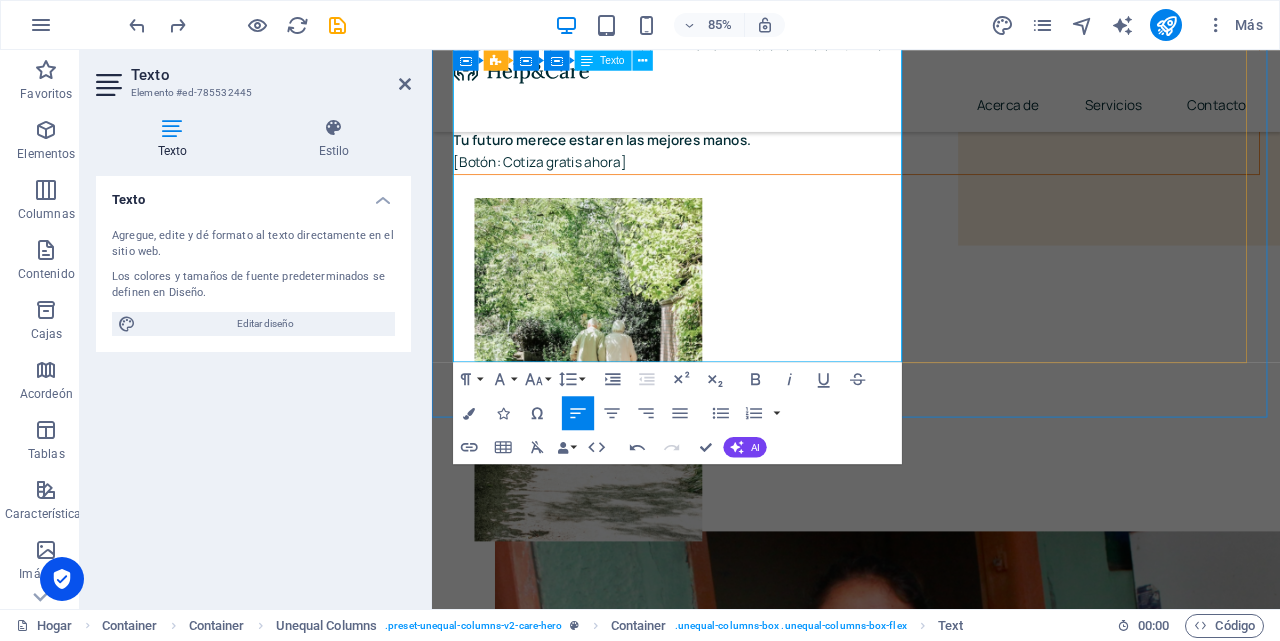 click on "Tu futuro merece estar en las mejores manos.  [Botón: Cotiza gratis ahora]" at bounding box center [931, 169] 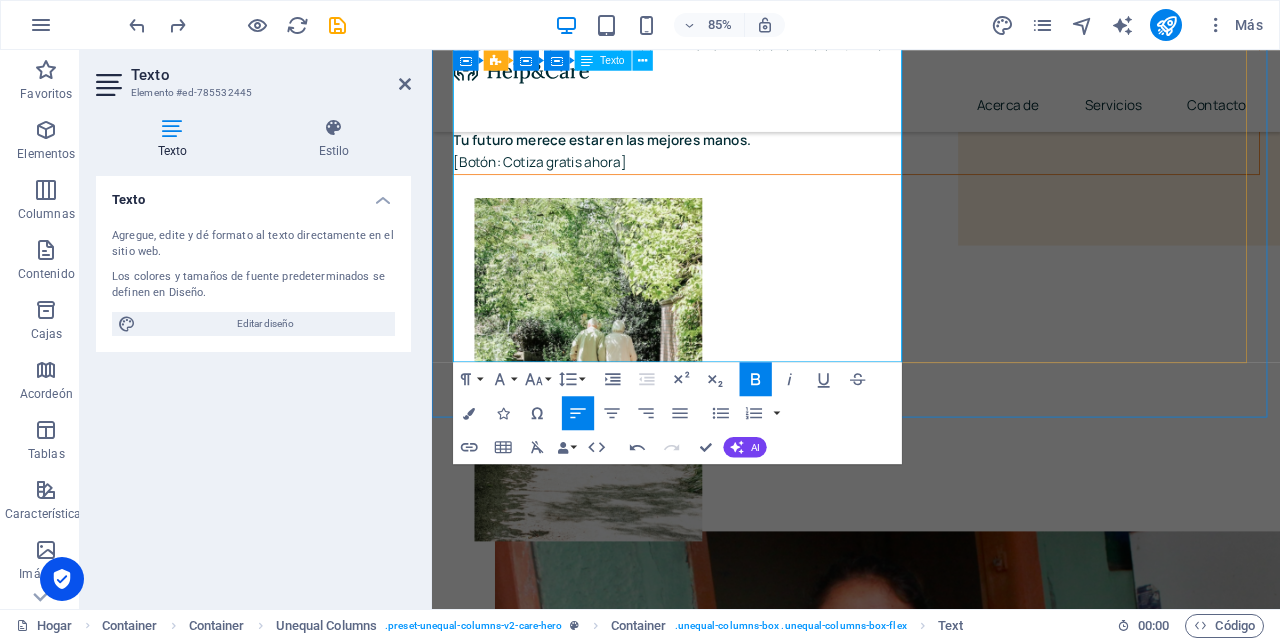 click on "[Botón: Cotiza gratis ahora]" at bounding box center (559, 182) 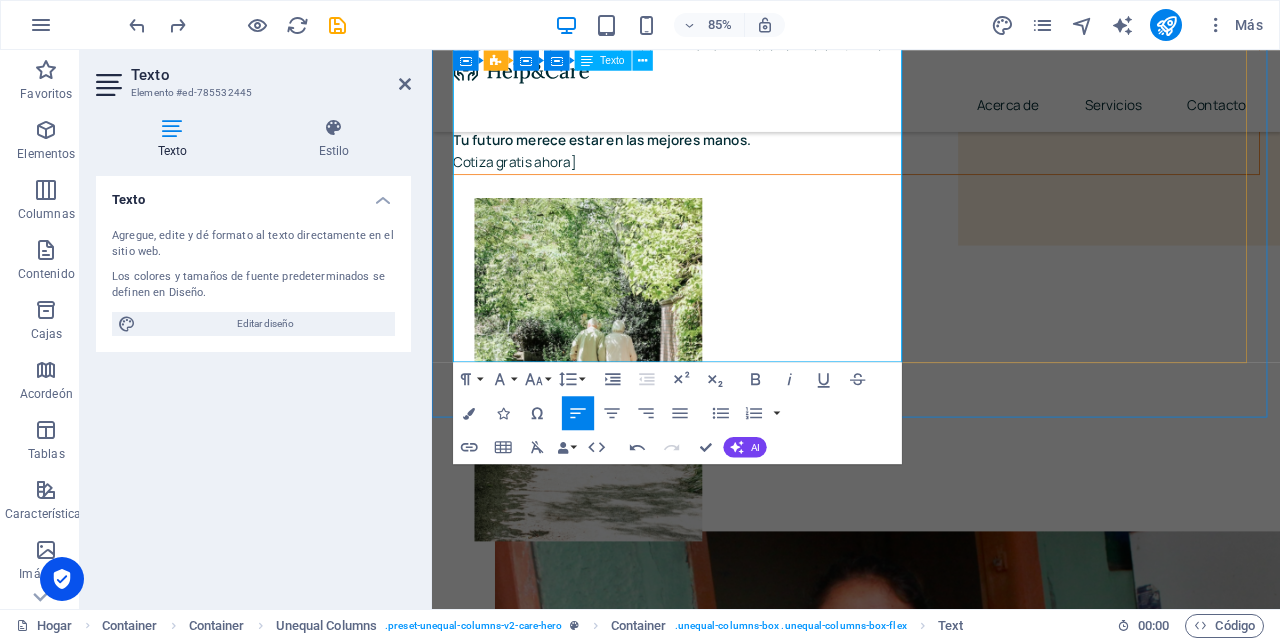 click on "Tu futuro merece estar en las mejores manos.  Cotiza gratis ahora]" at bounding box center [931, 169] 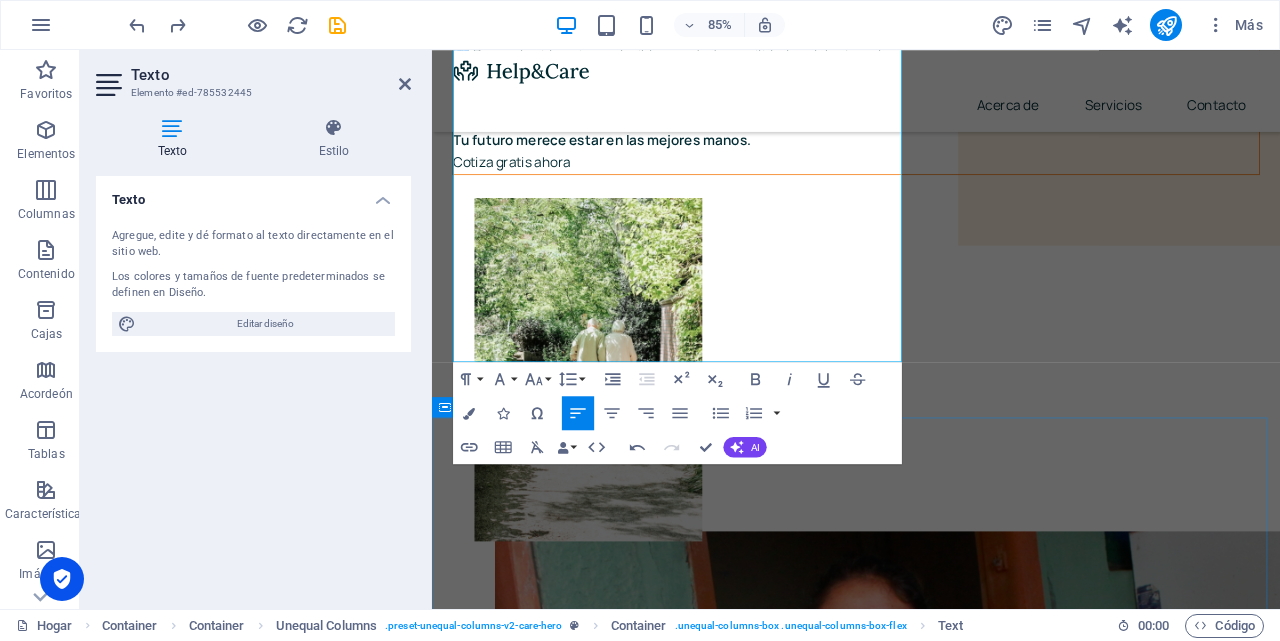 click on "Nuestros servicios Atención de la demencia Lorem ipsum dolor sit amet, consectetur adipiscing elit. Amet ullamcorper sed vitae quis turpis. Leer más     Cuidados paliativos Lorem ipsum dolor sit amet, consectetur adipiscing elit. Amet ullamcorper sed vitae quis turpis. Leer más     Fisioterapia Lorem ipsum dolor sit amet, consectetur adipiscing elit. Amet ullamcorper sed vitae quis turpis. Leer más     Más información Atención de la demencia Lorem ipsum dolor sit amet, consectetur adipiscing elit. Consectetur auctor id viverra nunc, ultrices convallis sit ultrices. [PERSON_NAME] sollicitudin consequat, at purus lobortis laoreet eu. Lorem ipsum dolor sit amet, consectetur adipiscing elit. Consectetur auctor id viverra nunc, ultrices convallis sit ultrices. Cuidados paliativos Fisioterapia" at bounding box center (931, 3979) 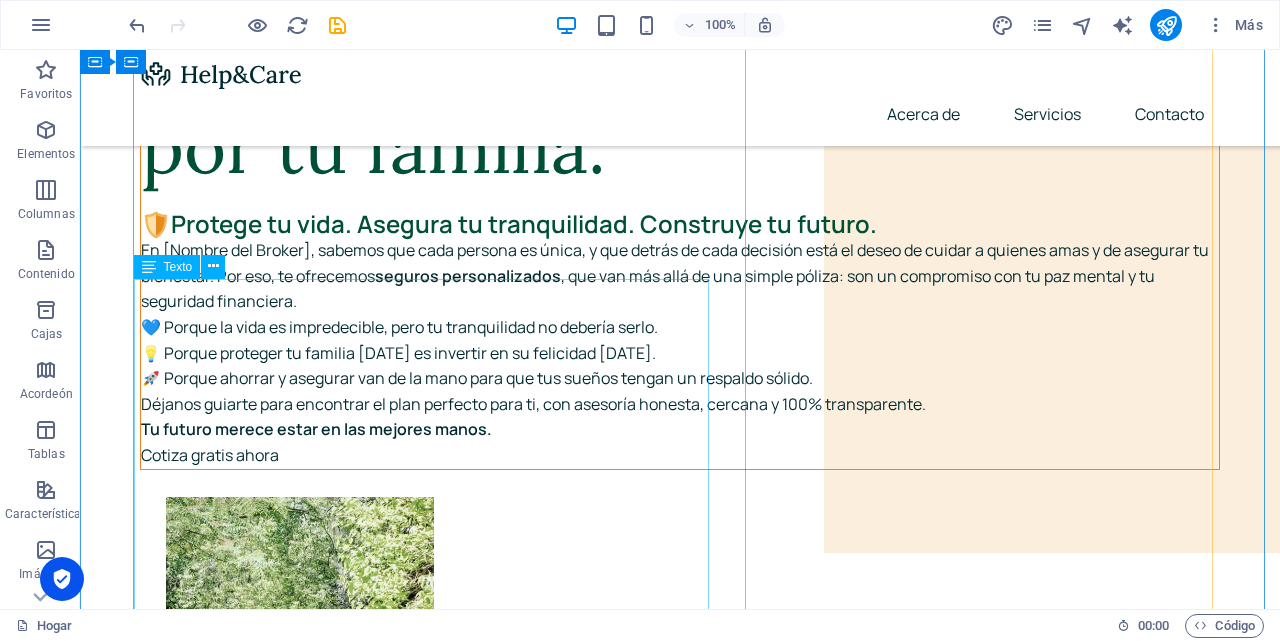 scroll, scrollTop: 152, scrollLeft: 0, axis: vertical 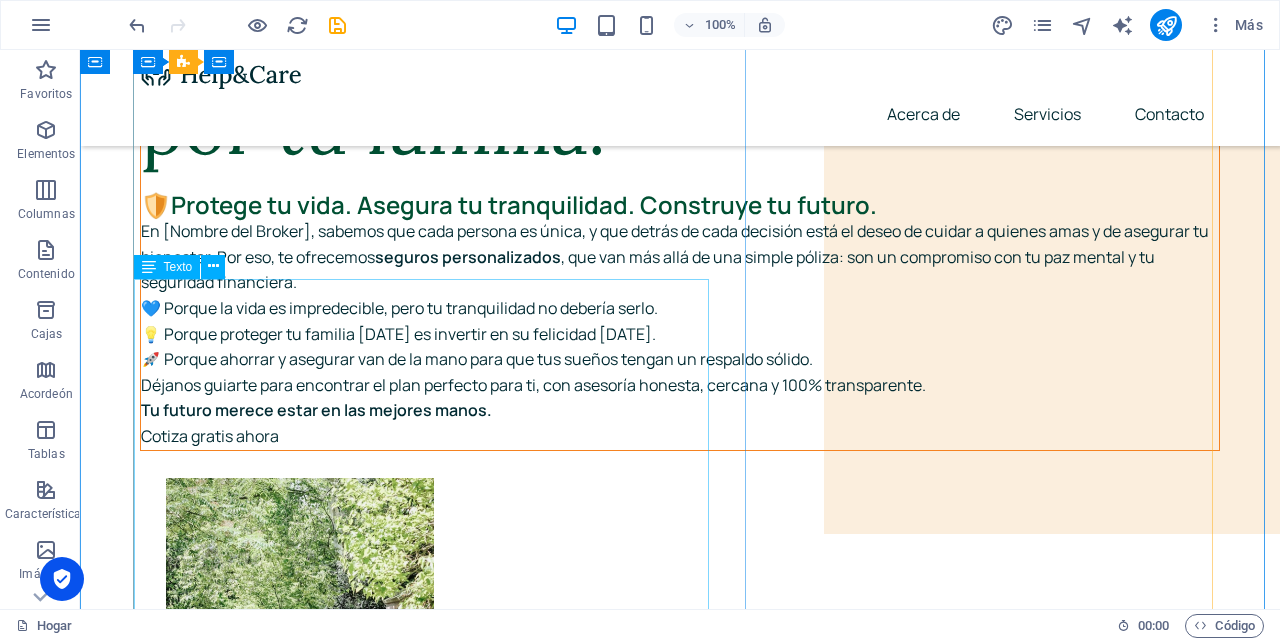 click on "🛡️  Protege tu vida. Asegura tu tranquilidad. Construye tu futuro. En [Nombre del Broker], sabemos que cada persona es única, y que detrás de cada decisión está el deseo de cuidar a quienes amas y de asegurar tu bienestar. Por eso, te ofrecemos  seguros personalizados  , que van más allá de una simple póliza: son un compromiso con tu paz mental y tu seguridad financiera. 💙 Porque la vida es impredecible, pero tu tranquilidad no debería serlo.  💡 Porque proteger tu familia [DATE] es invertir en su felicidad [DATE].  🚀 Porque ahorrar y asegurar van de la mano para que tus sueños tengan un respaldo sólido. [PERSON_NAME] guiarte para encontrar el plan perfecto para ti, con asesoría honesta, cercana y 100% transparente. Tu futuro merece estar en las mejores manos.  Cotiza gratis ahora" at bounding box center [680, 320] 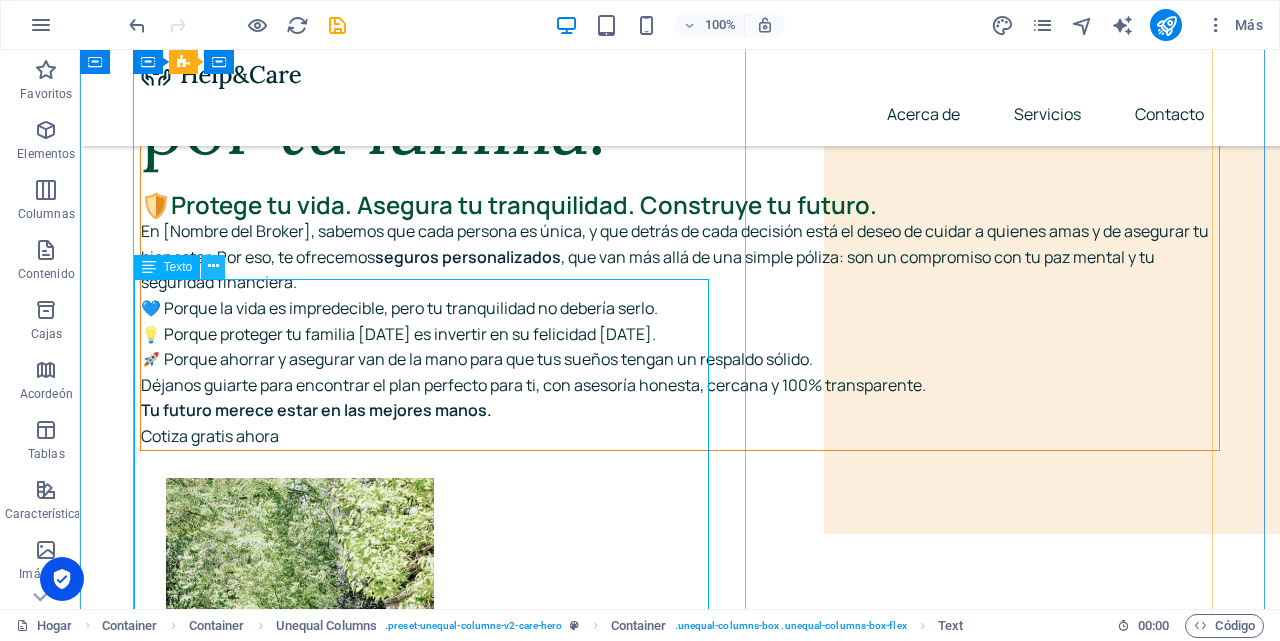 click at bounding box center (213, 266) 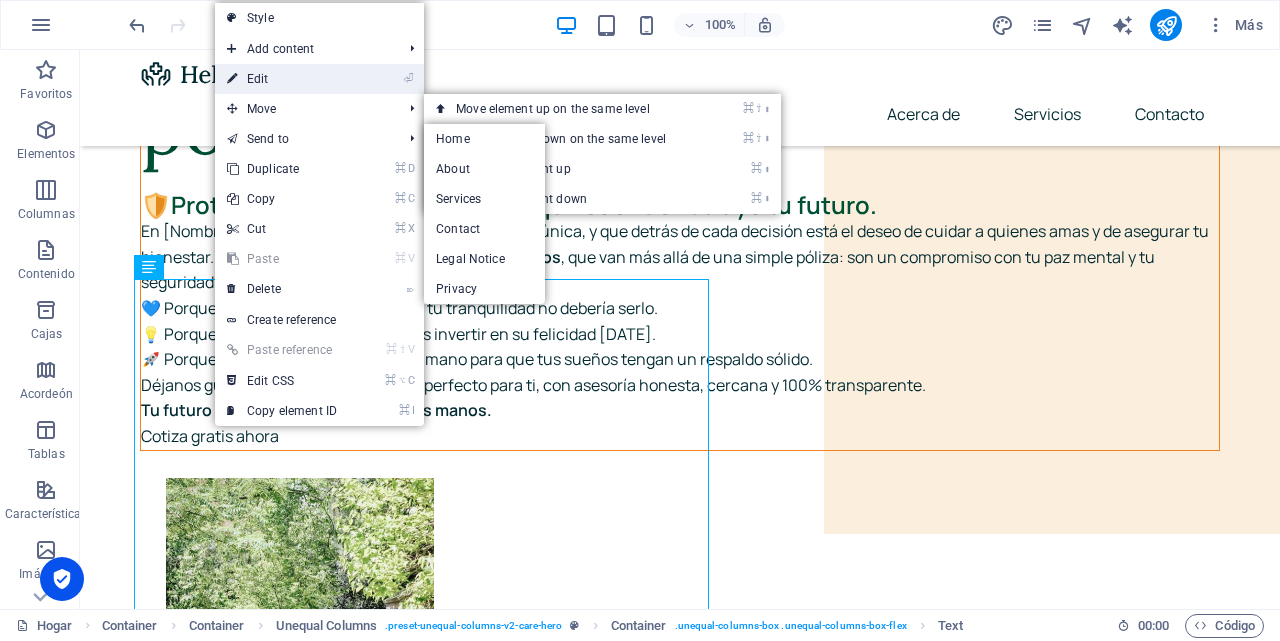 click on "⏎  Edit" at bounding box center (282, 79) 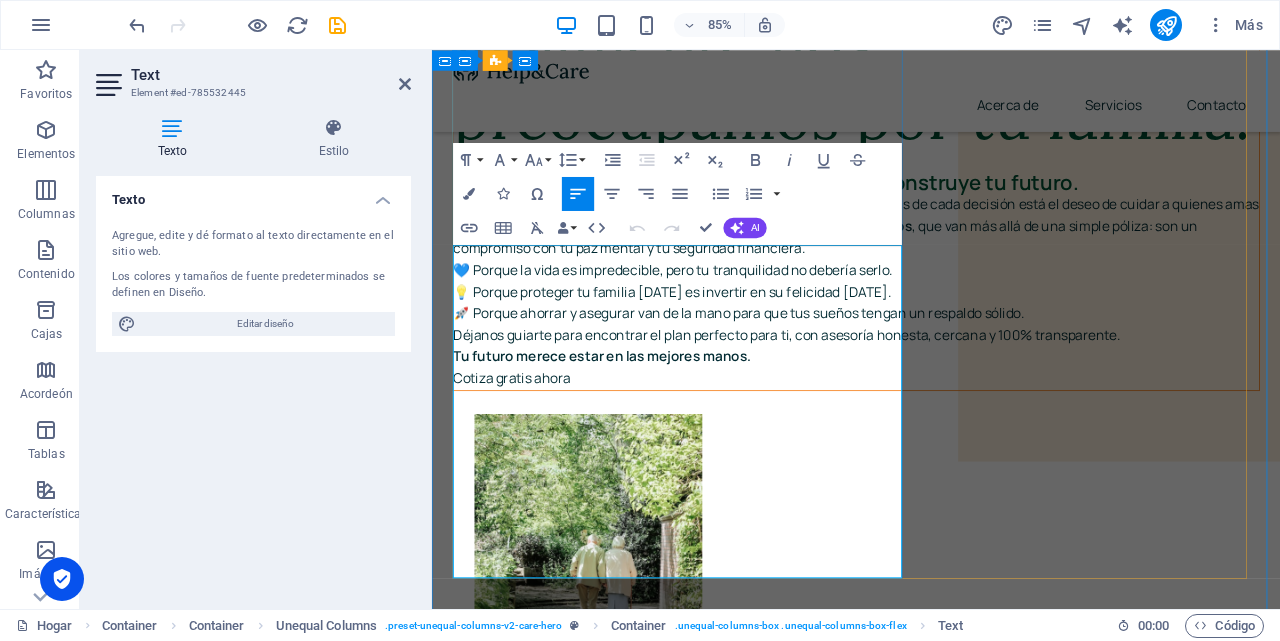 click on "En [Nombre del Broker], sabemos que cada persona es única, y que detrás de cada decisión está el deseo de cuidar a quienes amas y de asegurar tu bienestar. Por eso, te ofrecemos  seguros personalizados  , que van más allá de una simple póliza: son un compromiso con tu paz mental y tu seguridad financiera." at bounding box center [931, 257] 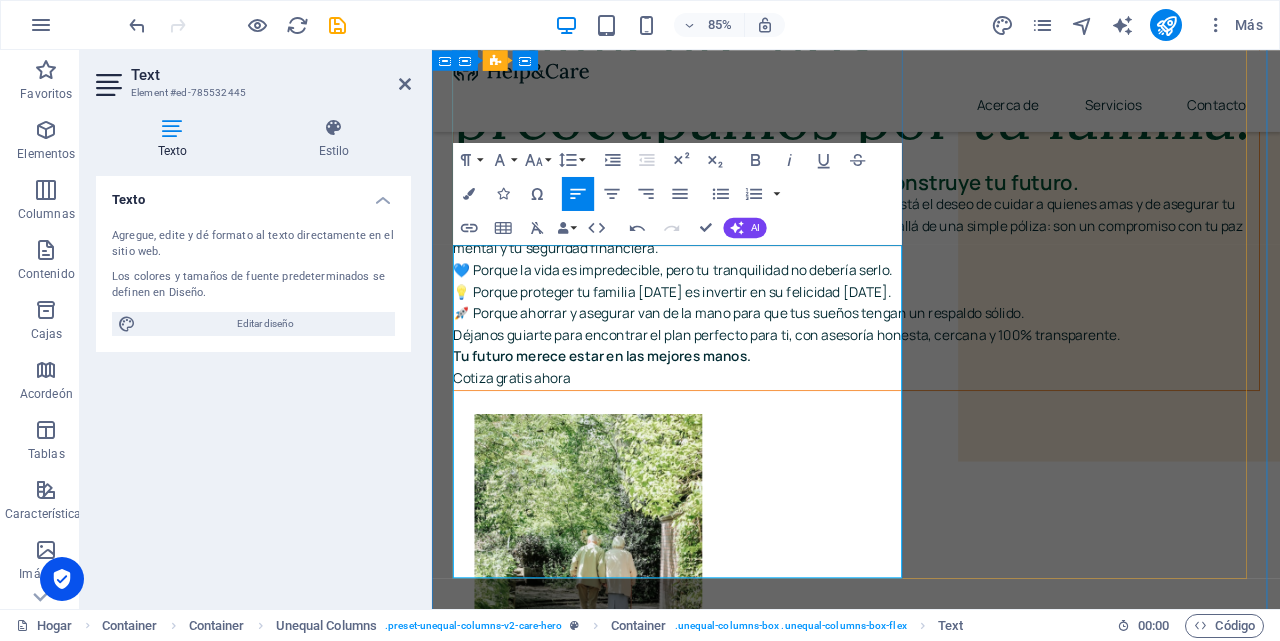 type 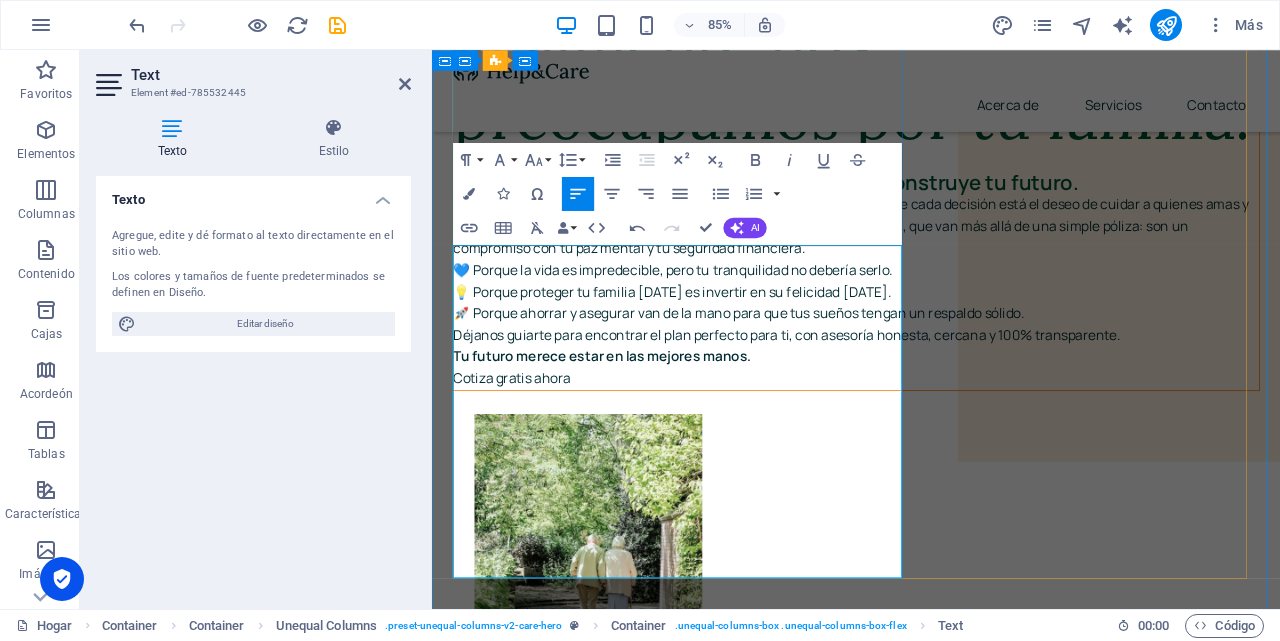 click on "En BROKSSEGUROS, sabemos que cada persona es única, y que detrás de cada decisión está el deseo de cuidar a quienes amas y de asegurar tu bienestar. Por eso, te ofrecemos  seguros personalizados  , que van más allá de una simple póliza: son un compromiso con tu paz mental y tu seguridad financiera." at bounding box center [931, 257] 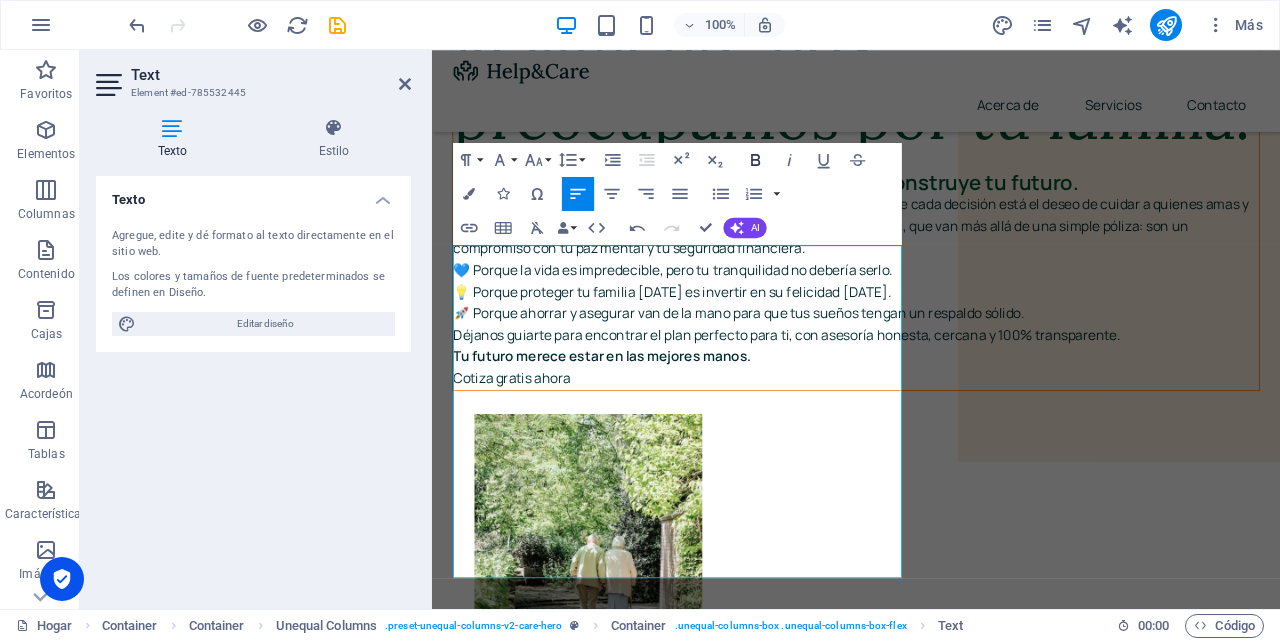 click 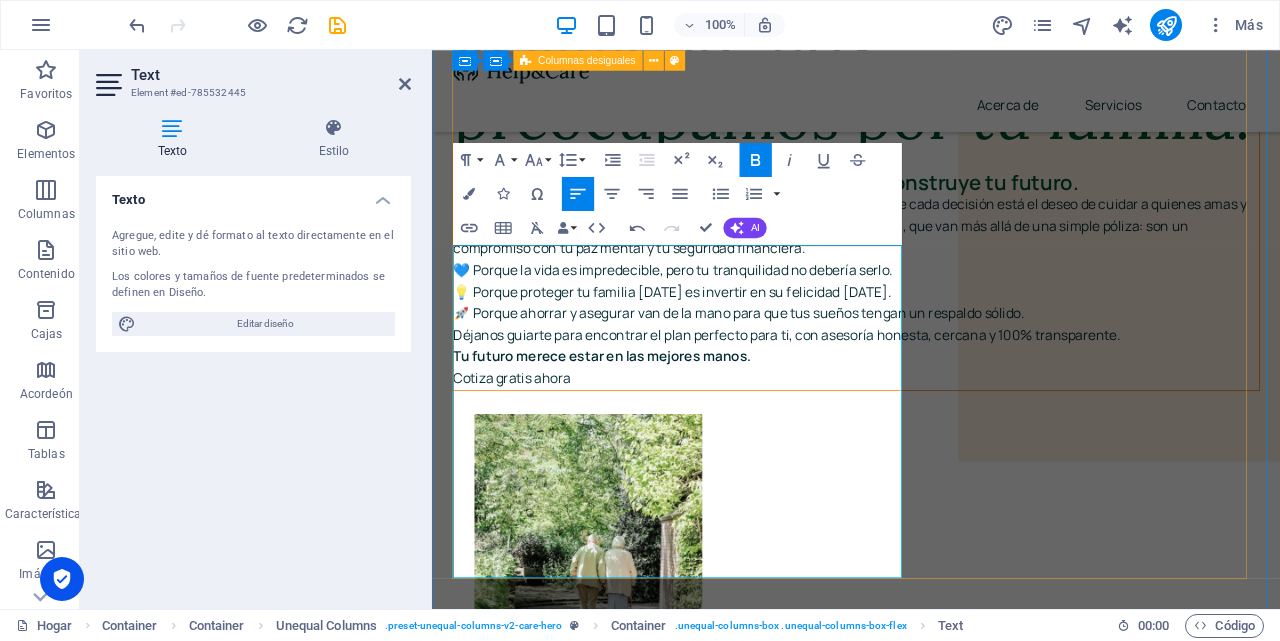 click on "Realmente nos preocupamos por tu familia. 🛡️  Protege tu vida. Asegura tu tranquilidad. Construye tu futuro. En  BROKSSEGUROS , sabemos que cada persona es única, y que detrás de cada decisión está el deseo de cuidar a quienes amas y de asegurar tu bienestar. Por eso, te ofrecemos  seguros personalizados  , que van más allá de una simple póliza: son un compromiso con tu paz mental y tu seguridad financiera. 💙 Porque la vida es impredecible, pero tu tranquilidad no debería serlo.  💡 Porque proteger tu familia [DATE] es invertir en su felicidad [DATE].  🚀 Porque ahorrar y asegurar van de la mano para que tus sueños tengan un respaldo sólido. [PERSON_NAME] guiarte para encontrar el plan perfecto para ti, con asesoría honesta, cercana y 100% transparente. Tu futuro merece estar en las mejores manos.  Cotiza gratis ahora" at bounding box center (931, 1106) 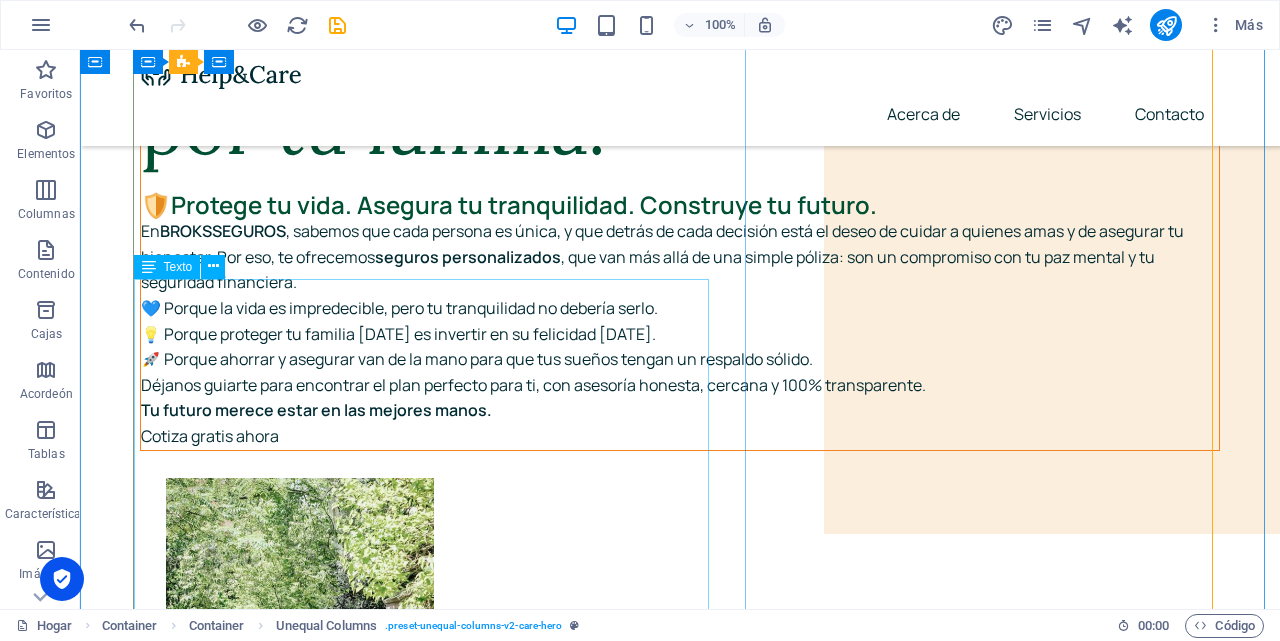 click on "🛡️  Protege tu vida. Asegura tu tranquilidad. Construye tu futuro. En  BROKSSEGUROS , sabemos que cada persona es única, y que detrás de cada decisión está el deseo de cuidar a quienes amas y de asegurar tu bienestar. Por eso, te ofrecemos  seguros personalizados  , que van más allá de una simple póliza: son un compromiso con tu paz mental y tu seguridad financiera. 💙 Porque la vida es impredecible, pero tu tranquilidad no debería serlo.  💡 Porque proteger tu familia [DATE] es invertir en su felicidad [DATE].  🚀 Porque ahorrar y asegurar van de la mano para que tus sueños tengan un respaldo sólido. [PERSON_NAME] guiarte para encontrar el plan perfecto para ti, con asesoría honesta, cercana y 100% transparente. Tu futuro merece estar en las mejores manos.  Cotiza gratis ahora" at bounding box center [680, 320] 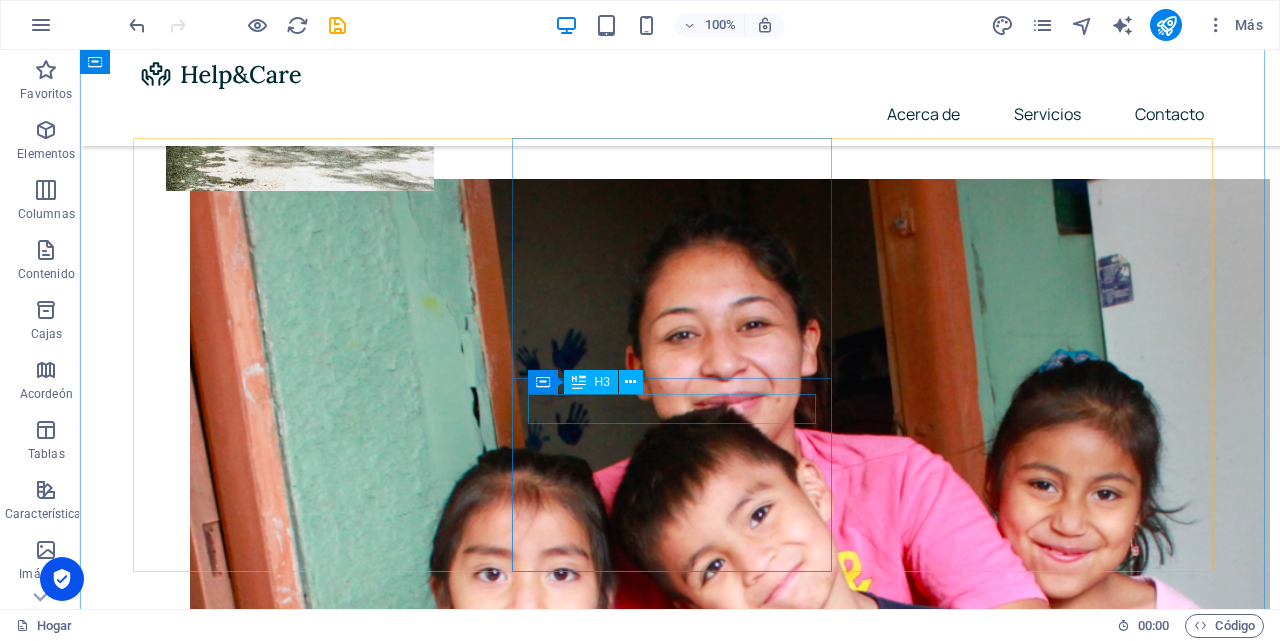 scroll, scrollTop: 965, scrollLeft: 0, axis: vertical 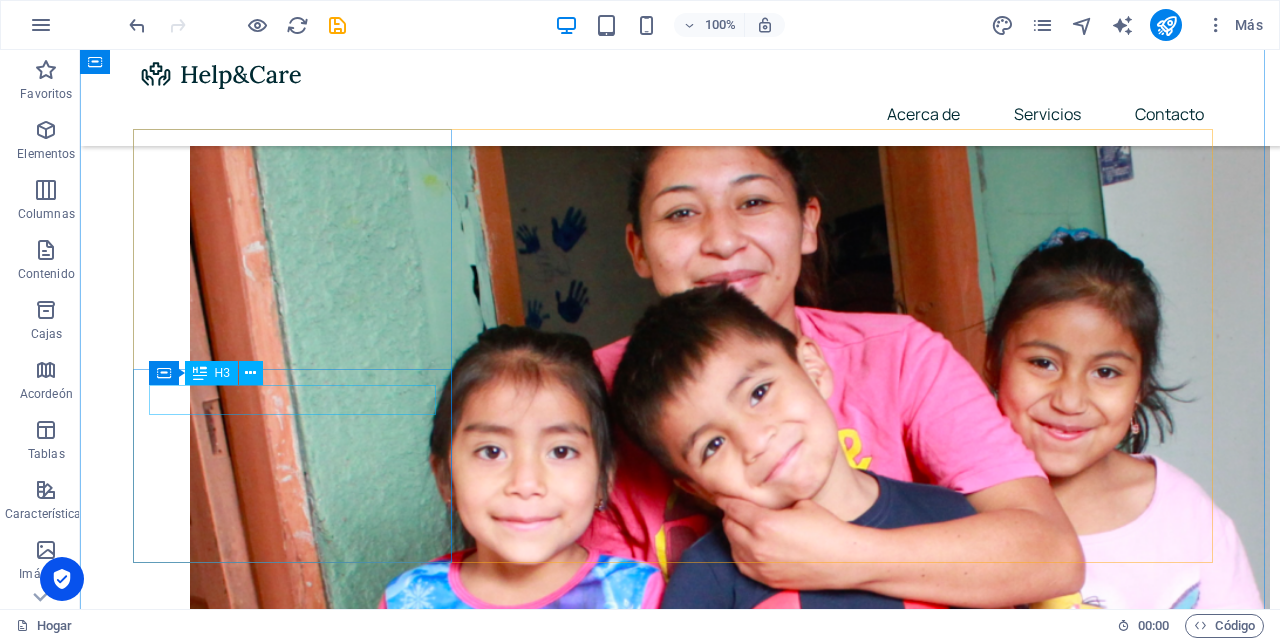 click on "Atención de la demencia" at bounding box center (300, 2221) 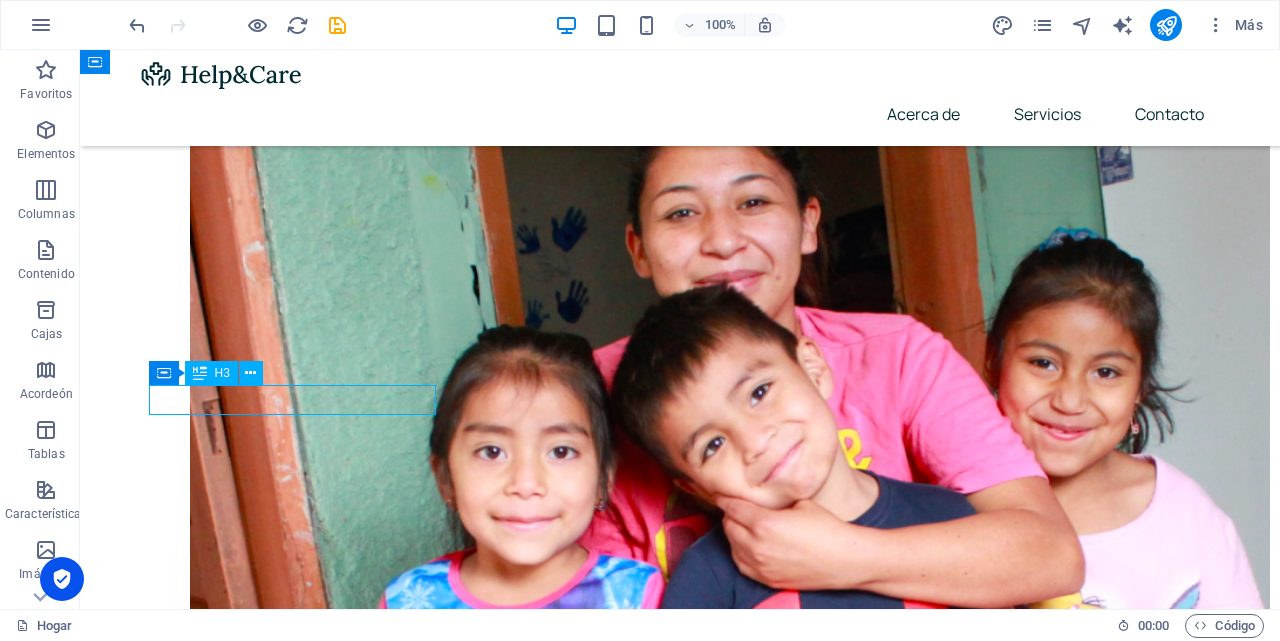click on "Atención de la demencia" at bounding box center (300, 2221) 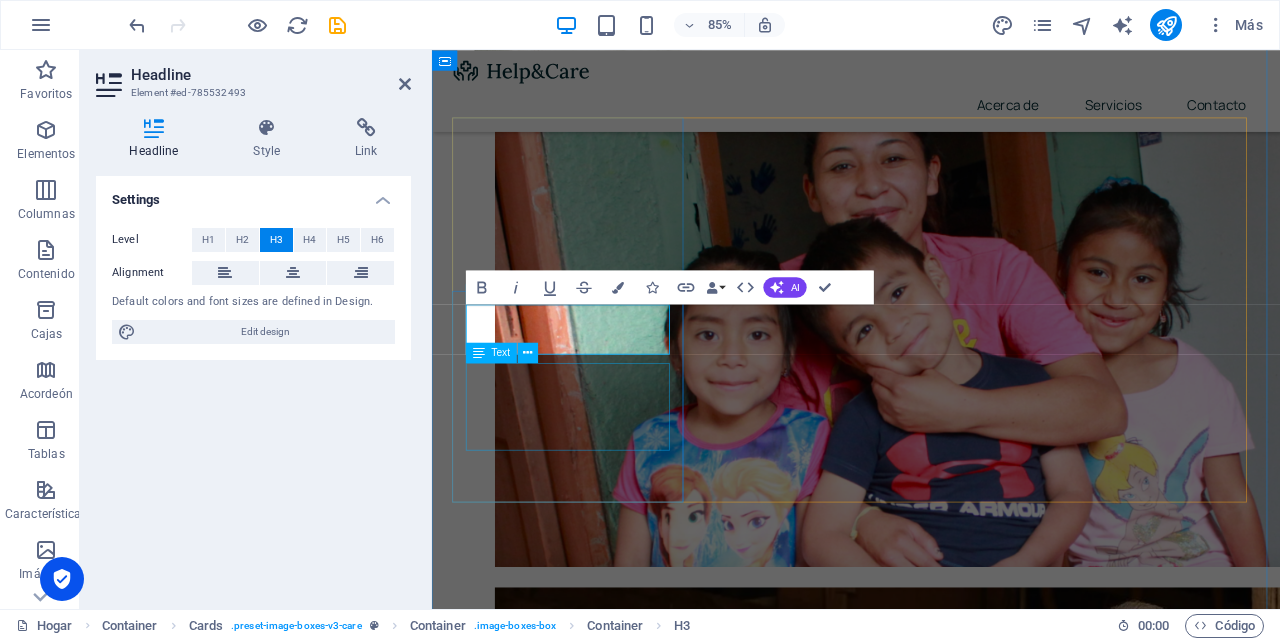 type 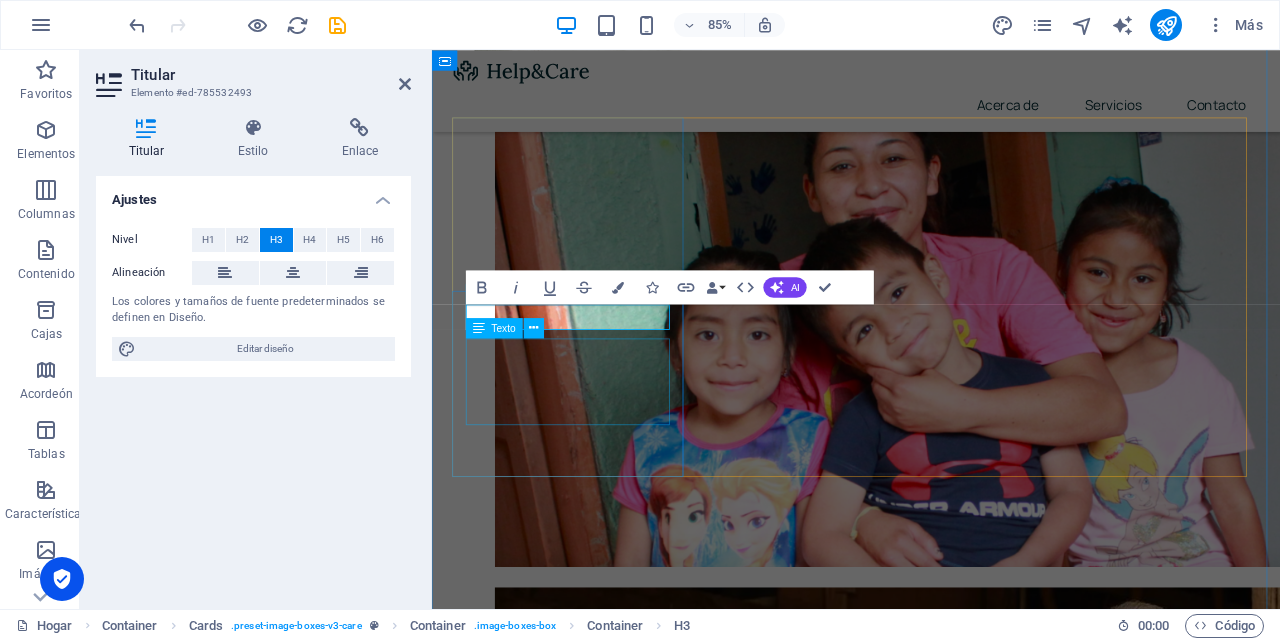 click on "Lorem ipsum dolor sit amet, consectetur adipiscing elit. Amet ullamcorper sed vitae quis turpis." at bounding box center [594, 1978] 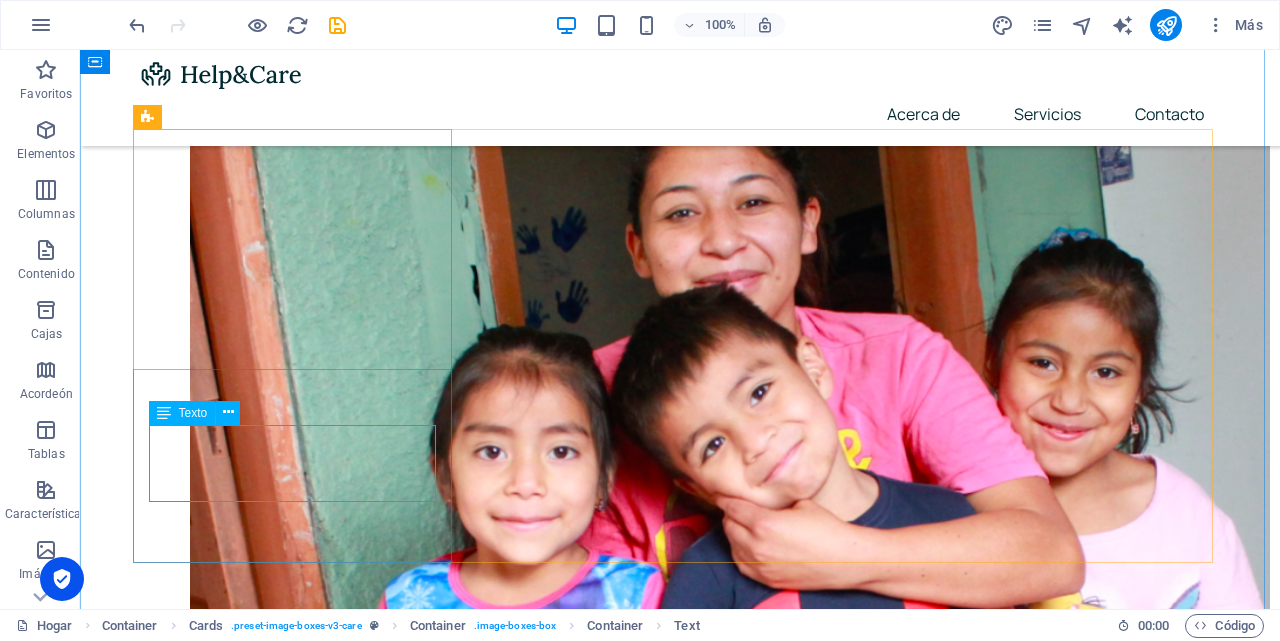 click on "Lorem ipsum dolor sit amet, consectetur adipiscing elit. Amet ullamcorper sed vitae quis turpis." at bounding box center (300, 2283) 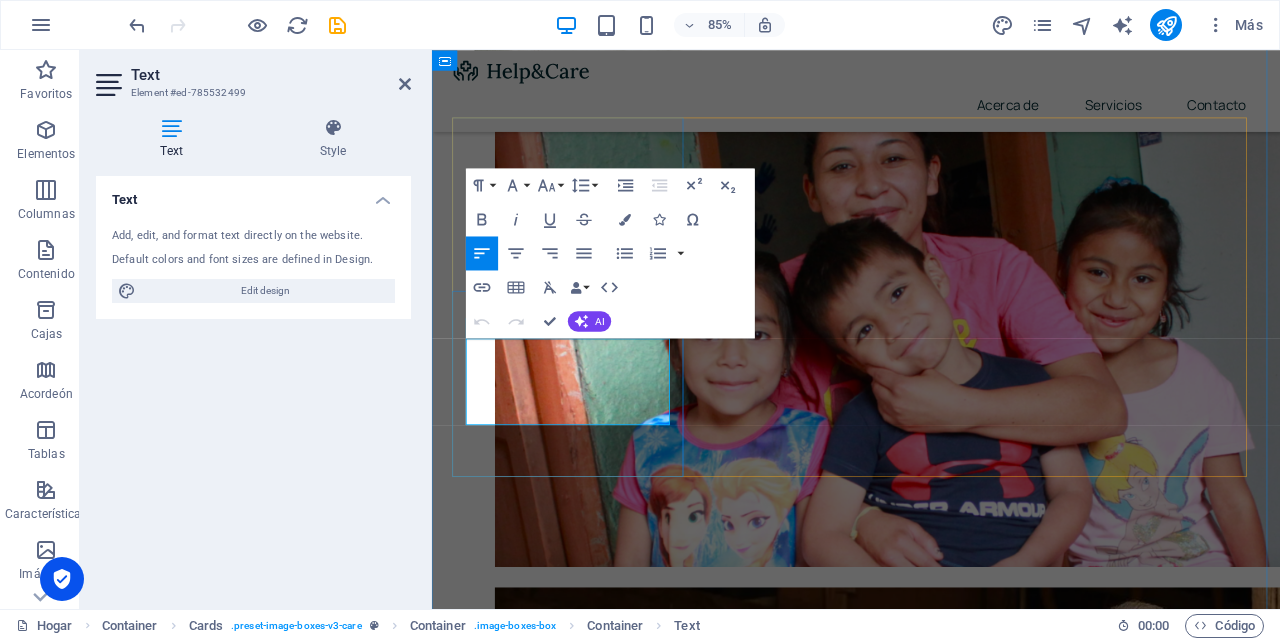 click on "Lorem ipsum dolor sit amet, consectetur adipiscing elit. Amet ullamcorper sed vitae quis turpis." at bounding box center [592, 1977] 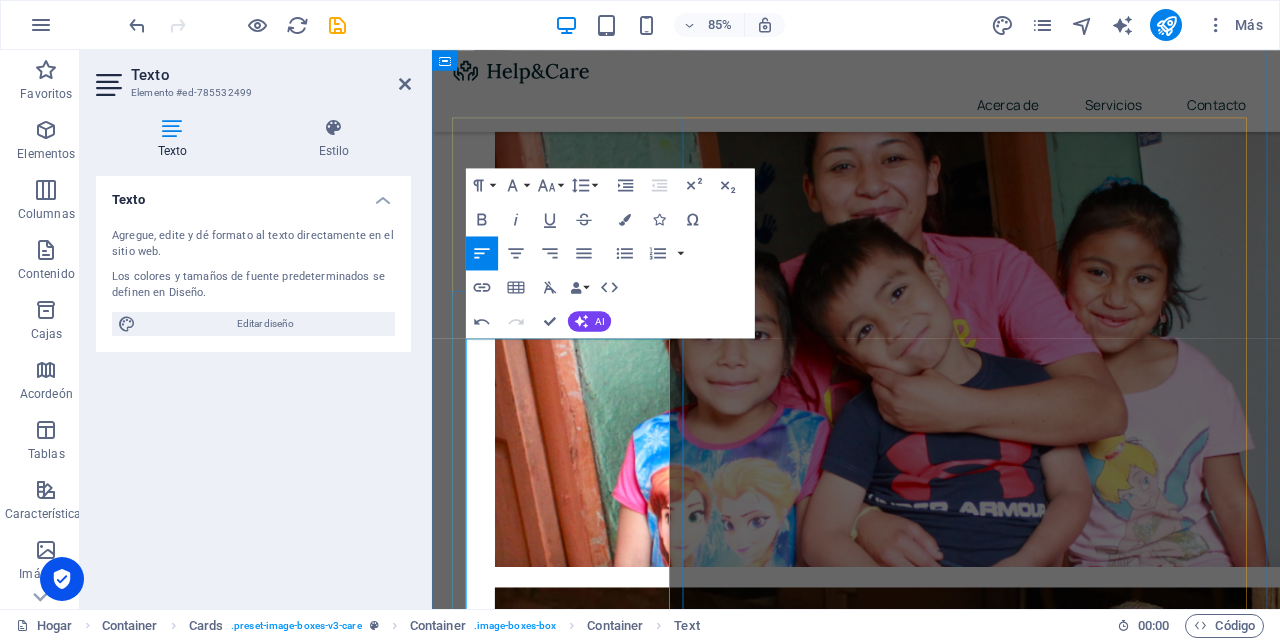 click on "Lorem ipsum dolor sit amet, consectetur adipiscing elit. Amet ullamcorper sed vitae quis turpis." at bounding box center [594, 1978] 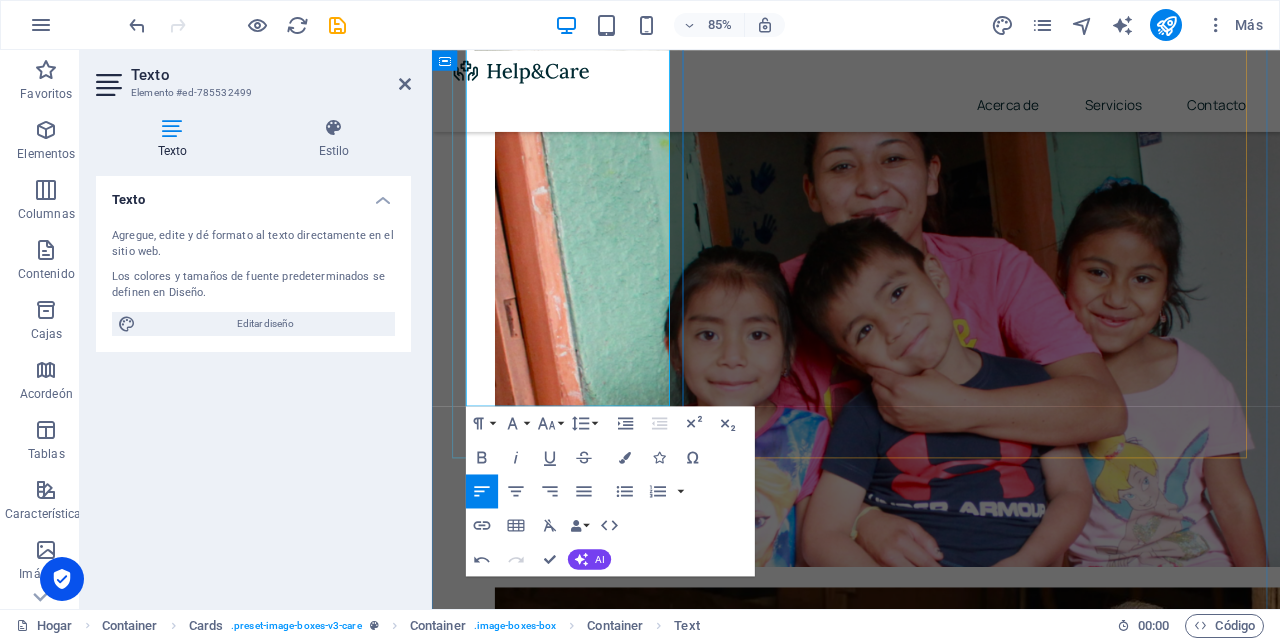 scroll, scrollTop: 1328, scrollLeft: 0, axis: vertical 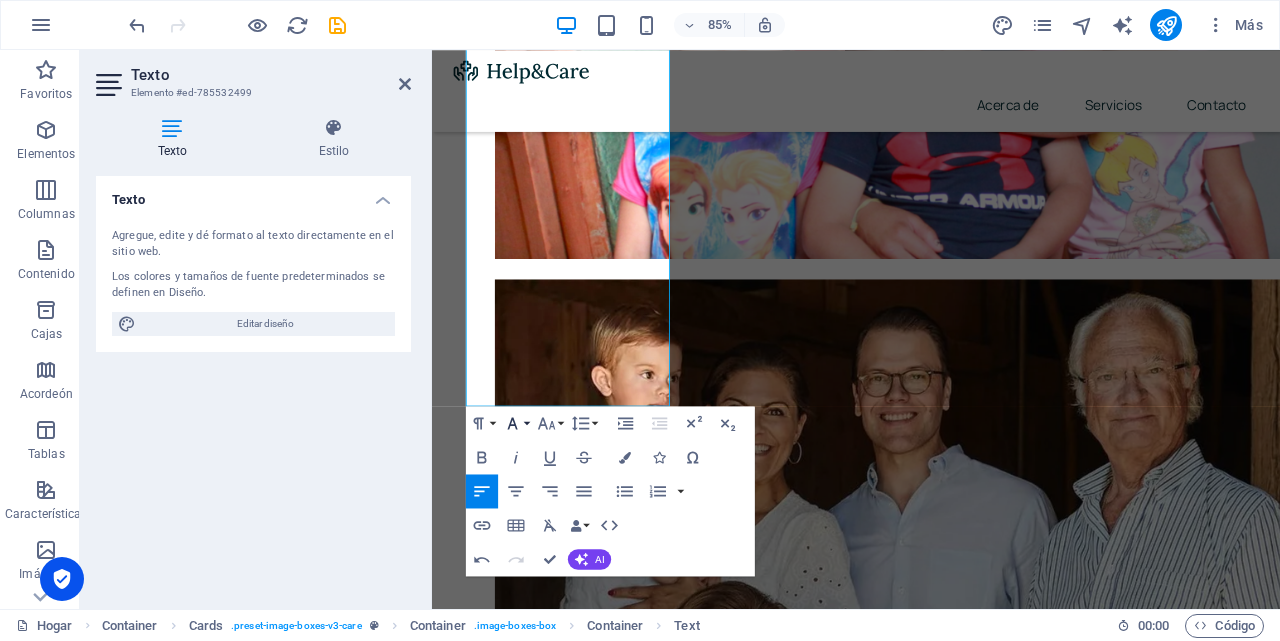 click on "Familia de fuentes" at bounding box center [516, 423] 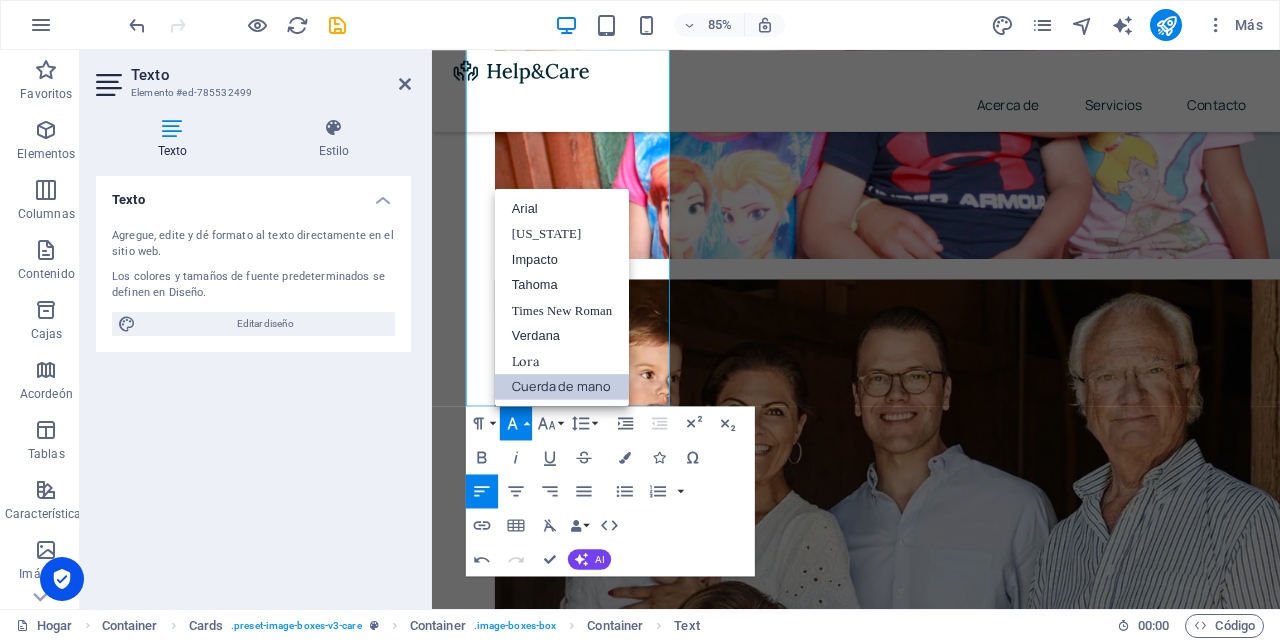 scroll, scrollTop: 0, scrollLeft: 0, axis: both 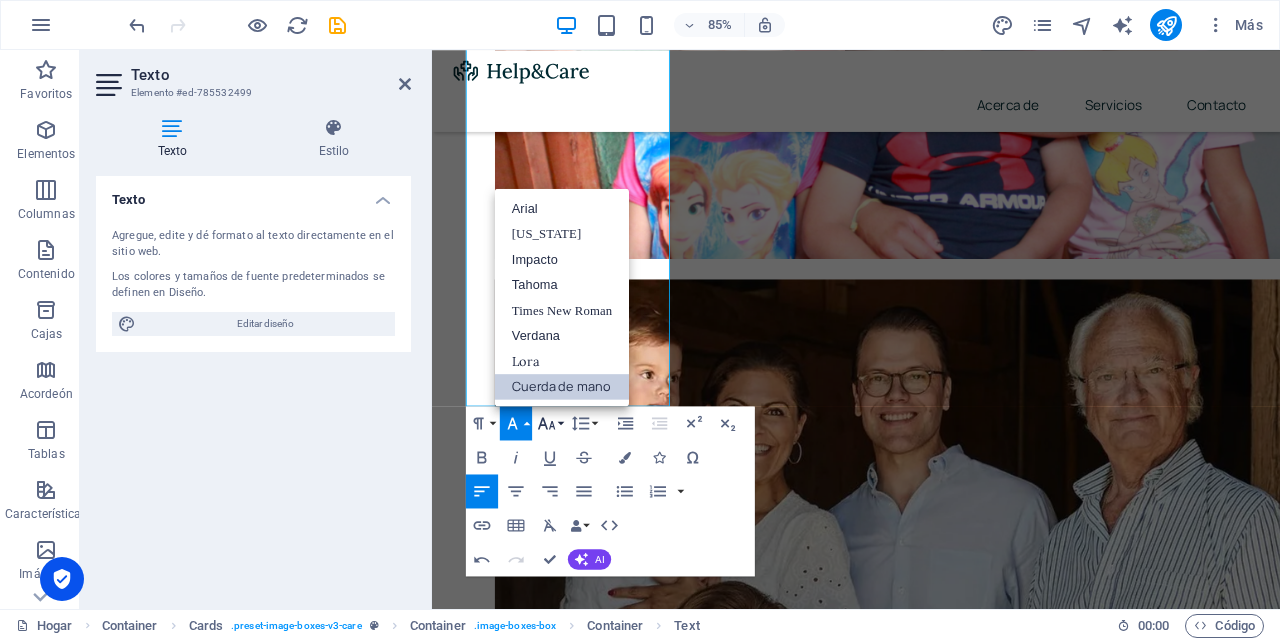 click on "Tamaño de fuente" at bounding box center (550, 423) 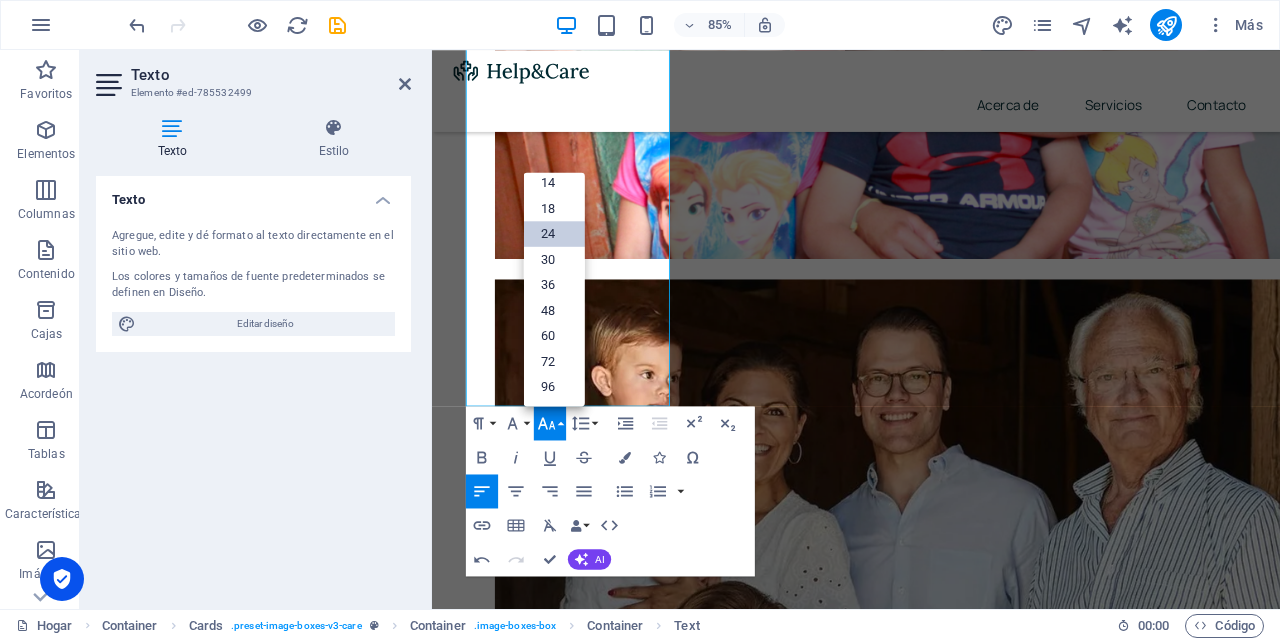 scroll, scrollTop: 161, scrollLeft: 0, axis: vertical 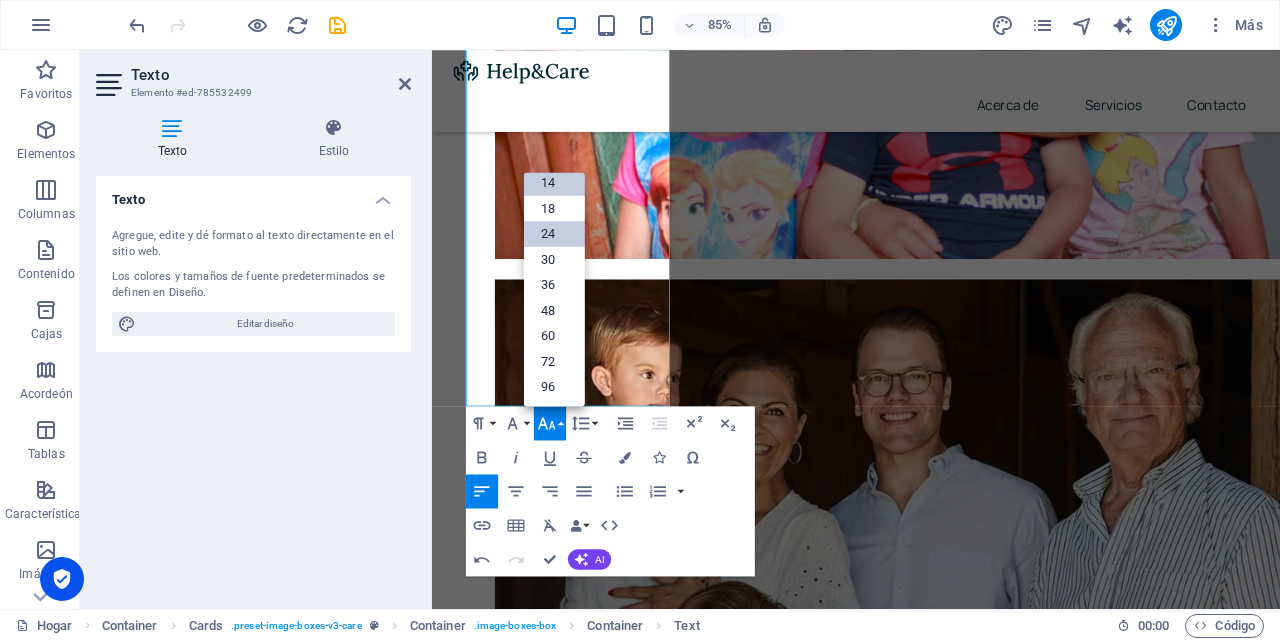 click on "14" at bounding box center [554, 182] 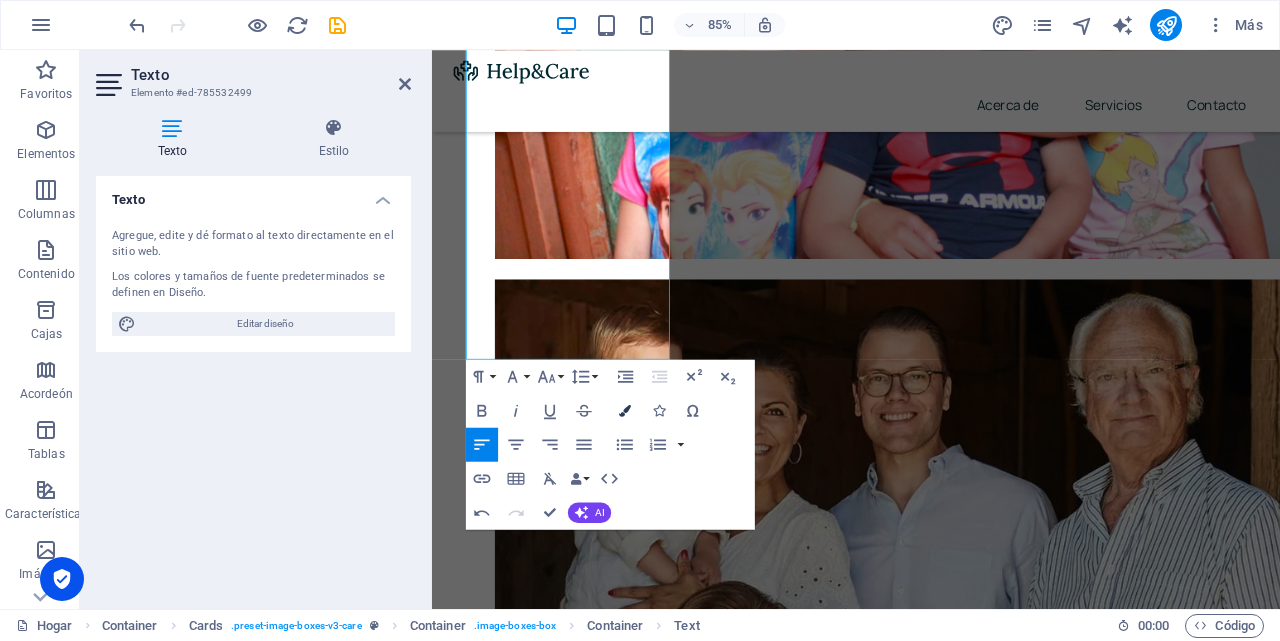 click at bounding box center (625, 410) 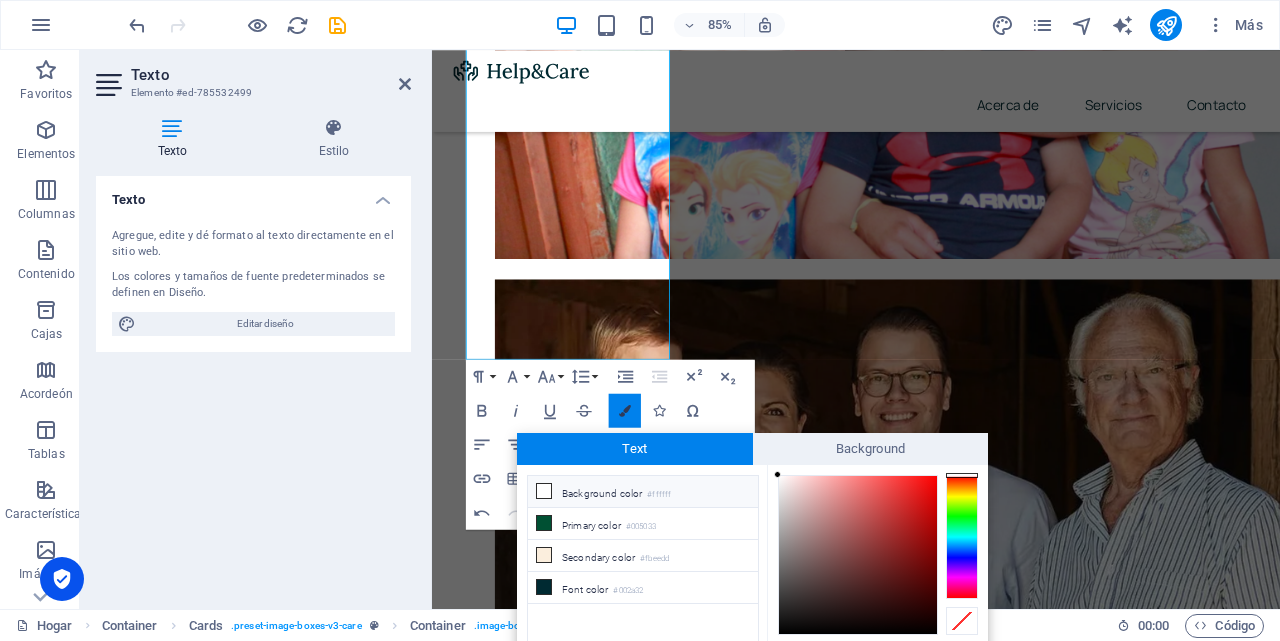 scroll, scrollTop: 72, scrollLeft: 0, axis: vertical 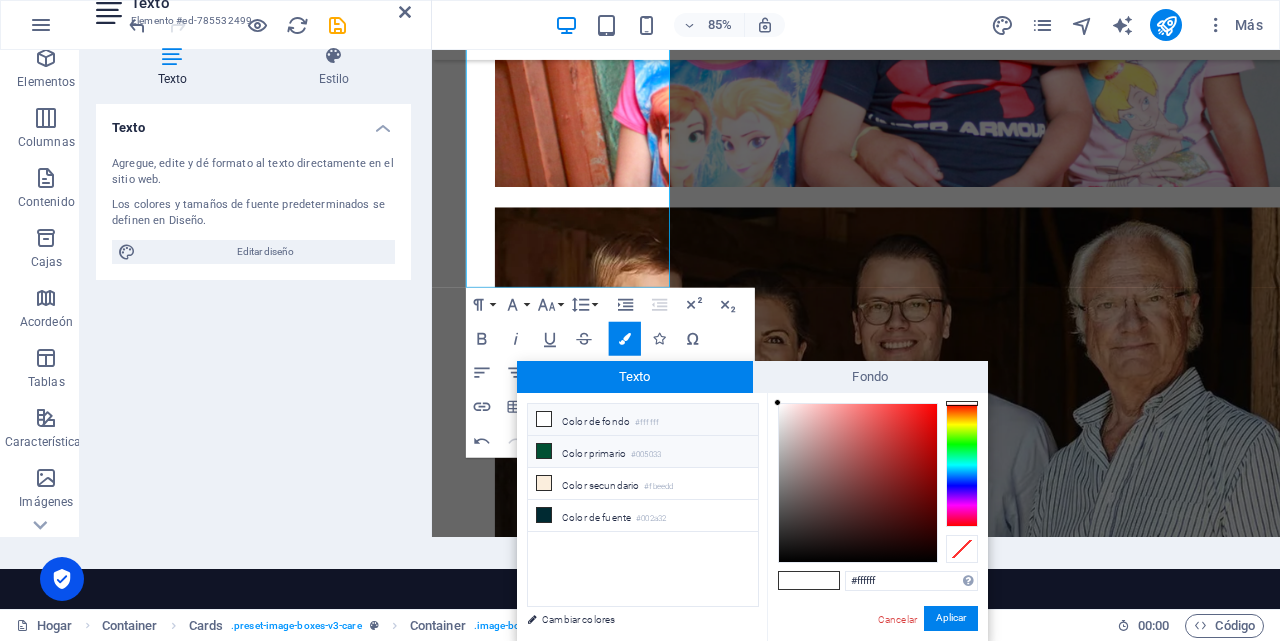 click on "Color primario" at bounding box center (594, 453) 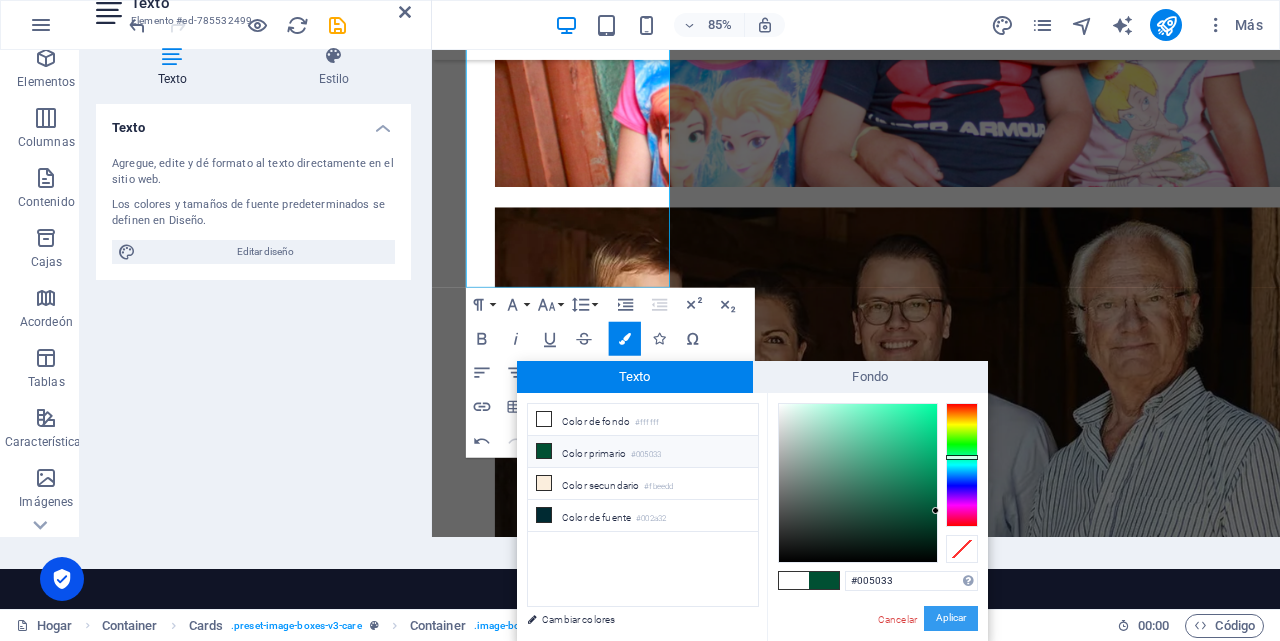 click on "Aplicar" at bounding box center [951, 618] 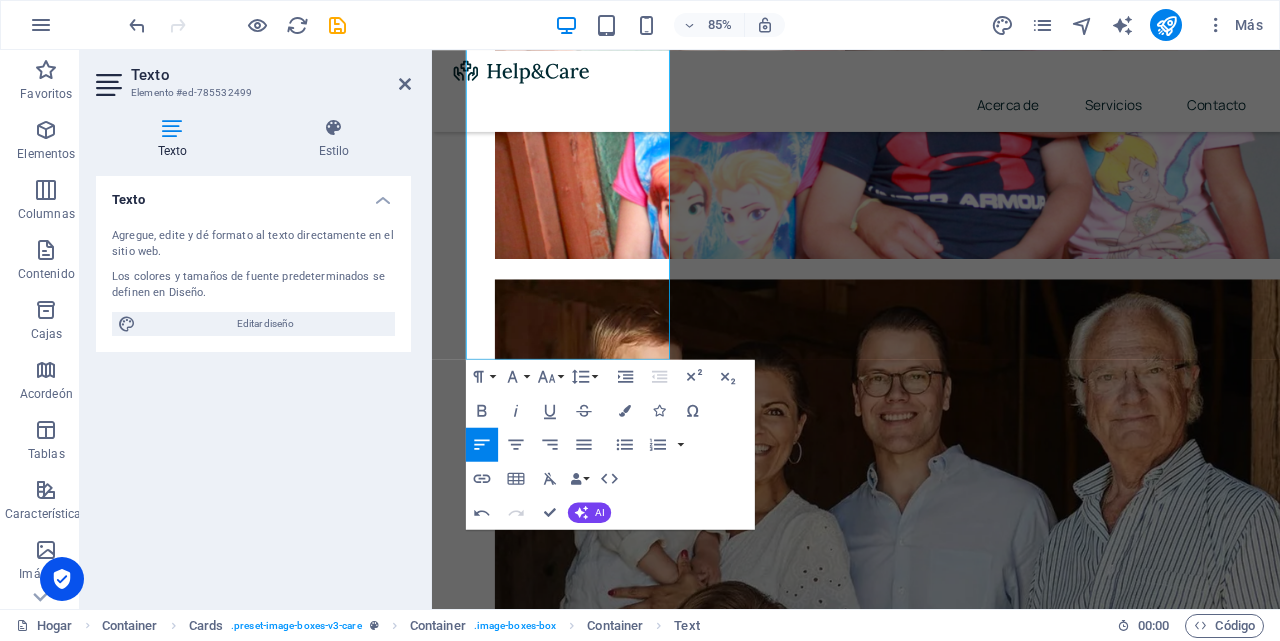 scroll, scrollTop: 0, scrollLeft: 0, axis: both 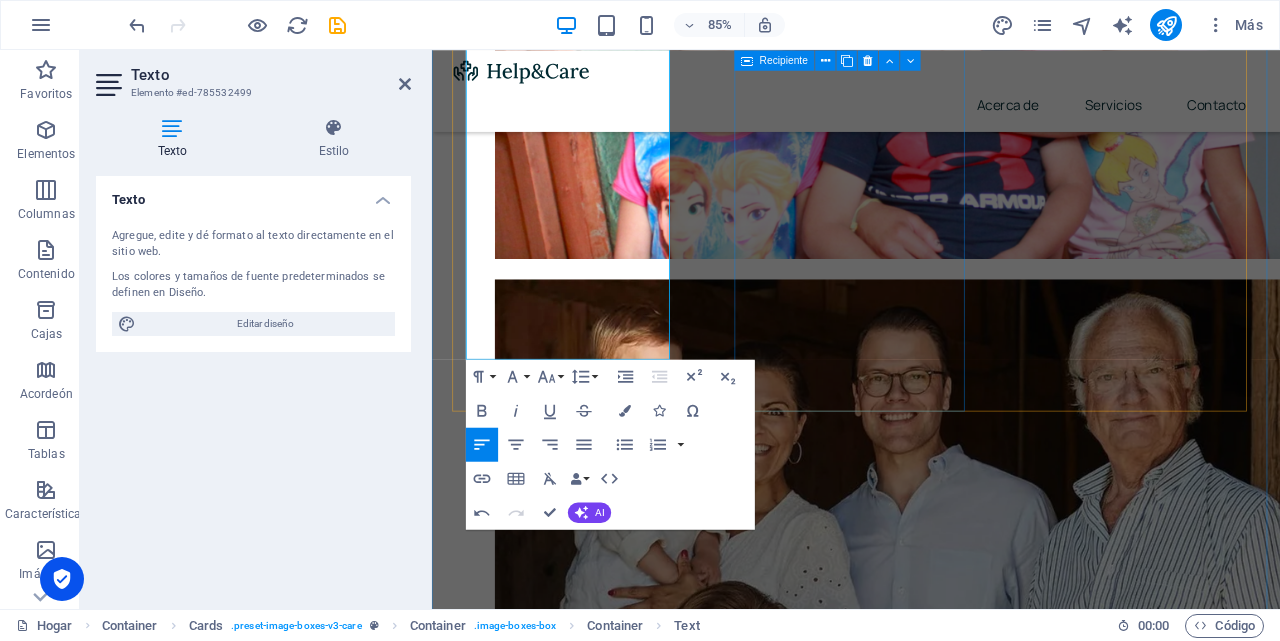 click on "Cuidados paliativos Lorem ipsum dolor sit amet, consectetur adipiscing elit. Amet ullamcorper sed vitae quis turpis. Leer más" at bounding box center [594, 2351] 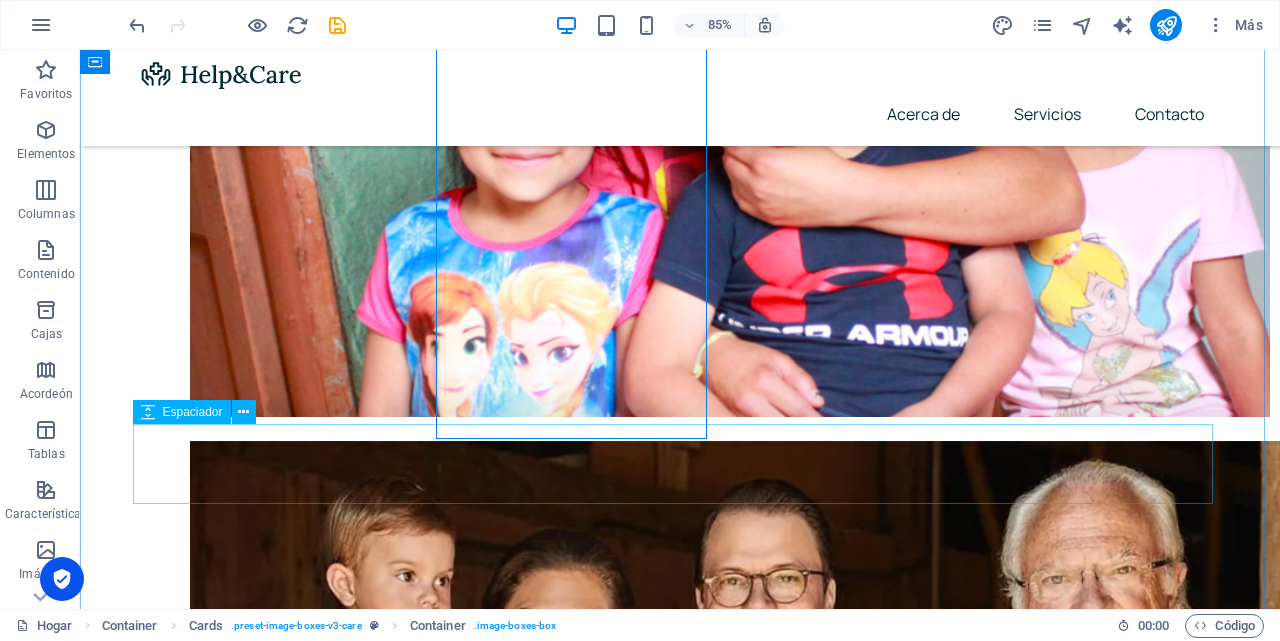 click at bounding box center [680, 3438] 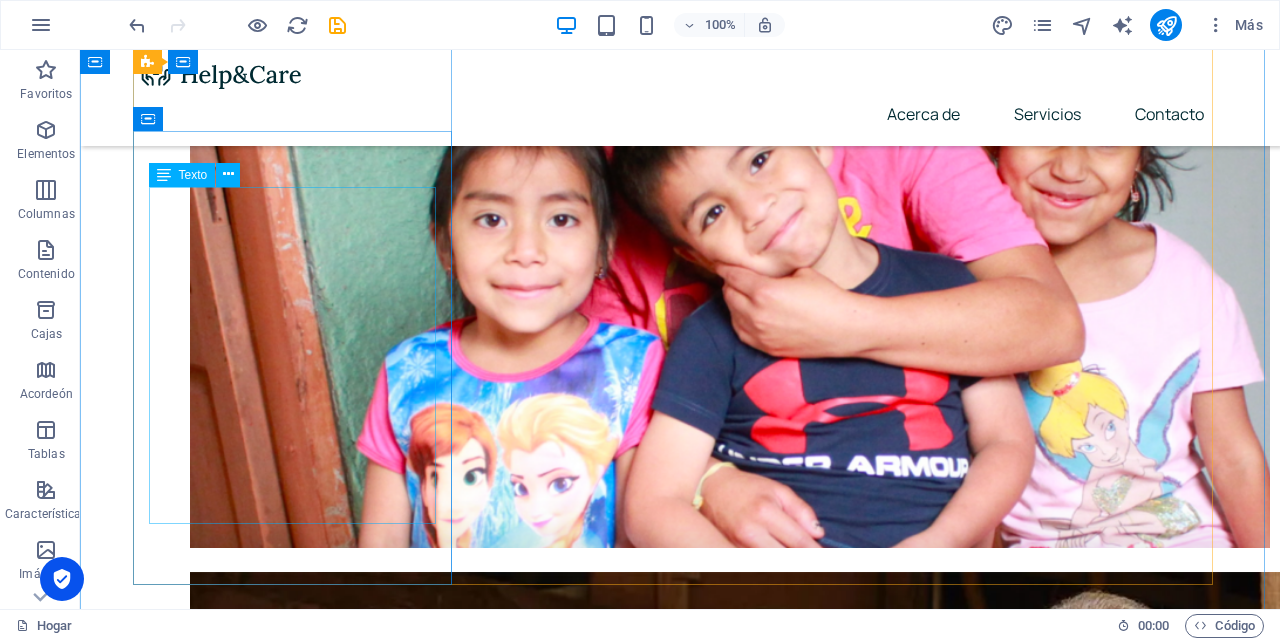 scroll, scrollTop: 1203, scrollLeft: 0, axis: vertical 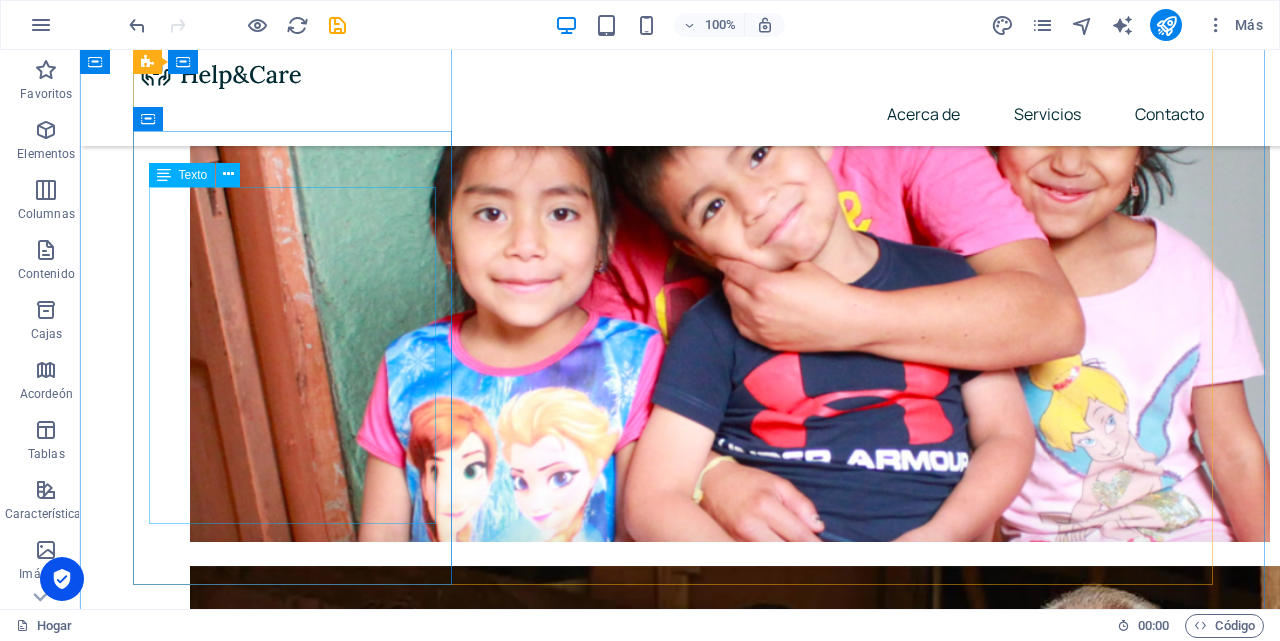 click on "❤️ Cuida tu salud, protege tu vida. La salud es el regalo más valioso que tenemos, y protegerla es el acto de amor más grande para ti y los que amas. Con nuestro seguro de salud, tendrás acceso a atención médica de calidad, respaldo en momentos difíciles y la tranquilidad de saber que siempre estarás acompañado. Porque tu bienestar y el de tu familia no pueden esperar,  elige [DATE] la protección que mereces. [Botón: Cotiza tu seguro ahora]" at bounding box center (300, 2175) 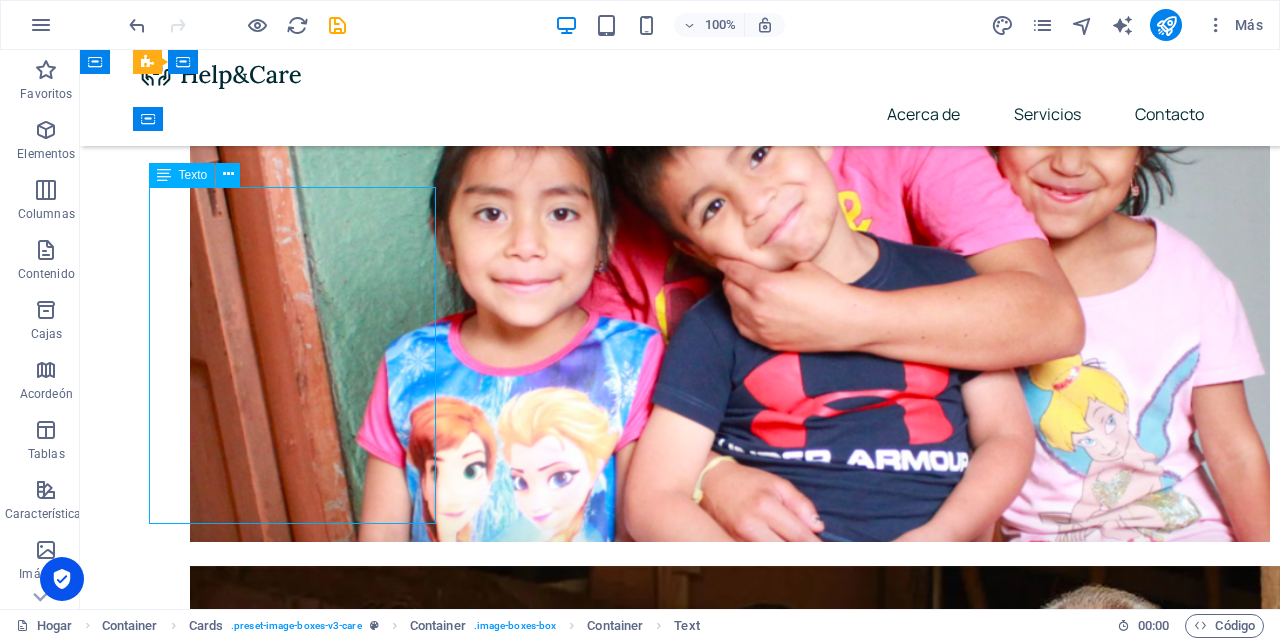 click on "❤️ Cuida tu salud, protege tu vida. La salud es el regalo más valioso que tenemos, y protegerla es el acto de amor más grande para ti y los que amas. Con nuestro seguro de salud, tendrás acceso a atención médica de calidad, respaldo en momentos difíciles y la tranquilidad de saber que siempre estarás acompañado. Porque tu bienestar y el de tu familia no pueden esperar,  elige [DATE] la protección que mereces. [Botón: Cotiza tu seguro ahora]" at bounding box center [300, 2175] 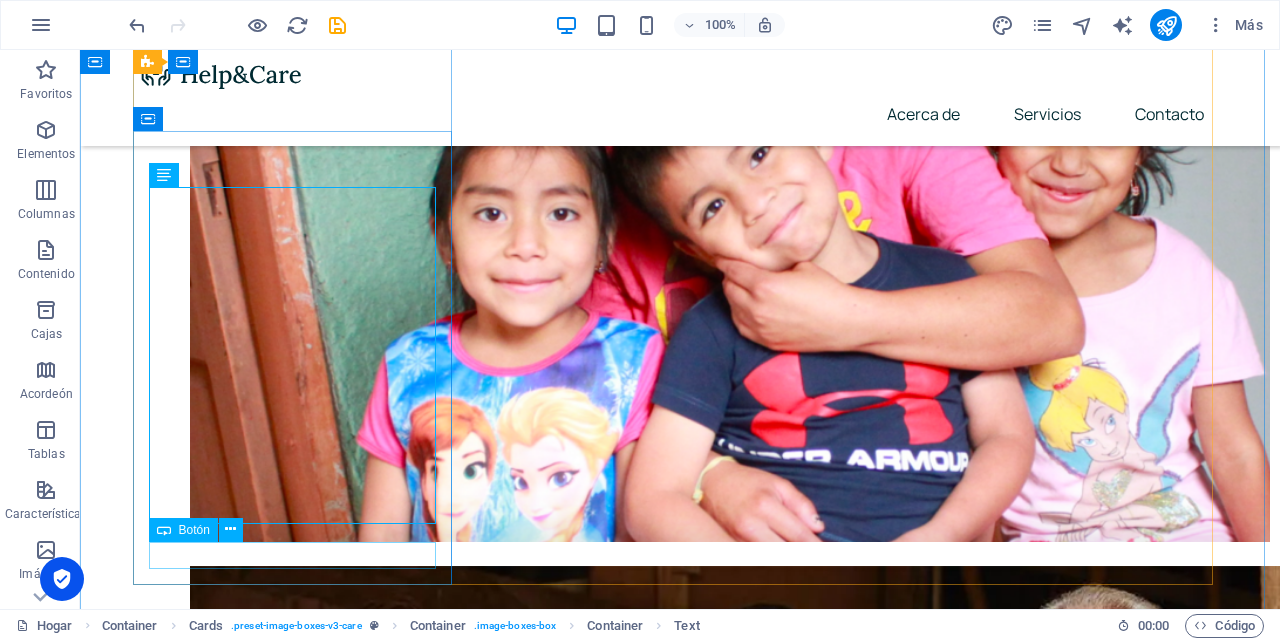 click on "Leer más" at bounding box center (300, 2407) 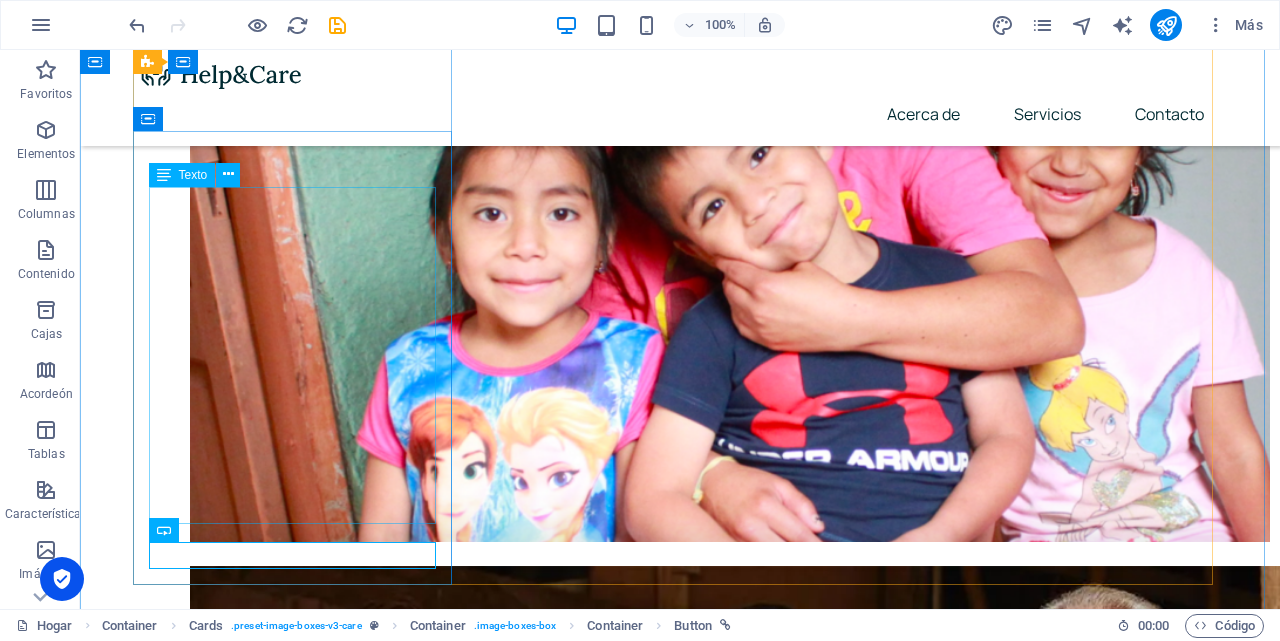 click on "❤️ Cuida tu salud, protege tu vida. La salud es el regalo más valioso que tenemos, y protegerla es el acto de amor más grande para ti y los que amas. Con nuestro seguro de salud, tendrás acceso a atención médica de calidad, respaldo en momentos difíciles y la tranquilidad de saber que siempre estarás acompañado. Porque tu bienestar y el de tu familia no pueden esperar,  elige [DATE] la protección que mereces. [Botón: Cotiza tu seguro ahora]" at bounding box center (300, 2175) 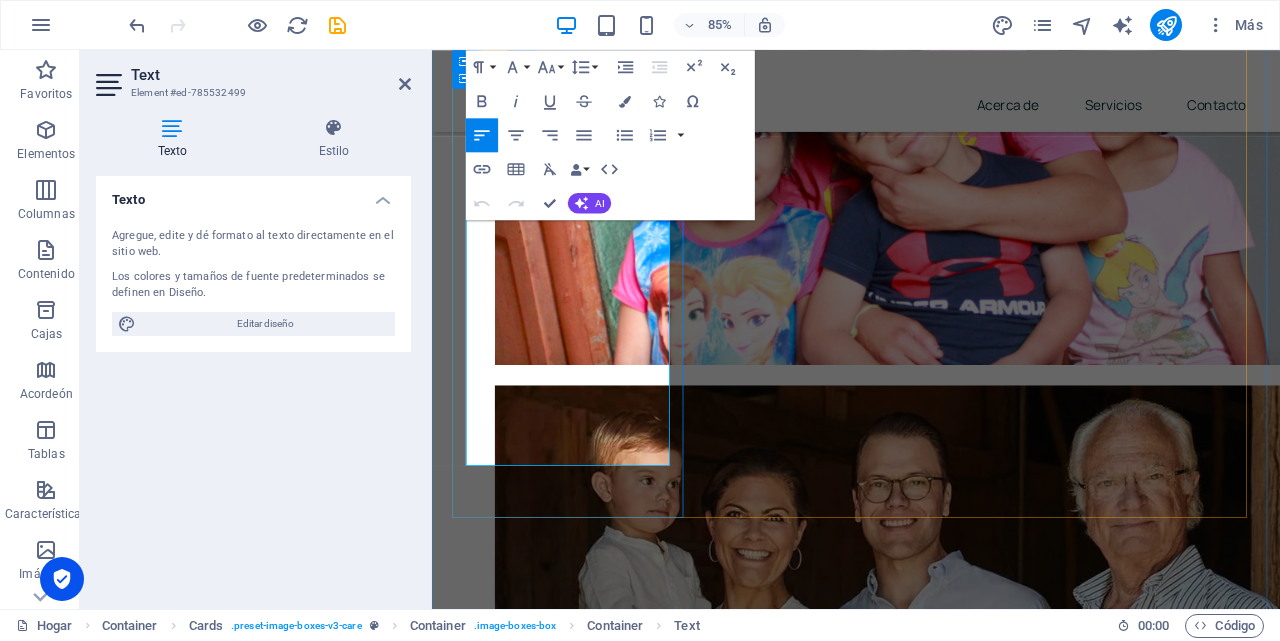 click on "[Botón: Cotiza tu seguro ahora]" at bounding box center [594, 2077] 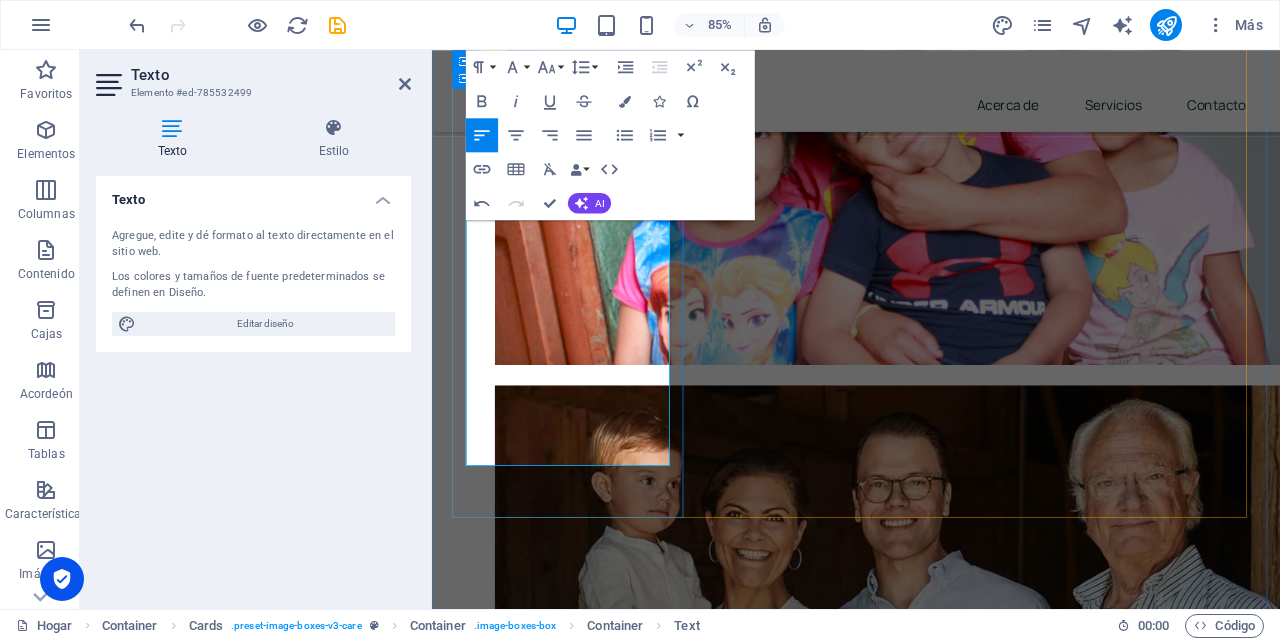 click on "[Botón: Cotiza tu seguro ahora" at bounding box center (571, 2076) 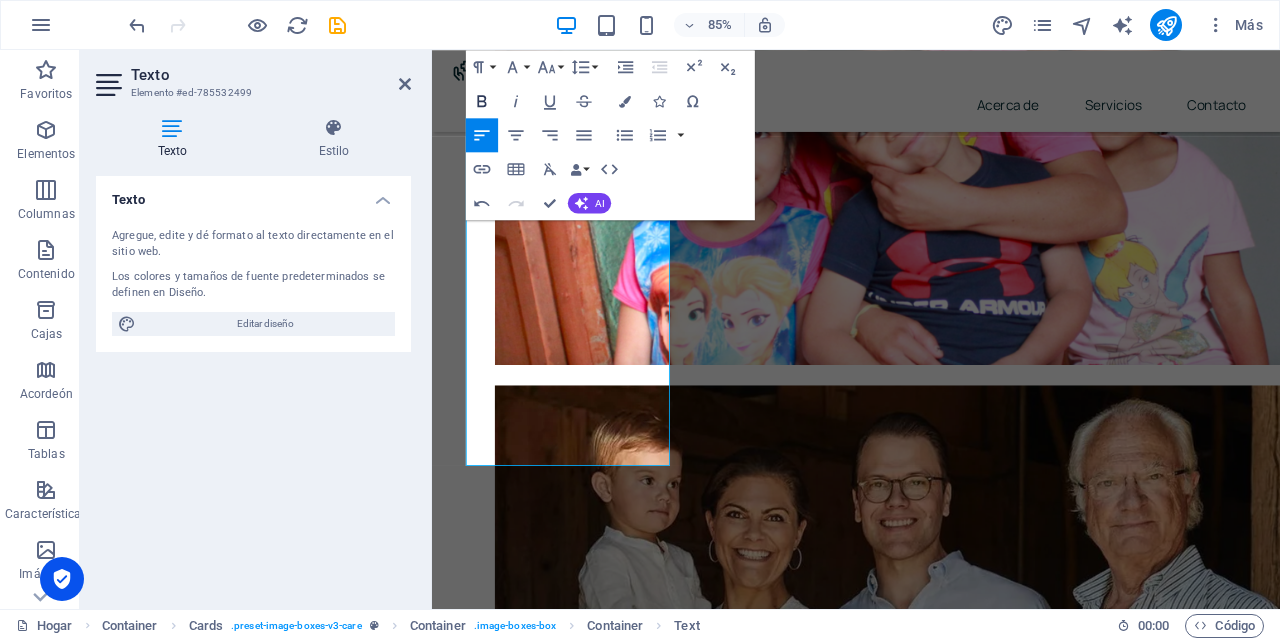 click 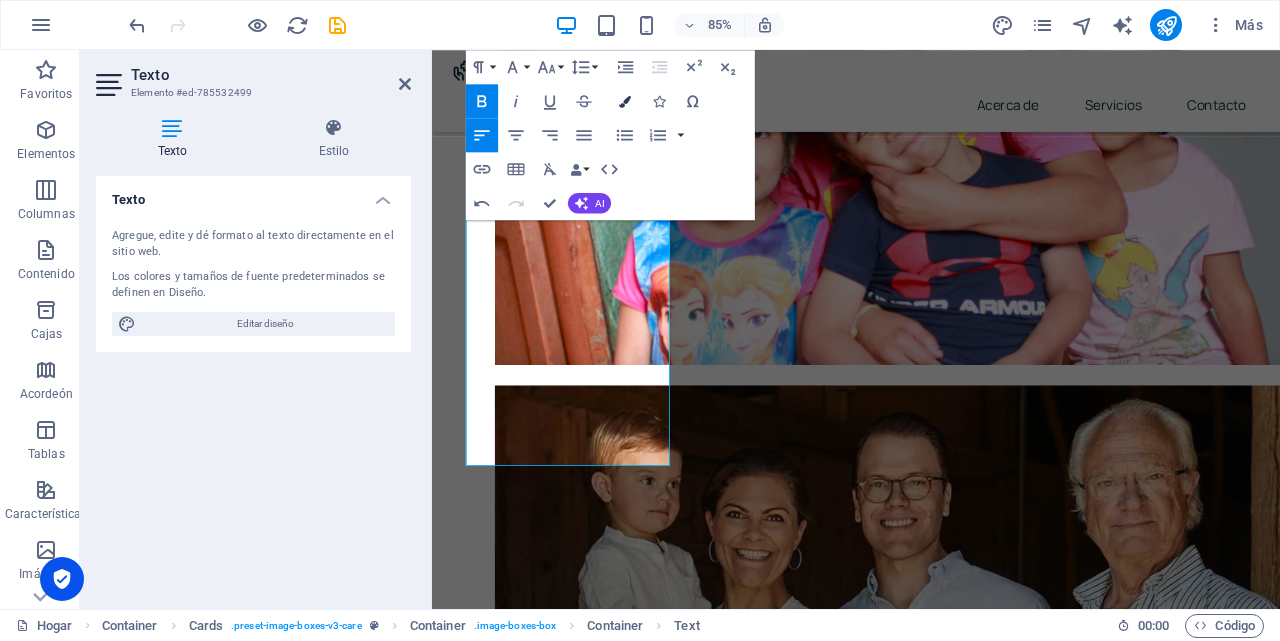 click on "Bandera" at bounding box center [625, 101] 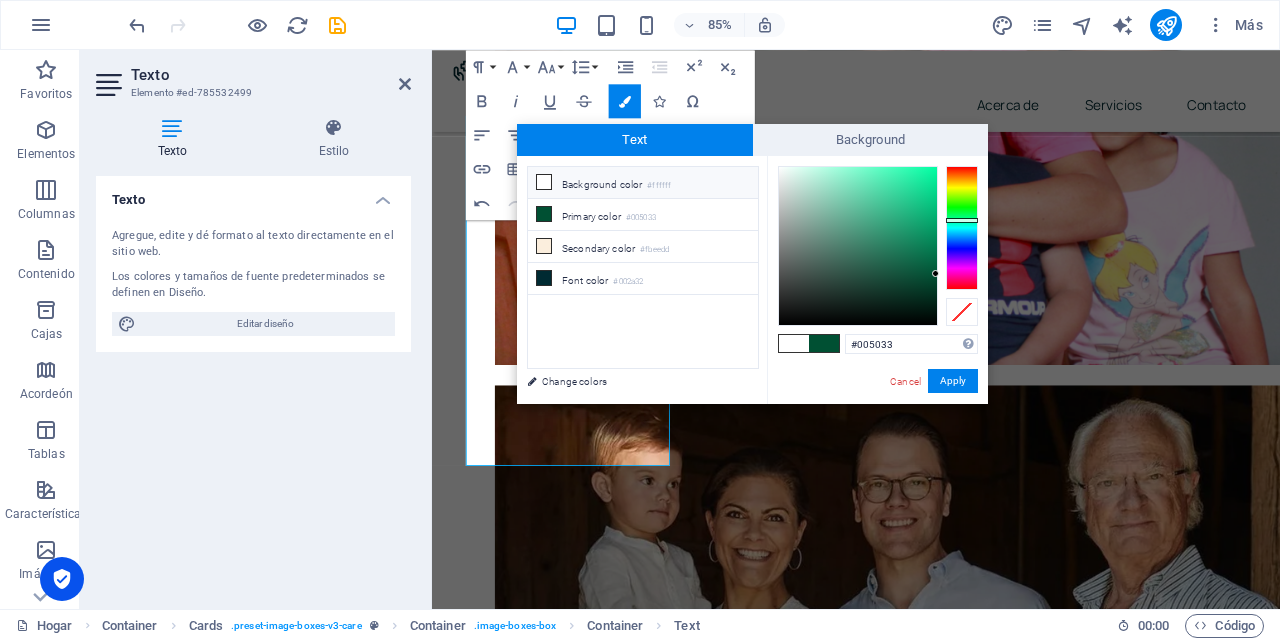 click at bounding box center [962, 228] 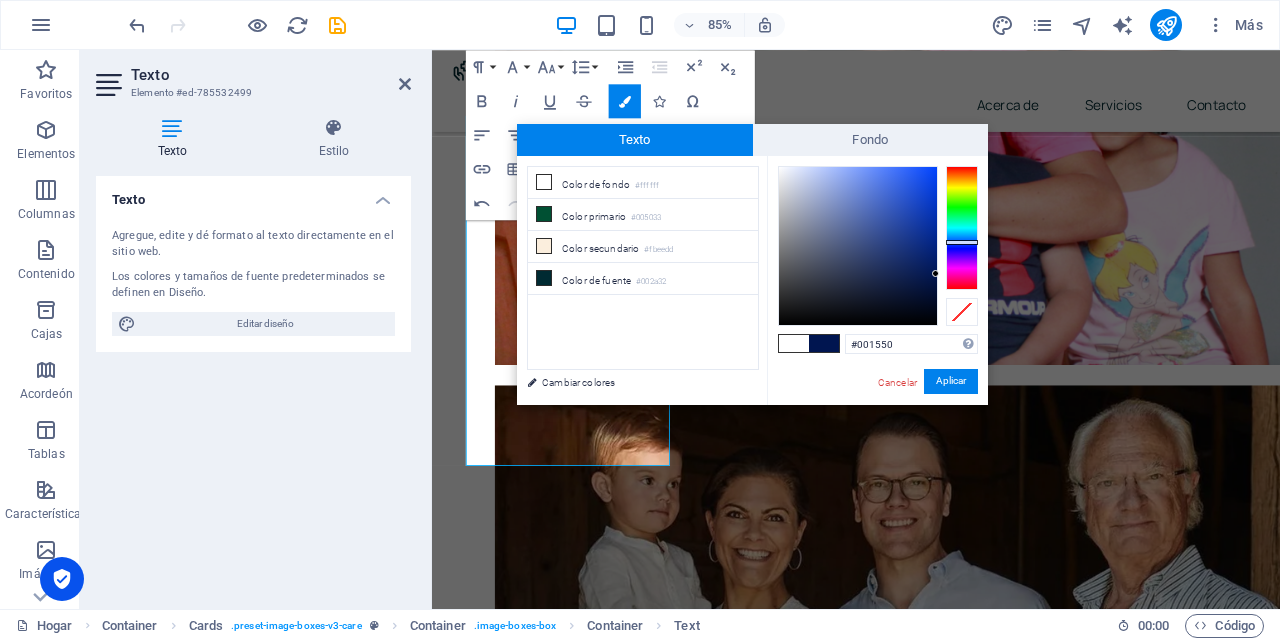 click at bounding box center [962, 228] 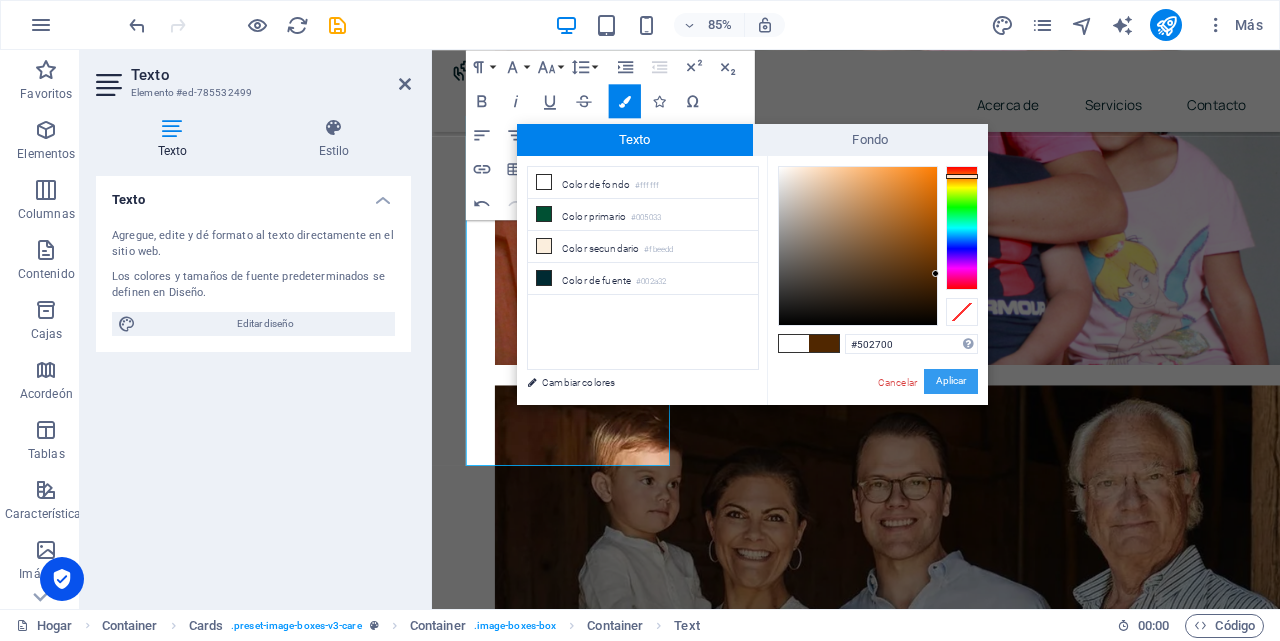 click on "Aplicar" at bounding box center (951, 381) 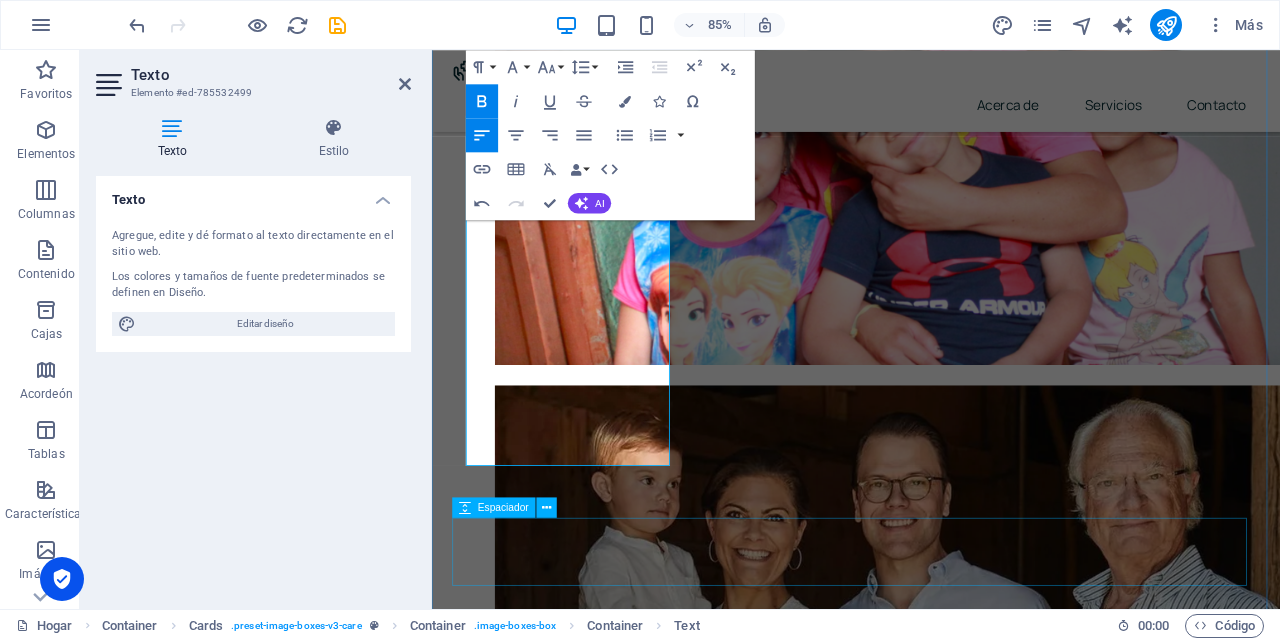click at bounding box center [931, 3244] 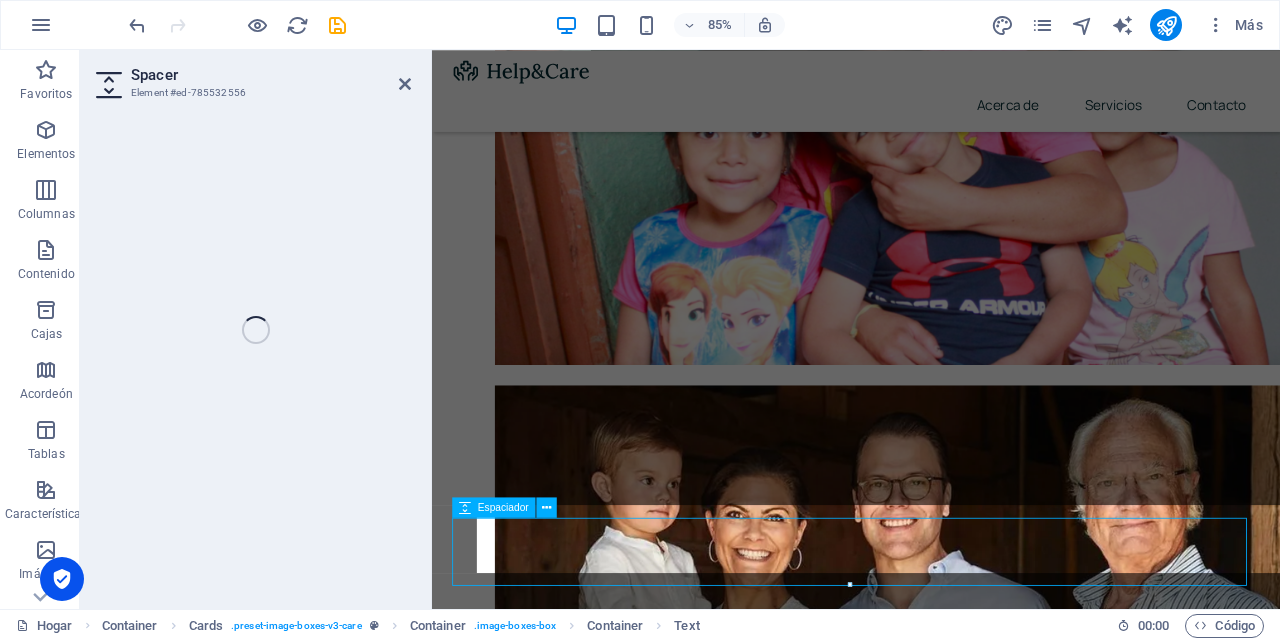 select on "px" 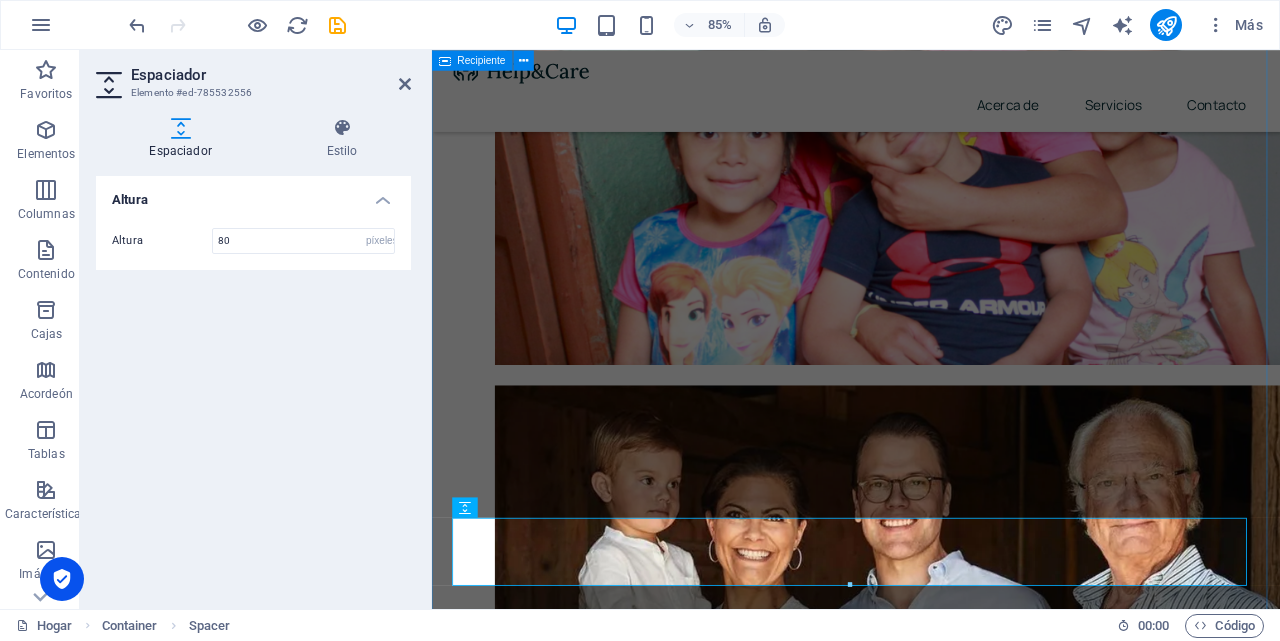 click on "Texto original Valora esta traducción Tu opinión servirá para ayudar a mejorar el Traductor de Google Individual Hogar Favoritos Elementos Columnas Contenido Cajas Acordeón Tablas Características Imágenes Control deslizante Encabezamiento Pie de página Formularios Marketing Colecciones Espaciador Elemento #ed-785532556 Espaciador Estilo Altura Altura 80 píxeles movimiento rápido del ojo vh Volkswagen Programar Elemento Disposición Cómo se expande este elemento dentro del diseño (Flexbox). Tamaño Por defecto auto píxeles % 1/1 1/2 1/3 1/4 1/5 1/6 1/7 1/8 1/9 1/10 Crecer Encoger Orden Disposición del contenedor Visible Visible Opacidad 100 % Rebosar Espaciado Margen Por defecto auto píxeles % movimiento rápido del ojo Volkswagen vh Costumbre Costumbre auto píxeles % movimiento rápido del ojo Volkswagen vh auto píxeles % movimiento rápido del ojo Volkswagen vh auto píxeles % movimiento rápido del ojo vh auto" at bounding box center [640, 320] 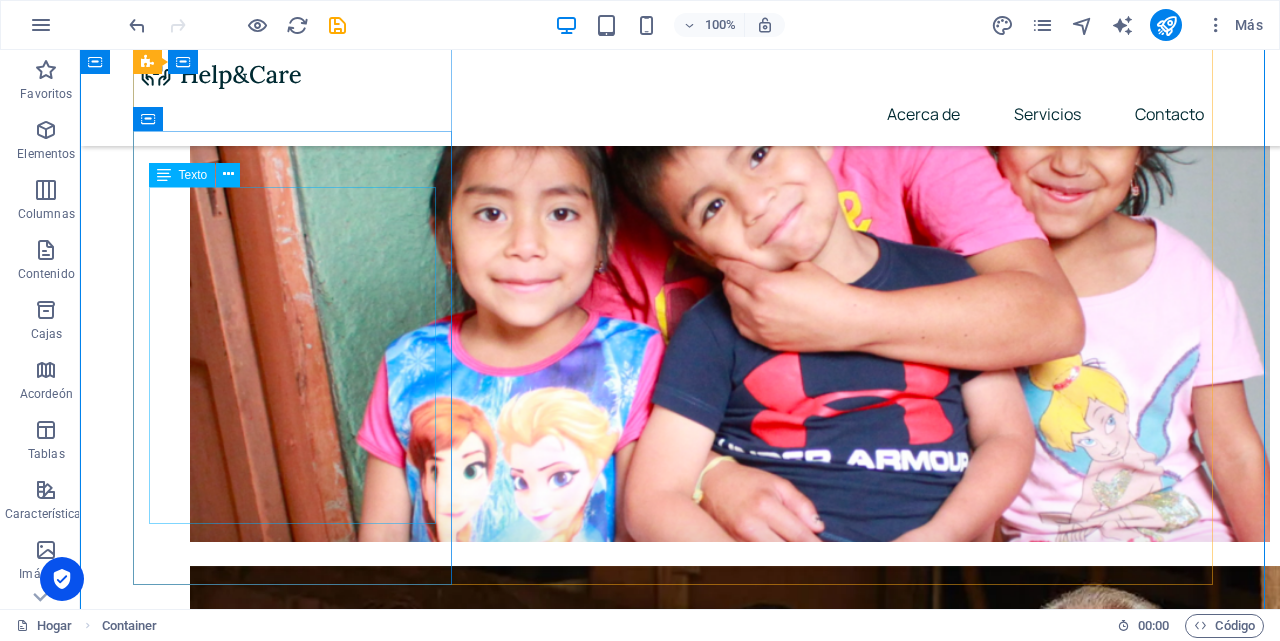 click on "❤️ Cuida tu salud, protege tu vida. La salud es el regalo más valioso que tenemos, y protegerla es el acto de amor más grande para ti y los que amas. Con nuestro seguro de salud, tendrás acceso a atención médica de calidad, respaldo en momentos difíciles y la tranquilidad de saber que siempre estarás acompañado. Porque tu bienestar y el de tu familia no pueden esperar,  elige [DATE] la protección que mereces. Cotiza tu seguro ahora" at bounding box center [300, 2175] 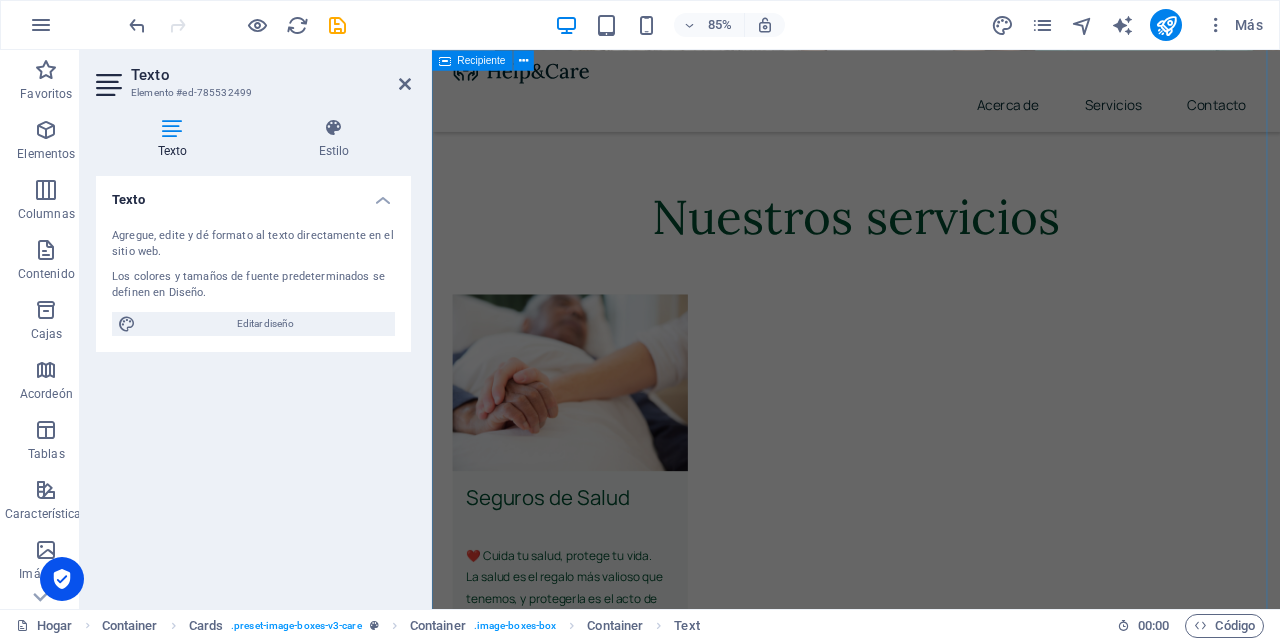 scroll, scrollTop: 2886, scrollLeft: 0, axis: vertical 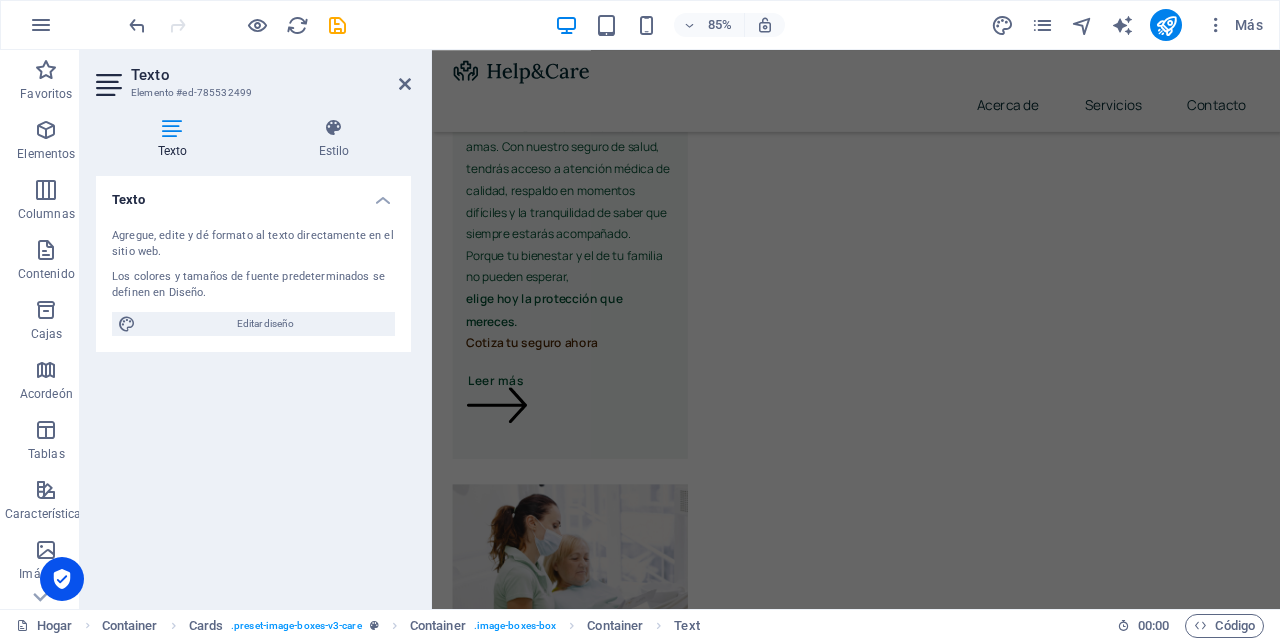click on "Texto Agregue, edite y dé formato al texto directamente en el sitio web. Los colores y tamaños de fuente predeterminados se definen en Diseño. Editar diseño Alineación Alineado a la izquierda Centrado Alineado a la derecha" at bounding box center [253, 384] 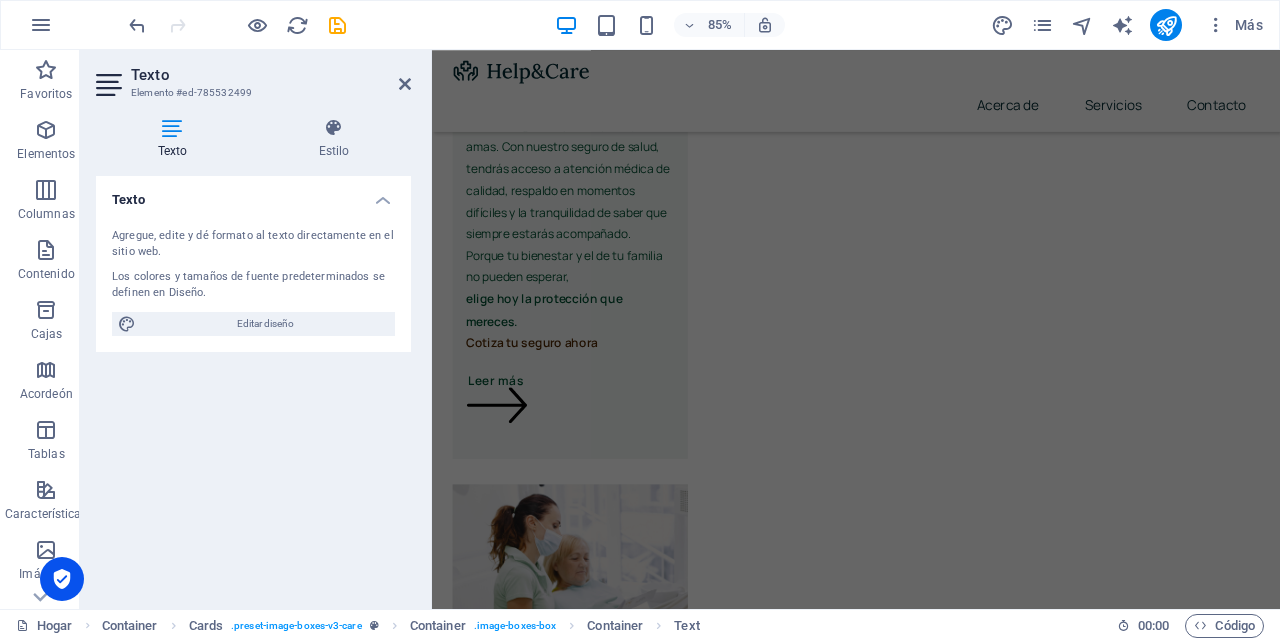 click on "Texto Agregue, edite y dé formato al texto directamente en el sitio web. Los colores y tamaños de fuente predeterminados se definen en Diseño. Editar diseño Alineación Alineado a la izquierda Centrado Alineado a la derecha" at bounding box center [253, 384] 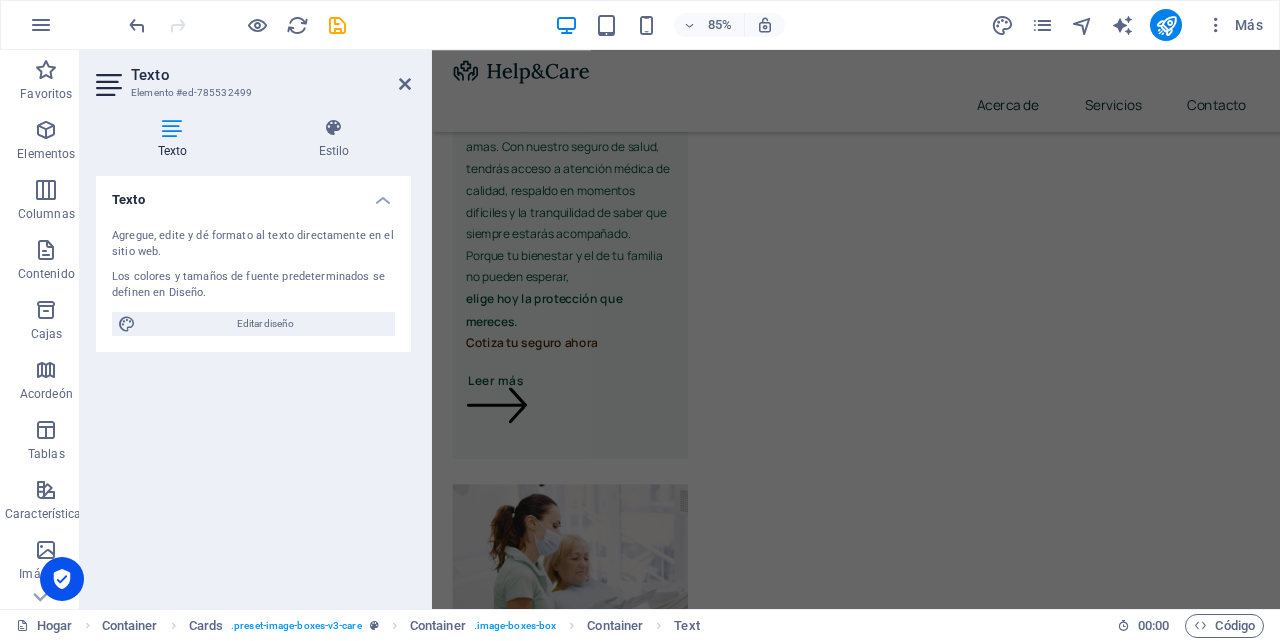 click on "Texto Agregue, edite y dé formato al texto directamente en el sitio web. Los colores y tamaños de fuente predeterminados se definen en Diseño. Editar diseño Alineación Alineado a la izquierda Centrado Alineado a la derecha" at bounding box center [253, 384] 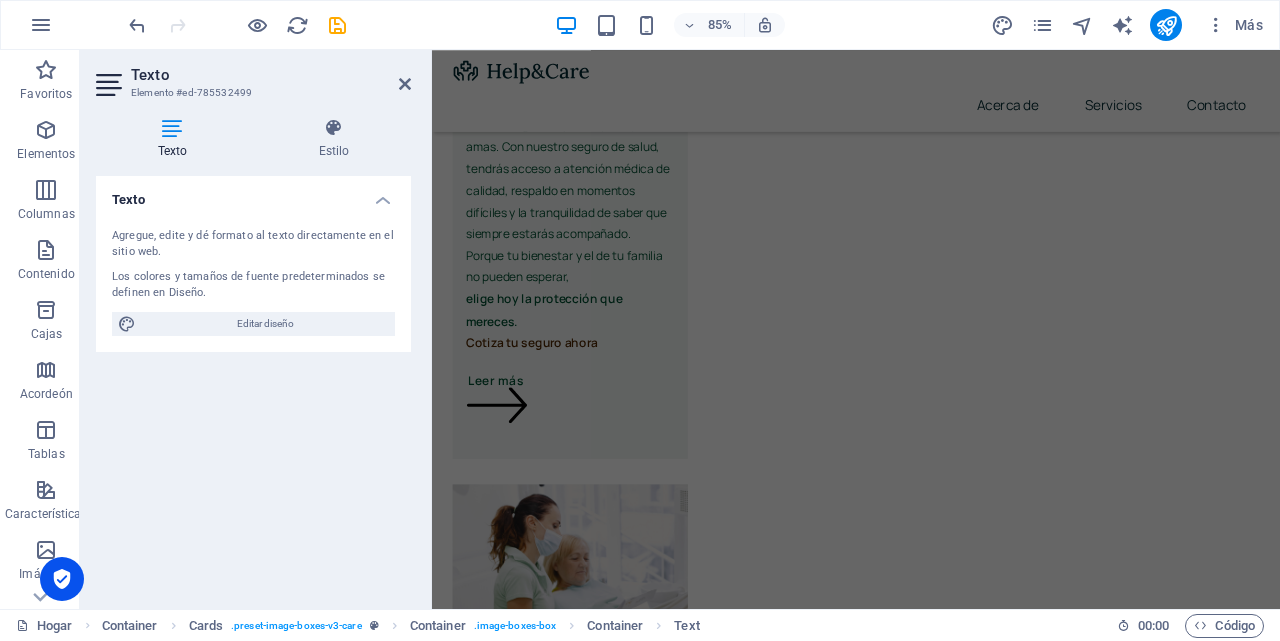 click on "Texto Agregue, edite y dé formato al texto directamente en el sitio web. Los colores y tamaños de fuente predeterminados se definen en Diseño. Editar diseño Alineación Alineado a la izquierda Centrado Alineado a la derecha" at bounding box center [253, 384] 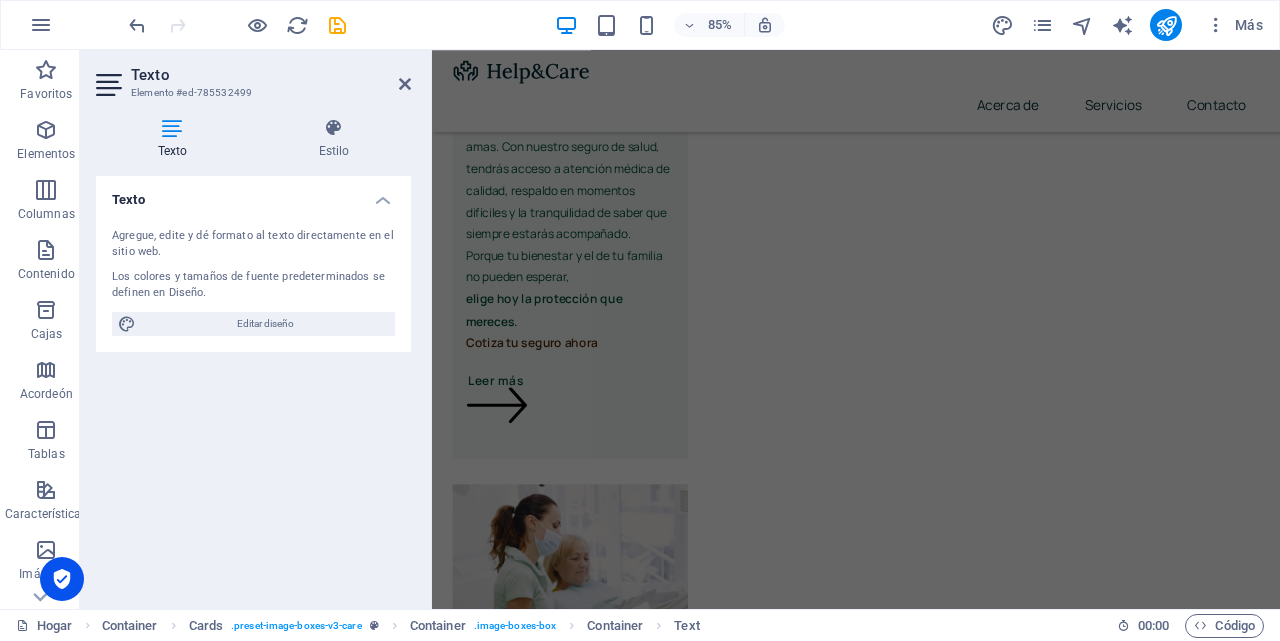 scroll, scrollTop: 3447, scrollLeft: 0, axis: vertical 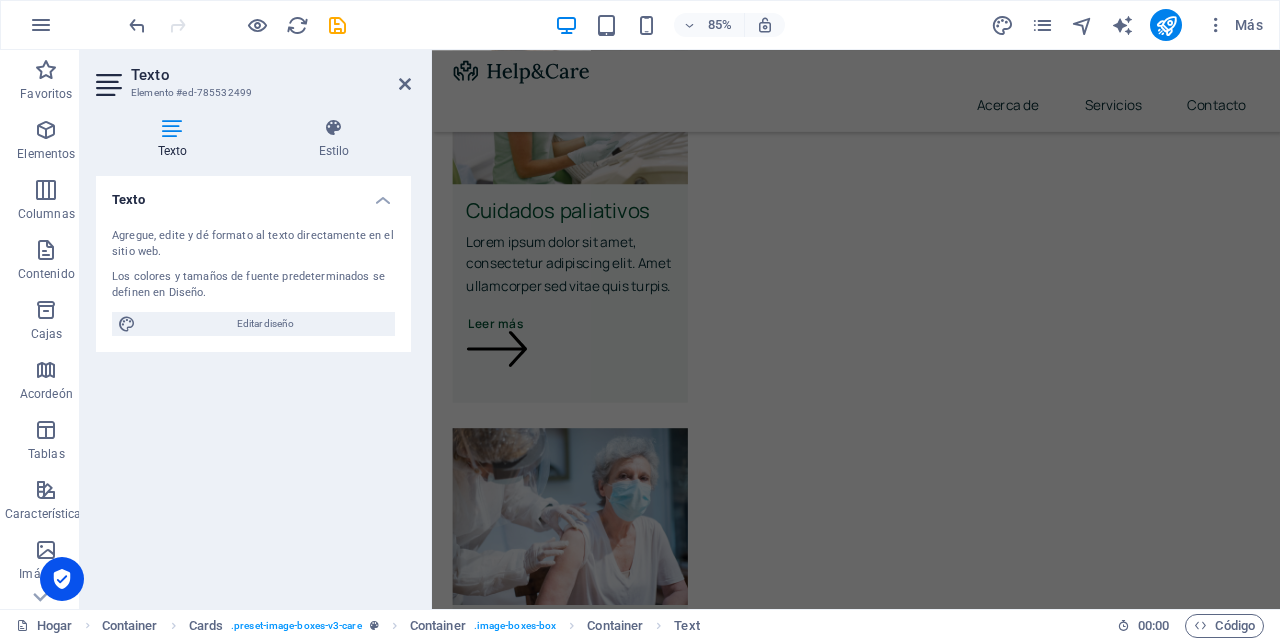 click on "Texto original Valora esta traducción Tu opinión servirá para ayudar a mejorar el Traductor de Google Individual Hogar Favoritos Elementos Columnas Contenido Cajas Acordeón Tablas Características Imágenes Control deslizante Encabezamiento Pie de página Formularios Marketing Colecciones Texto Elemento #ed-785532499 Texto Estilo Texto Agregue, edite y dé formato al texto directamente en el sitio web. Los colores y tamaños de fuente predeterminados se definen en Diseño. Editar diseño Alineación Alineado a la izquierda Centrado Alineado a la derecha Tarjetas Elemento Disposición Cómo se expande este elemento dentro del diseño (Flexbox). Tamaño Por defecto auto píxeles % 1/1 1/2 1/3 1/4 1/5 1/6 1/7 1/8 1/9 1/10 Crecer Encoger Orden Disposición del contenedor Visible Visible Opacidad 100 % Rebosar Espaciado Margen Por defecto auto píxeles % movimiento rápido del ojo Volkswagen vh Costumbre Costumbre auto píxeles" at bounding box center (640, 320) 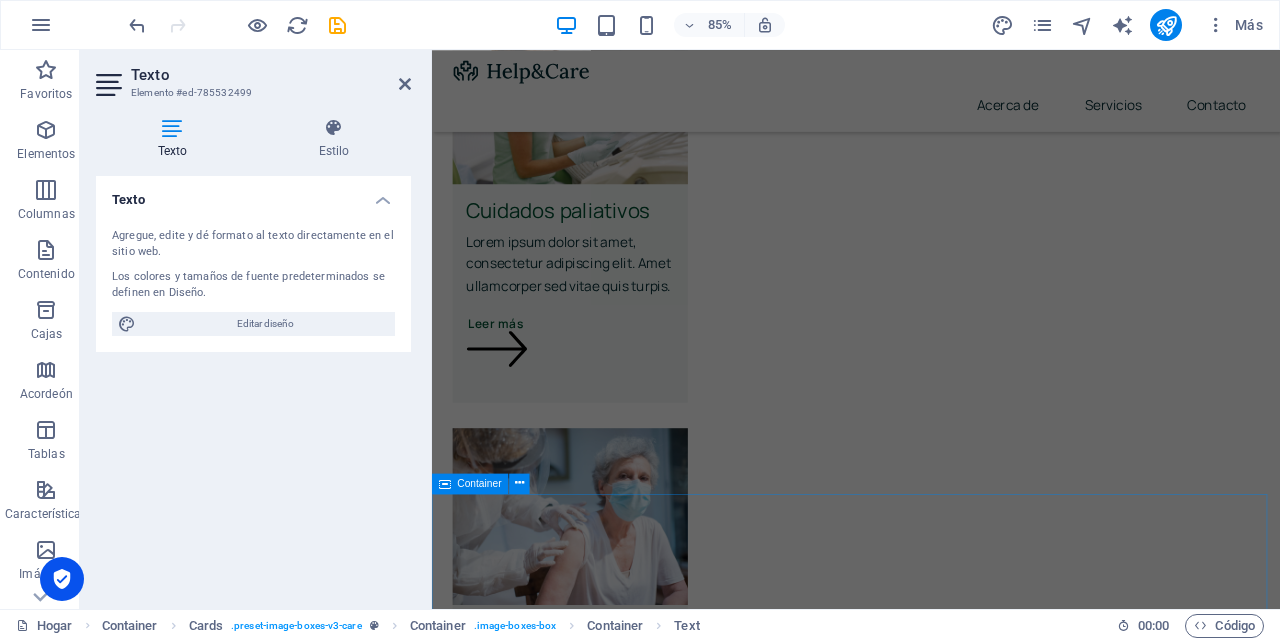 click on "Nuestra misión Es un hecho bien conocido que el lector se distraerá con el contenido legible de una página al observar su diseño. La ventaja de usar Lorem Ipsum es que tiene una distribución de letras más o menos normal, a diferencia de usar «Contenido aquí, contenido aquí», que da la impresión de un inglés legible. Suelta el contenido aquí o  Añadir elementos  Pegar portapapeles" at bounding box center (931, 3492) 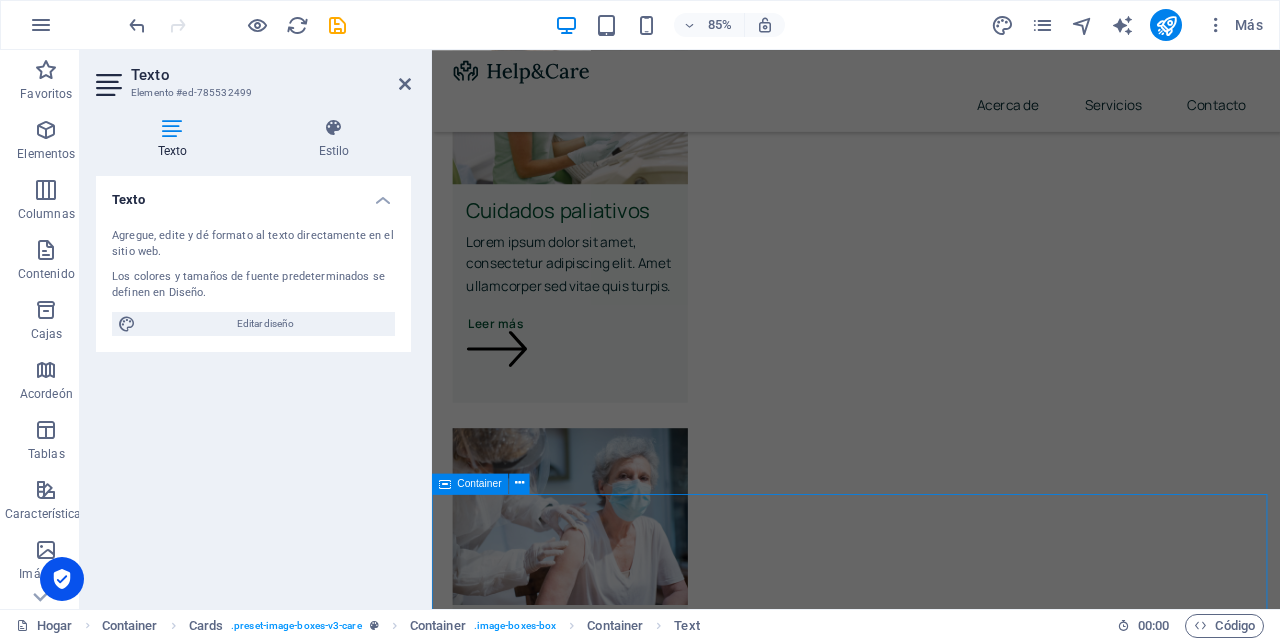 click on "Nuestra misión Es un hecho bien conocido que el lector se distraerá con el contenido legible de una página al observar su diseño. La ventaja de usar Lorem Ipsum es que tiene una distribución de letras más o menos normal, a diferencia de usar «Contenido aquí, contenido aquí», que da la impresión de un inglés legible. Suelta el contenido aquí o  Añadir elementos  Pegar portapapeles" at bounding box center (931, 3492) 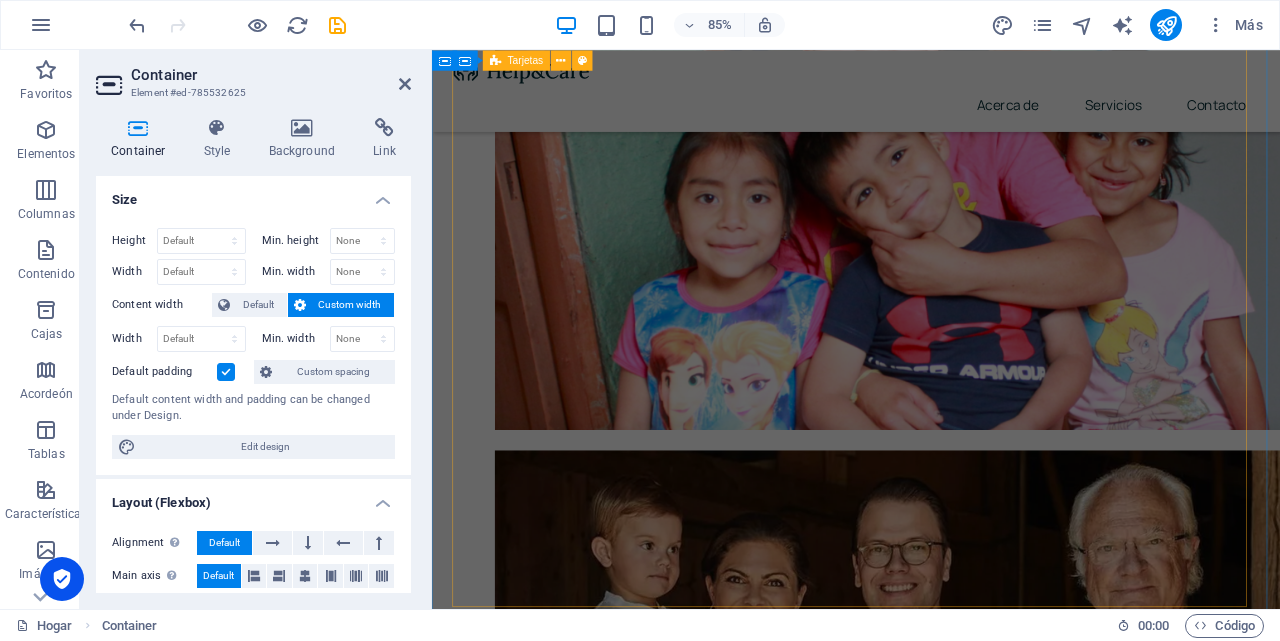 scroll, scrollTop: 1098, scrollLeft: 0, axis: vertical 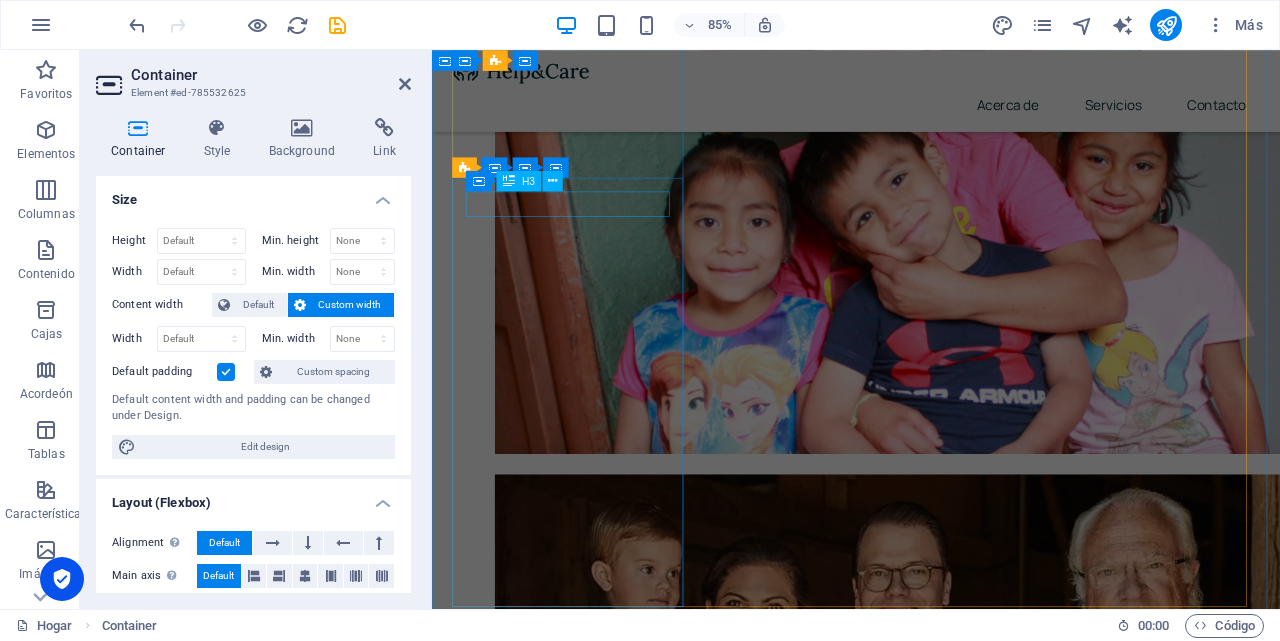 click on "Seguros de Salud" at bounding box center (594, 1782) 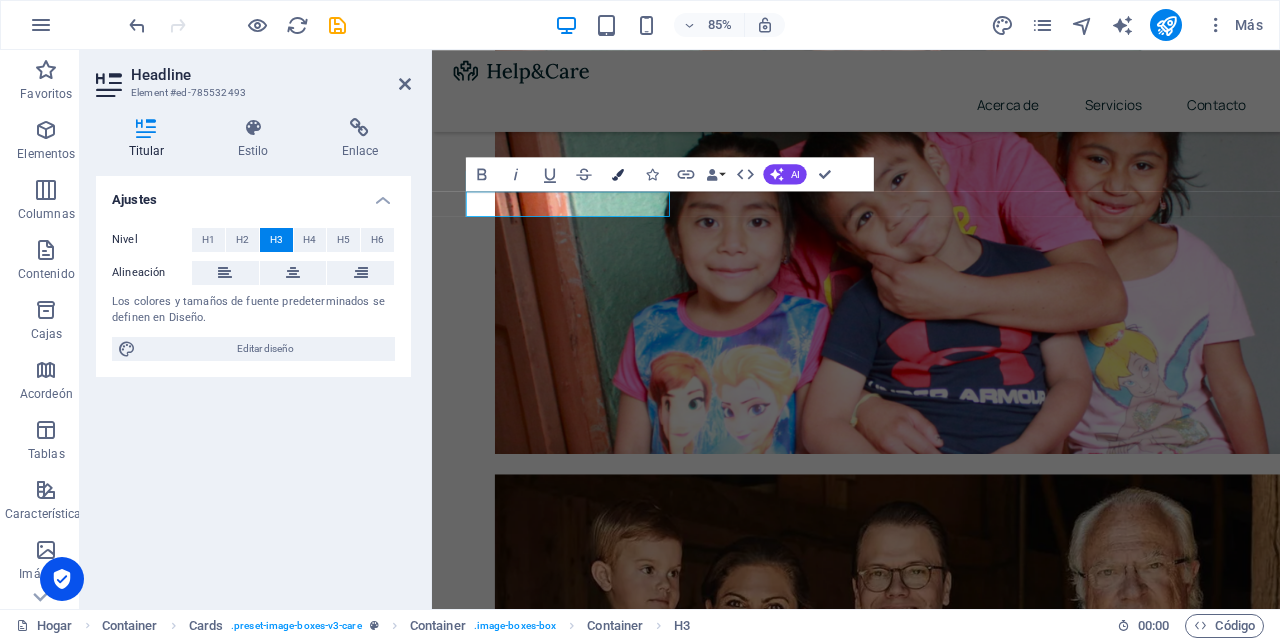 click at bounding box center [618, 174] 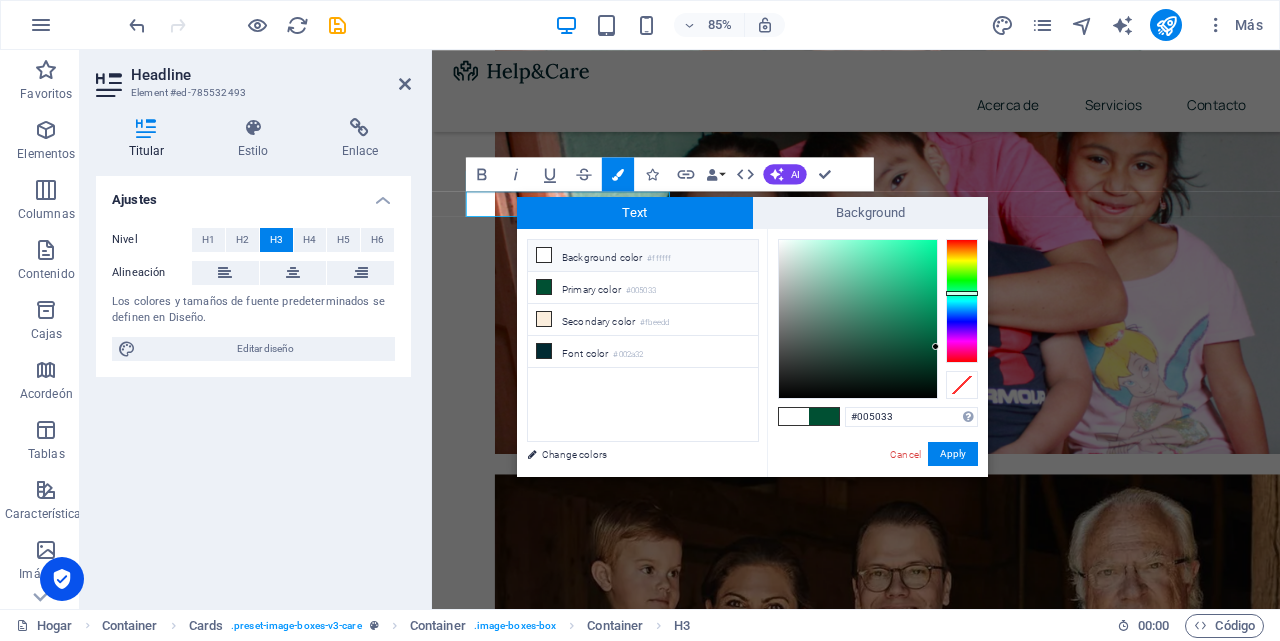 click at bounding box center [962, 301] 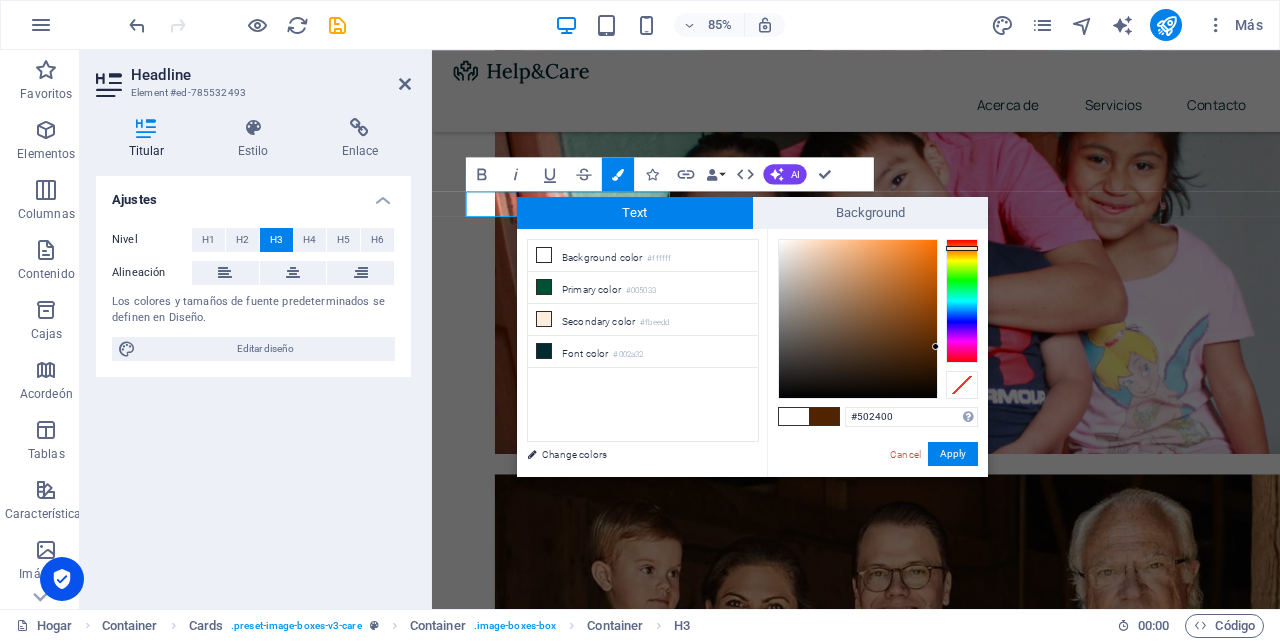 click at bounding box center (858, 319) 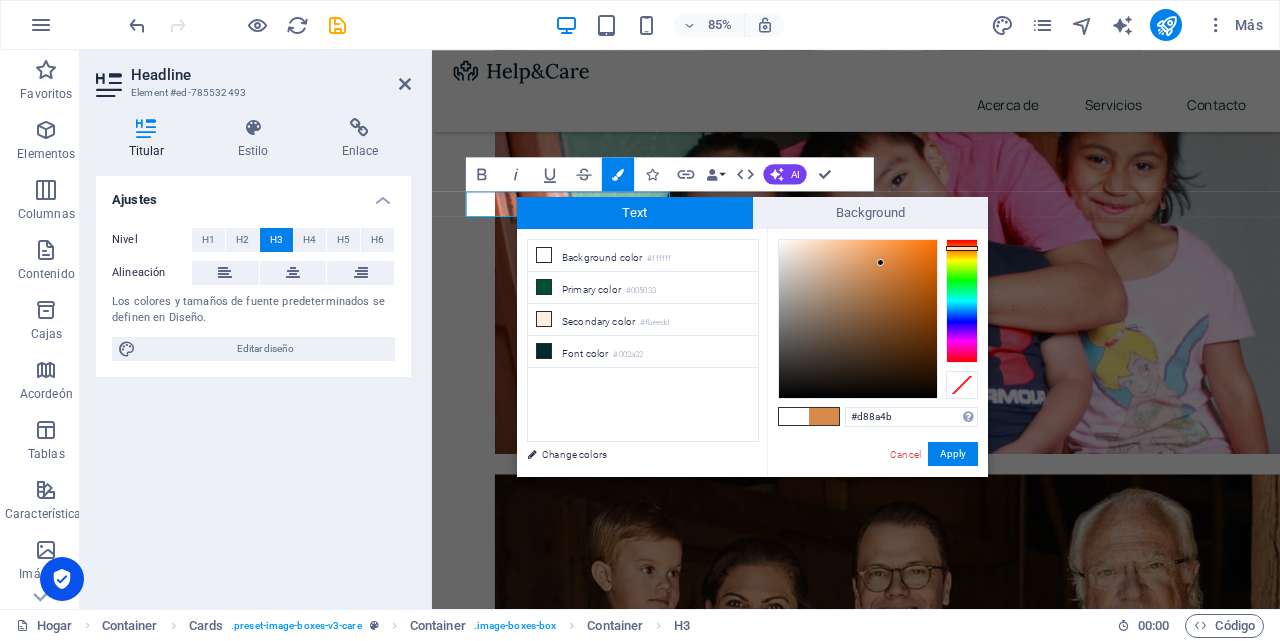 click at bounding box center [858, 319] 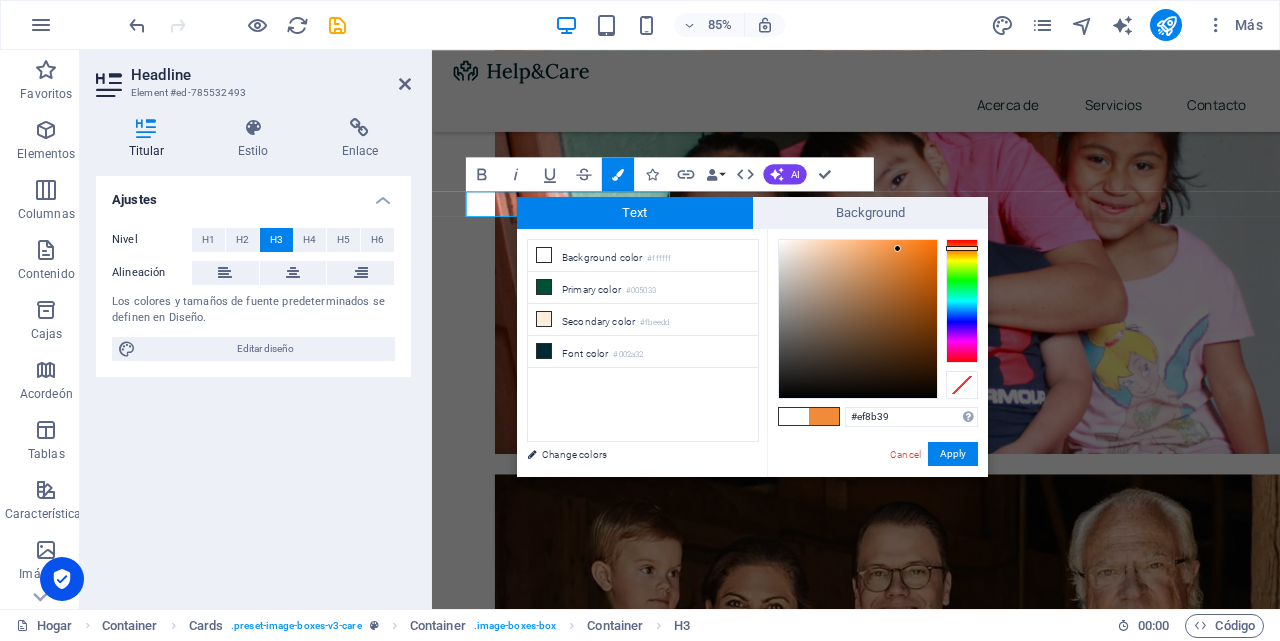 click at bounding box center [858, 319] 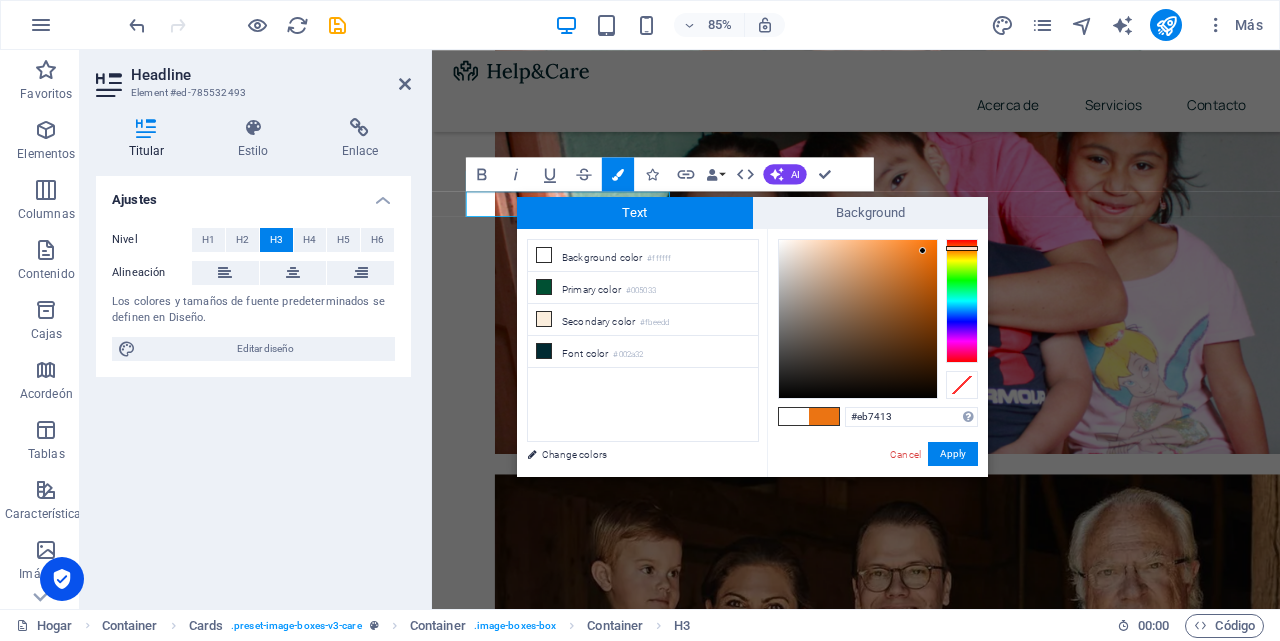 click at bounding box center [858, 319] 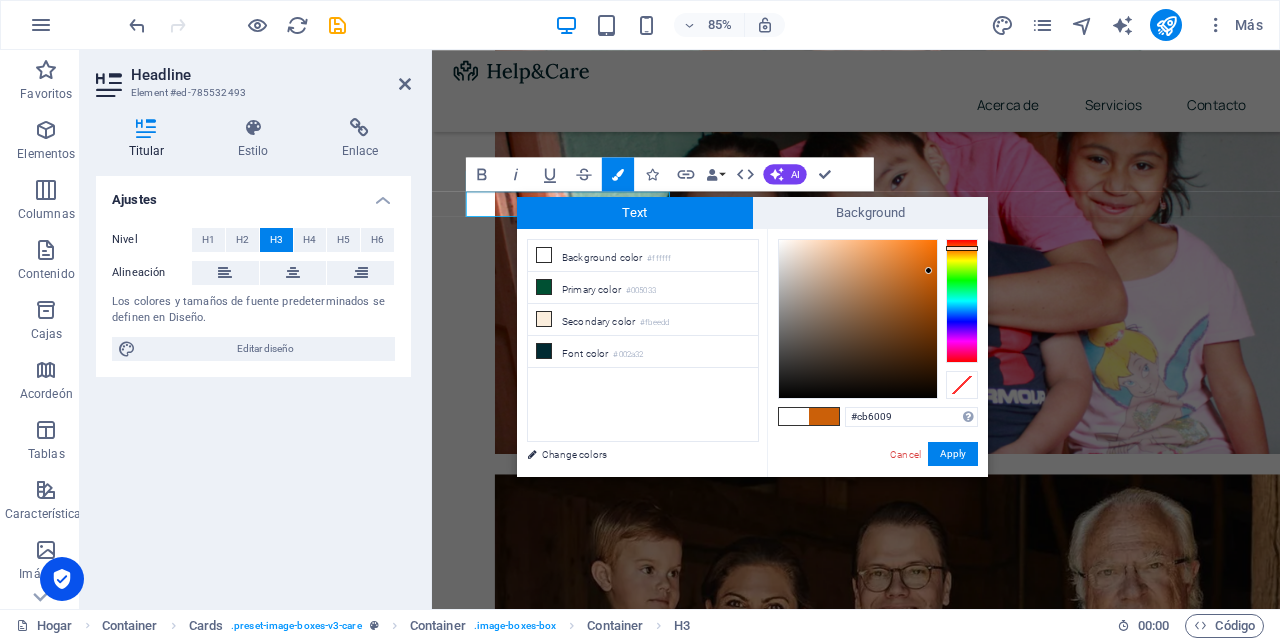 click at bounding box center [858, 319] 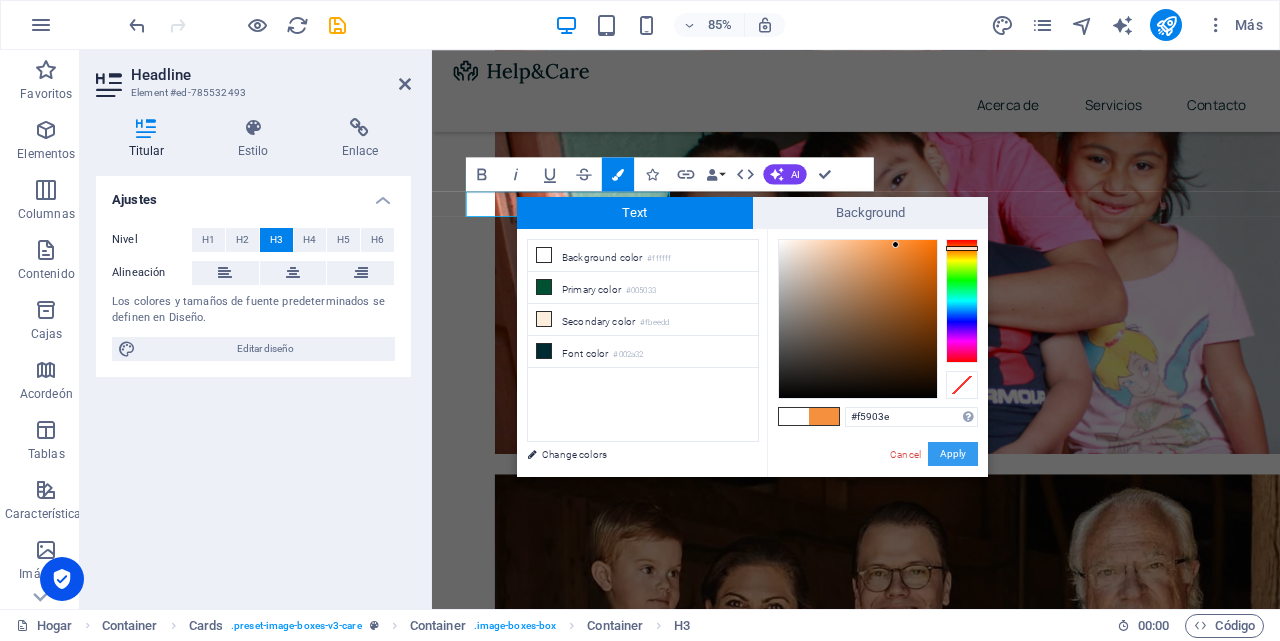 click on "Apply" at bounding box center [953, 454] 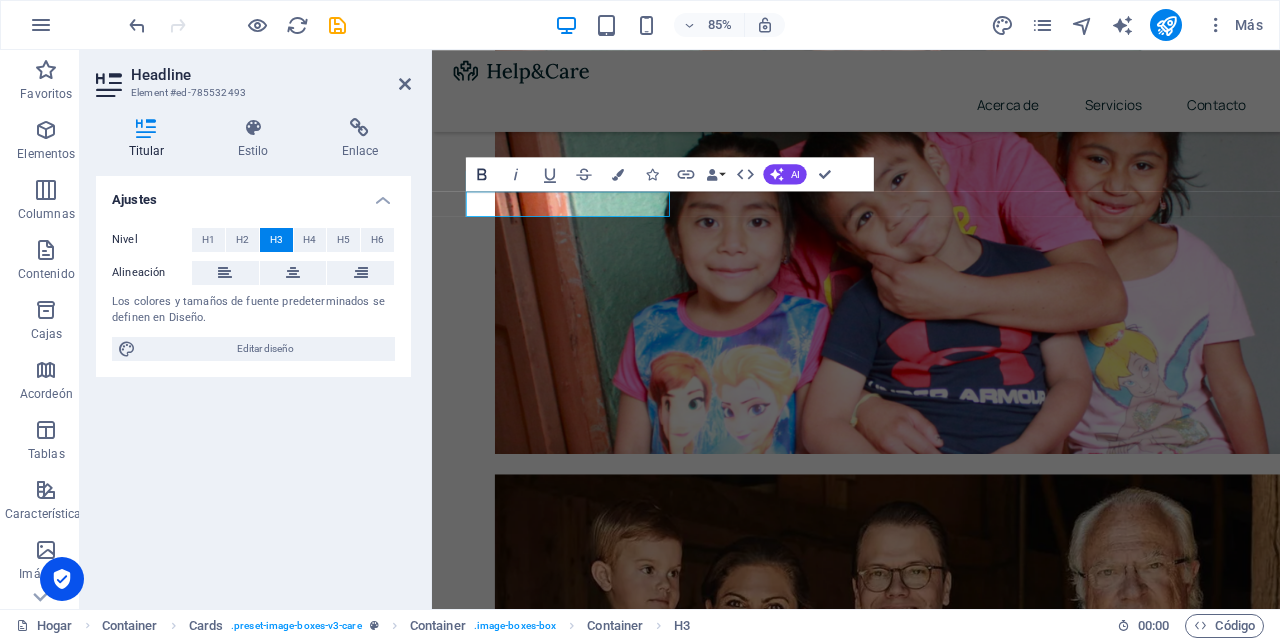 click 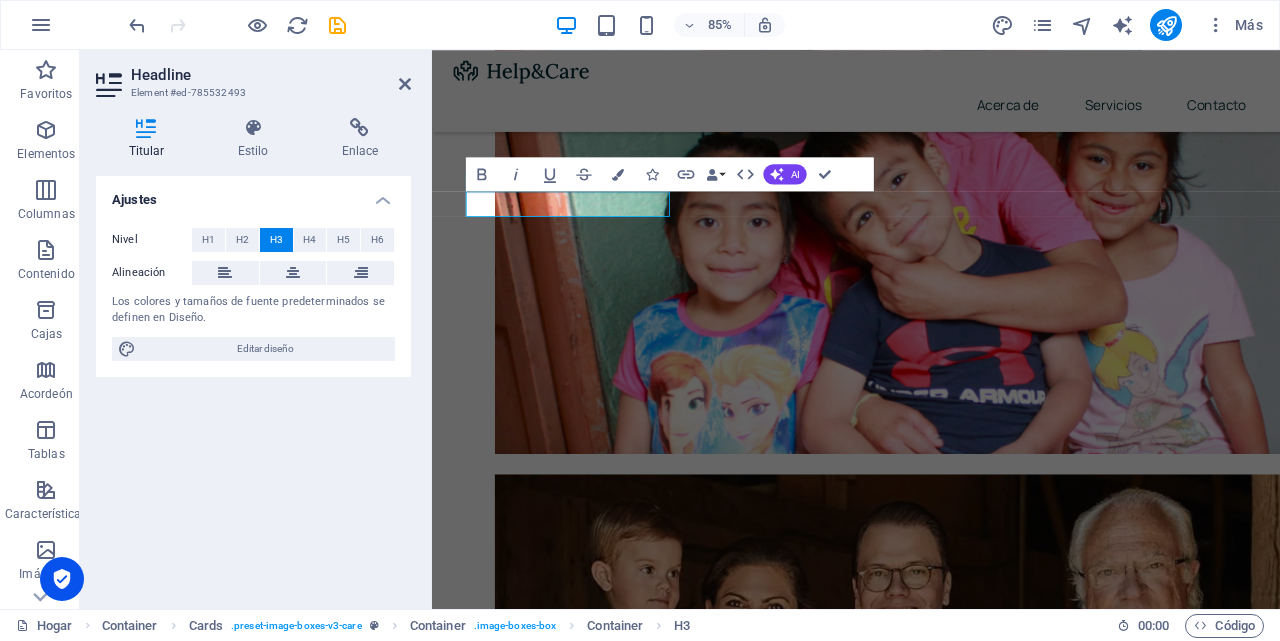 click on "Ajustes Nivel H1 H2 H3 H4 H5 H6 Alineación Los colores y tamaños de fuente predeterminados se definen en Diseño. Editar diseño" at bounding box center (253, 384) 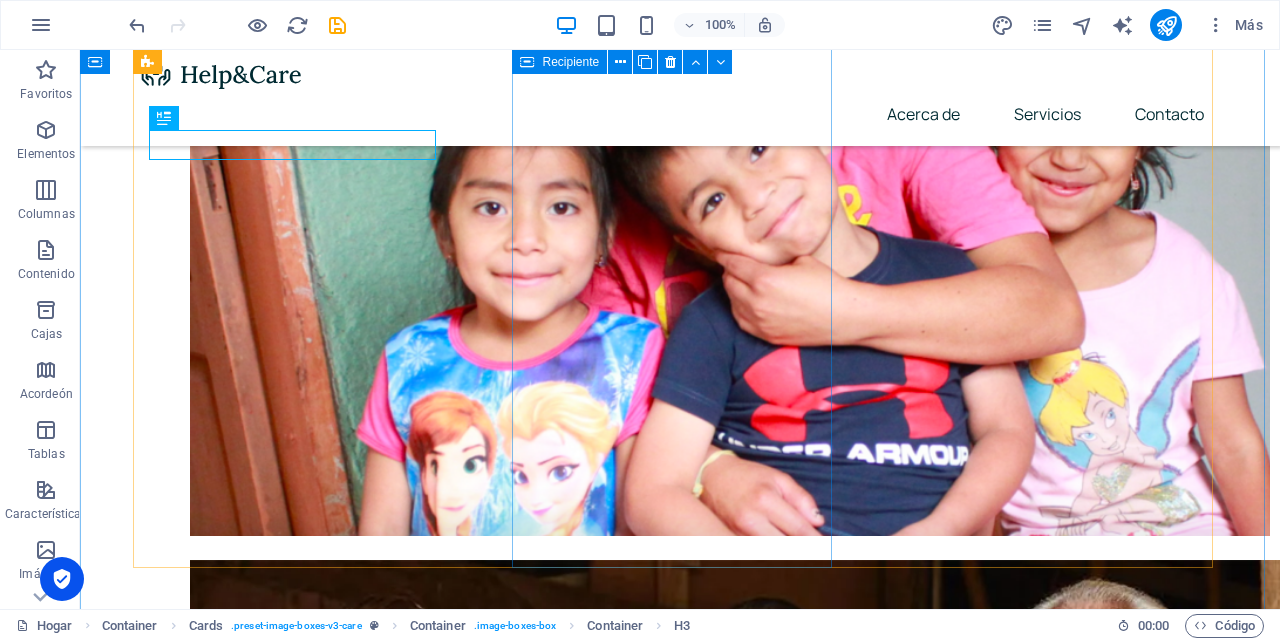 scroll, scrollTop: 1220, scrollLeft: 0, axis: vertical 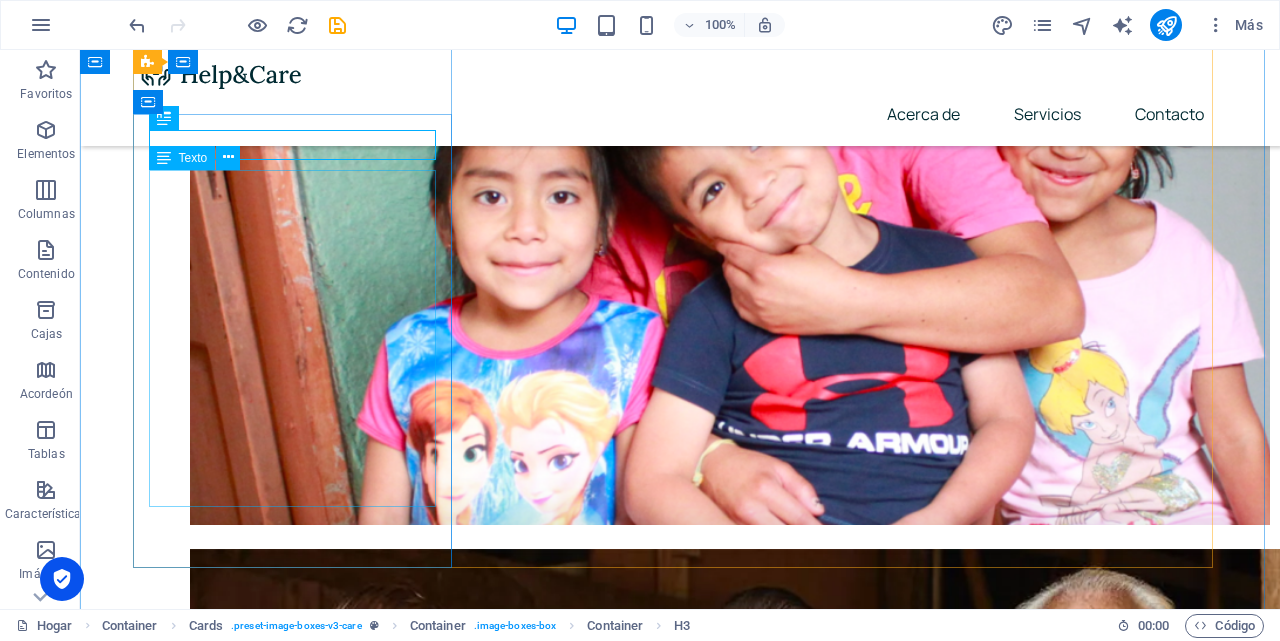 click on "❤️ Cuida tu salud, protege tu vida. La salud es el regalo más valioso que tenemos, y protegerla es el acto de amor más grande para ti y los que amas. Con nuestro seguro de salud, tendrás acceso a atención médica de calidad, respaldo en momentos difíciles y la tranquilidad de saber que siempre estarás acompañado. Porque tu bienestar y el de tu familia no pueden esperar,  elige [DATE] la protección que mereces. Cotiza tu seguro ahora" at bounding box center (300, 2158) 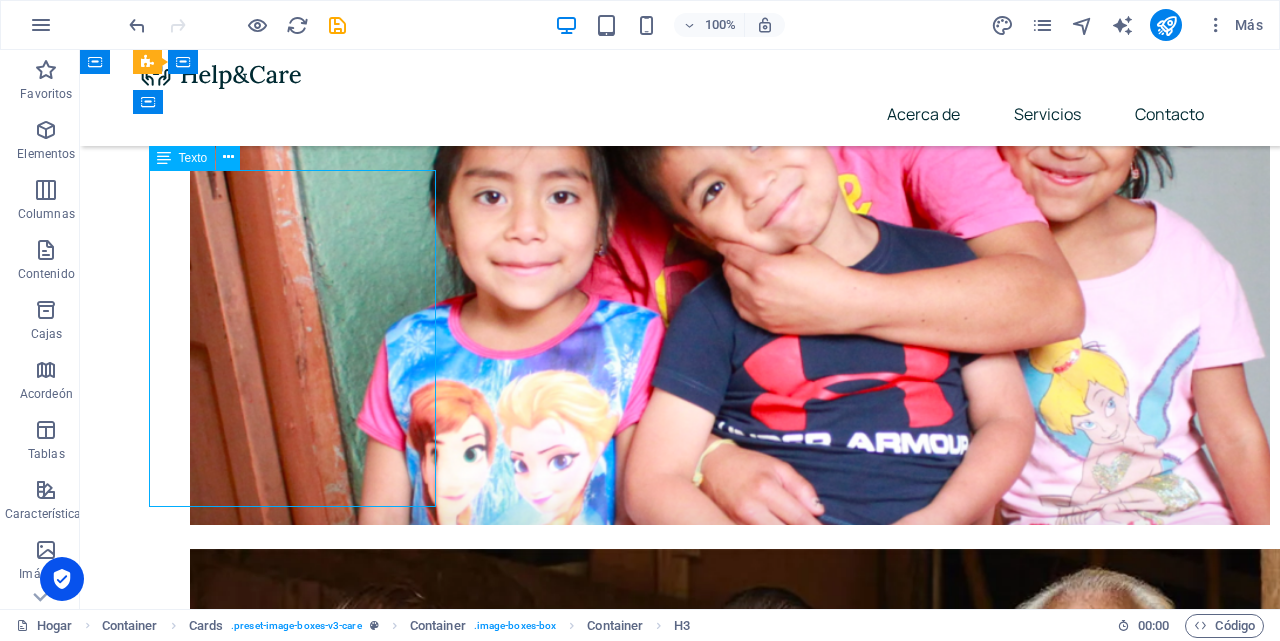 click on "❤️ Cuida tu salud, protege tu vida. La salud es el regalo más valioso que tenemos, y protegerla es el acto de amor más grande para ti y los que amas. Con nuestro seguro de salud, tendrás acceso a atención médica de calidad, respaldo en momentos difíciles y la tranquilidad de saber que siempre estarás acompañado. Porque tu bienestar y el de tu familia no pueden esperar,  elige [DATE] la protección que mereces. Cotiza tu seguro ahora" at bounding box center (300, 2158) 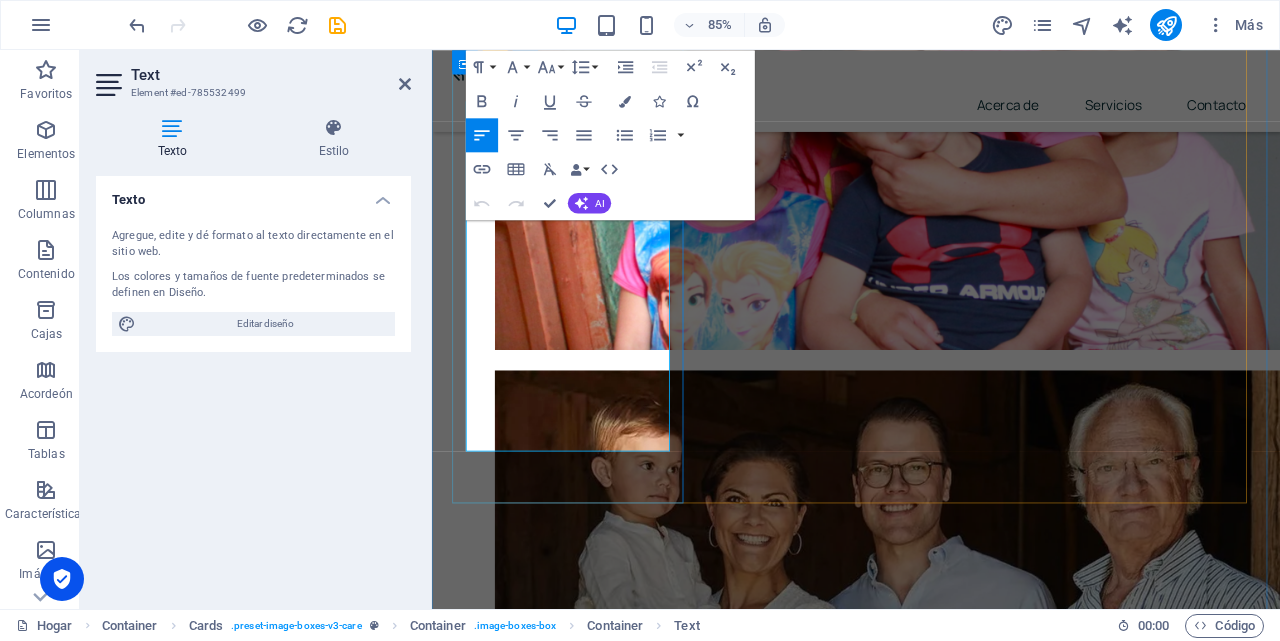 click on "Cotiza tu seguro ahora" at bounding box center (549, 2059) 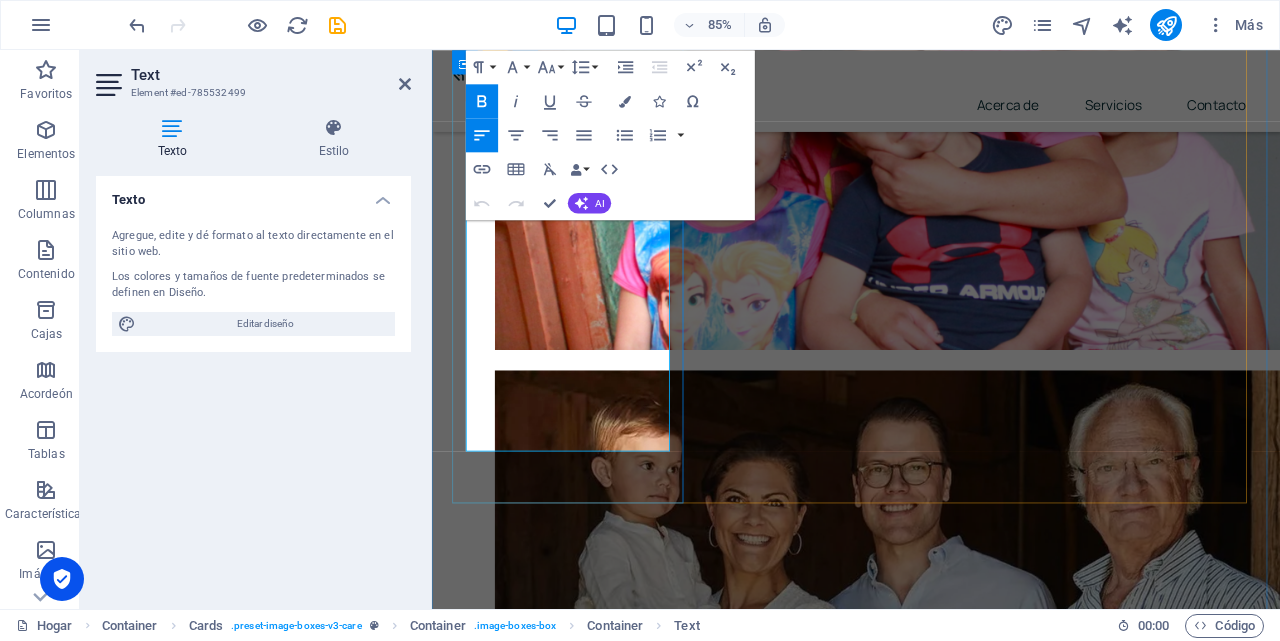 click on "Cotiza tu seguro ahora" at bounding box center [549, 2059] 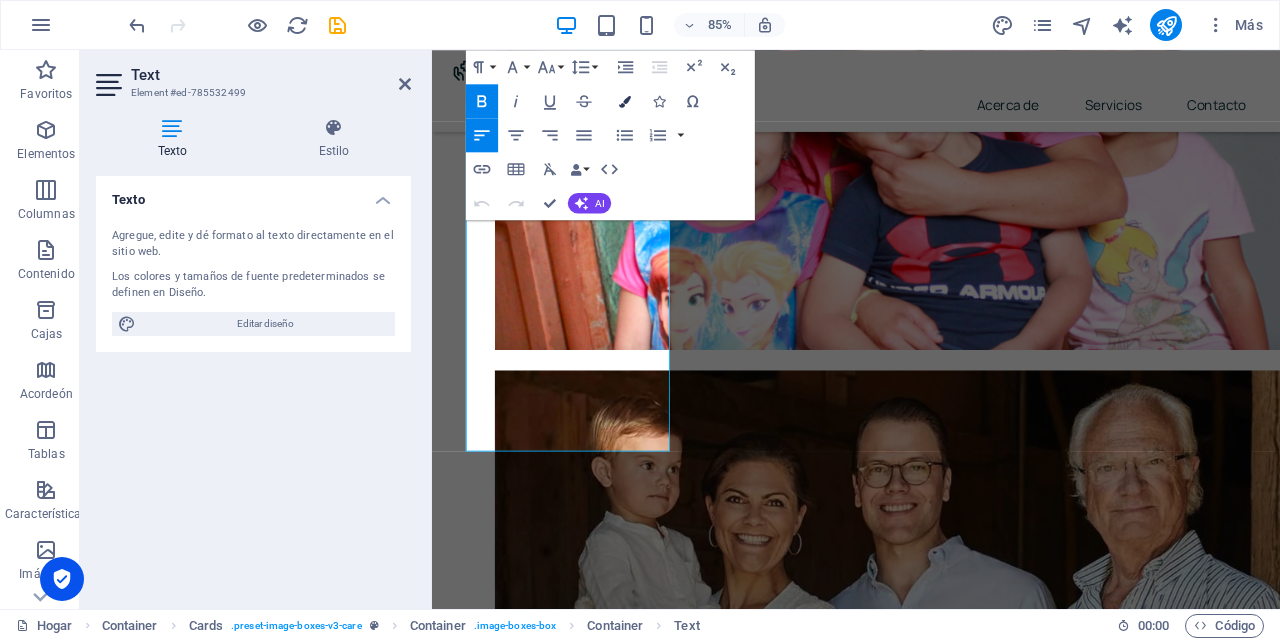 click at bounding box center [625, 101] 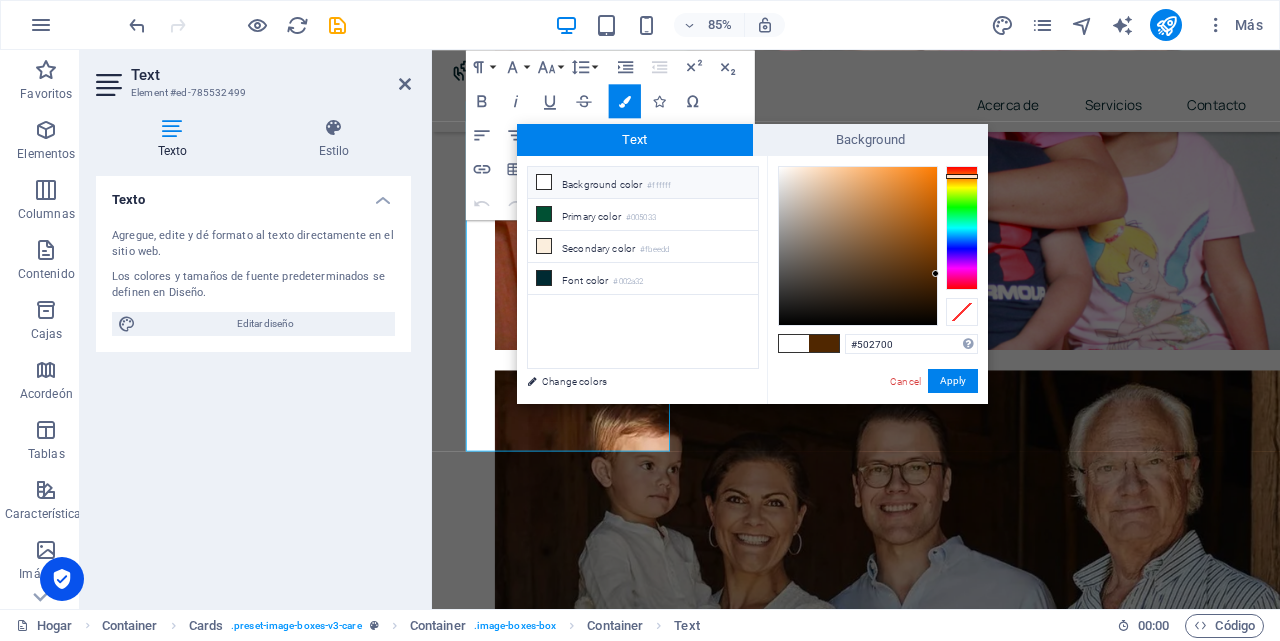click at bounding box center (962, 228) 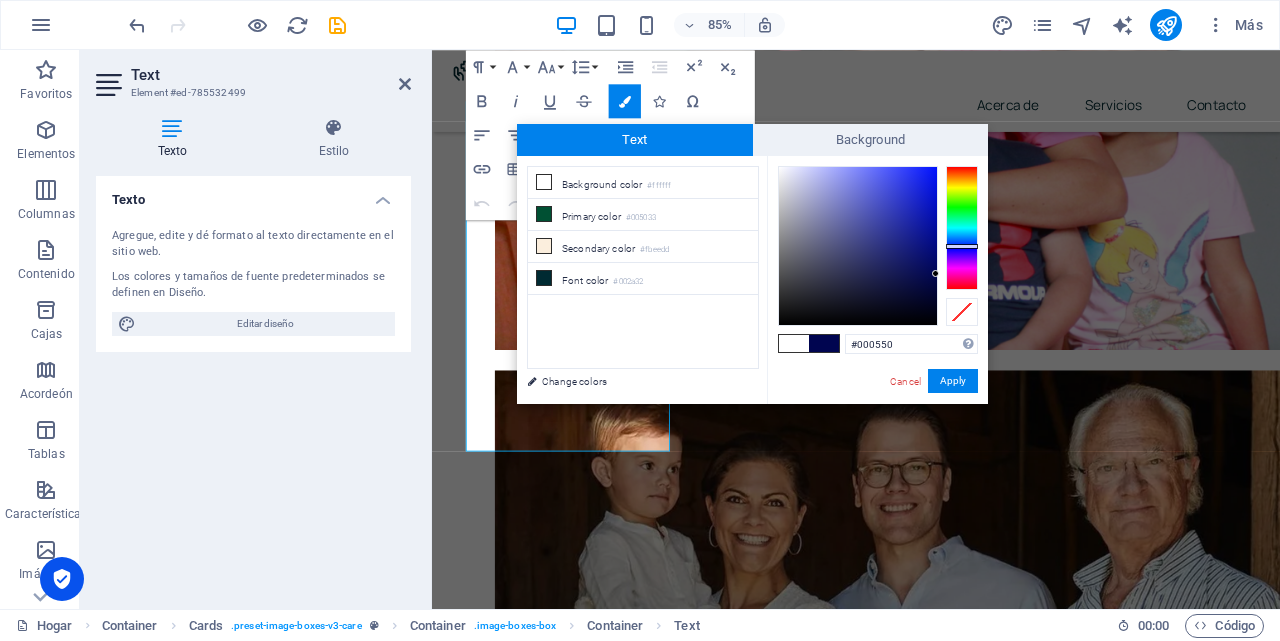click at bounding box center [858, 246] 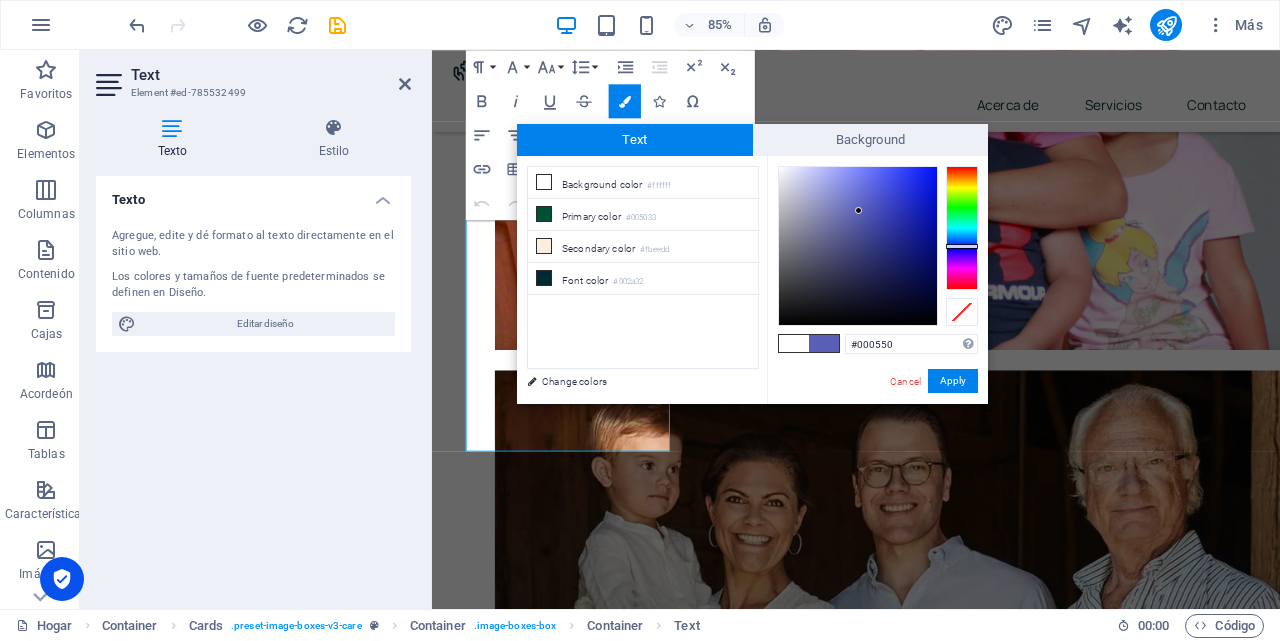 type on "#595fb6" 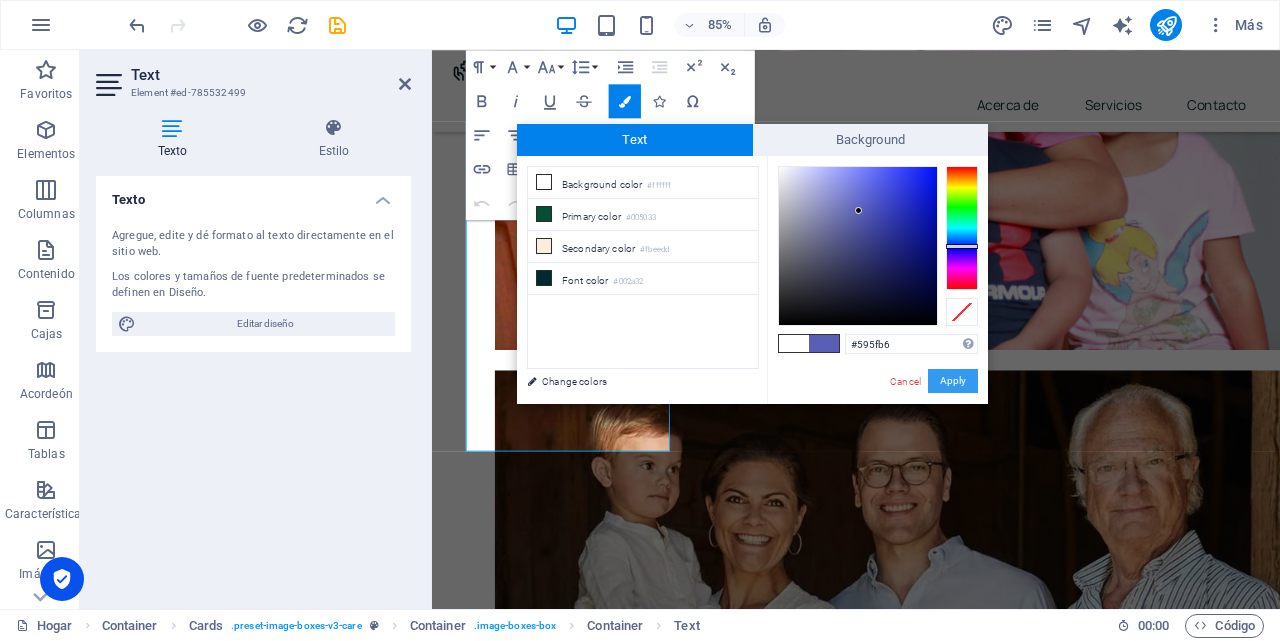 click on "Apply" at bounding box center (953, 381) 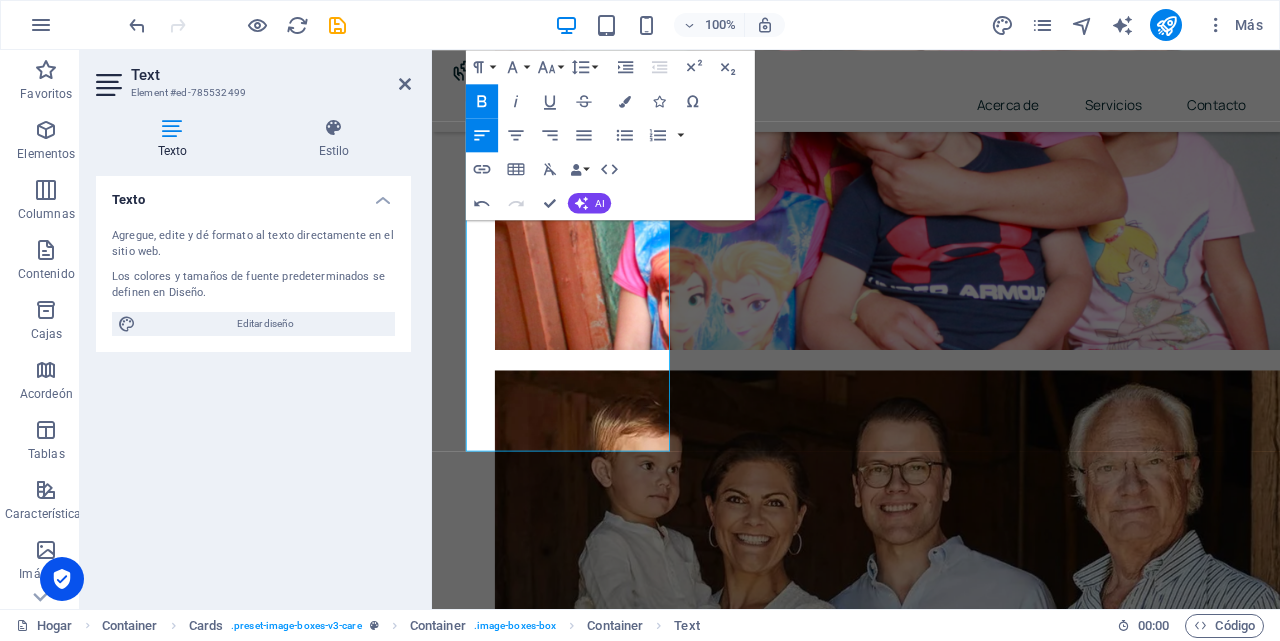 click on "Texto Agregue, edite y dé formato al texto directamente en el sitio web. Los colores y tamaños de fuente predeterminados se definen en Diseño. Editar diseño Alineación Alineado a la izquierda Centrado Alineado a la derecha" at bounding box center [253, 384] 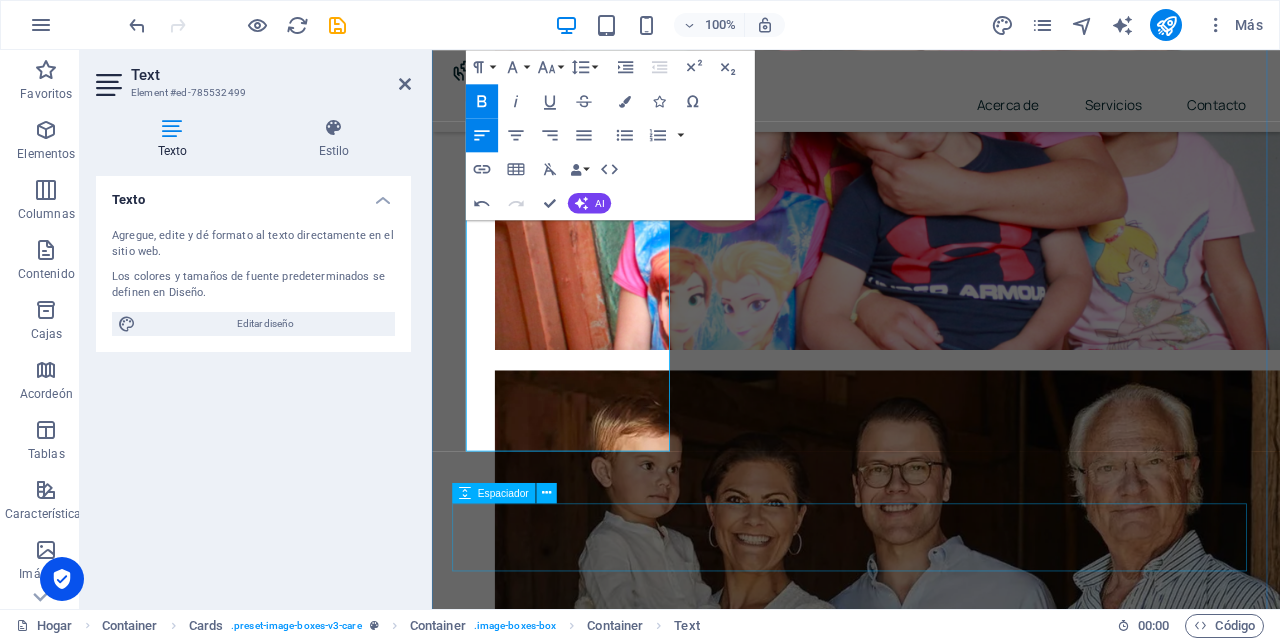 click at bounding box center (931, 3227) 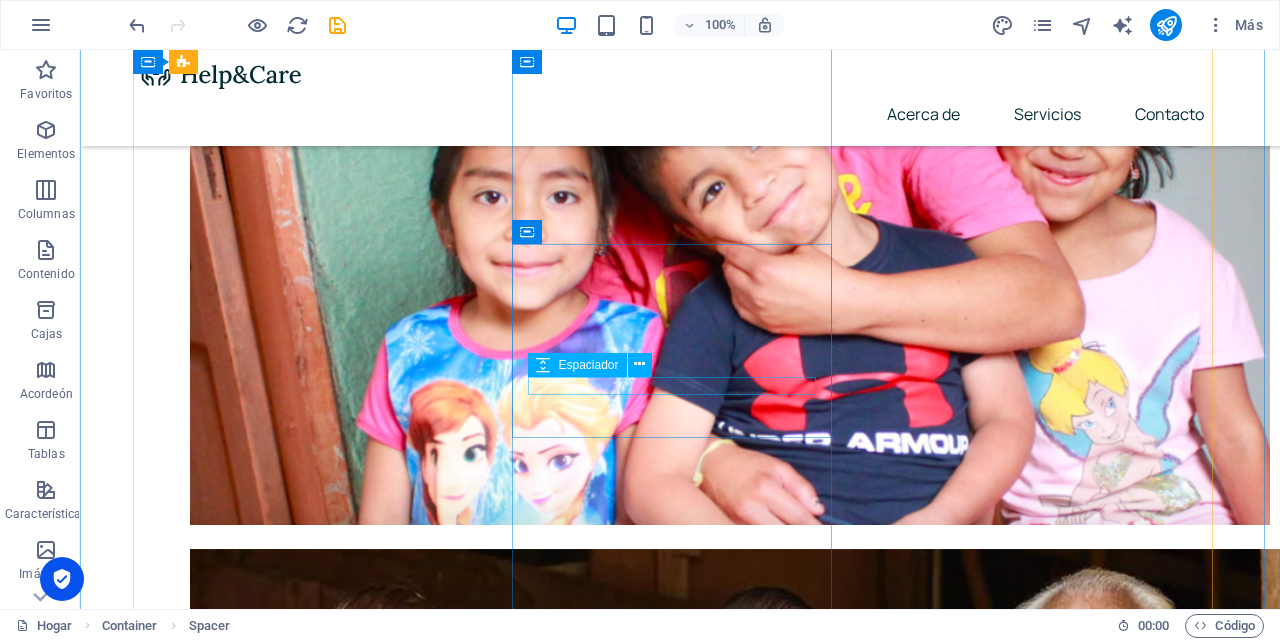 scroll, scrollTop: 1090, scrollLeft: 0, axis: vertical 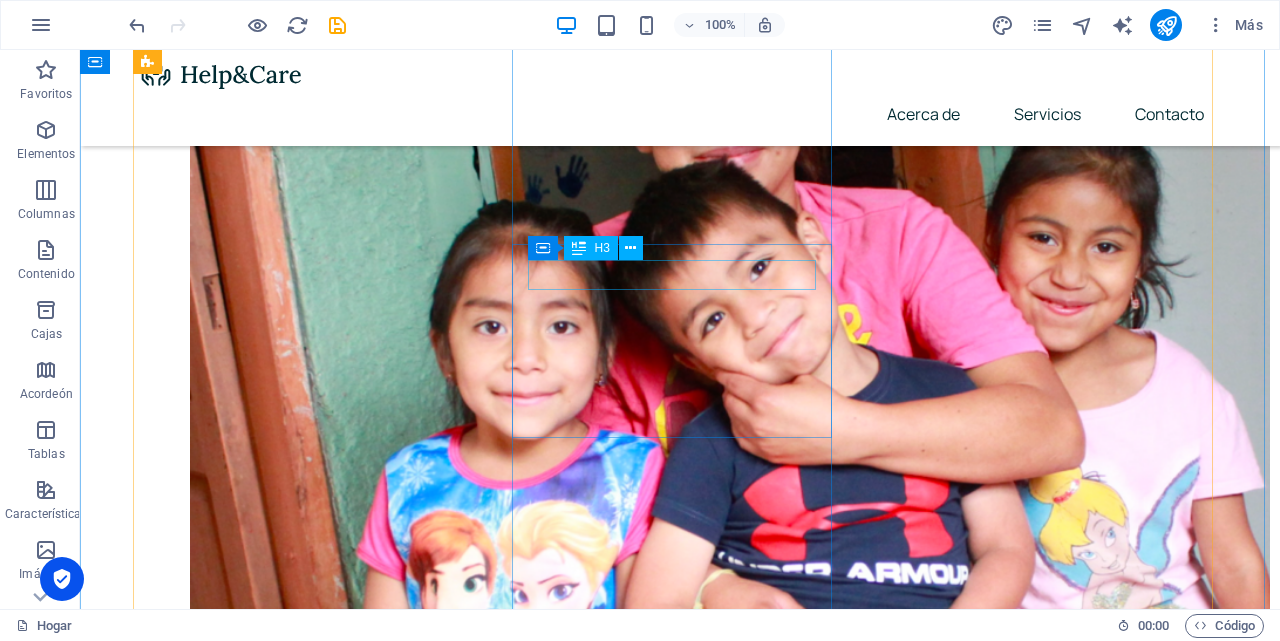 click on "Cuidados paliativos" at bounding box center (300, 2883) 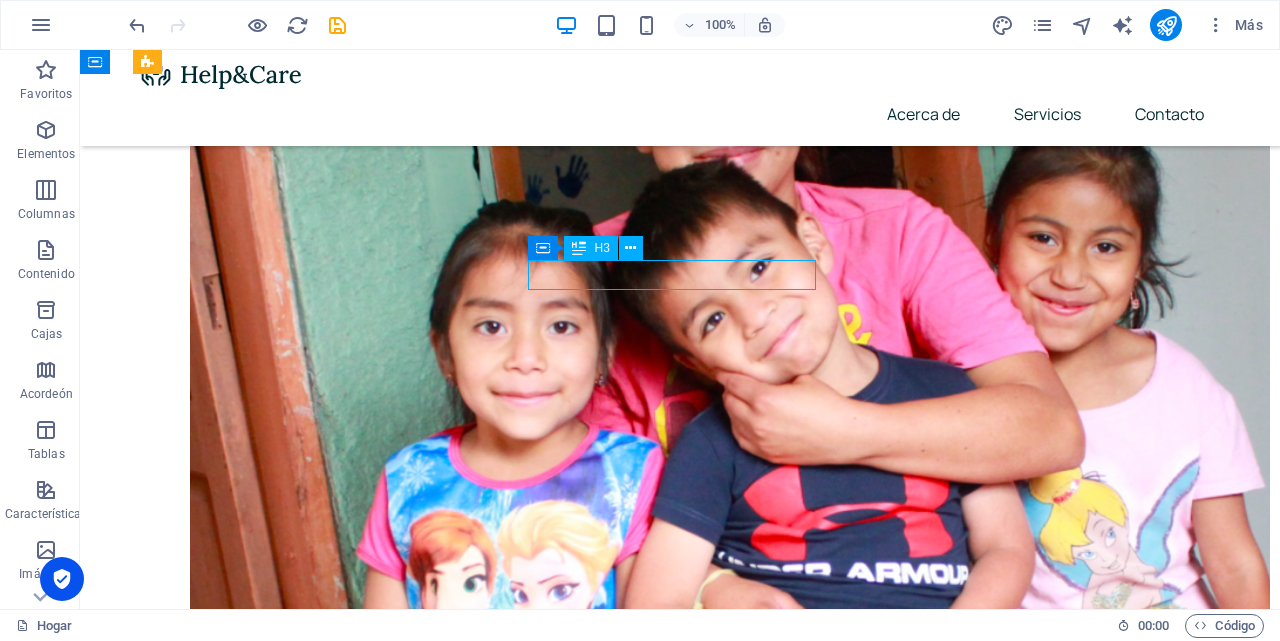 click on "Cuidados paliativos" at bounding box center [300, 2883] 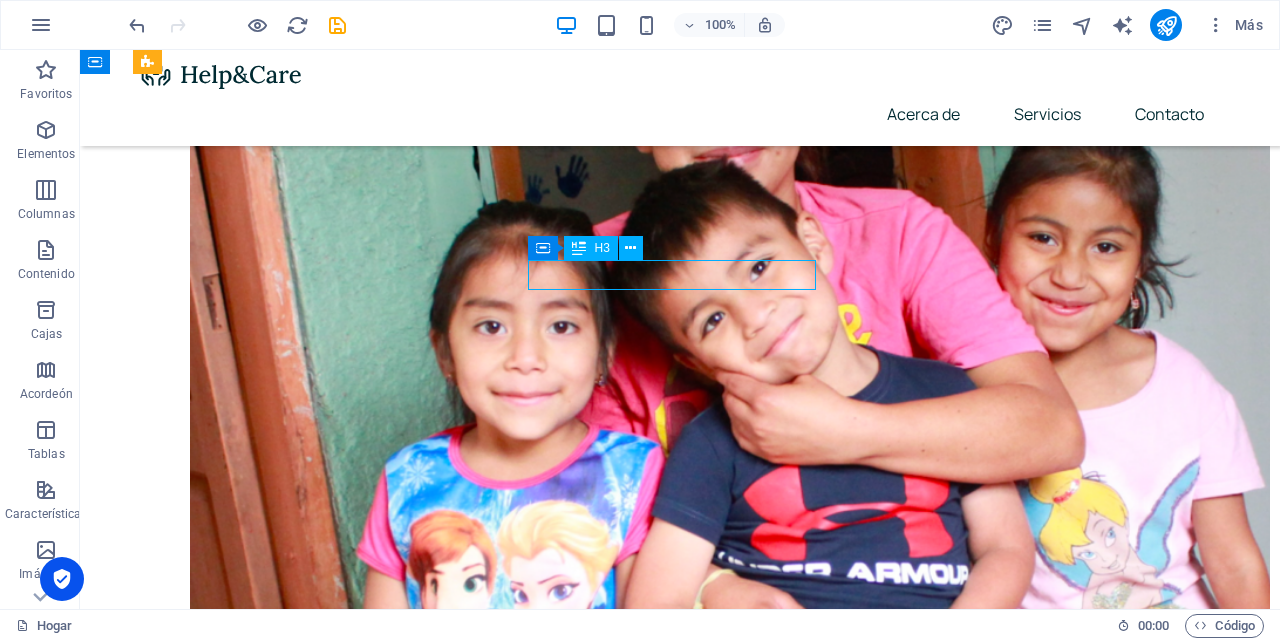 click on "Seguros de Salud ❤️ Cuida tu salud, protege tu vida. La salud es el regalo más valioso que tenemos, y protegerla es el acto de amor más grande para ti y los que amas. Con nuestro seguro de salud, tendrás acceso a atención médica de calidad, respaldo en momentos difíciles y la tranquilidad de saber que siempre estarás acompañado. Porque tu bienestar y el de tu familia no pueden esperar,  elige [DATE] la protección que mereces. Cotiza tu seguro ahora Leer más     Cuidados paliativos Lorem ipsum dolor sit amet, consectetur adipiscing elit. Amet ullamcorper sed vitae quis turpis. Leer más     Fisioterapia Lorem ipsum dolor sit amet, consectetur adipiscing elit. Amet ullamcorper sed vitae quis turpis. Leer más" at bounding box center (680, 2731) 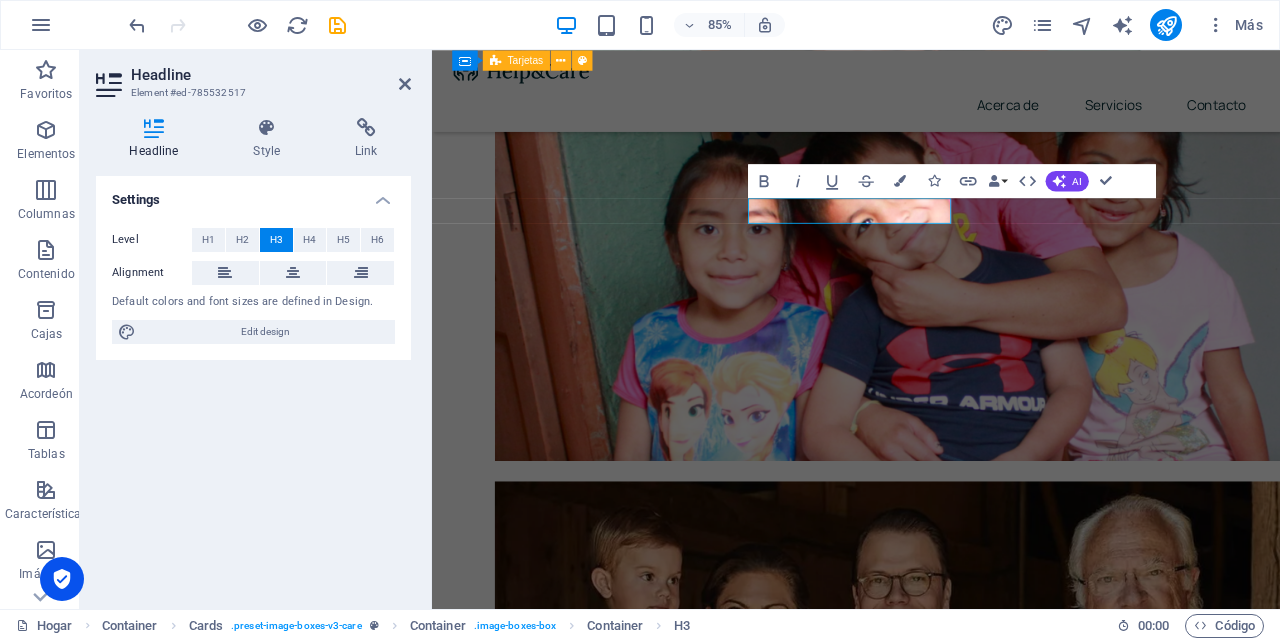 type 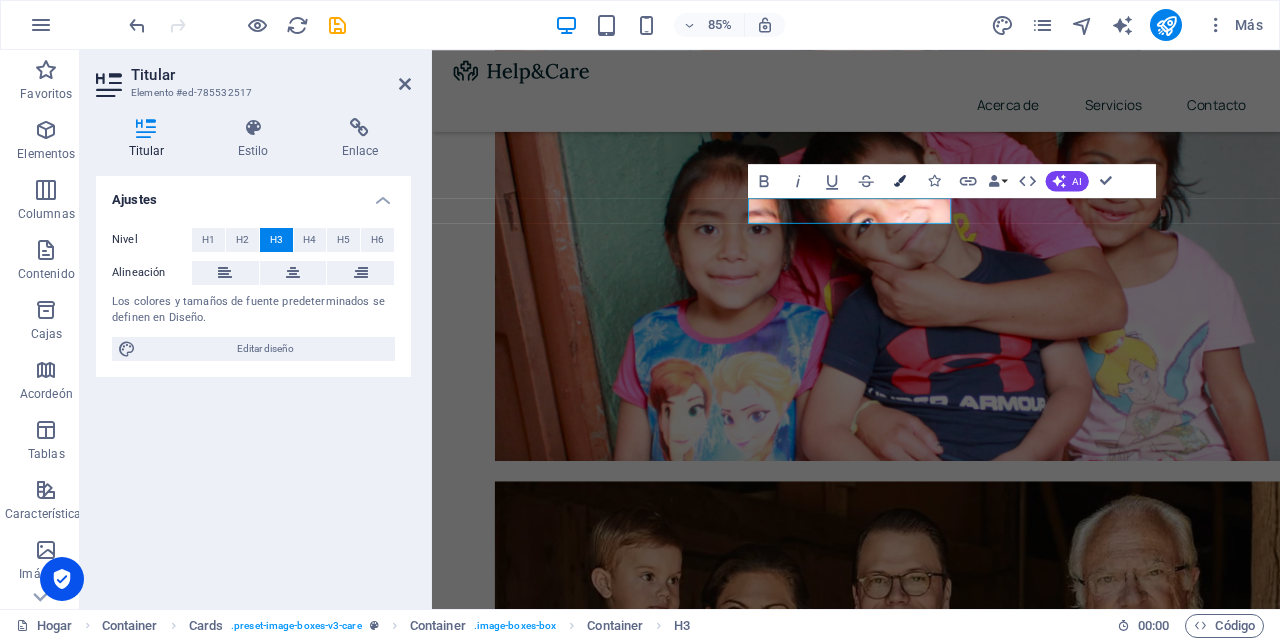 click at bounding box center [900, 181] 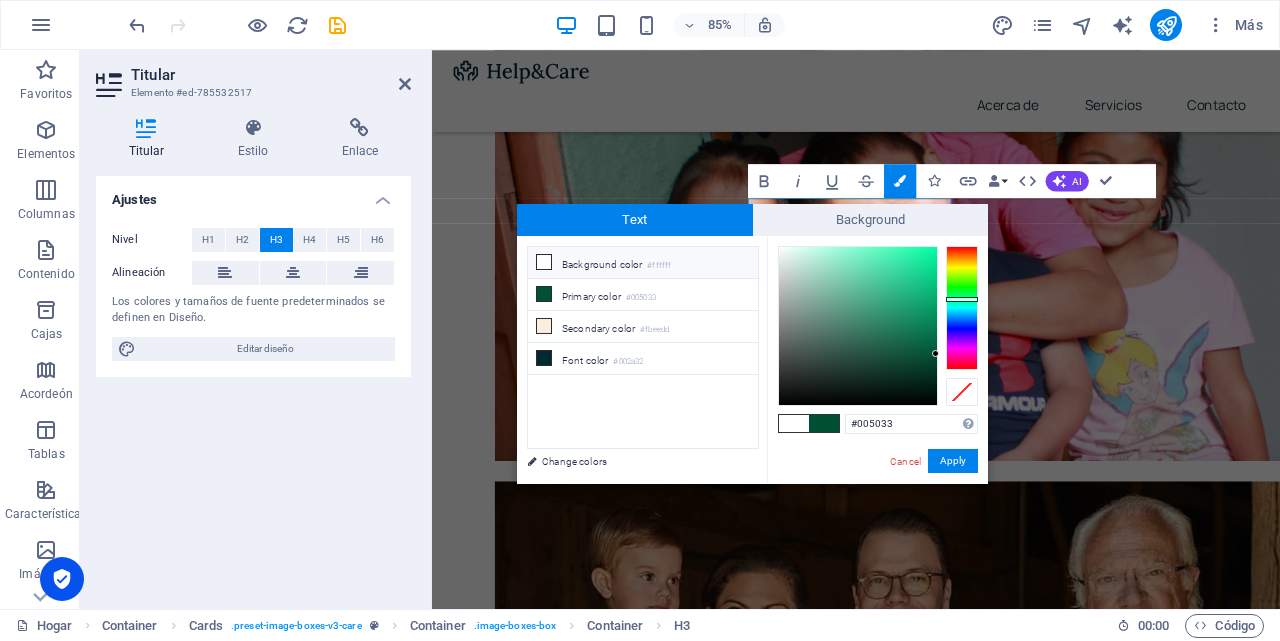 click at bounding box center [962, 308] 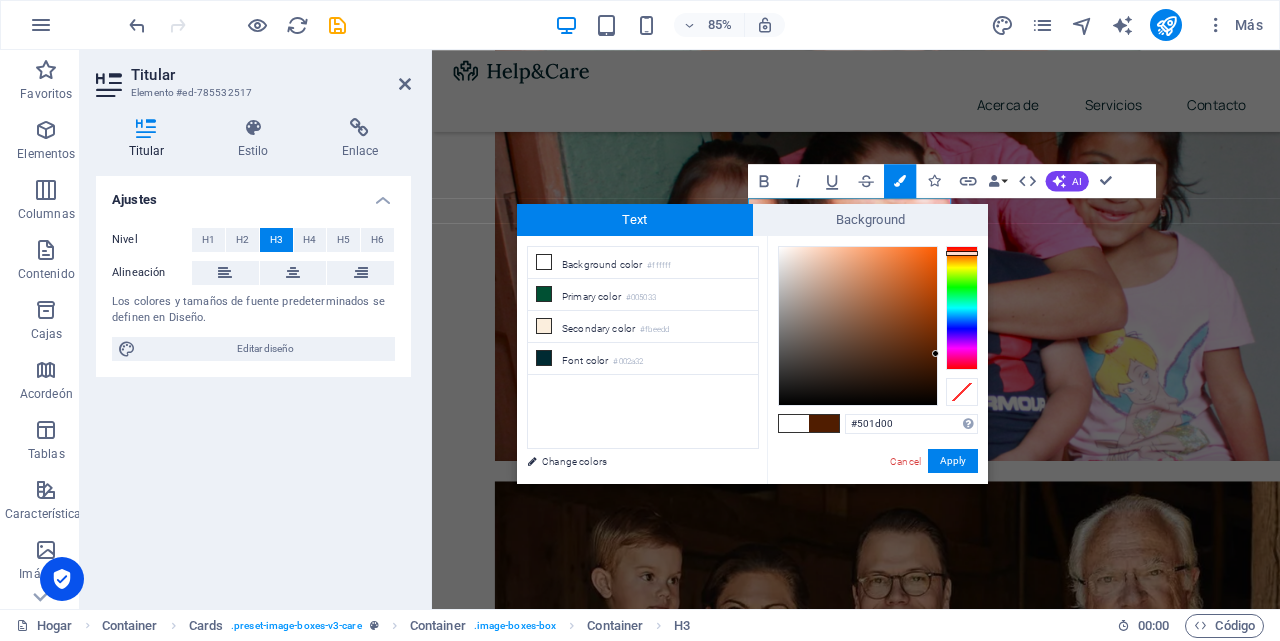 click at bounding box center (858, 326) 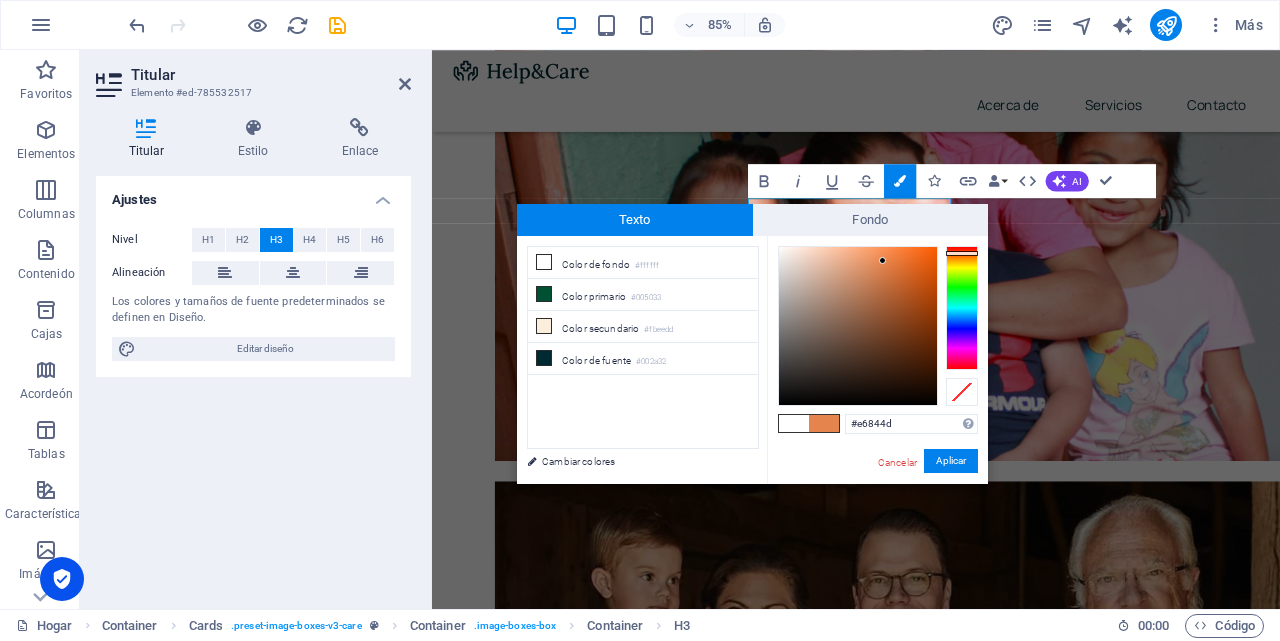 click at bounding box center [858, 326] 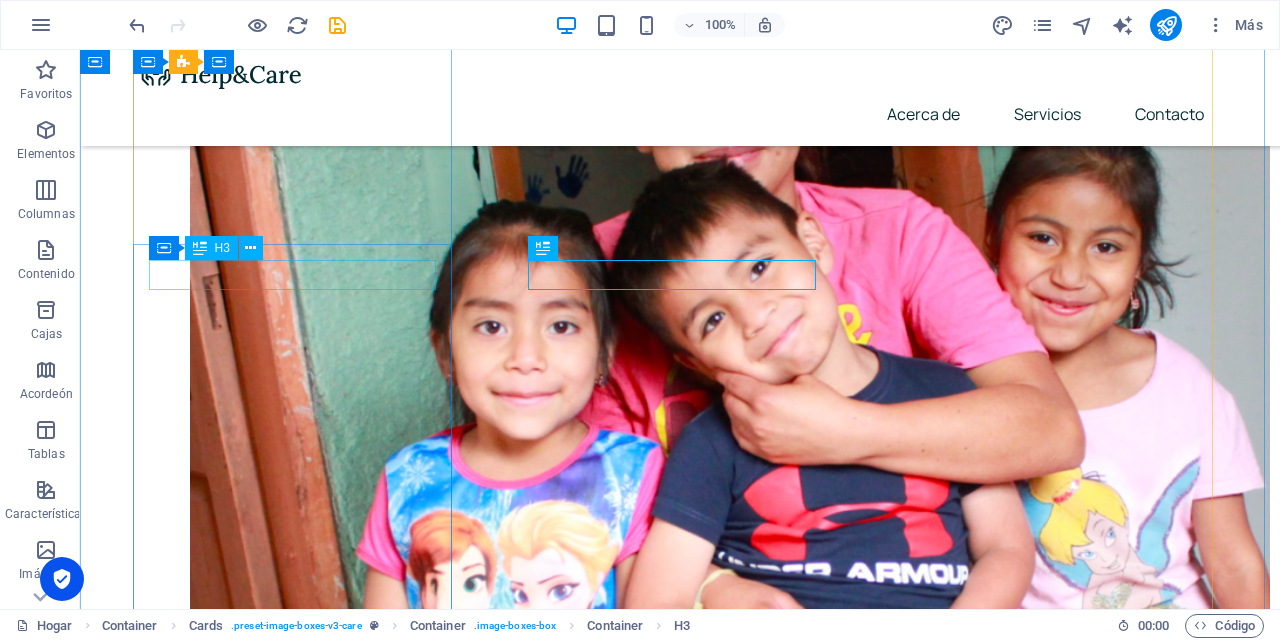 click on "Seguros de Salud" at bounding box center [300, 2096] 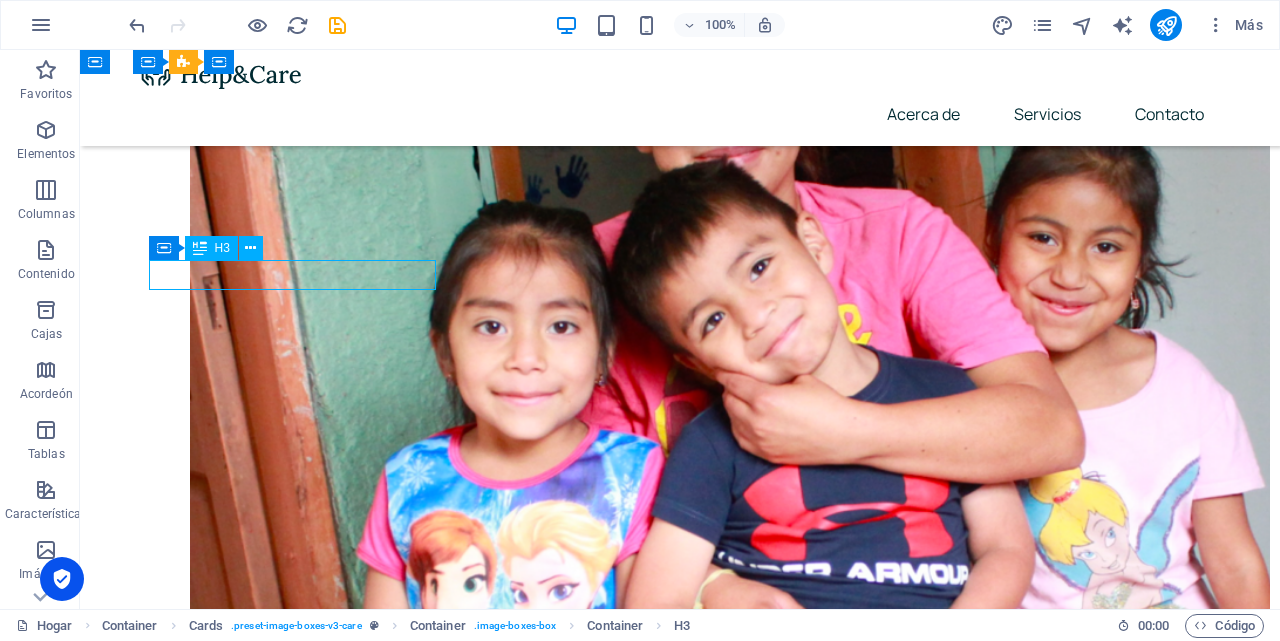 click on "Seguros de Salud" at bounding box center [300, 2096] 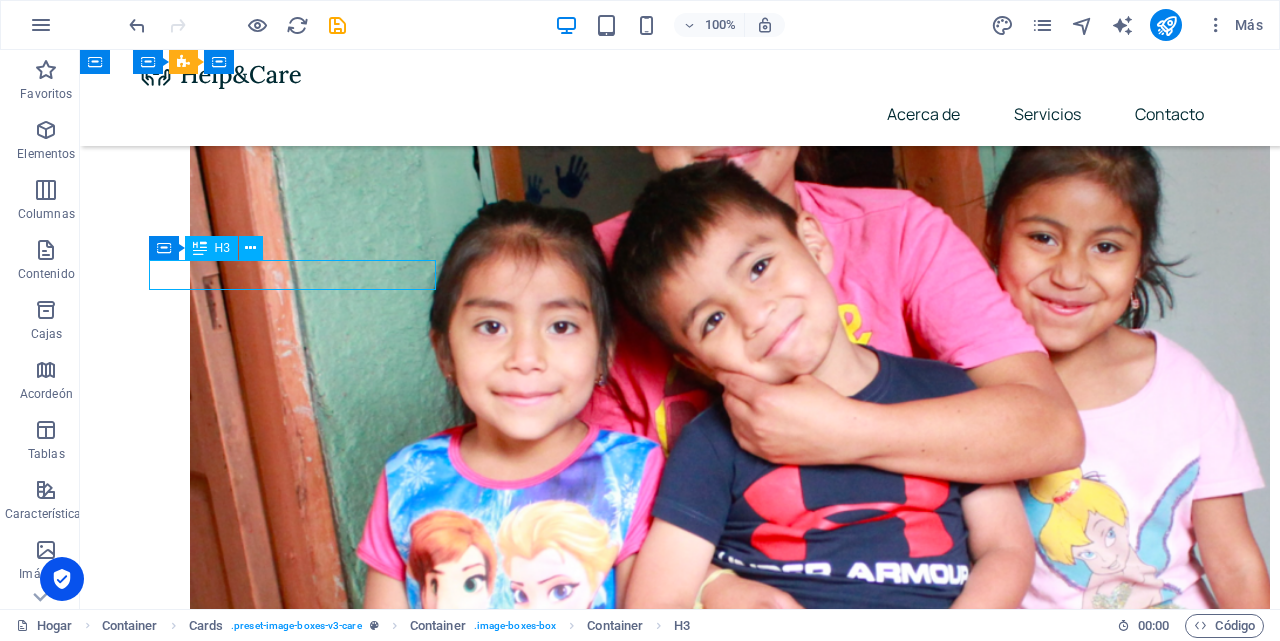 click on "Seguros de Salud" at bounding box center (300, 2096) 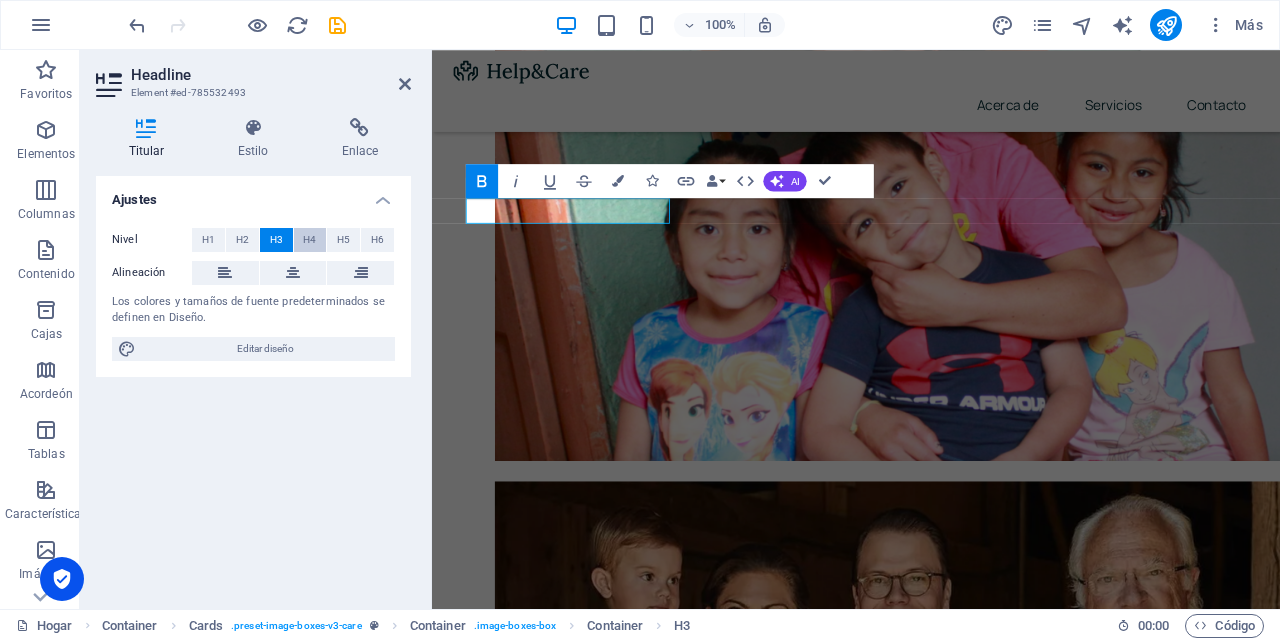 click on "H4" at bounding box center [309, 239] 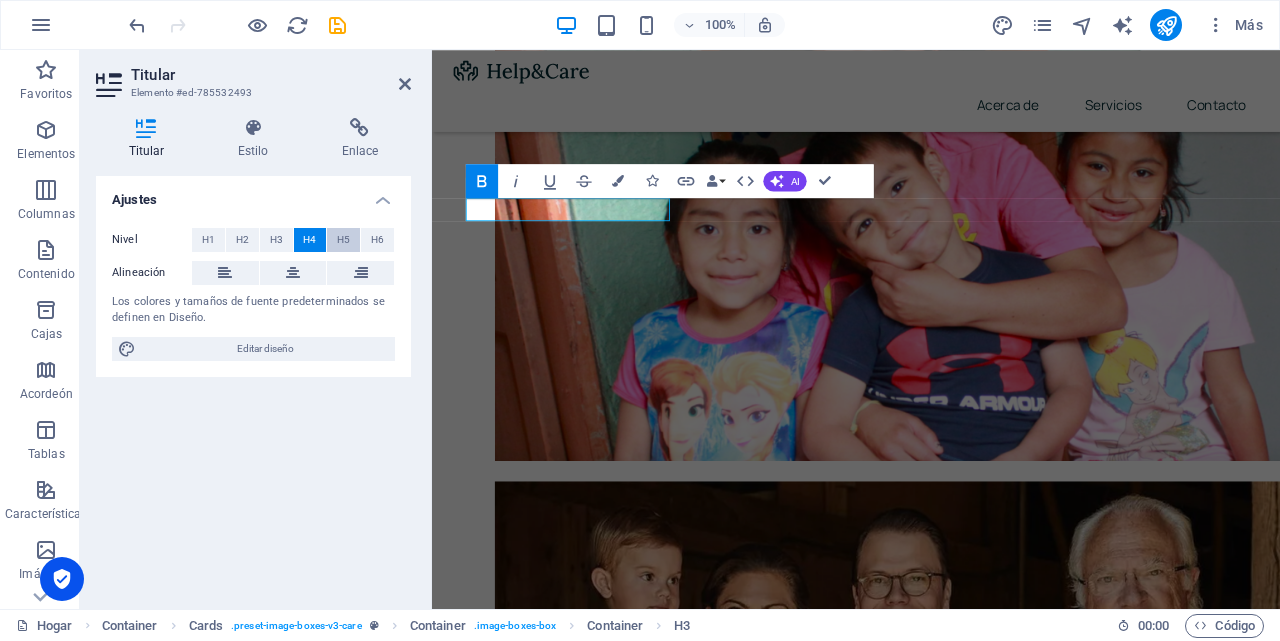 click on "H5" at bounding box center [343, 239] 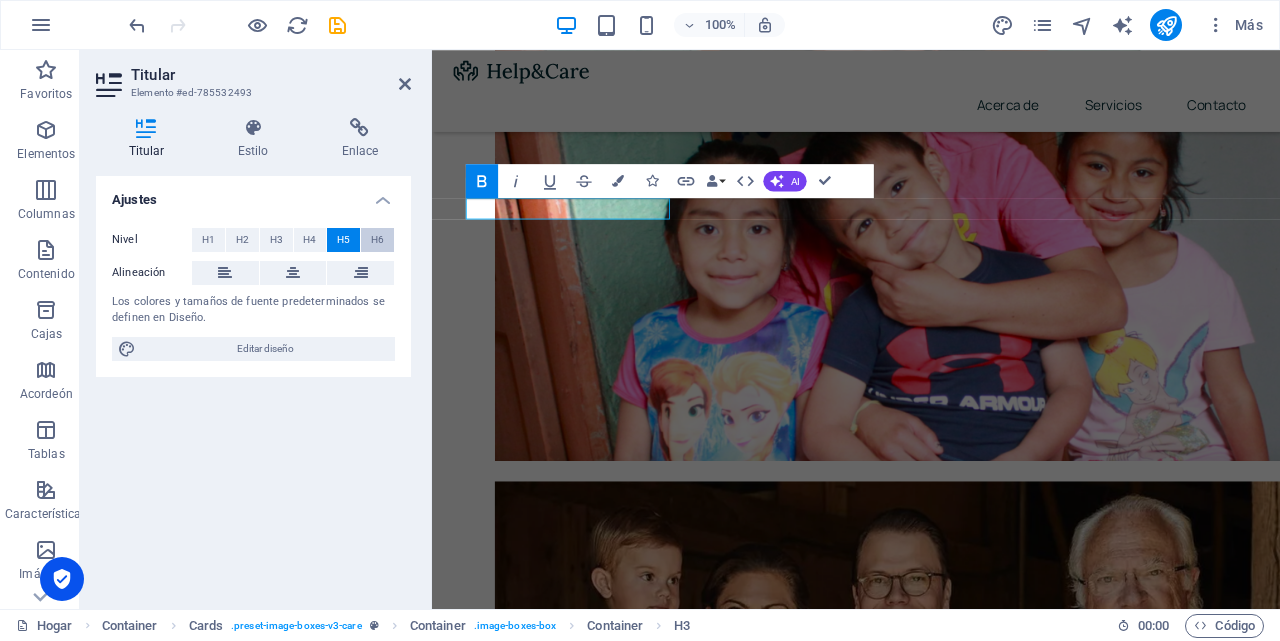 click on "H6" at bounding box center [377, 239] 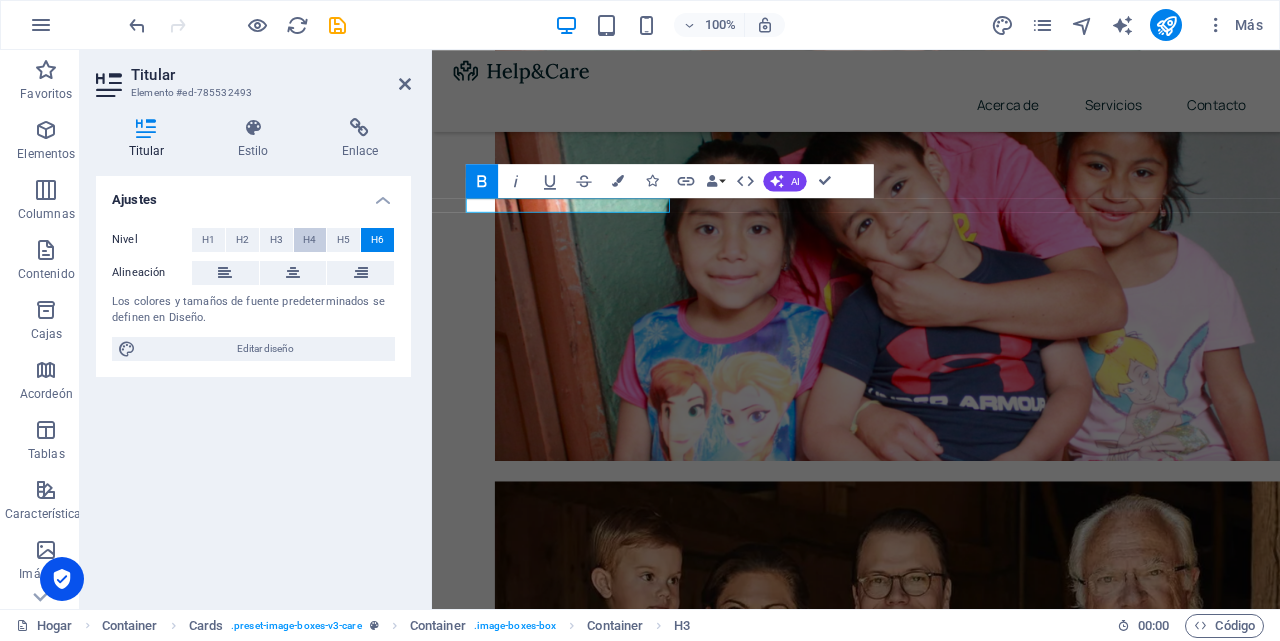 click on "H4" at bounding box center (309, 239) 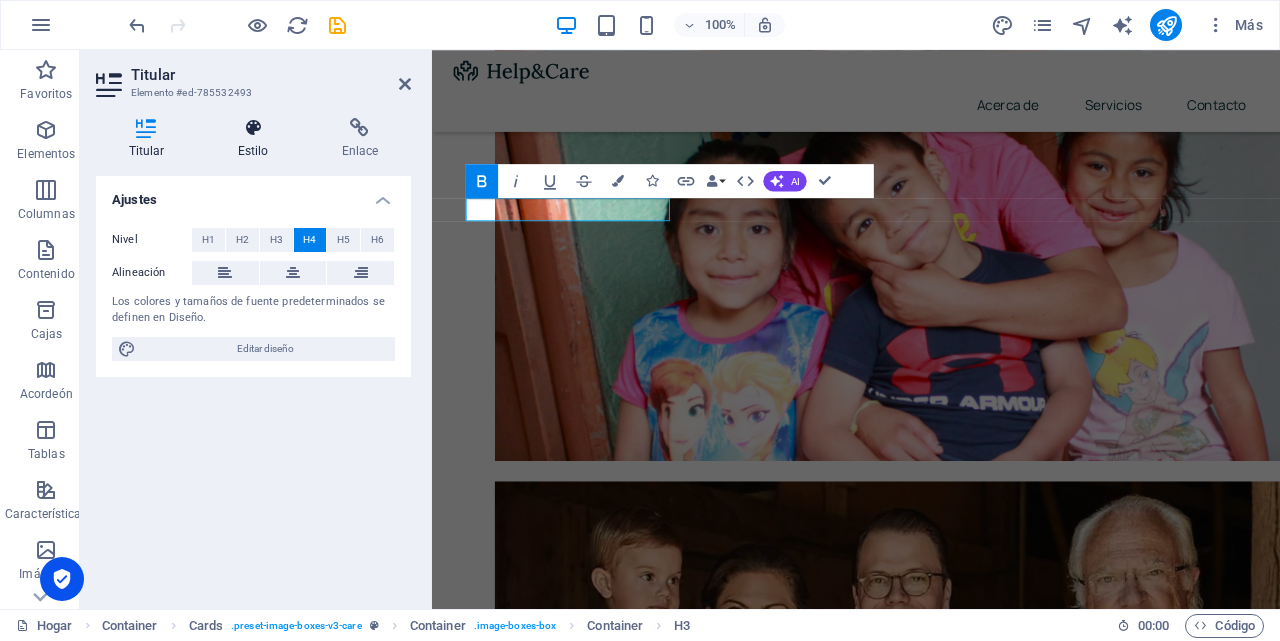 click at bounding box center (253, 128) 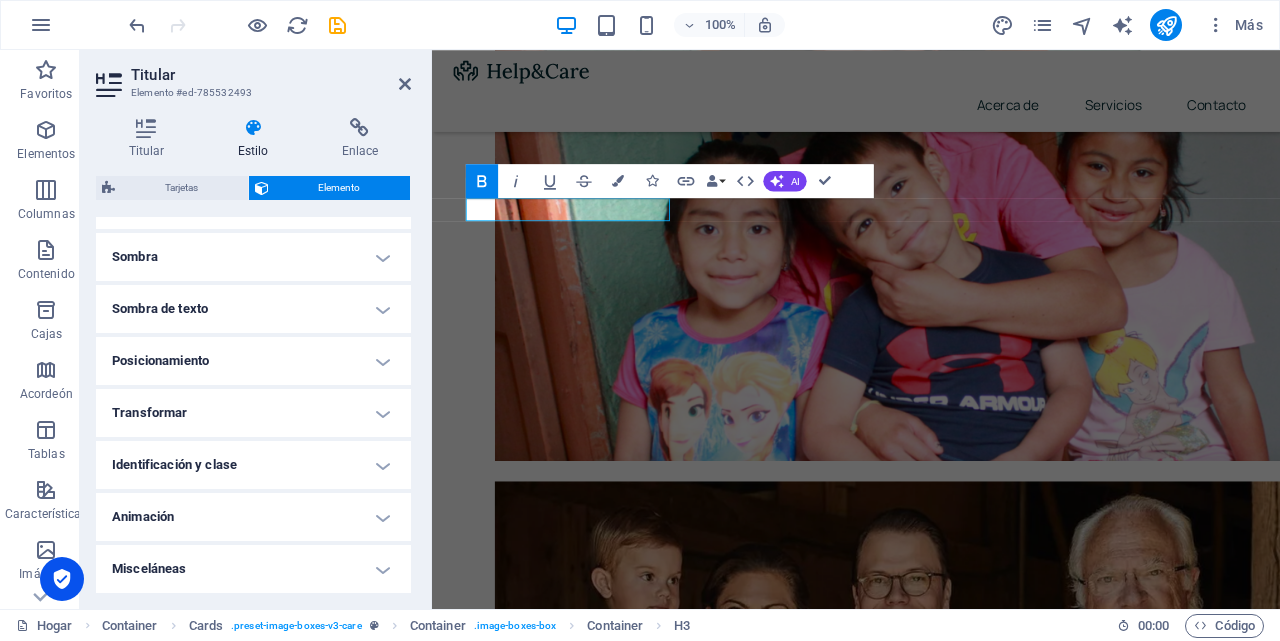 scroll, scrollTop: 0, scrollLeft: 0, axis: both 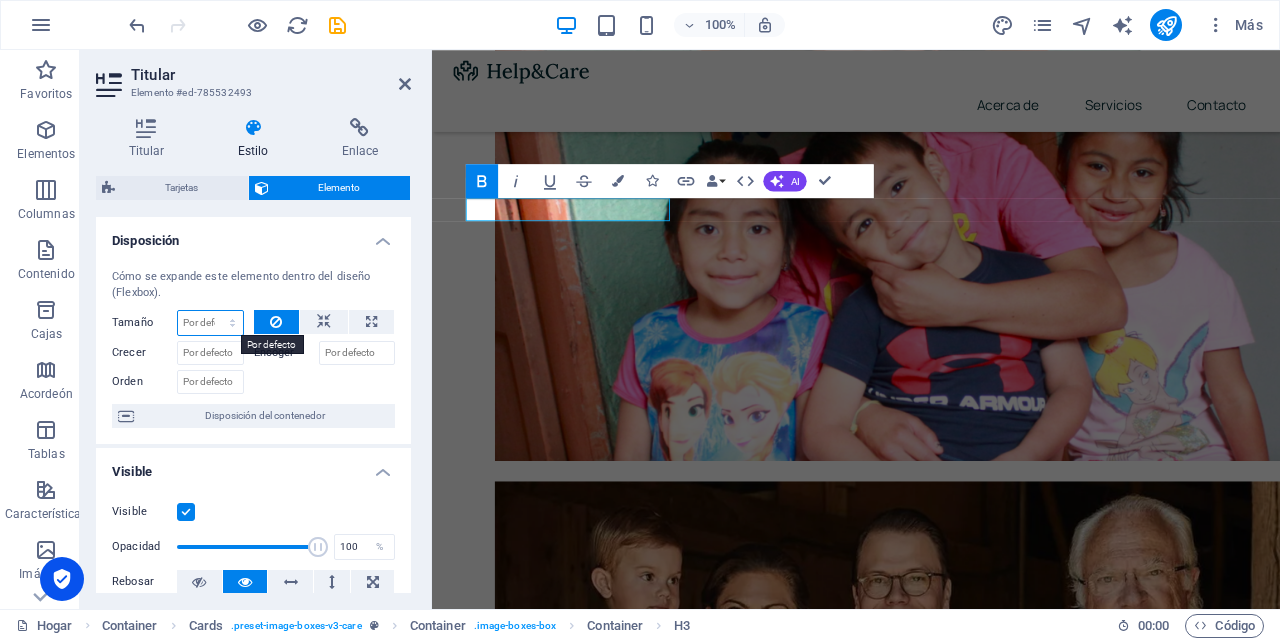 click on "Por defecto auto píxeles % 1/1 1/2 1/3 1/4 1/5 1/6 1/7 1/8 1/9 1/10" at bounding box center (210, 323) 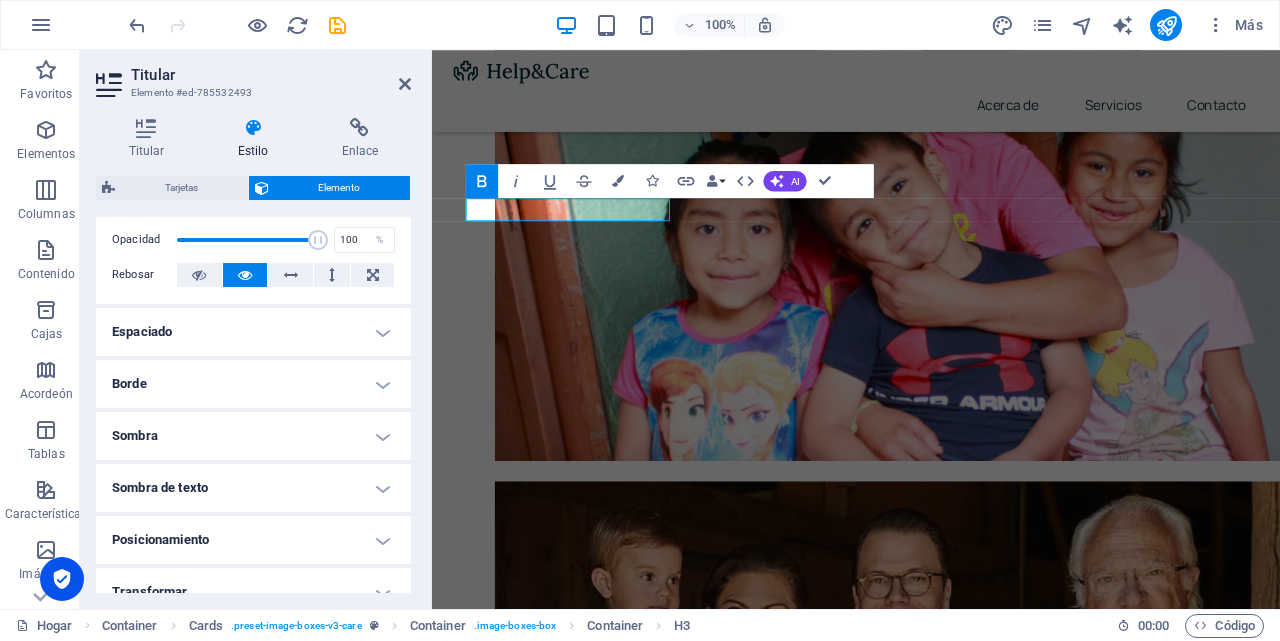 scroll, scrollTop: 317, scrollLeft: 0, axis: vertical 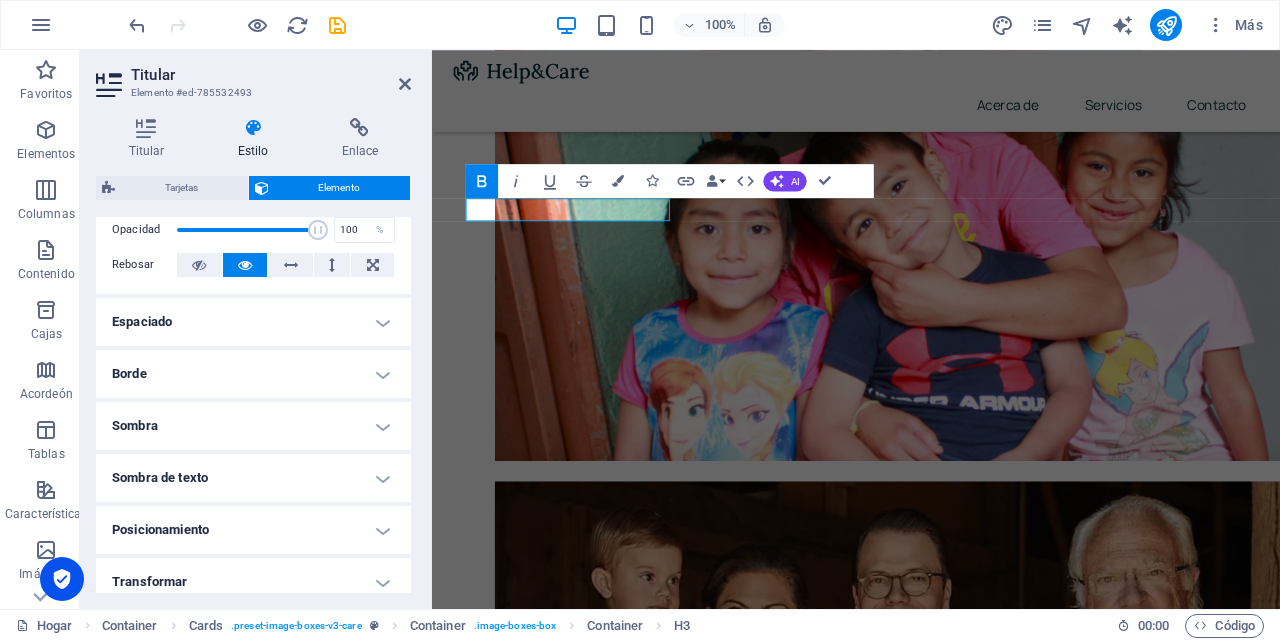 click on "Borde" at bounding box center (253, 374) 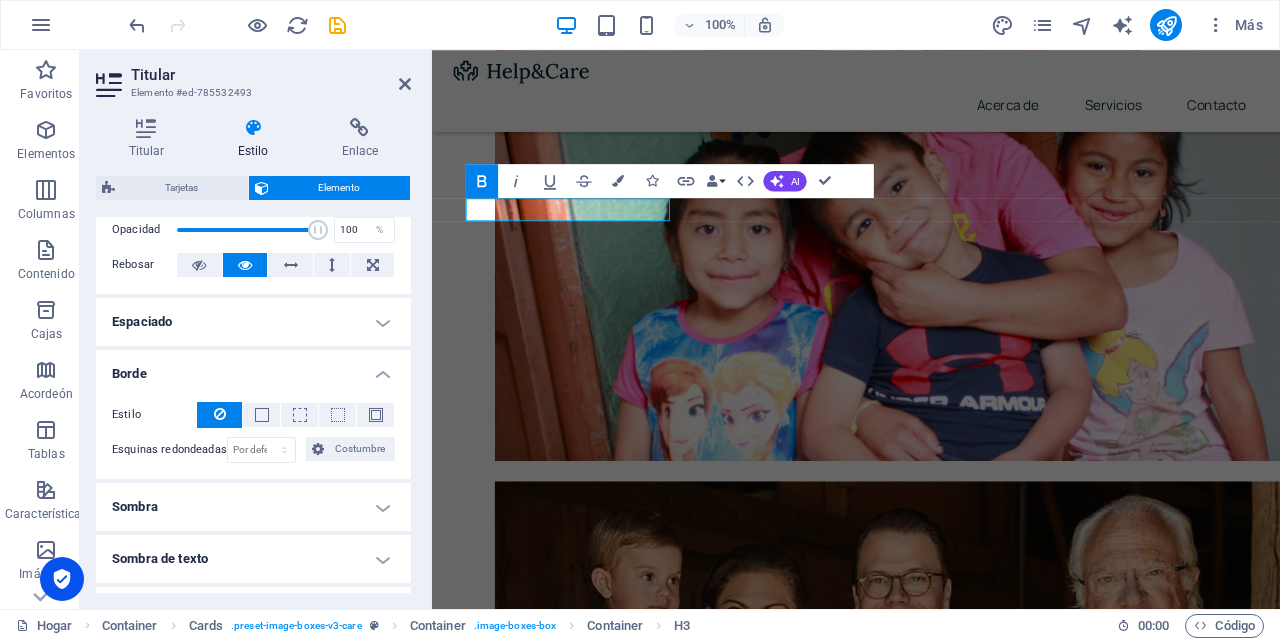 click on "Sombra" at bounding box center [253, 507] 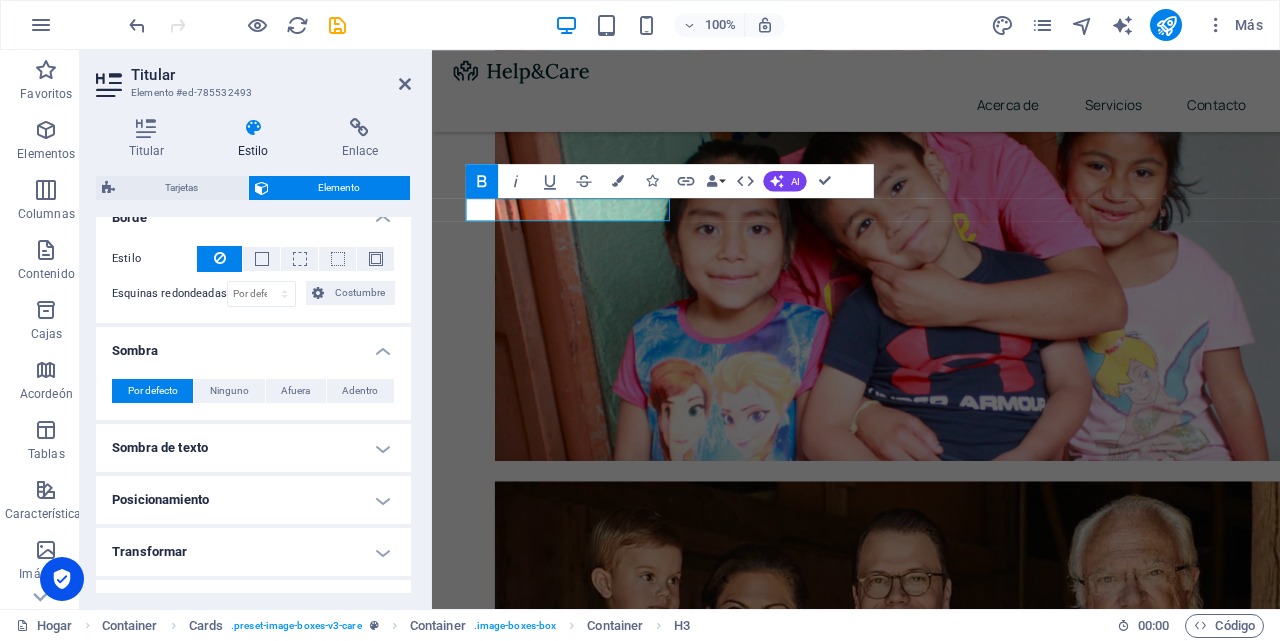 scroll, scrollTop: 474, scrollLeft: 0, axis: vertical 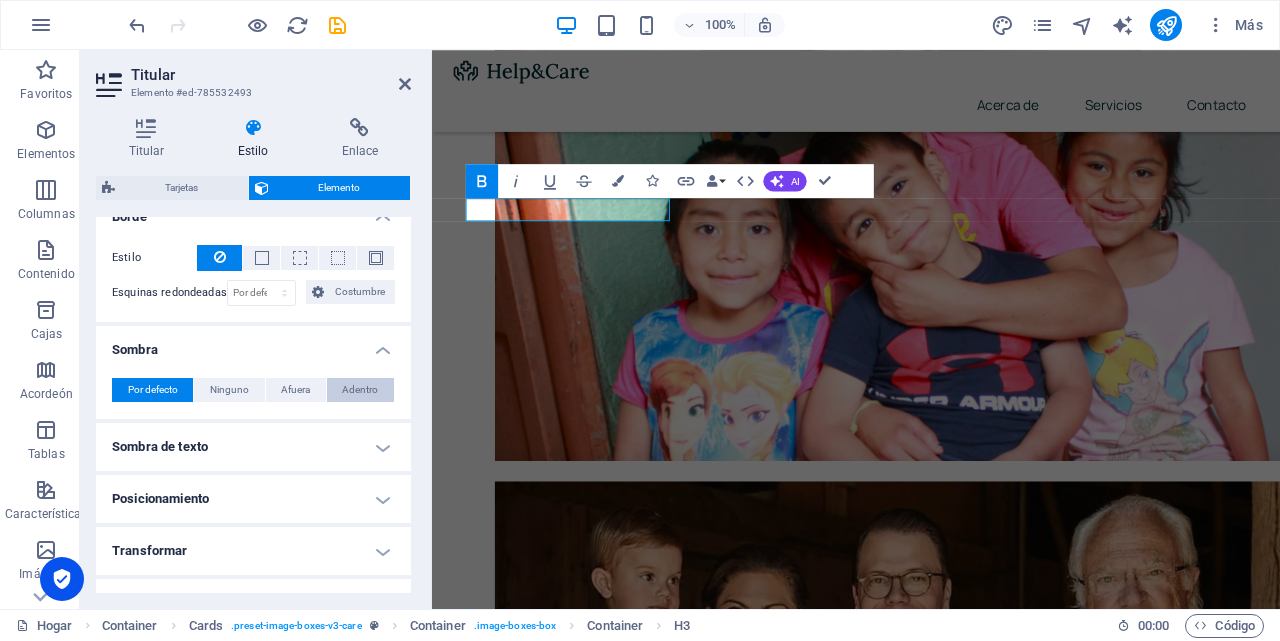 click on "Adentro" at bounding box center (360, 389) 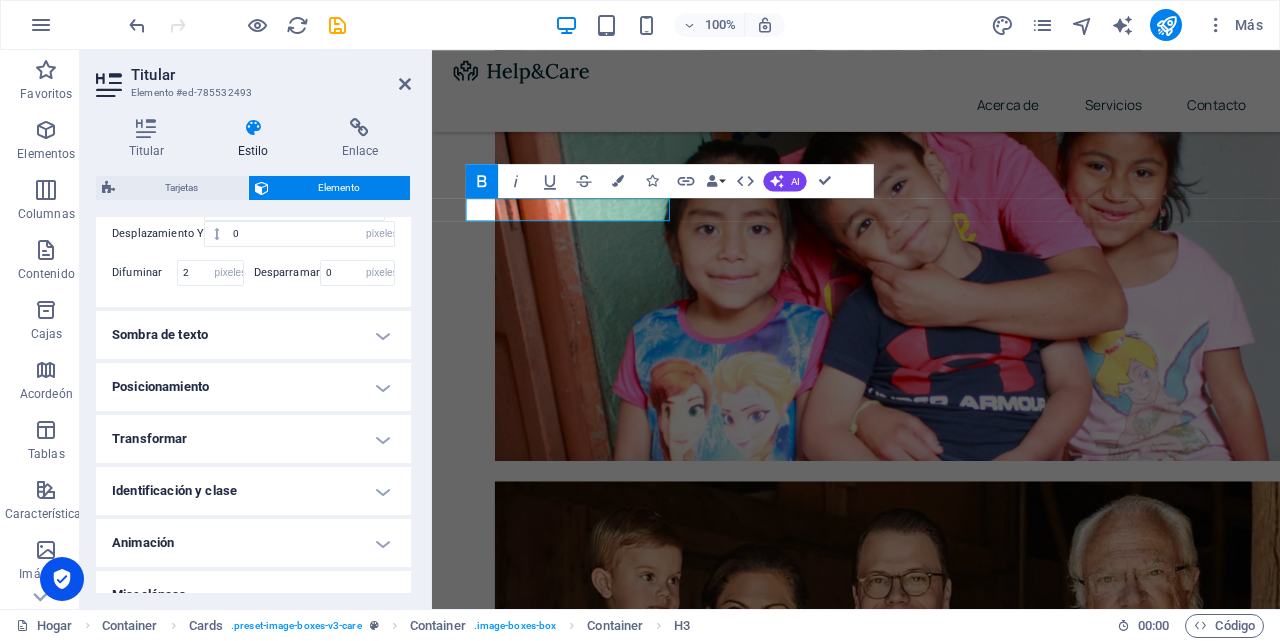 scroll, scrollTop: 748, scrollLeft: 0, axis: vertical 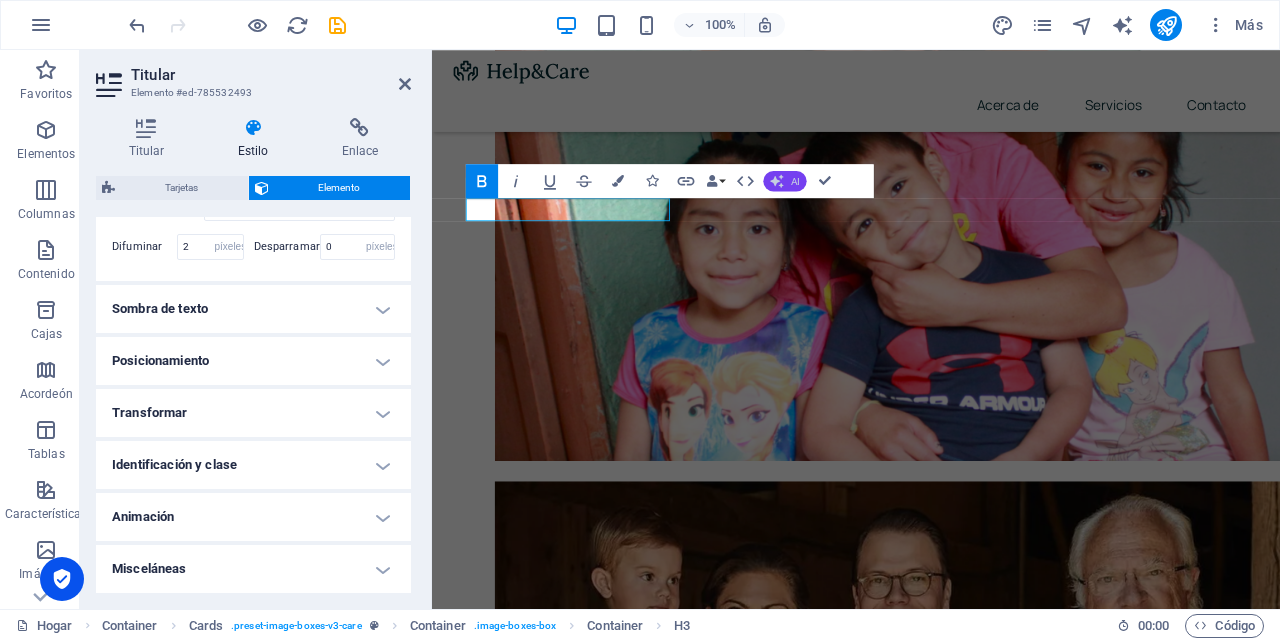 click on "AI" at bounding box center (785, 180) 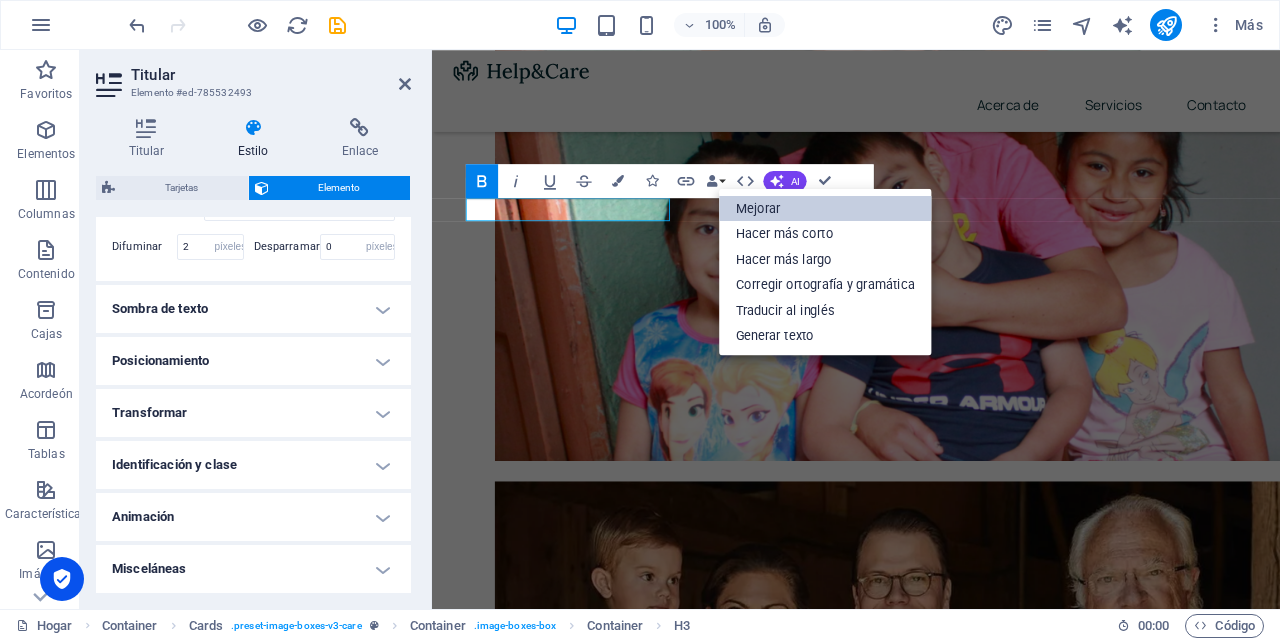 click on "Mejorar" at bounding box center [758, 208] 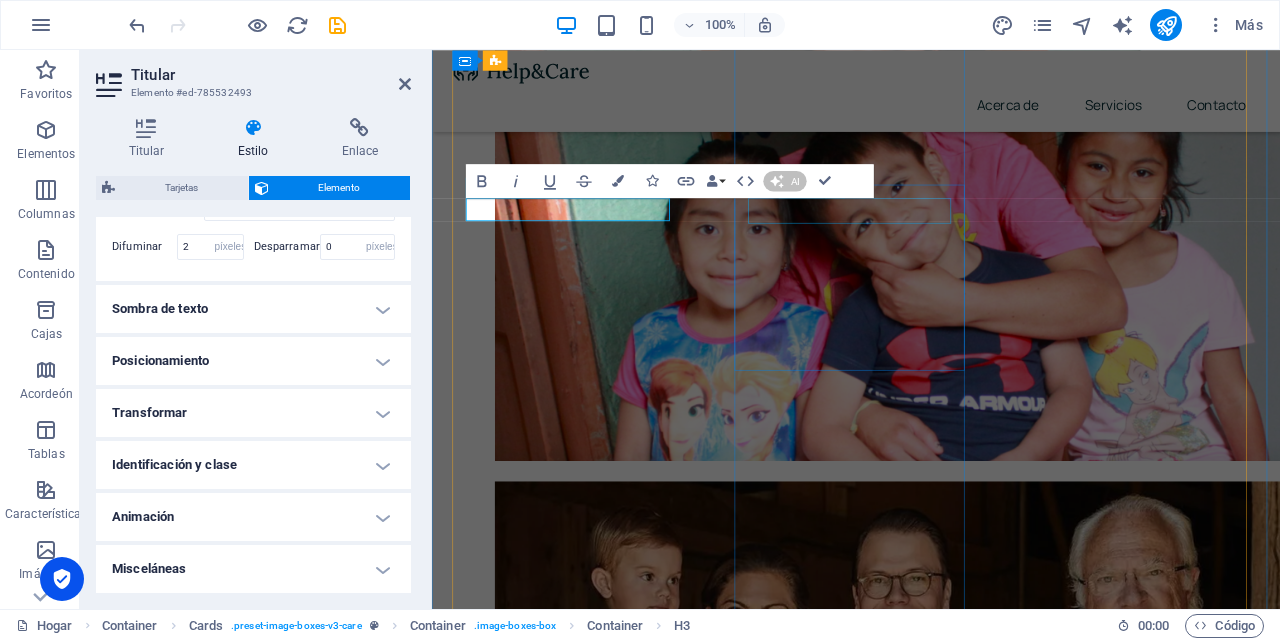 type 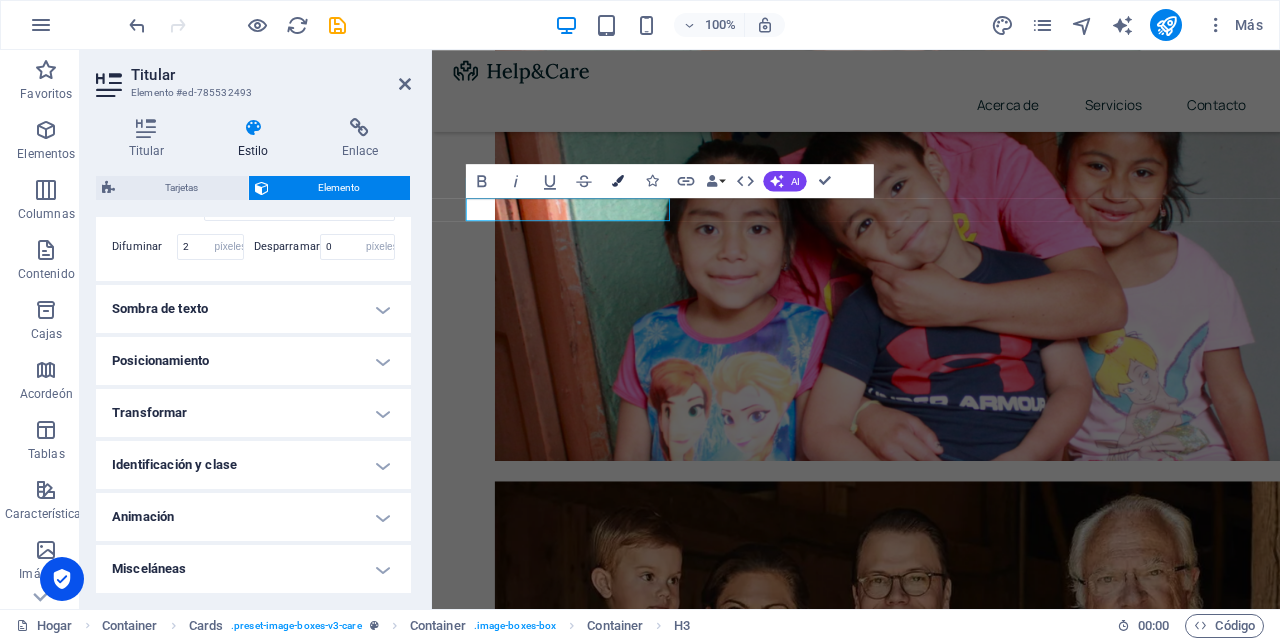 click at bounding box center (618, 181) 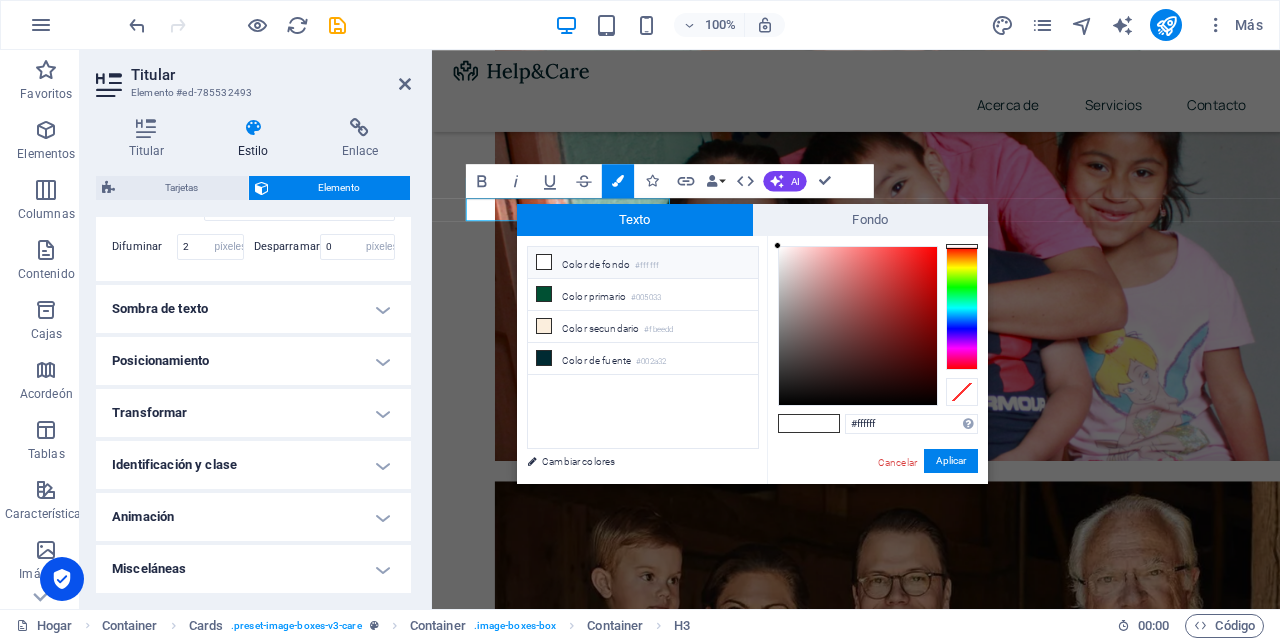 click at bounding box center [962, 308] 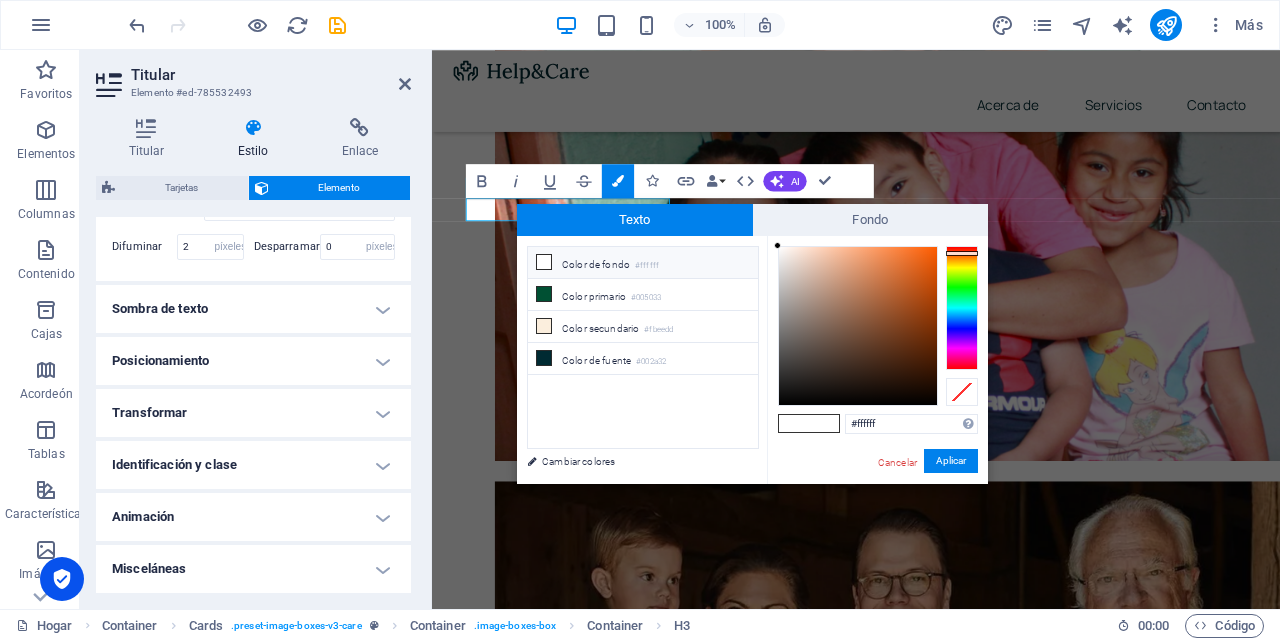 click at bounding box center [858, 326] 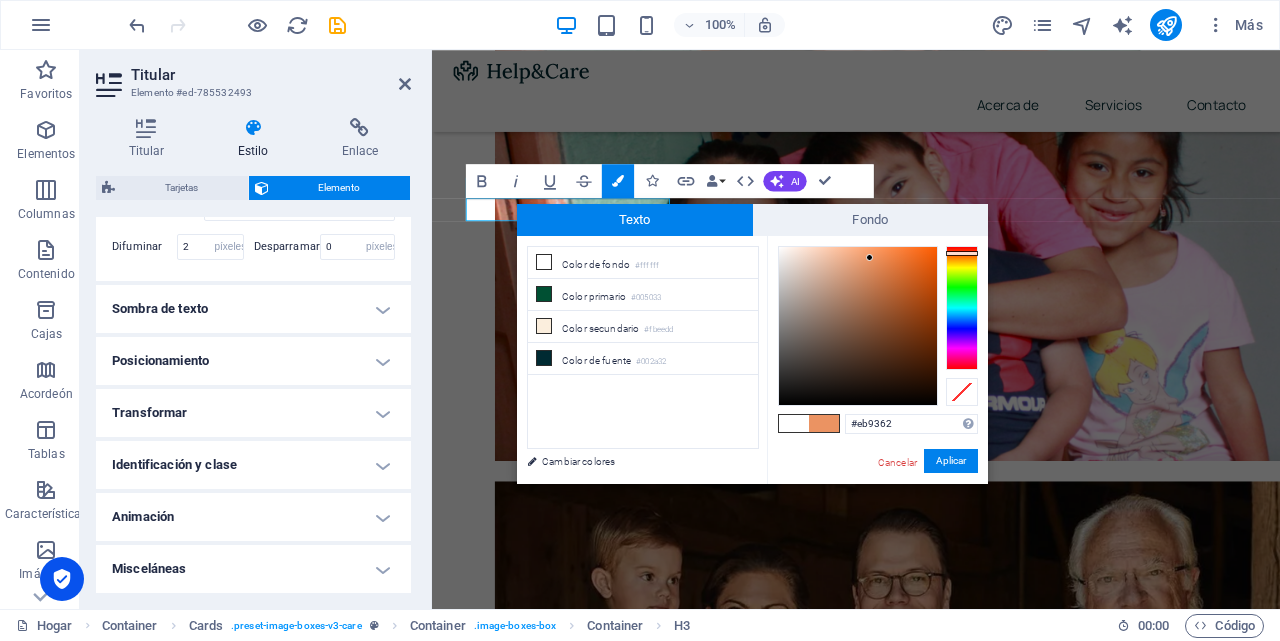 click at bounding box center [858, 326] 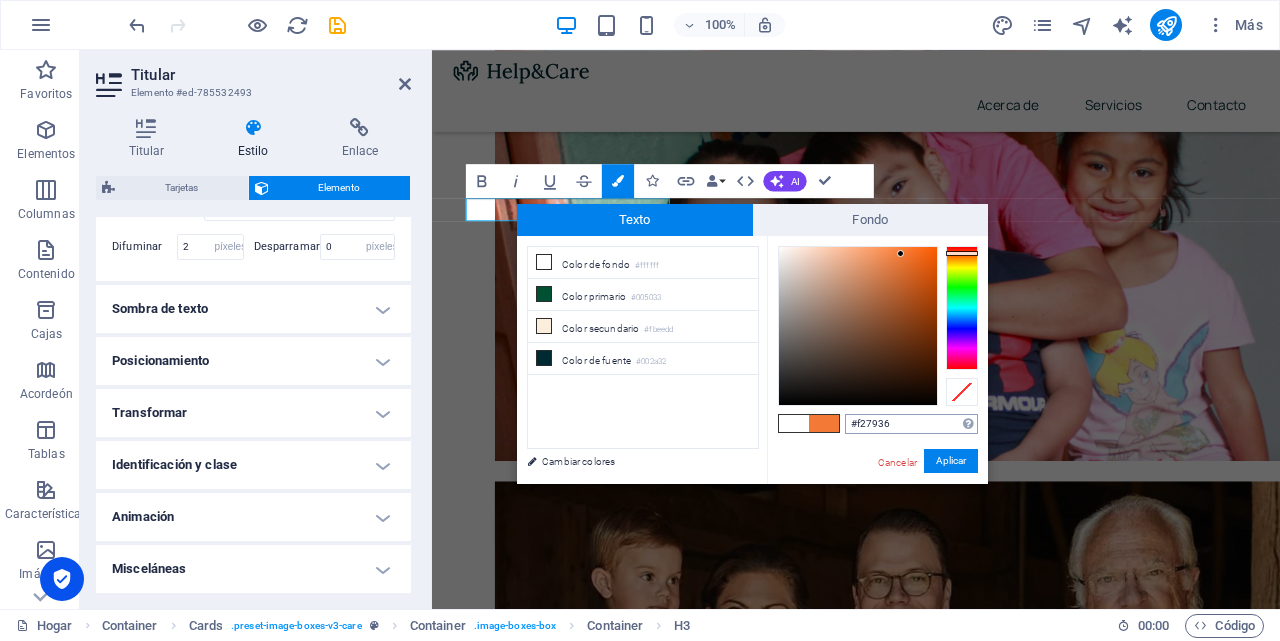 click on "#f27936" at bounding box center [911, 424] 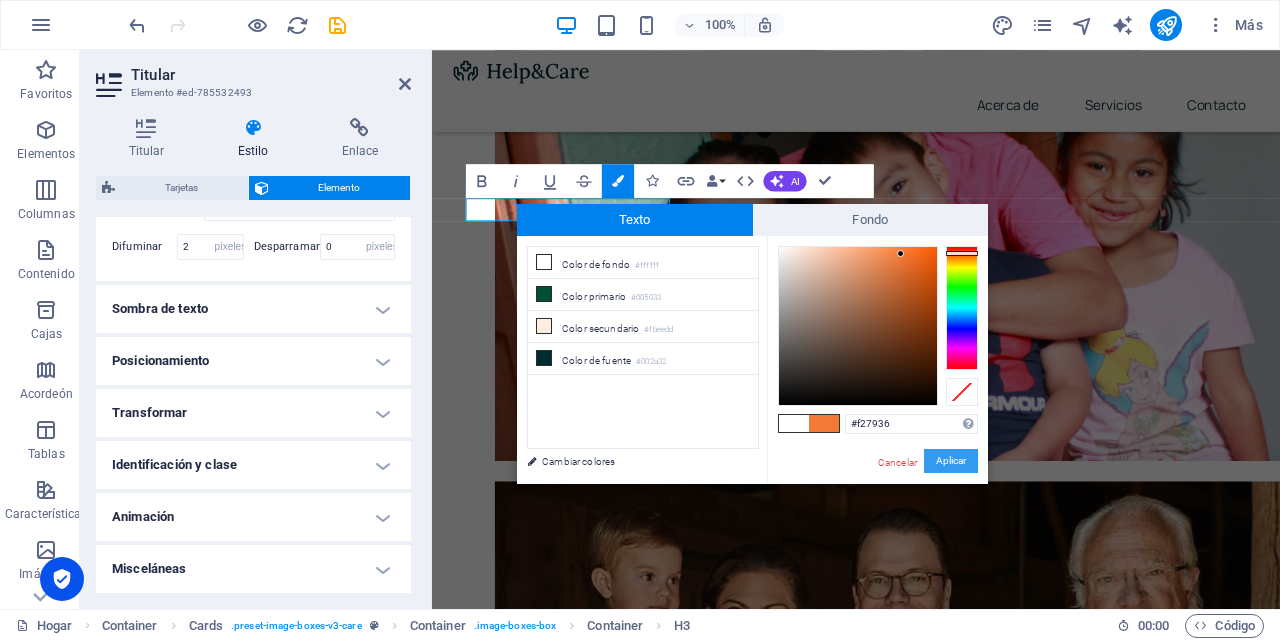 click on "Aplicar" at bounding box center [951, 460] 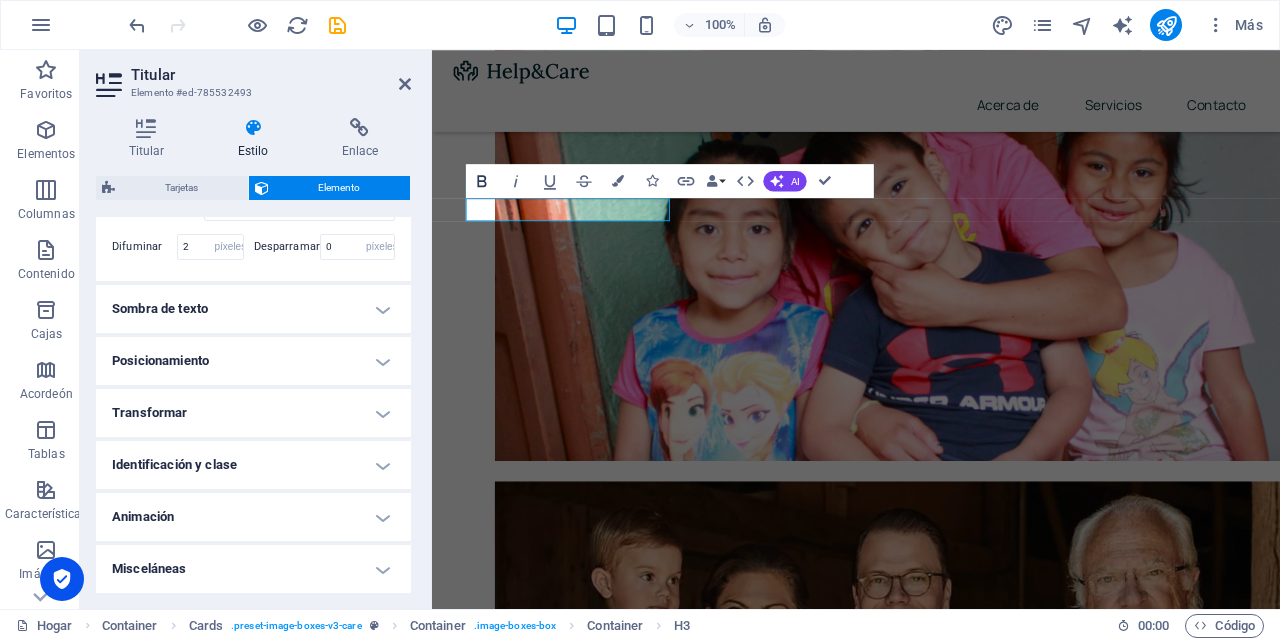 click 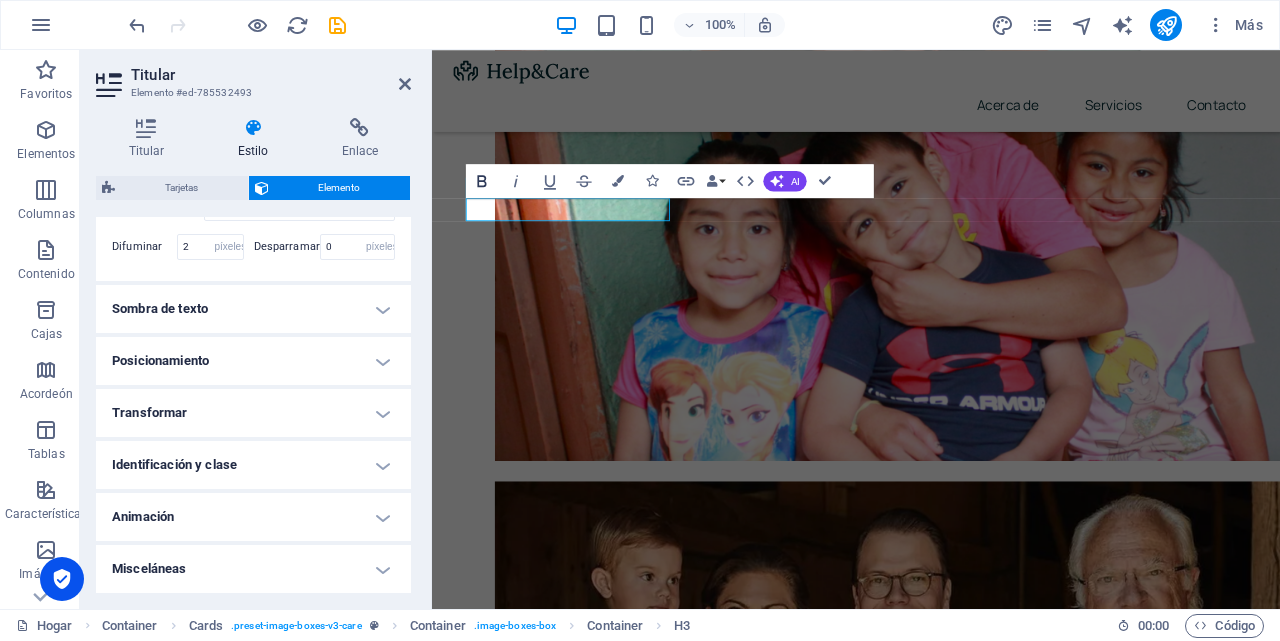 click 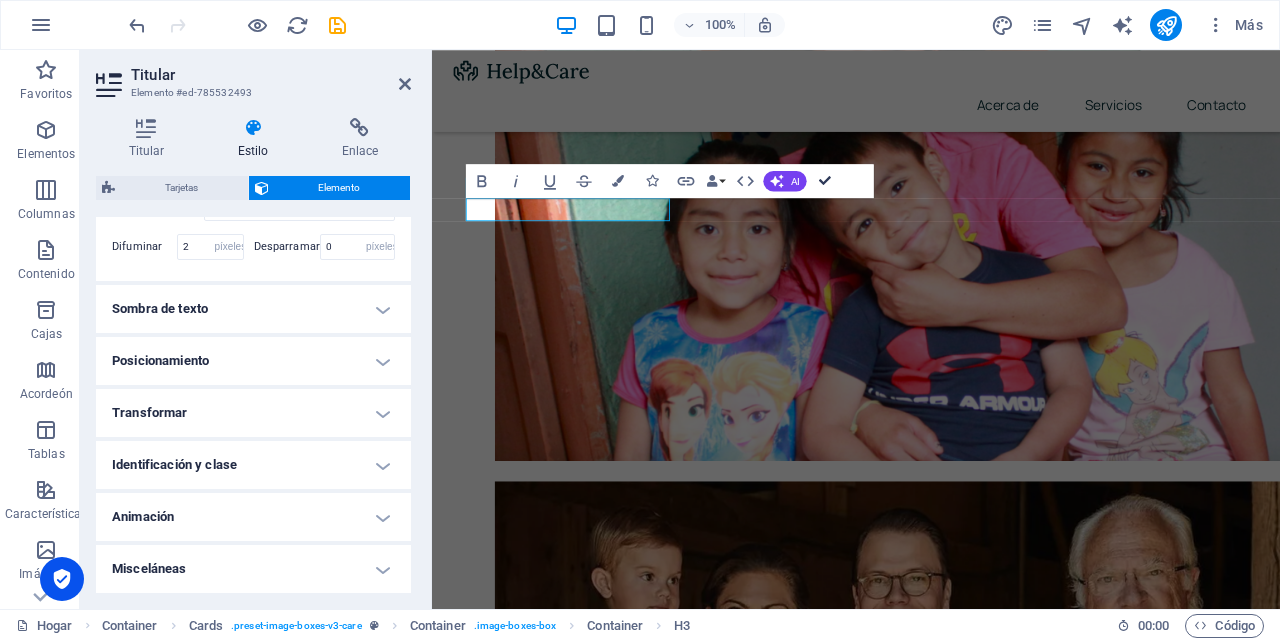 scroll, scrollTop: 1126, scrollLeft: 0, axis: vertical 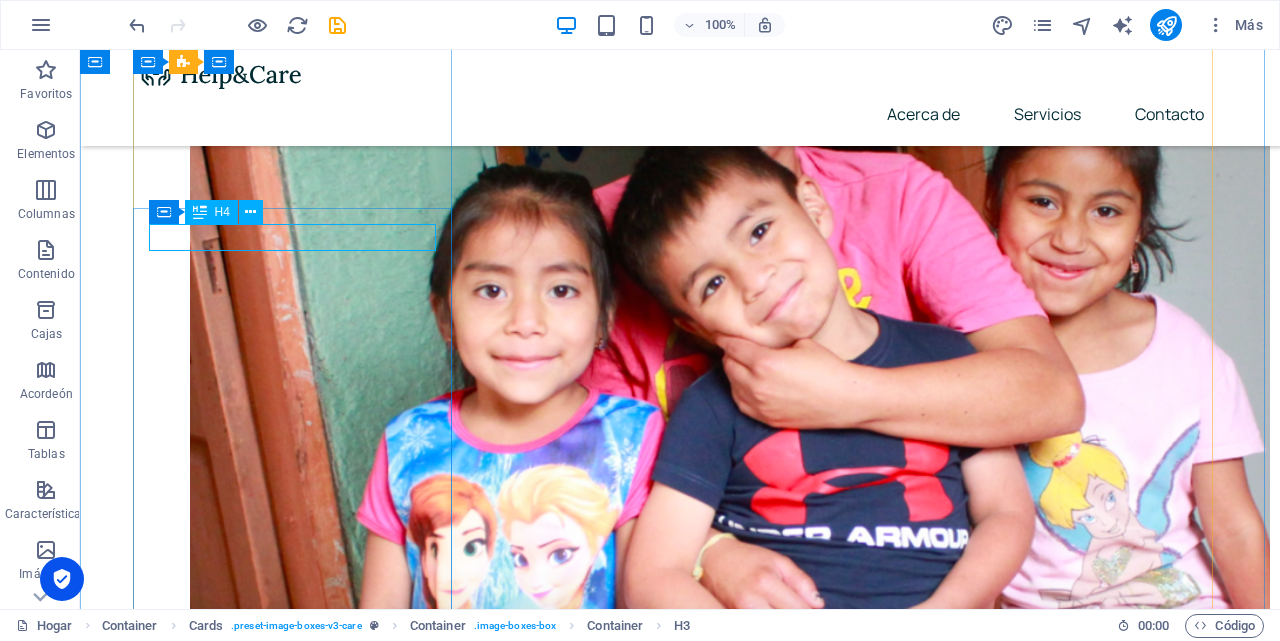 click on "Seguros de Salud" at bounding box center (300, 2058) 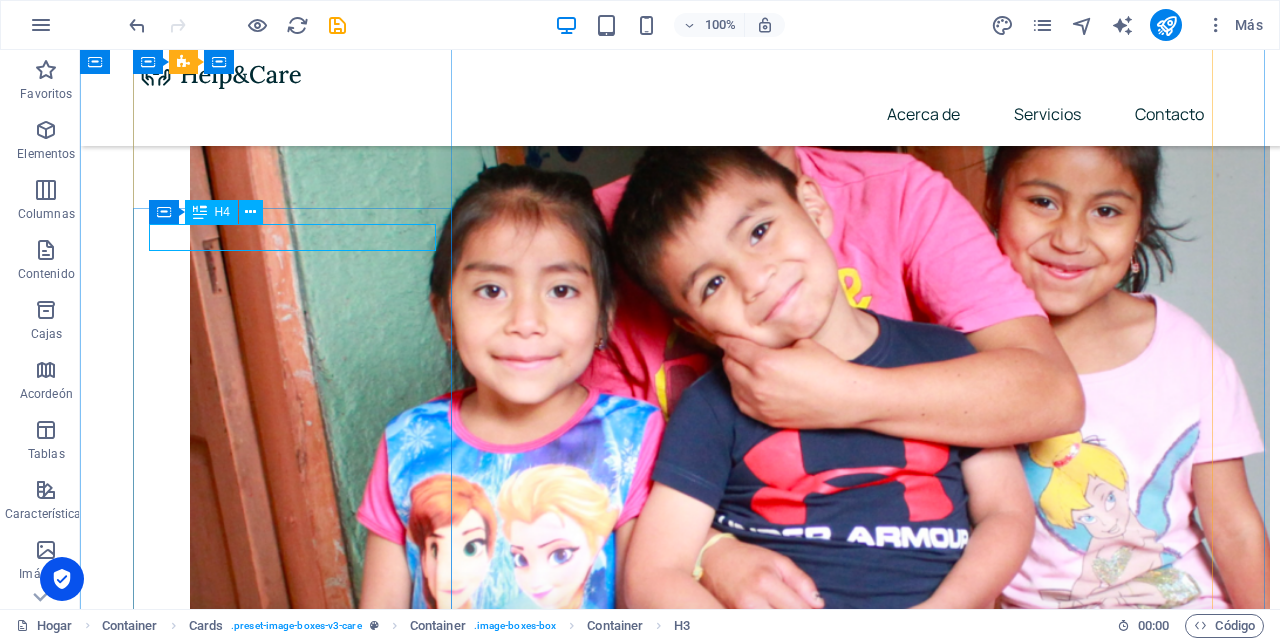 select on "px" 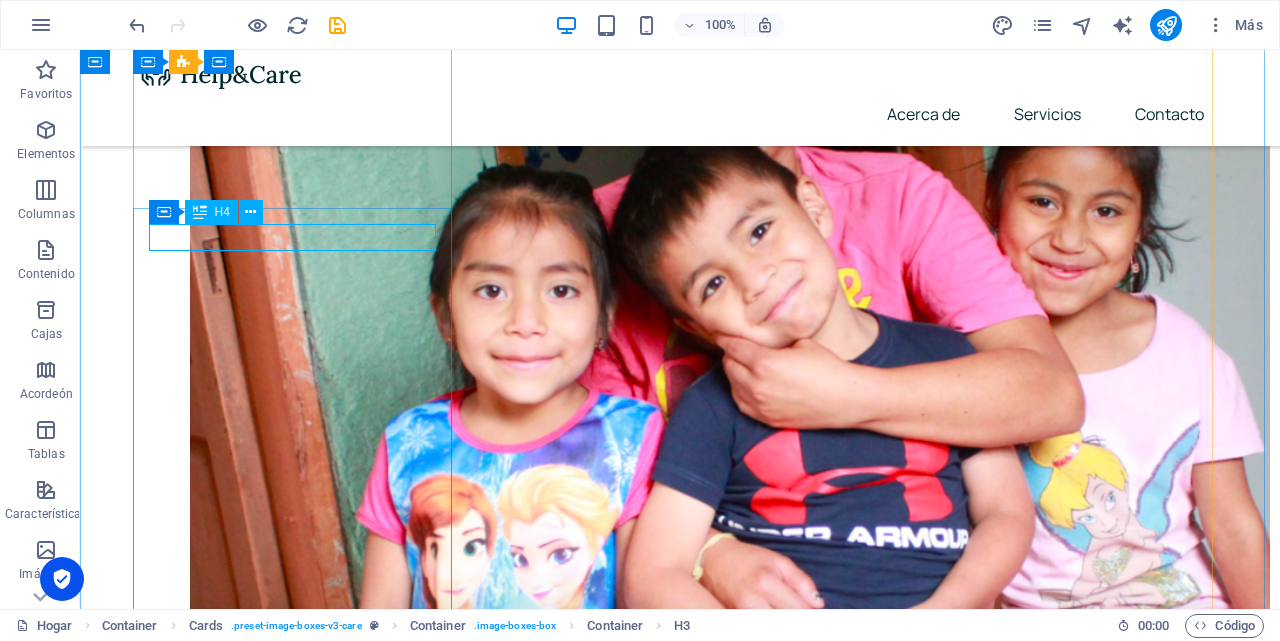 select on "px" 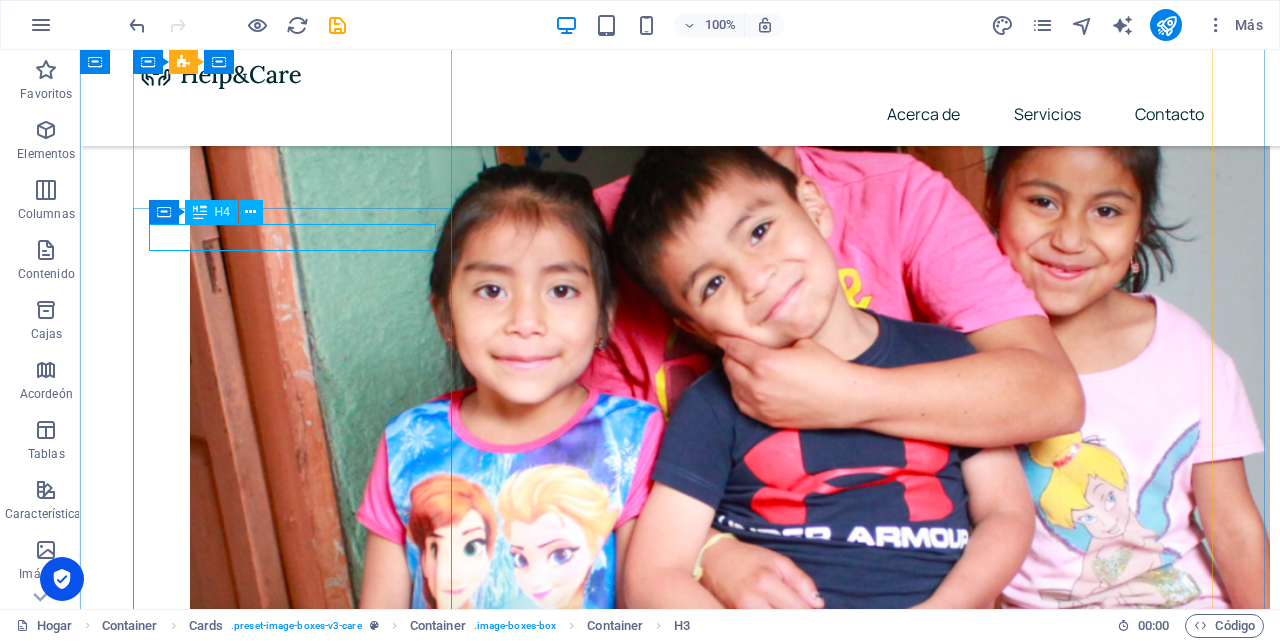 select on "px" 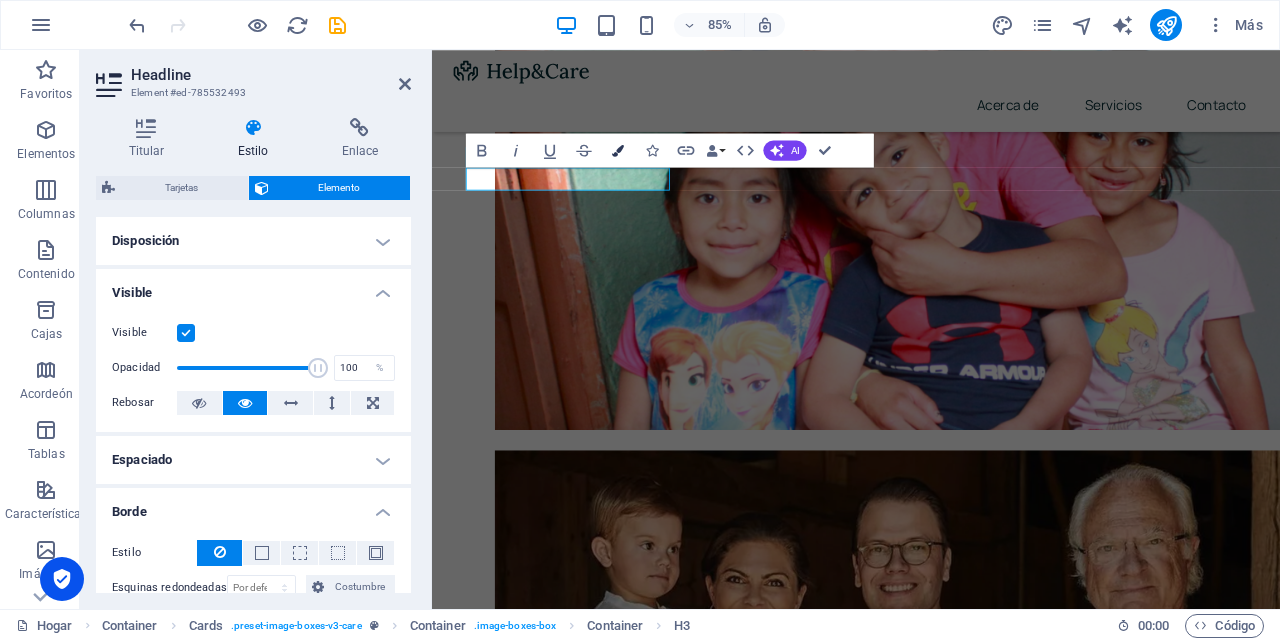 click at bounding box center (618, 150) 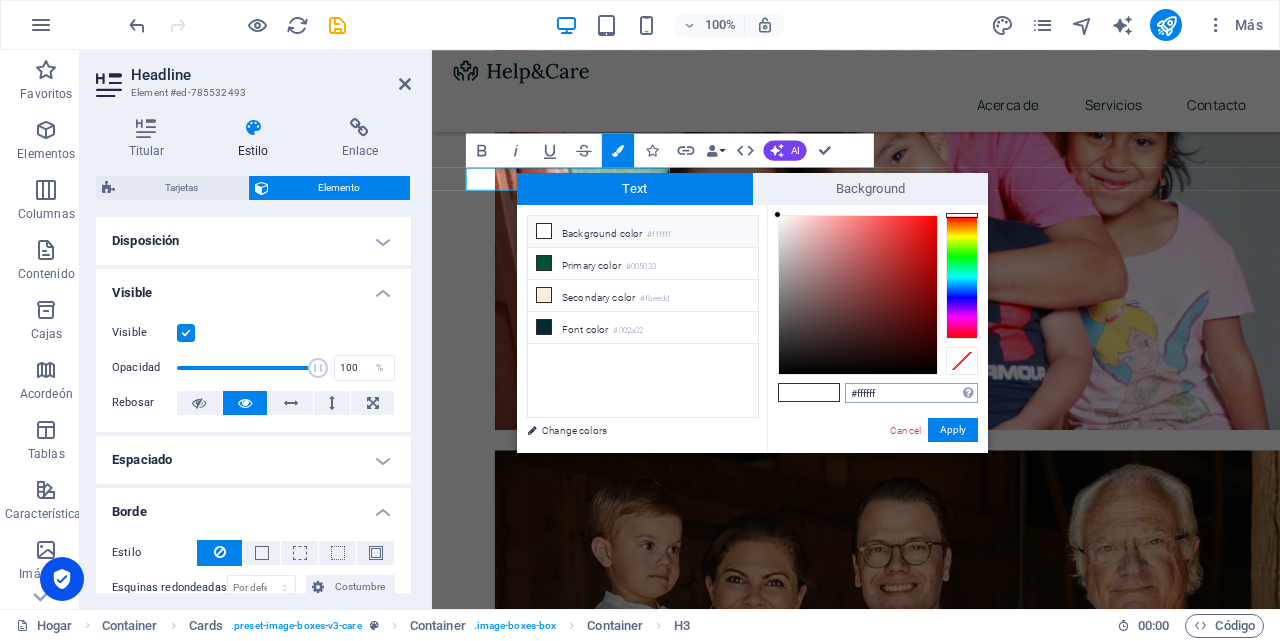 click on "#ffffff" at bounding box center (911, 393) 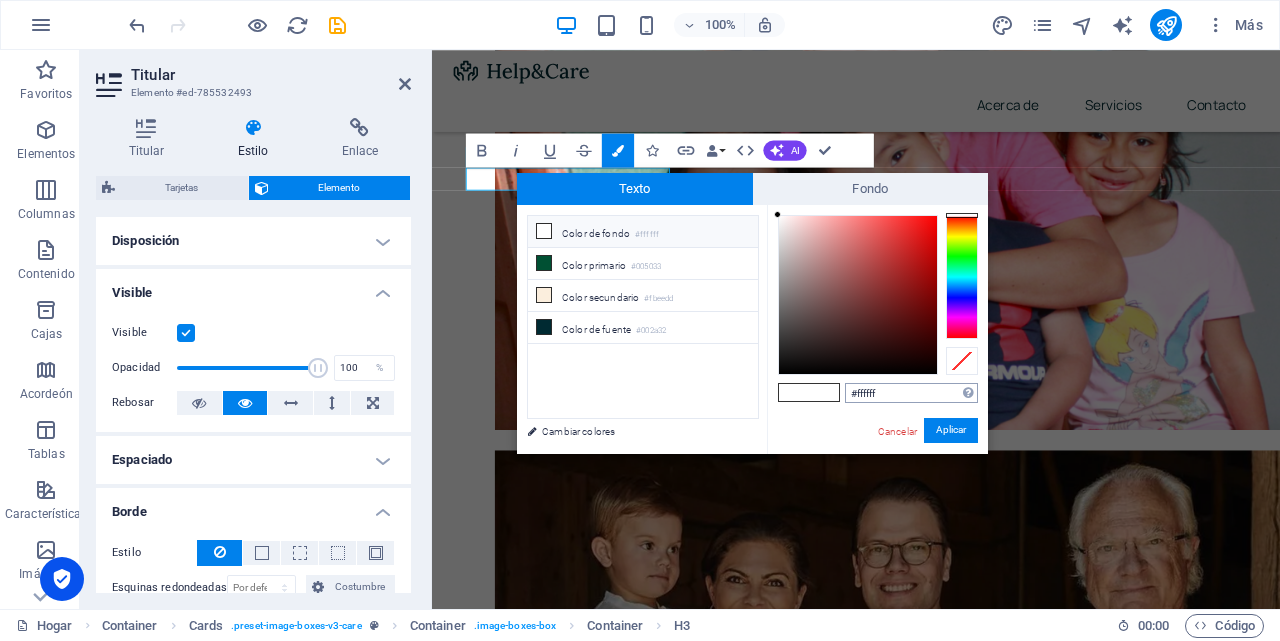 type on "#f27936" 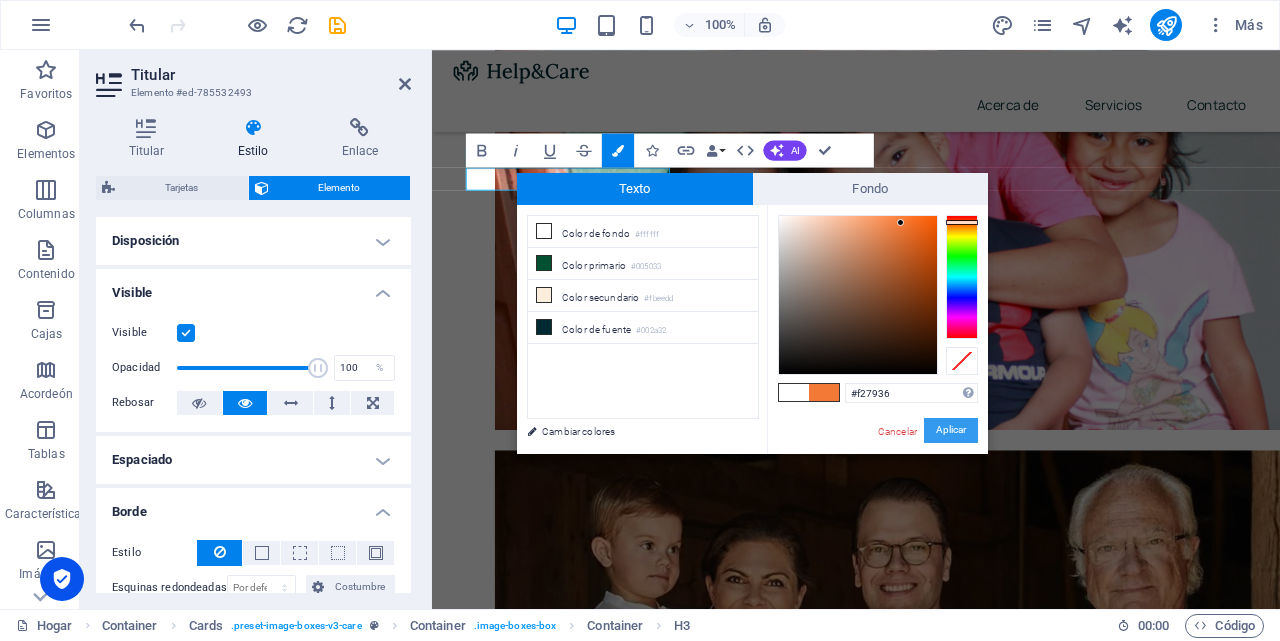 click on "Aplicar" at bounding box center (951, 430) 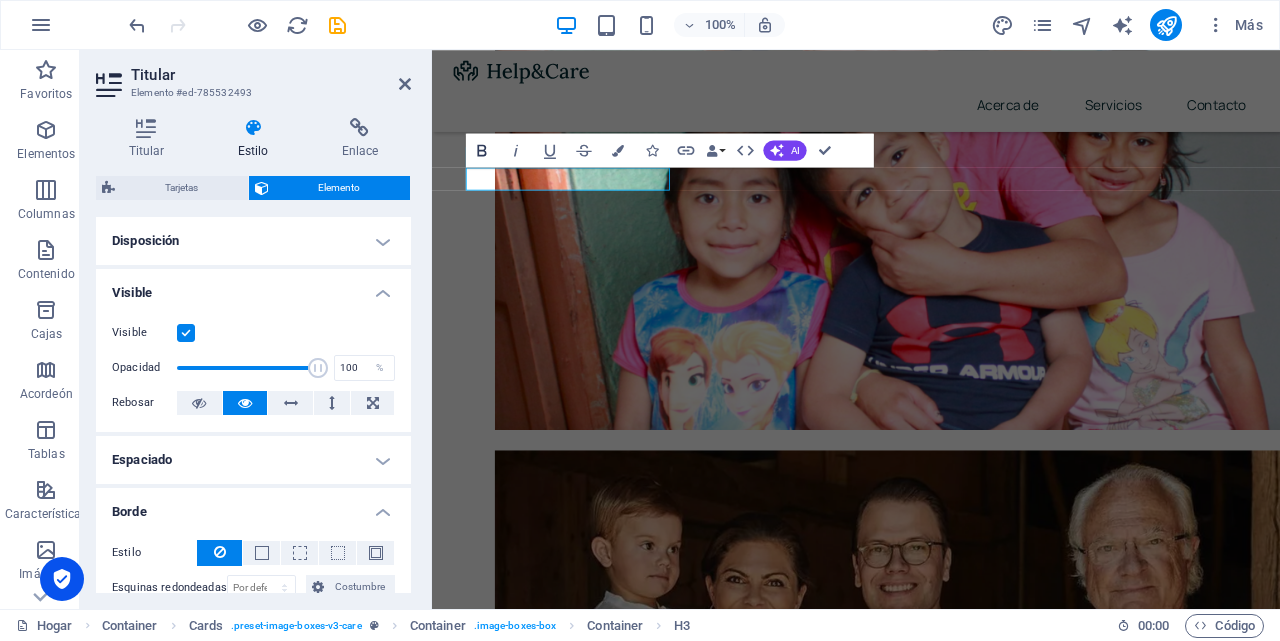 click 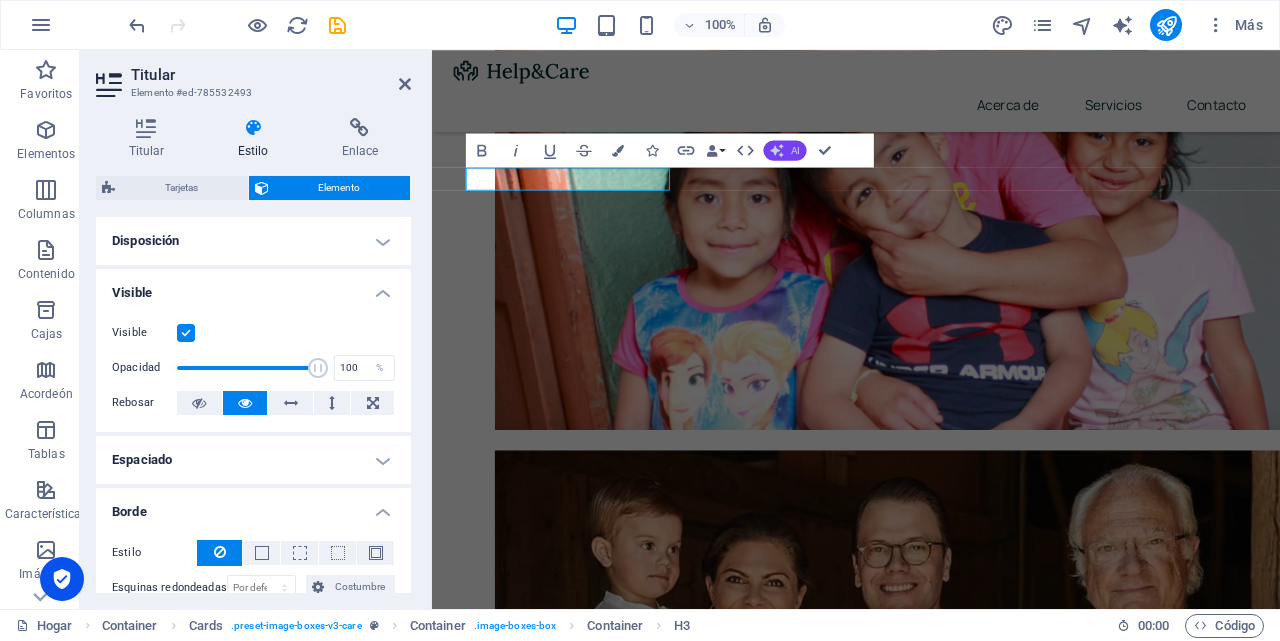 click on "AI" at bounding box center (785, 150) 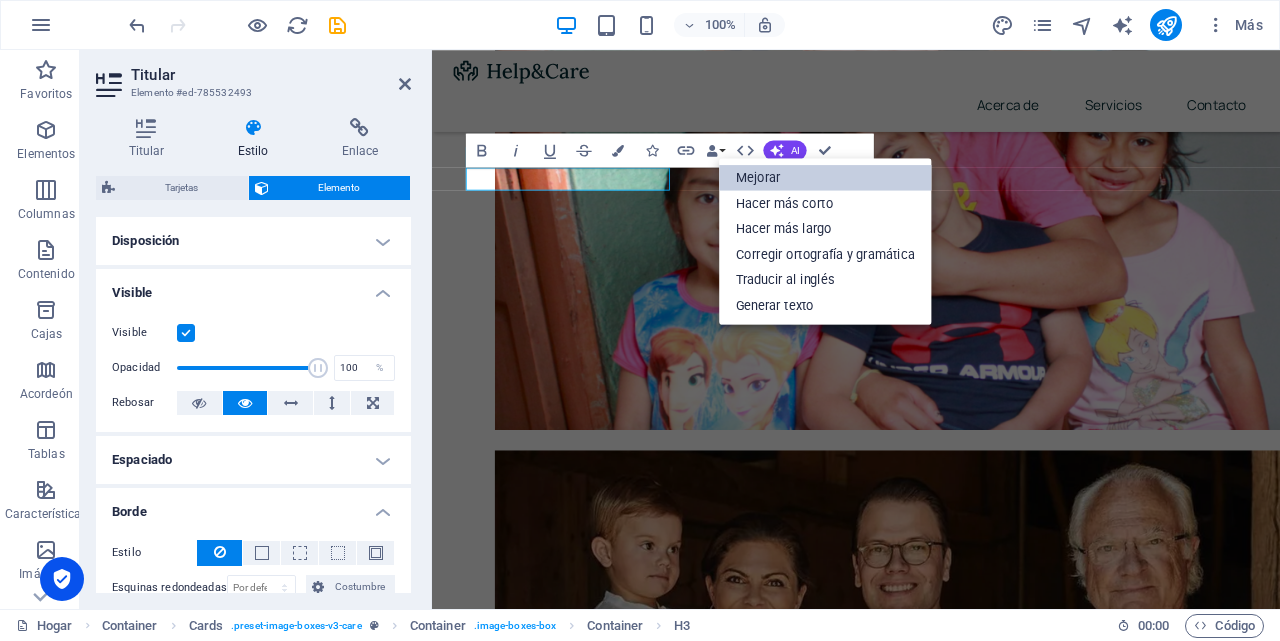 click on "Mejorar" at bounding box center [758, 177] 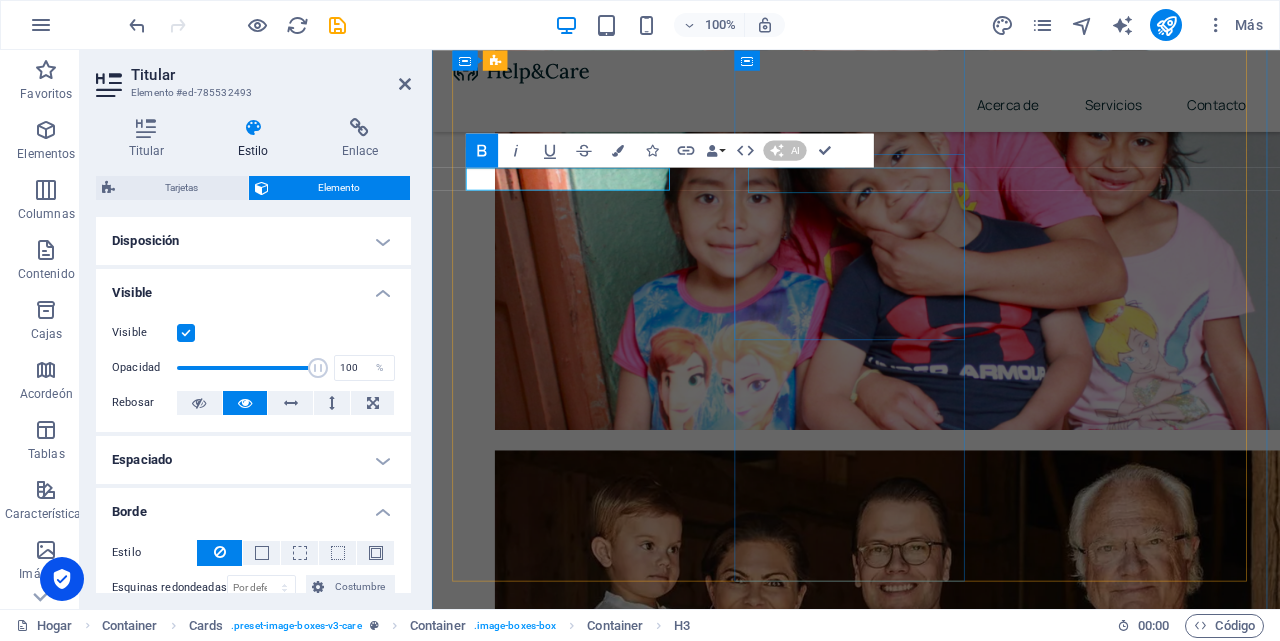 type 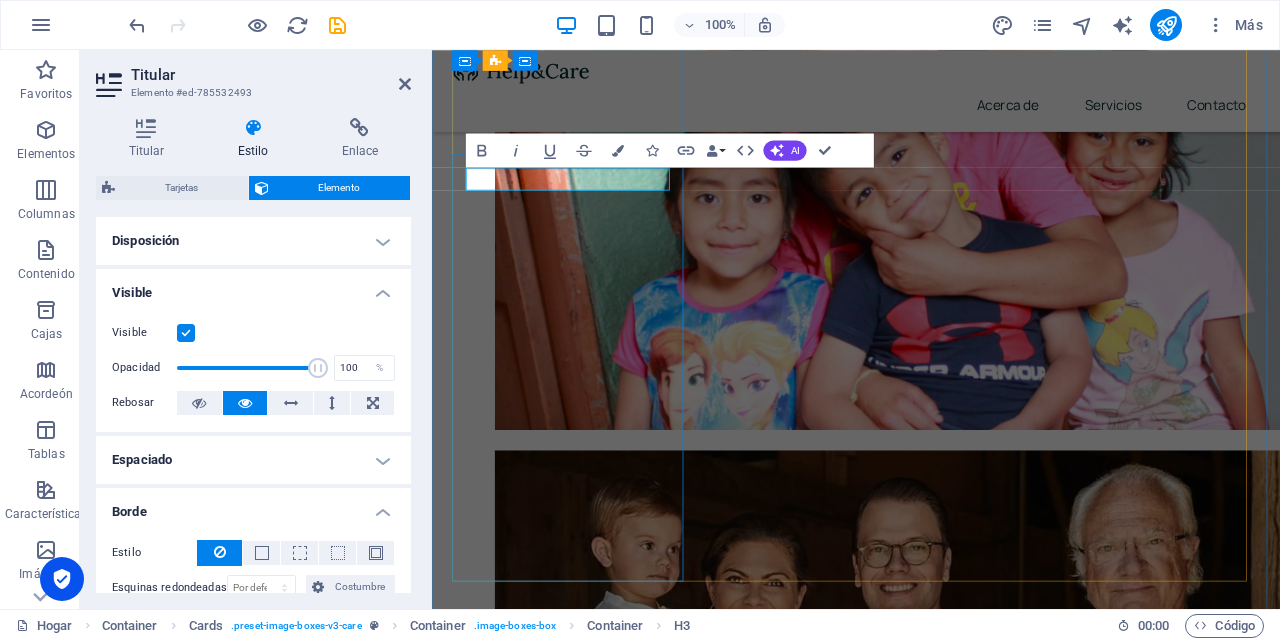 click on "Seguros de Salud" at bounding box center [594, 1752] 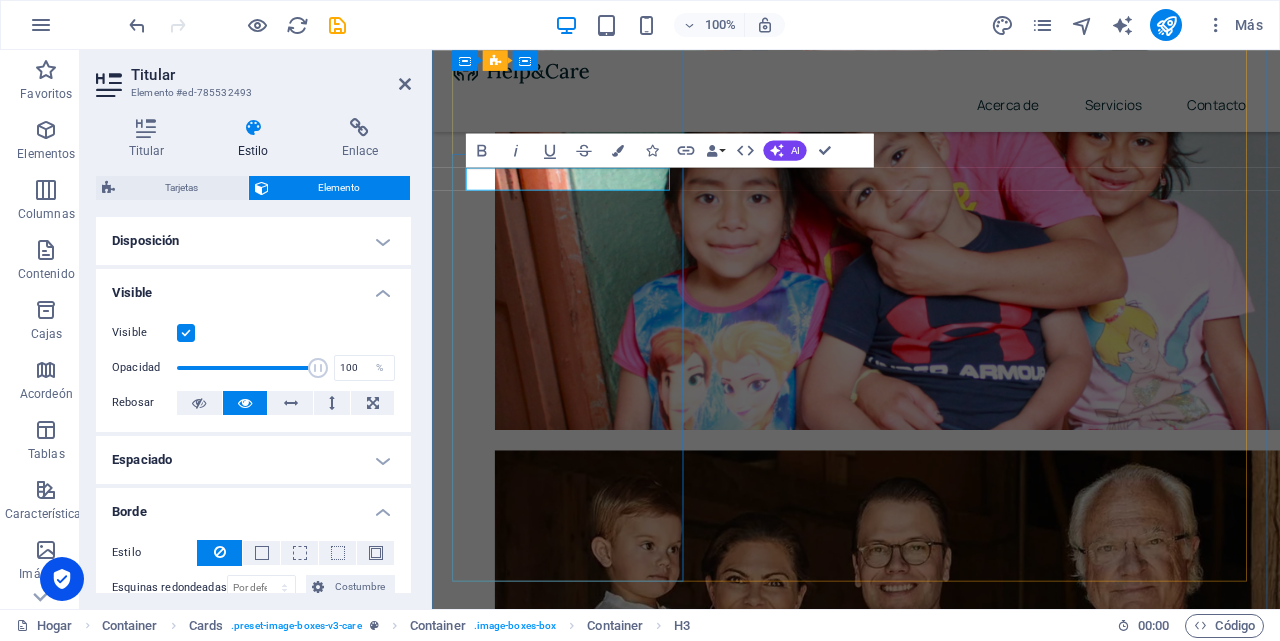 click on "Seguros de Salud" at bounding box center (594, 1752) 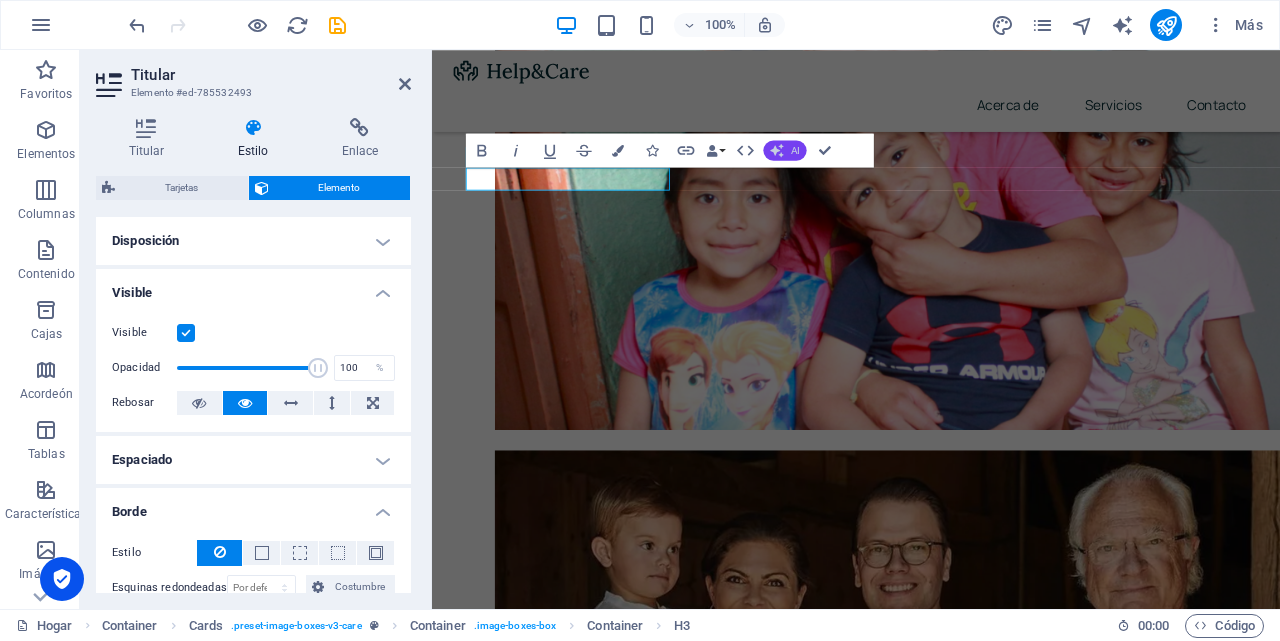 click 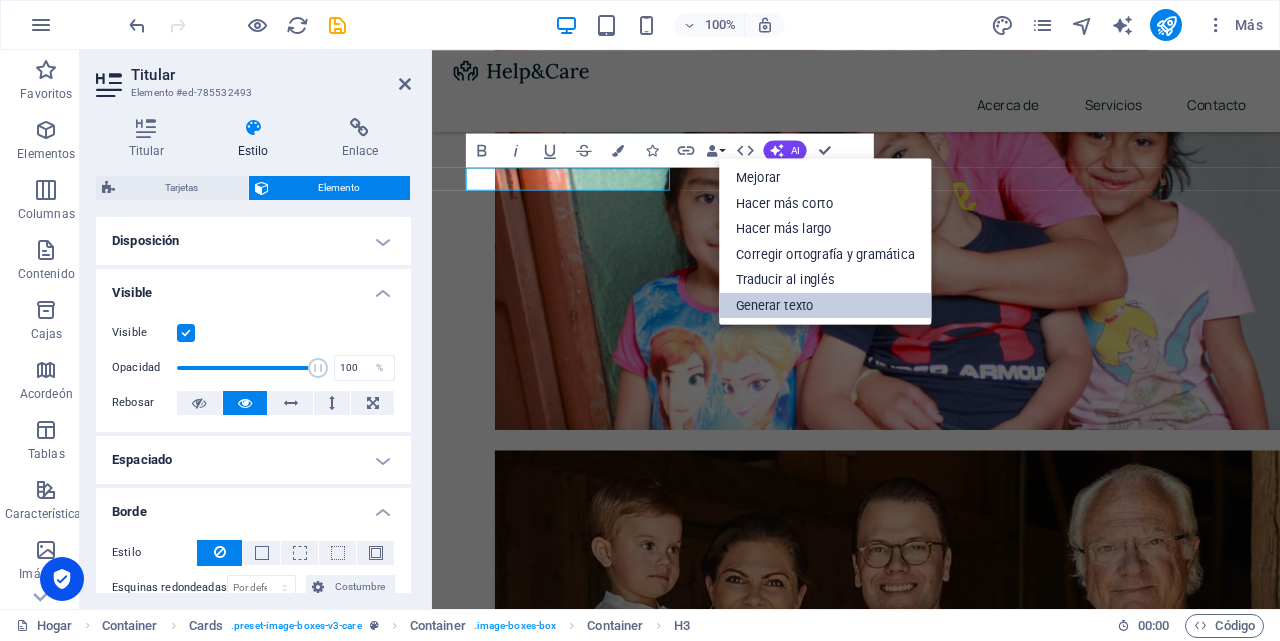 click on "Generar texto" at bounding box center [775, 305] 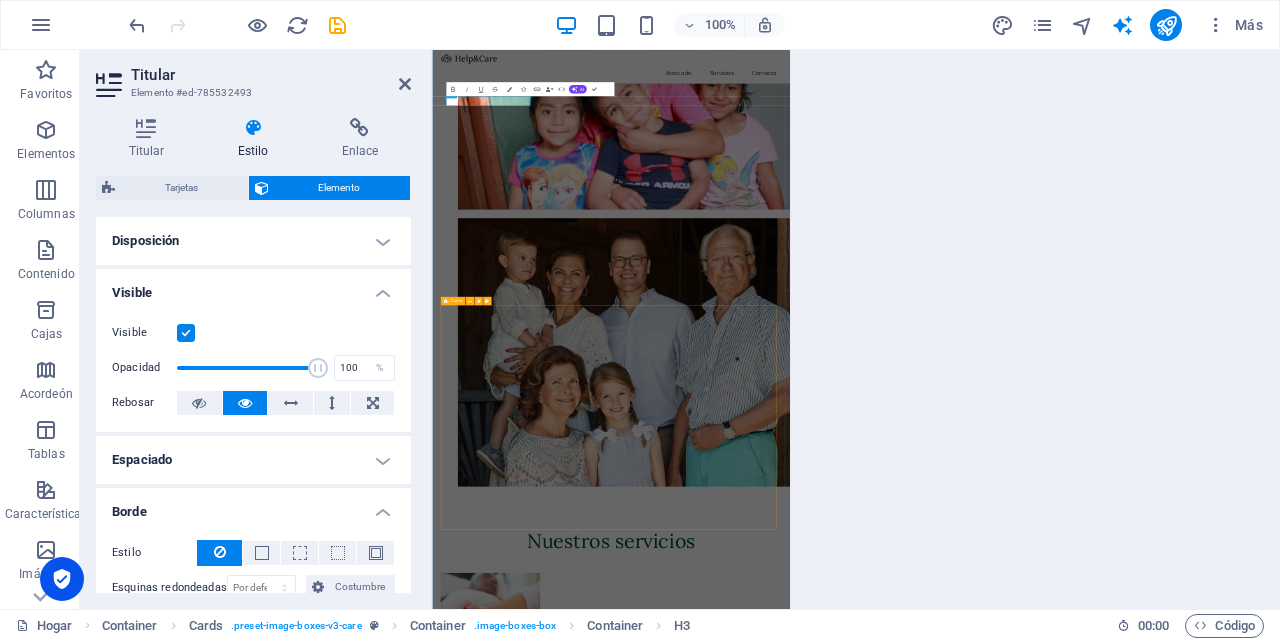 select on "English" 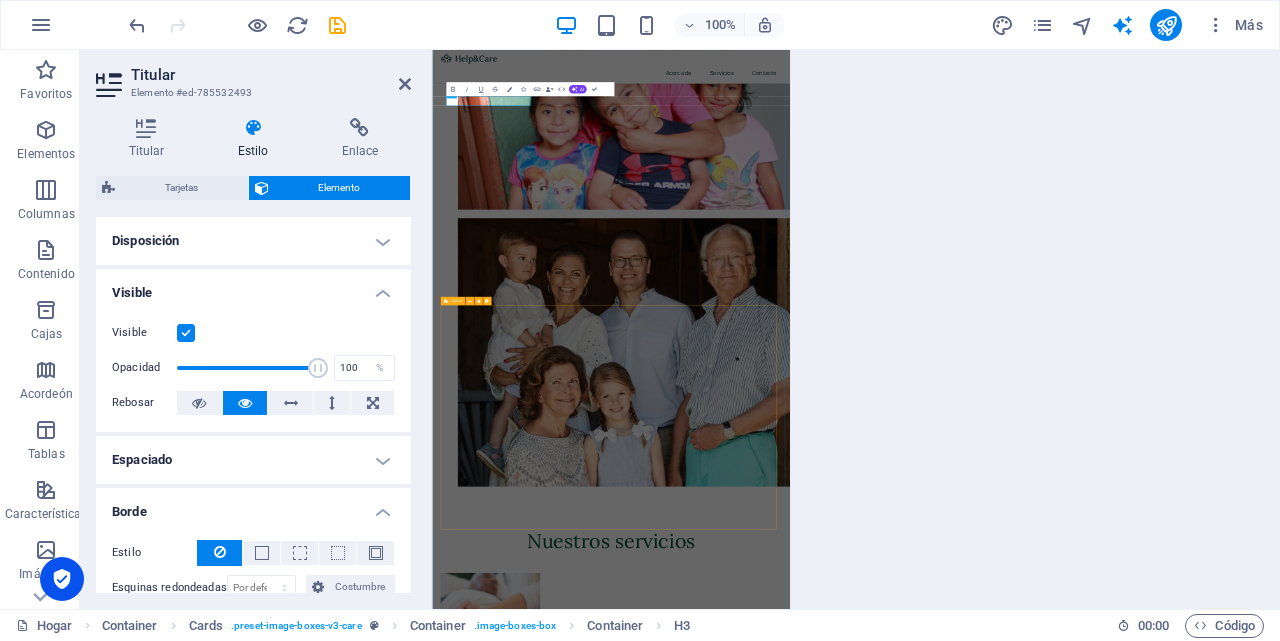 select on "English" 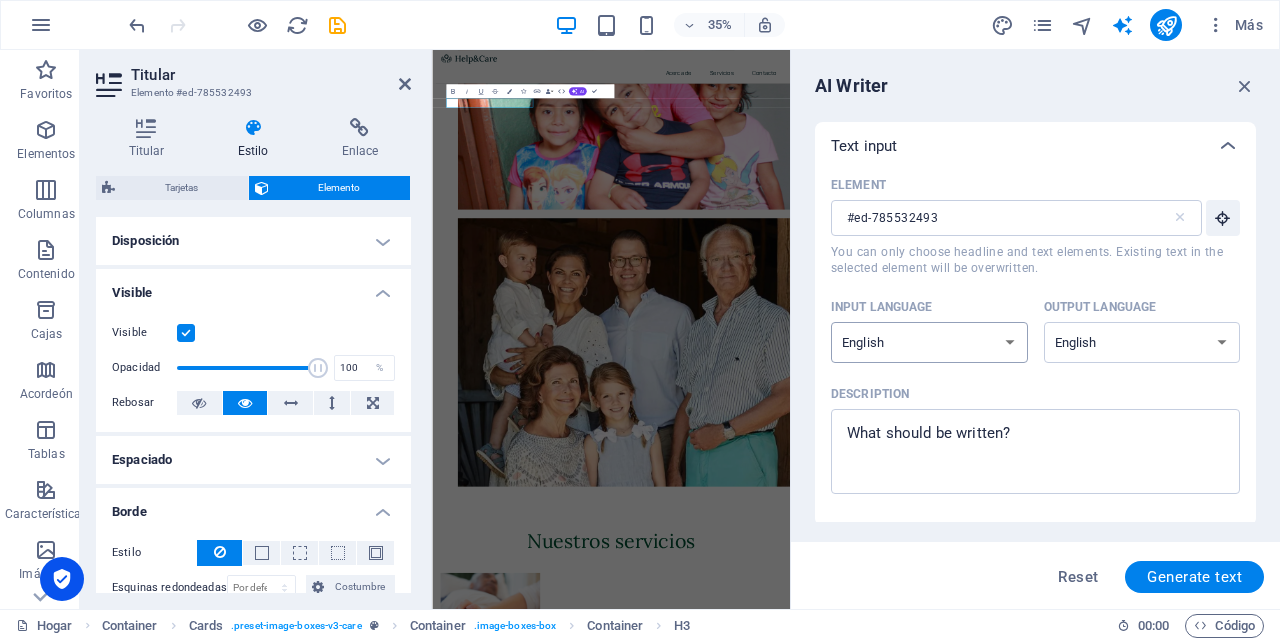 click on "Albanian Arabic Armenian Awadhi Azerbaijani Bashkir Basque Belarusian Bengali Bhojpuri Bosnian Brazilian Portuguese Bulgarian Cantonese (Yue) Catalan Chhattisgarhi Chinese Croatian Czech Danish Dogri Dutch English Estonian Faroese Finnish French Galician Georgian German Greek Gujarati Haryanvi Hindi Hungarian Indonesian Irish Italian Japanese Javanese Kannada Kashmiri Kazakh Konkani Korean Kyrgyz Latvian Lithuanian Macedonian Maithili Malay Maltese Mandarin Mandarin Chinese Marathi Marwari Min Nan Moldovan Mongolian Montenegrin Nepali Norwegian Oriya Pashto Persian (Farsi) Polish Portuguese Punjabi Rajasthani Romanian Russian Sanskrit Santali Serbian Sindhi Sinhala Slovak Slovene Slovenian Spanish Ukrainian Urdu Uzbek Vietnamese Welsh Wu" at bounding box center [929, 342] 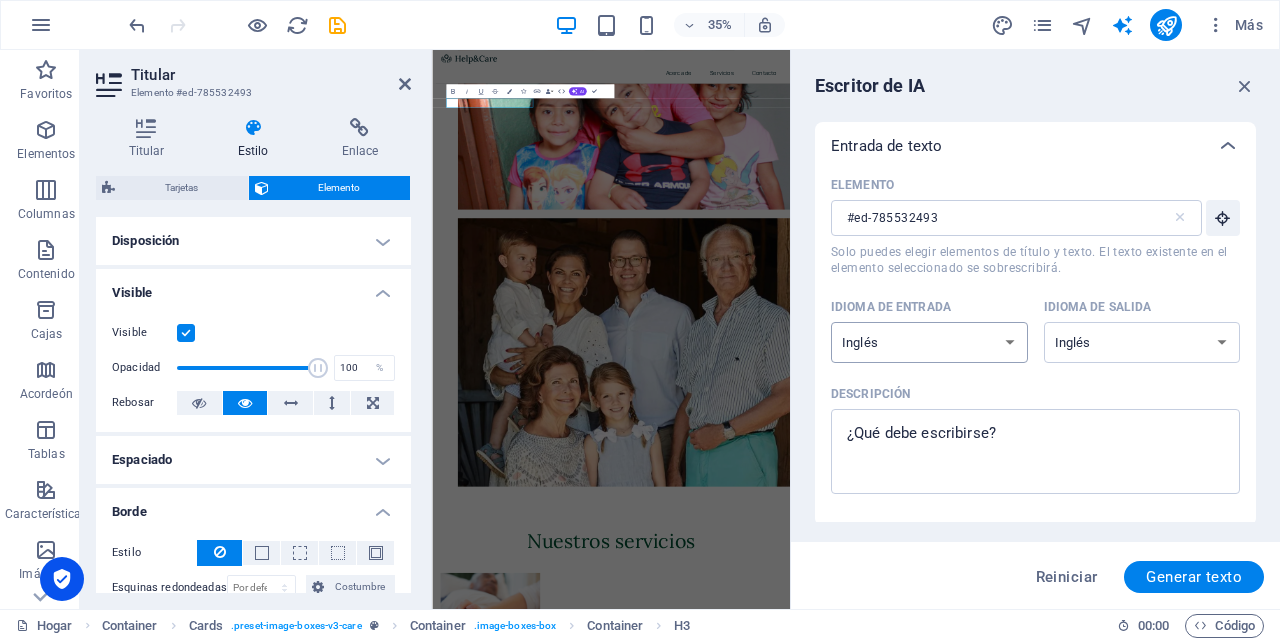 select on "Spanish" 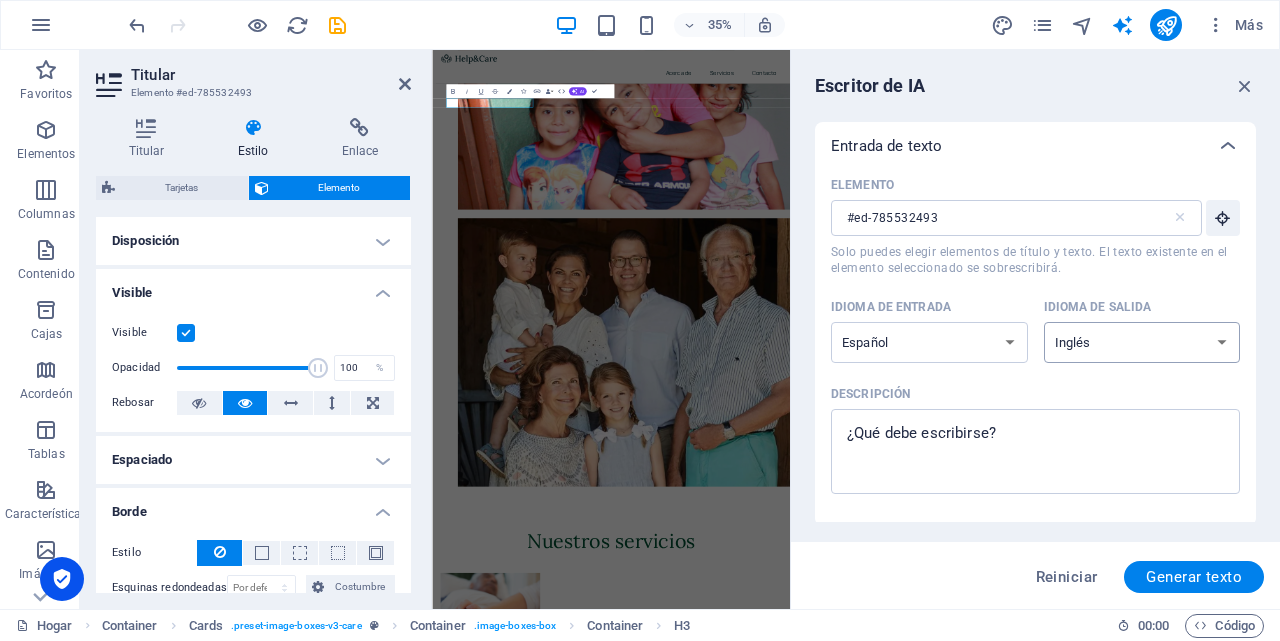 click on "albanés árabe [PERSON_NAME] azerbaiyano [PERSON_NAME] bielorruso bengalí Bhojpuri bosnio portugués brasileño búlgaro Cantonés ([GEOGRAPHIC_DATA]) catalán Chhattisgarhi Chino croata checo danés Dogri Holandés Inglés estonio feroés finlandés [PERSON_NAME] georgiano Alemán Griego Gujarati Haryanvi hindi húngaro indonesio irlandés italiano japonés javanés Canarés Cachemira kazajo Konkani coreano Kirguistán letón lituano [PERSON_NAME] malayo maltés mandarín chino mandarín Maratí Marwari Min Nan Moldavo mongol montenegrino [GEOGRAPHIC_DATA] noruego Oriya Pastún Persa (farsi) Polaco portugués punjabi Rajastán rumano ruso Sanskrit Santali serbio Sindhi Cingalés eslovaco esloveno esloveno Español ucranio Urdu uzbeko [DEMOGRAPHIC_DATA] galés Wu" at bounding box center [1142, 342] 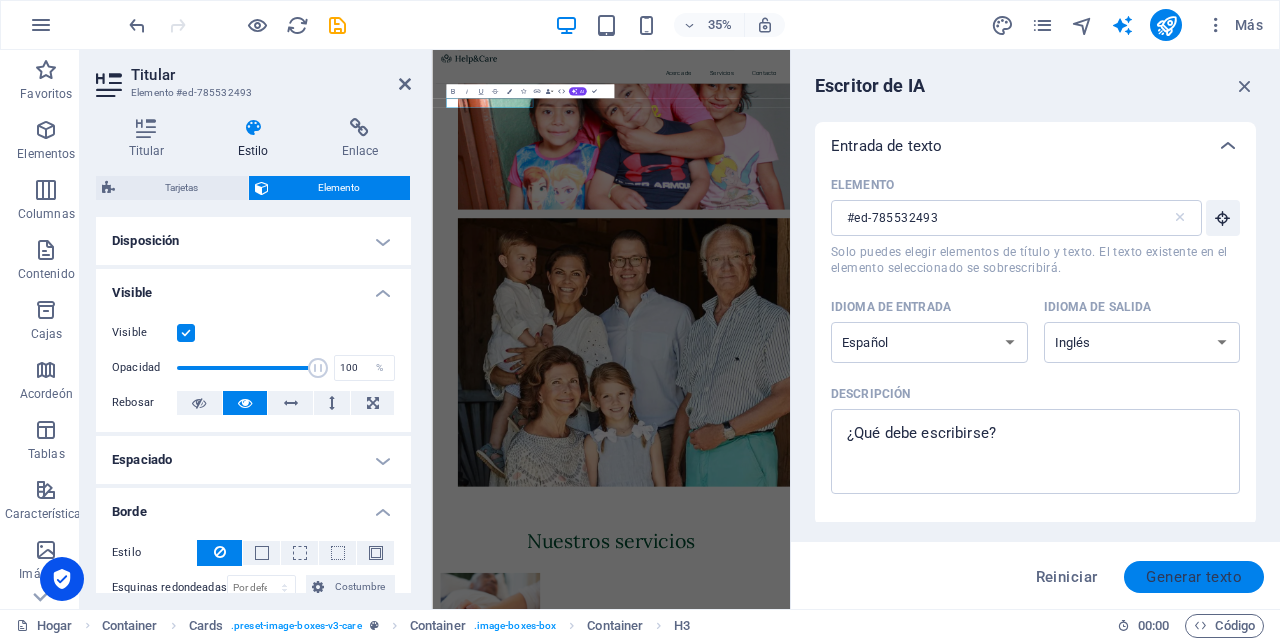 select on "Spanish" 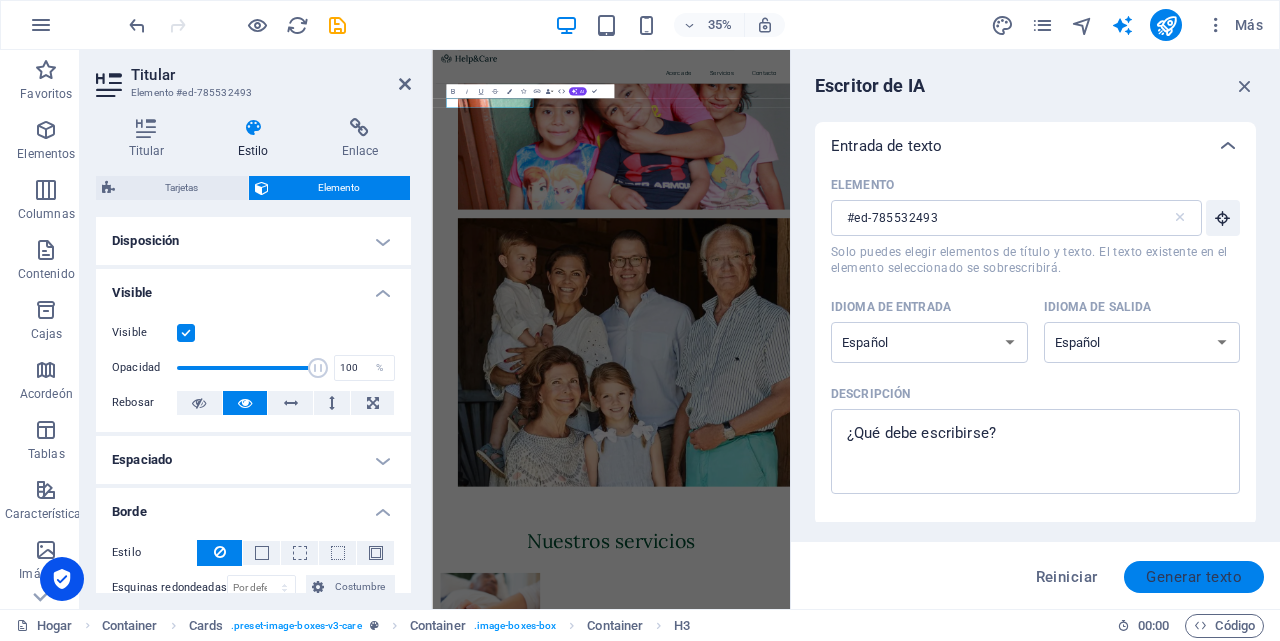 click on "Generar texto" at bounding box center [1194, 577] 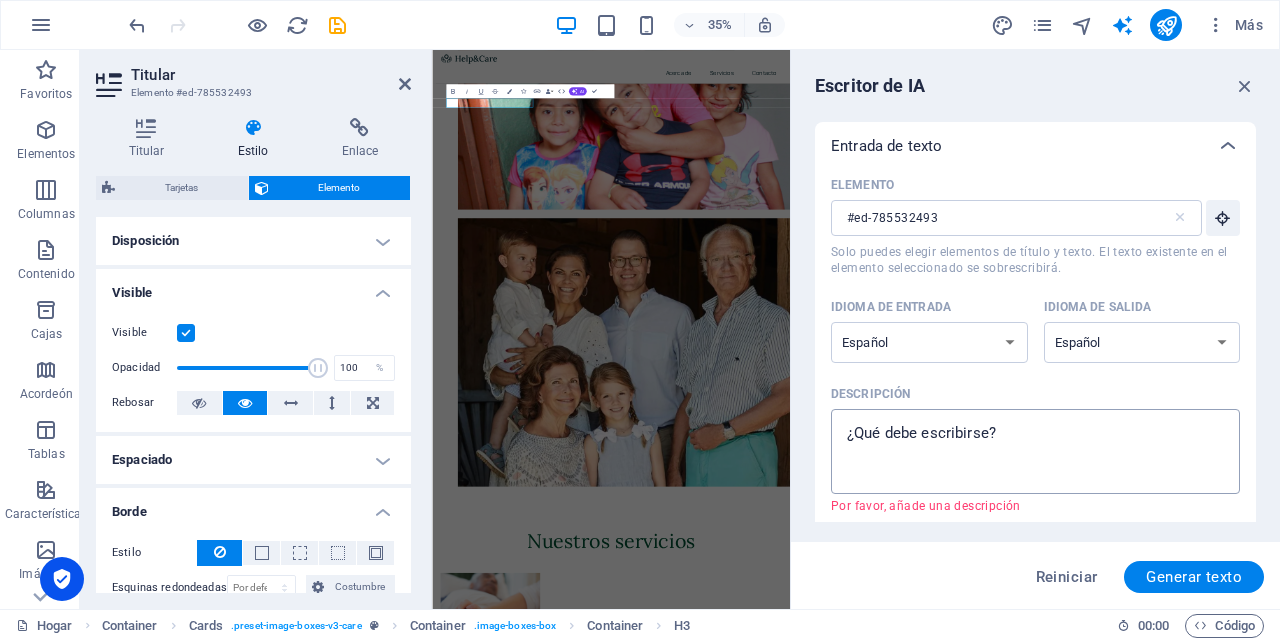 click on "Descripción x ​ Por favor, añade una descripción" at bounding box center [1035, 451] 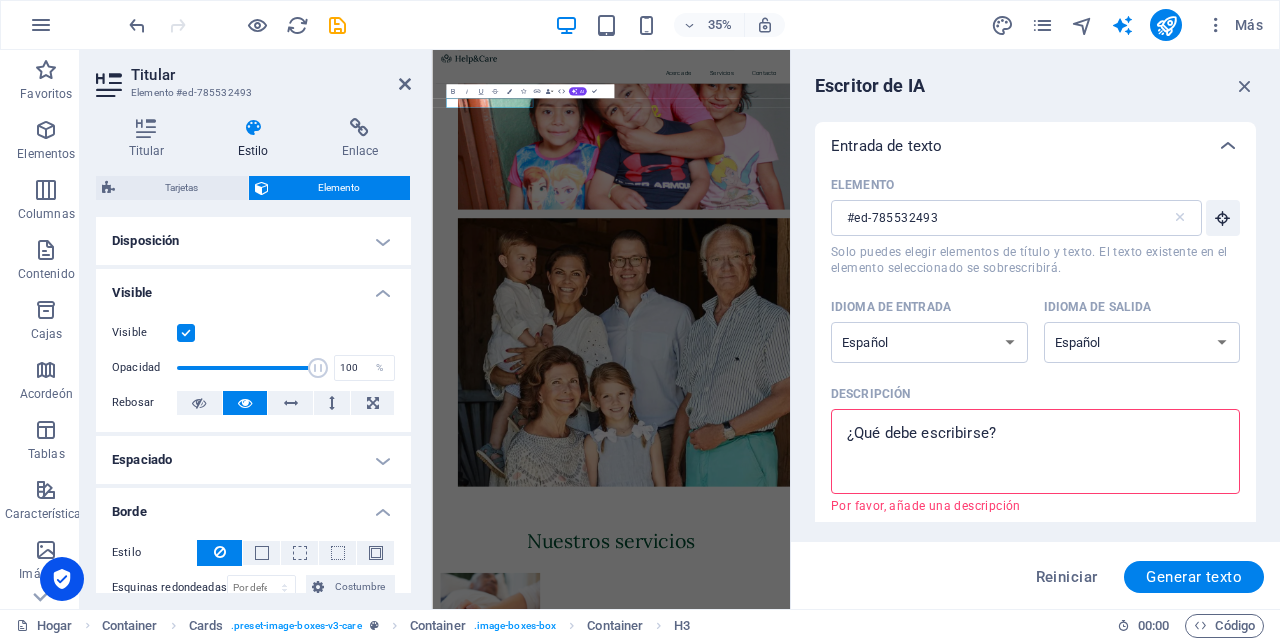 click on "Descripción x ​ Por favor, añade una descripción" at bounding box center (1035, 451) 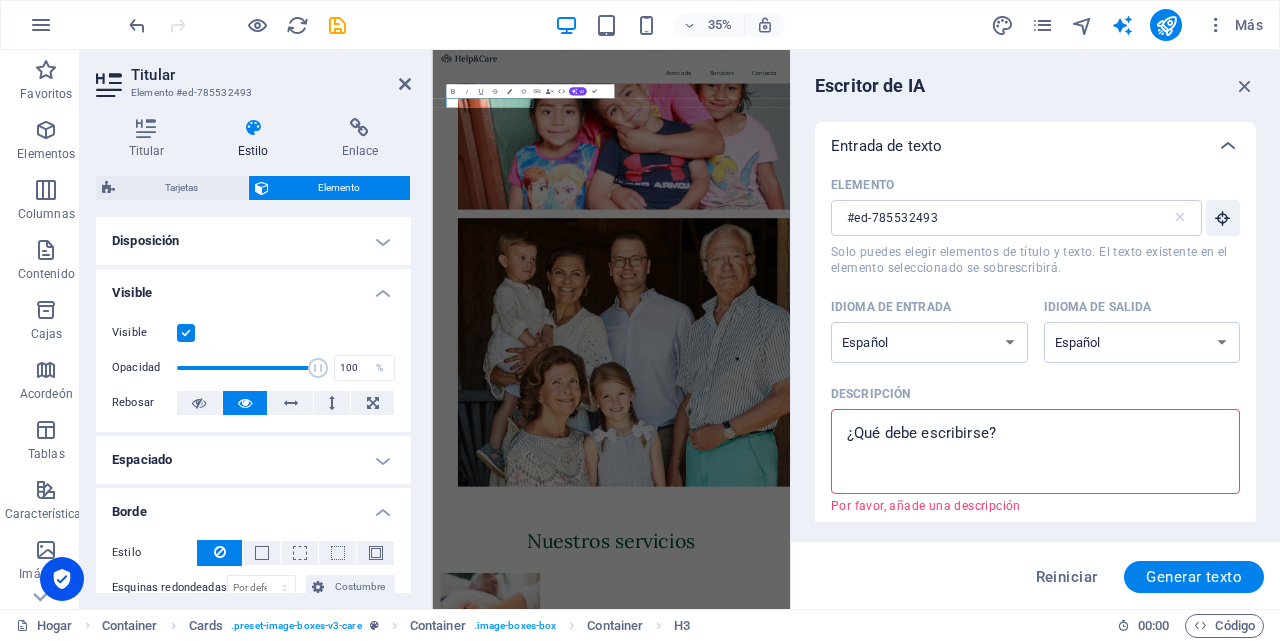 type on "S" 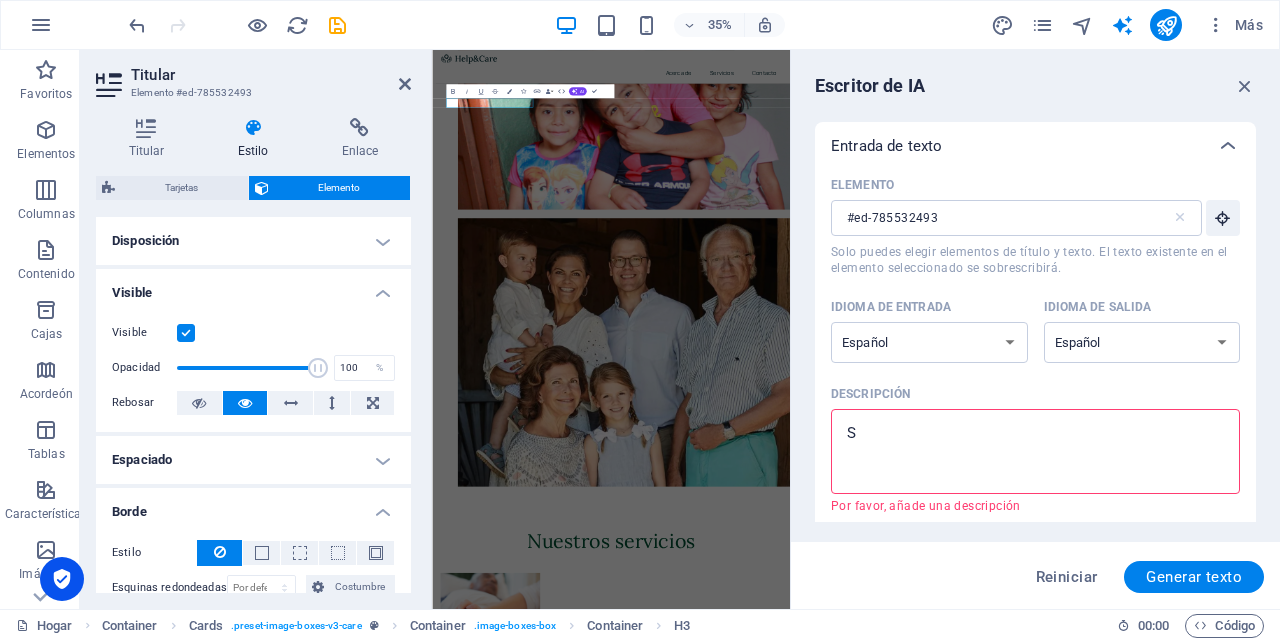 type on "x" 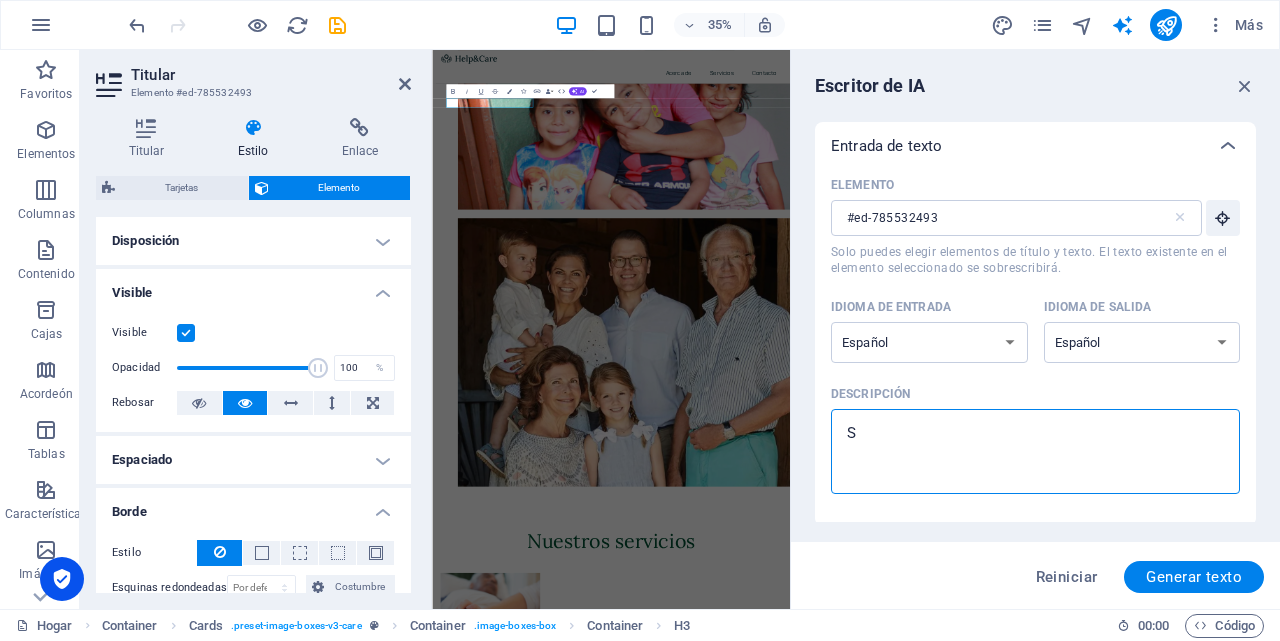 type on "SE" 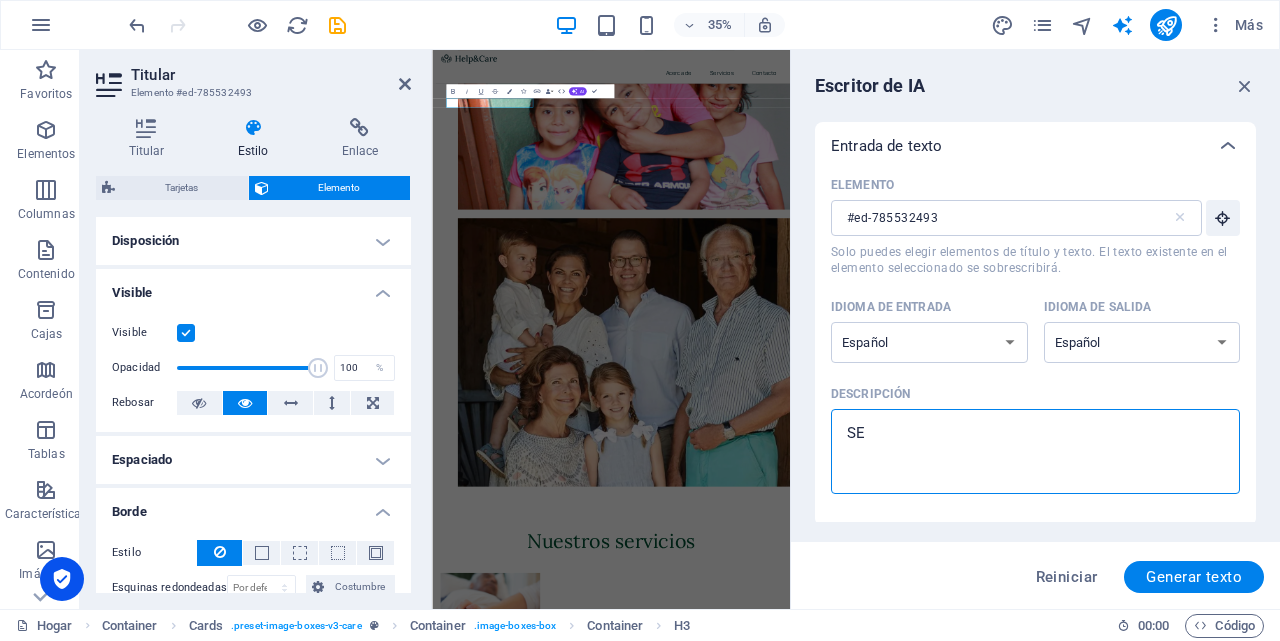 type on "SEG" 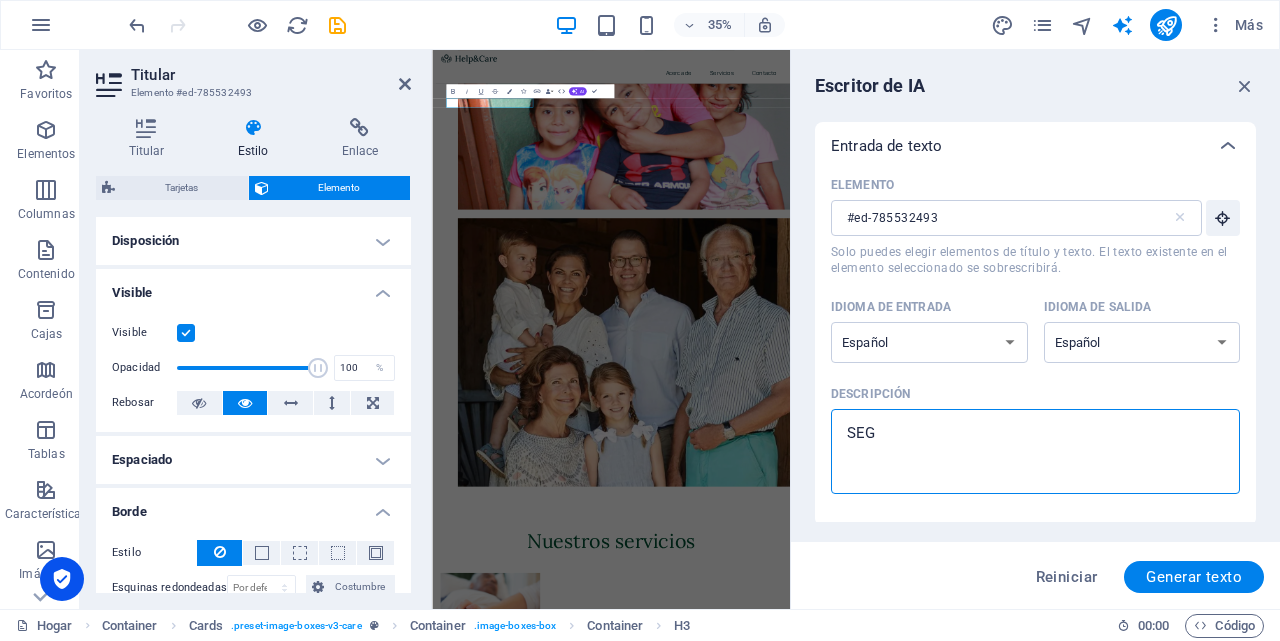 type on "SEGU" 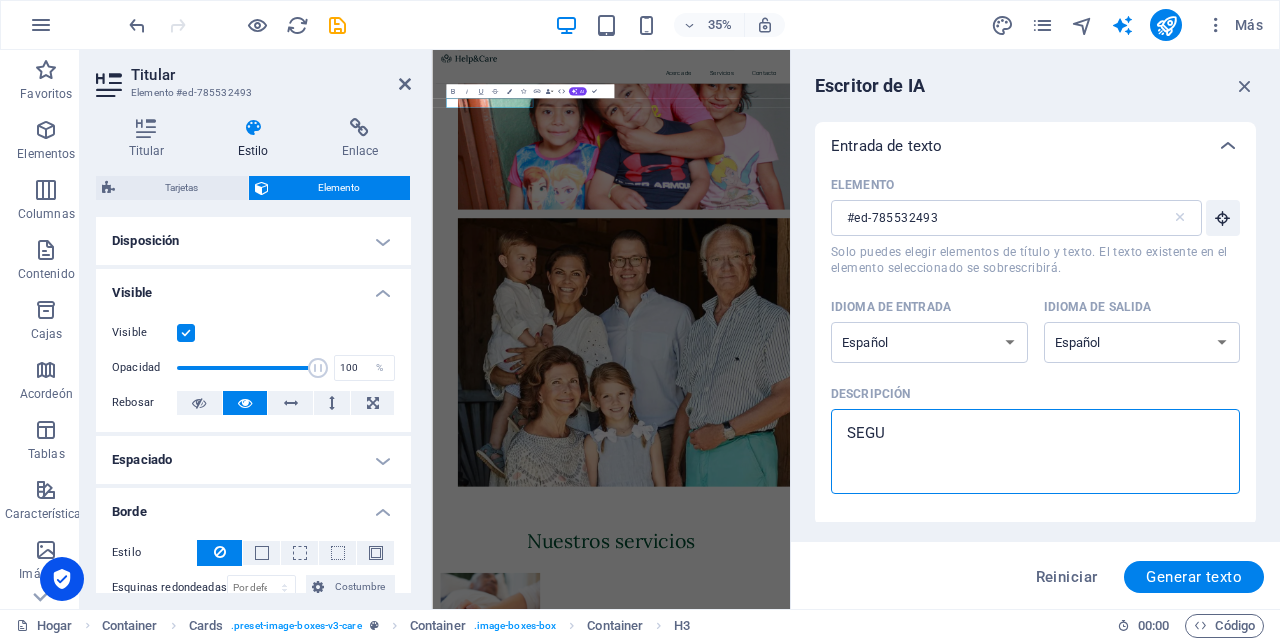 type on "SEGUR" 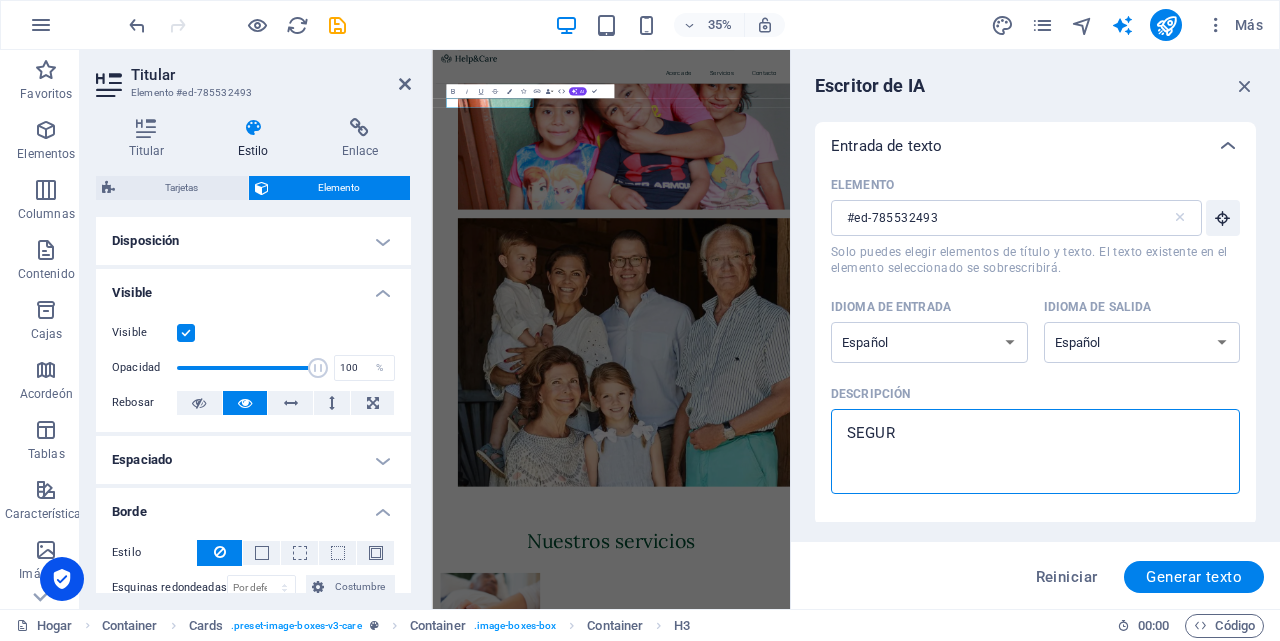 type on "x" 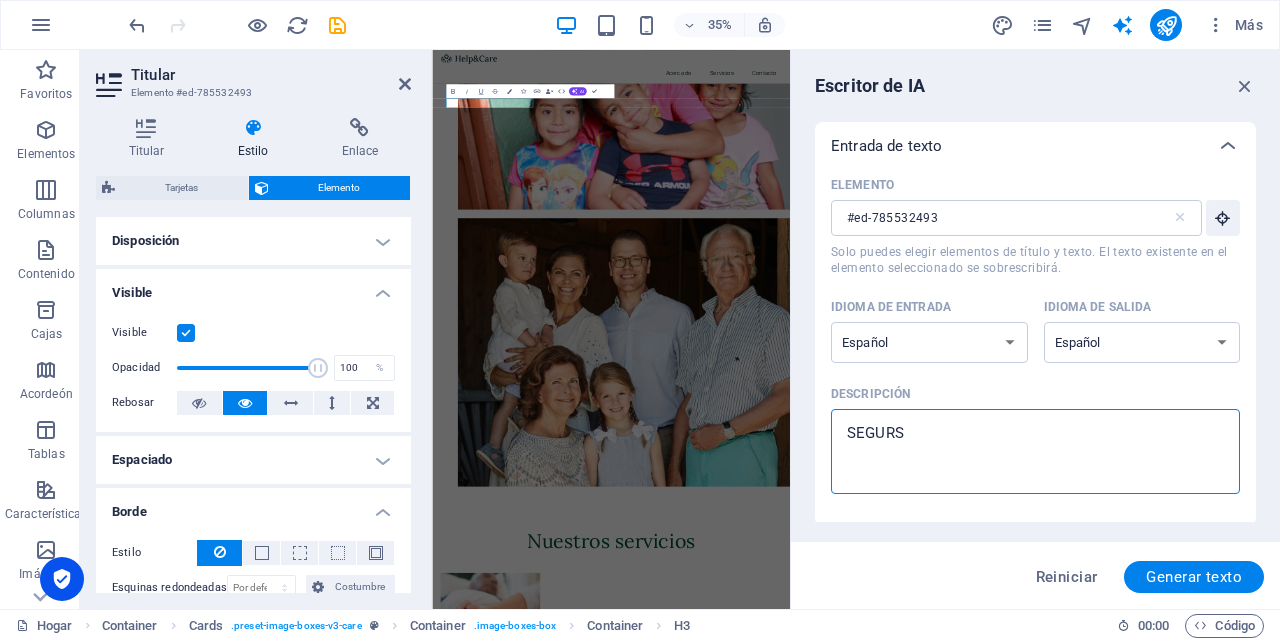 type on "SEGUR" 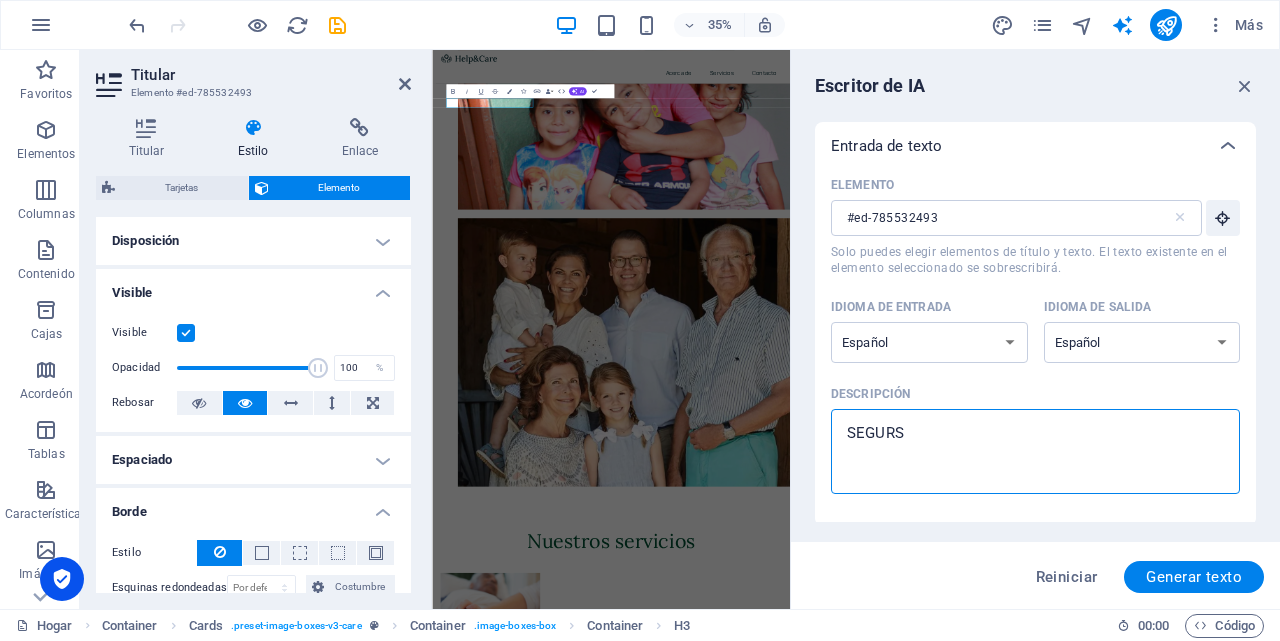 type on "x" 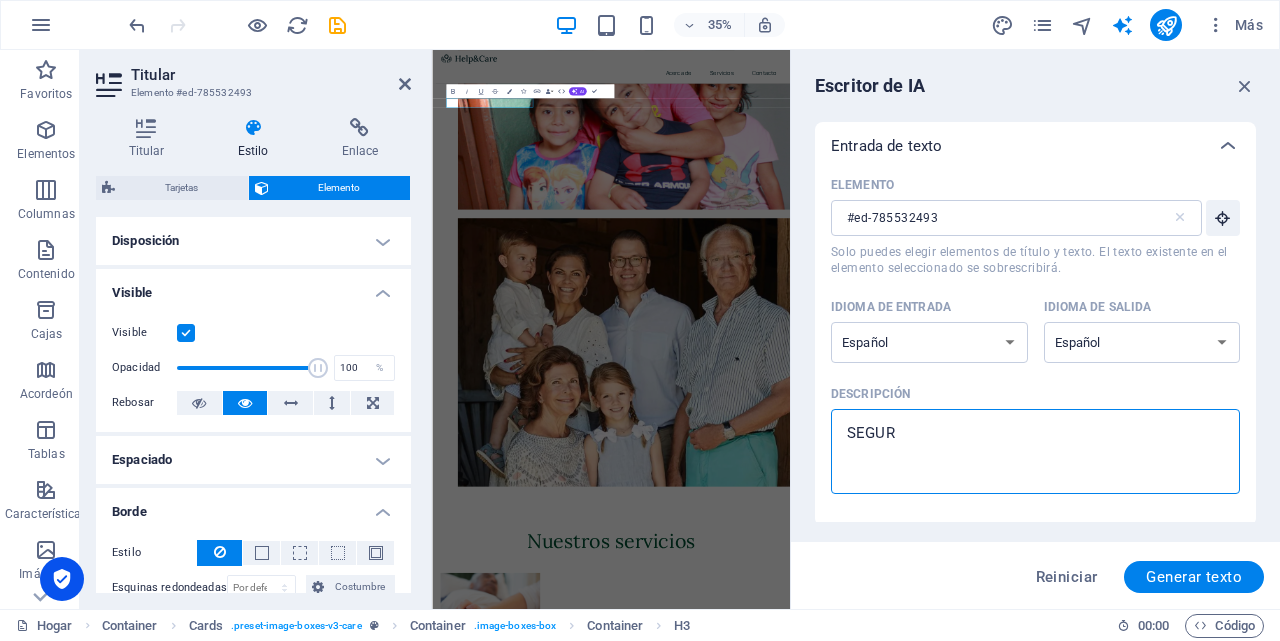 type on "SEGURO" 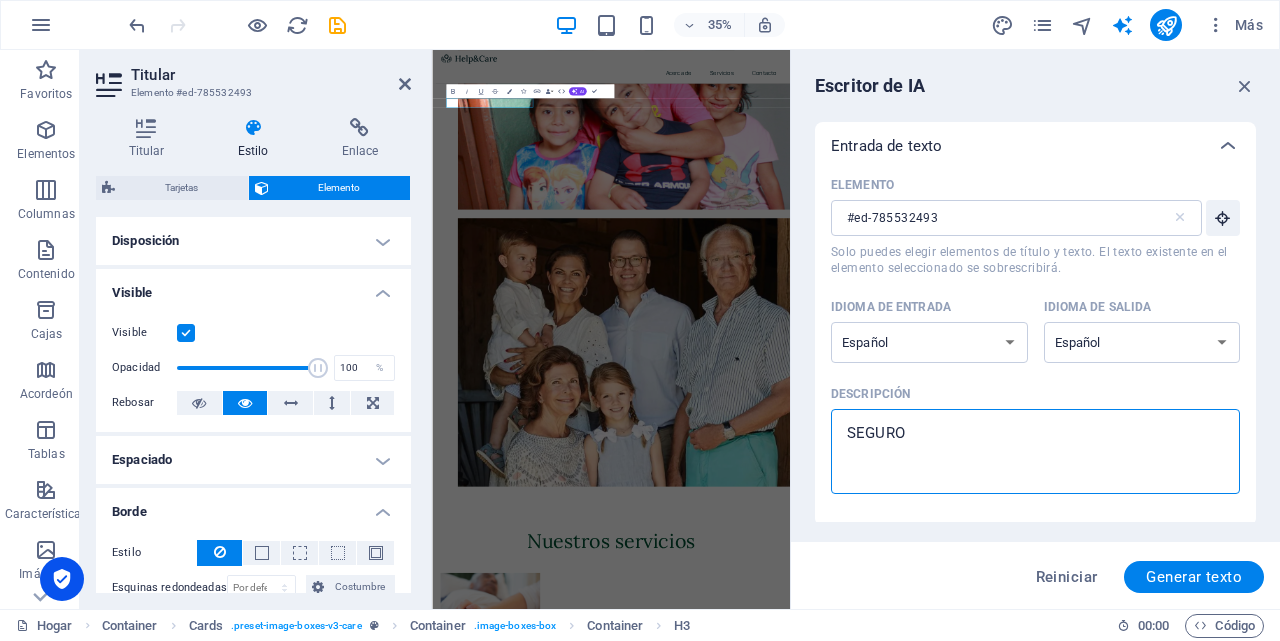 type on "x" 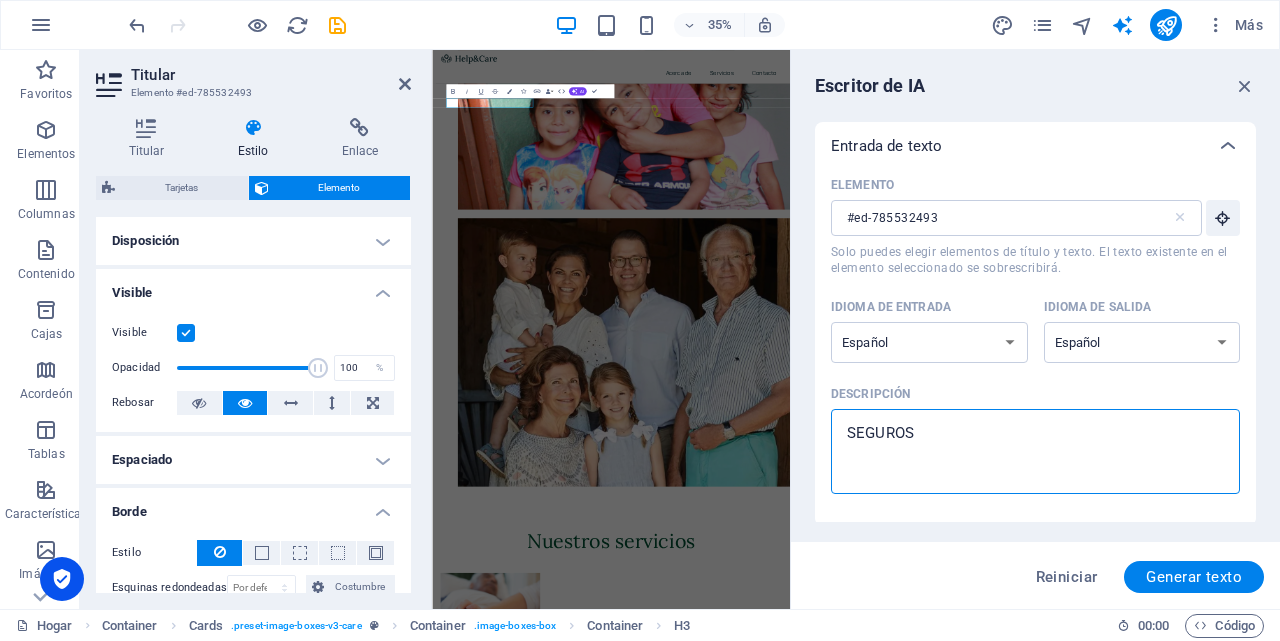 type on "SEGUROS" 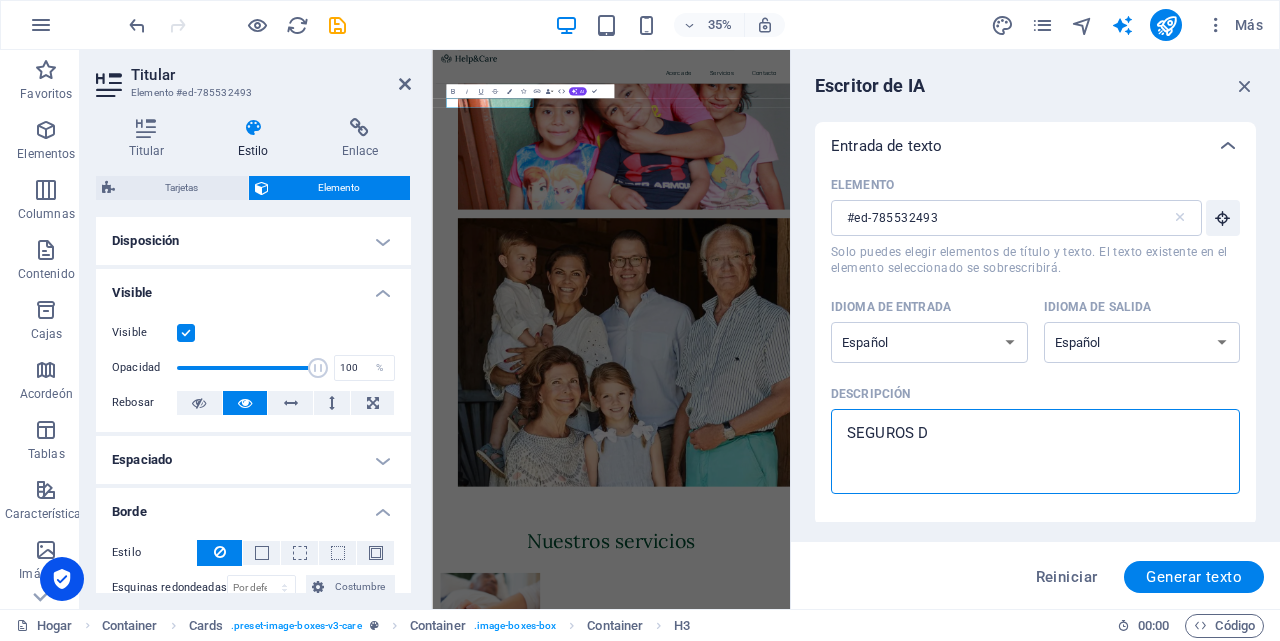 type on "SEGUROS DE" 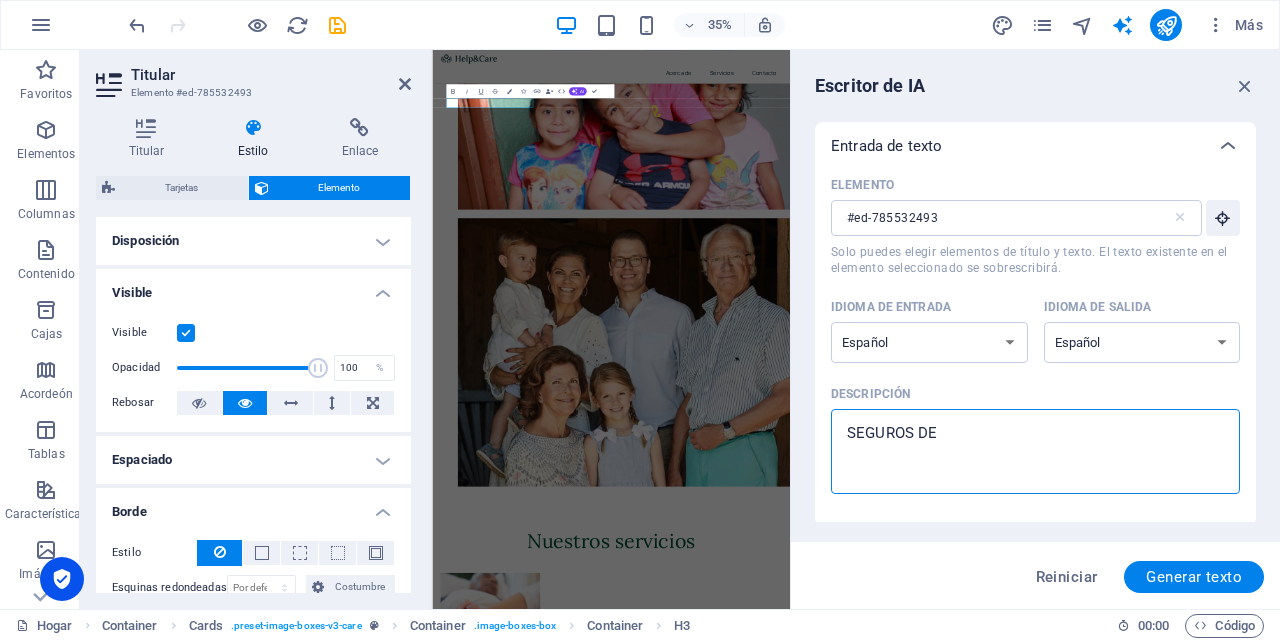 type on "x" 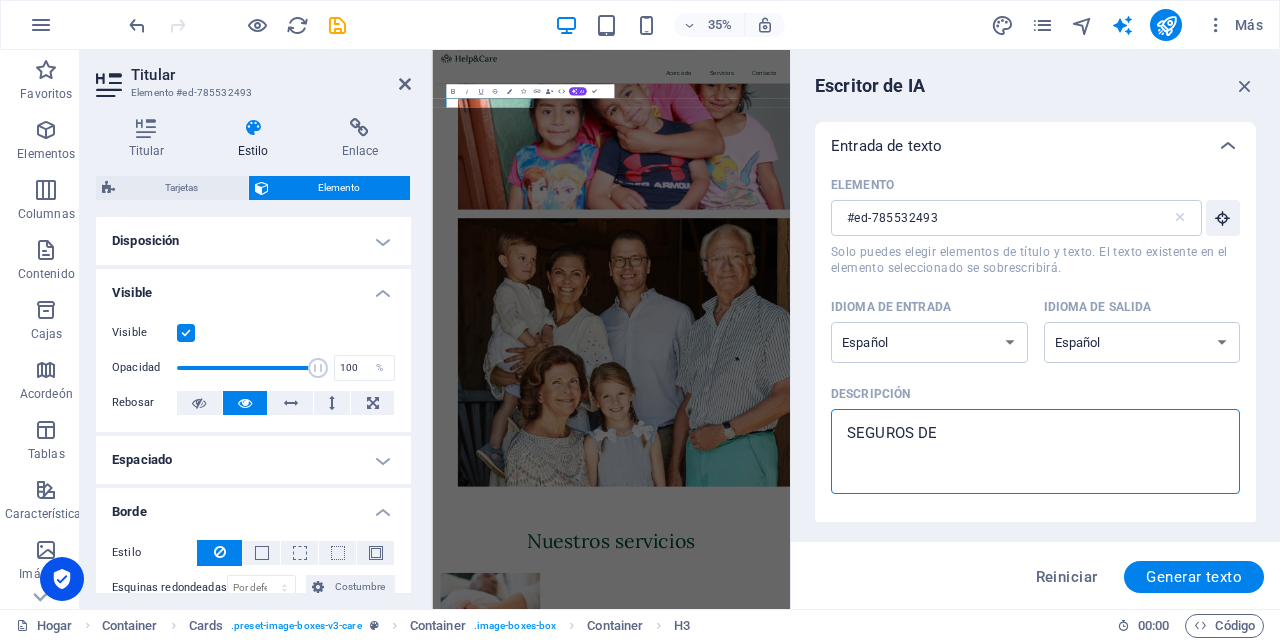 type on "SEGUROS DE S" 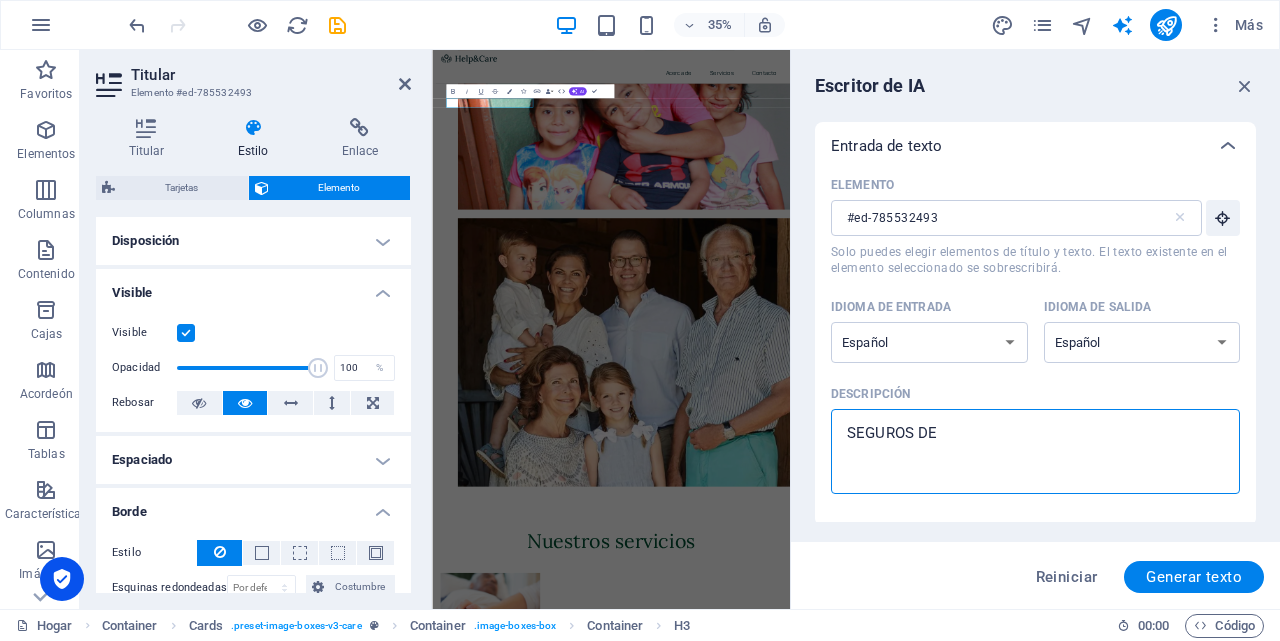 type on "x" 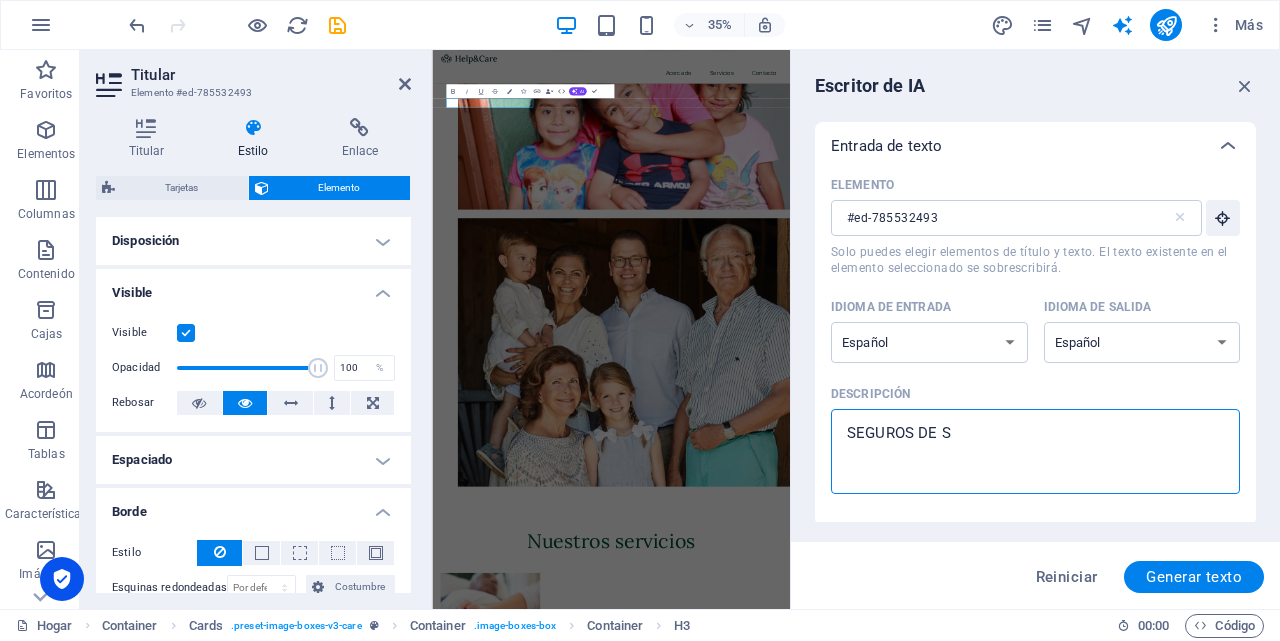 type on "SEGUROS DE SA" 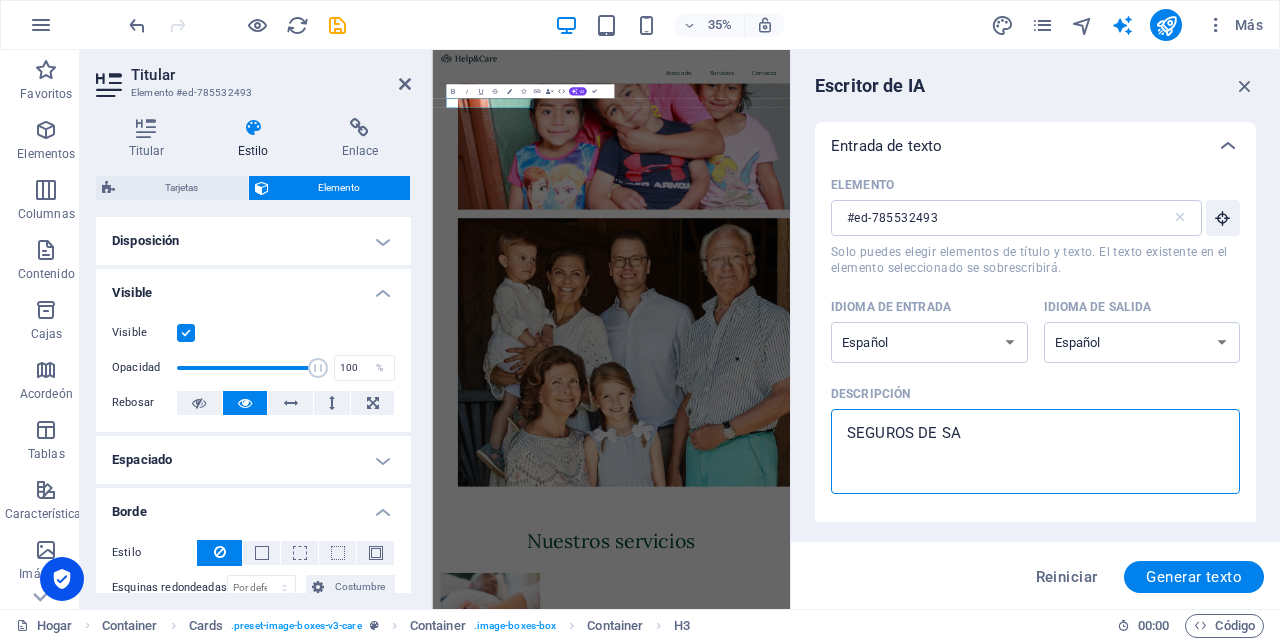 type on "SEGUROS DE SAL" 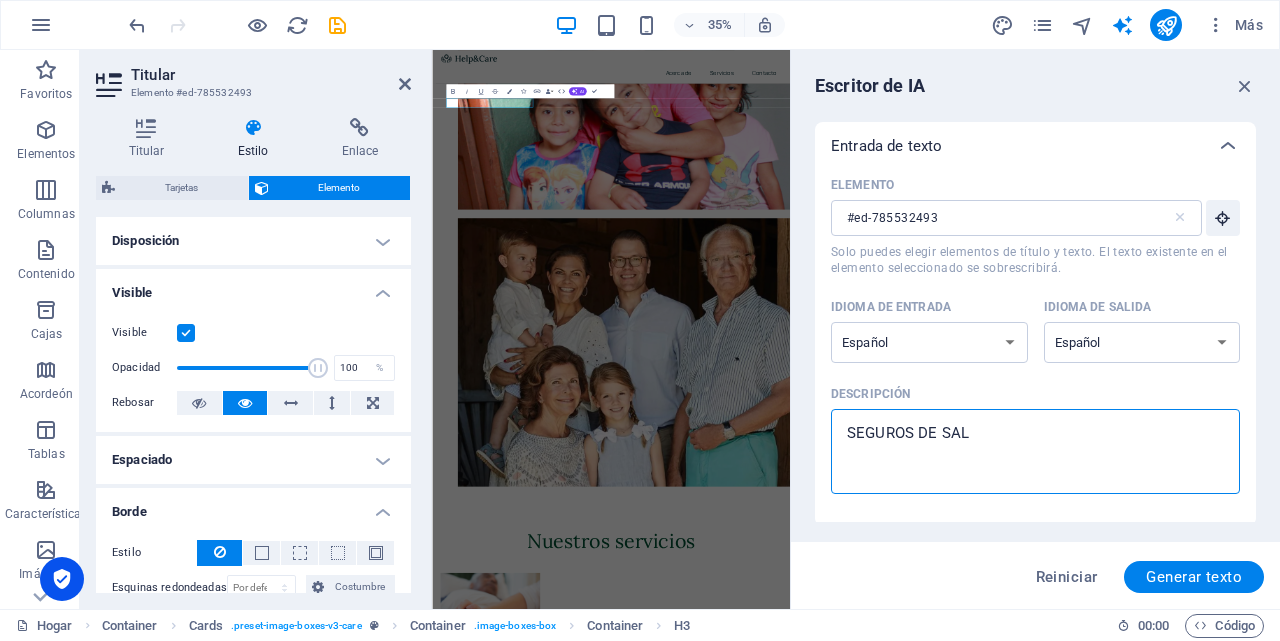 type on "SEGUROS DE SALU" 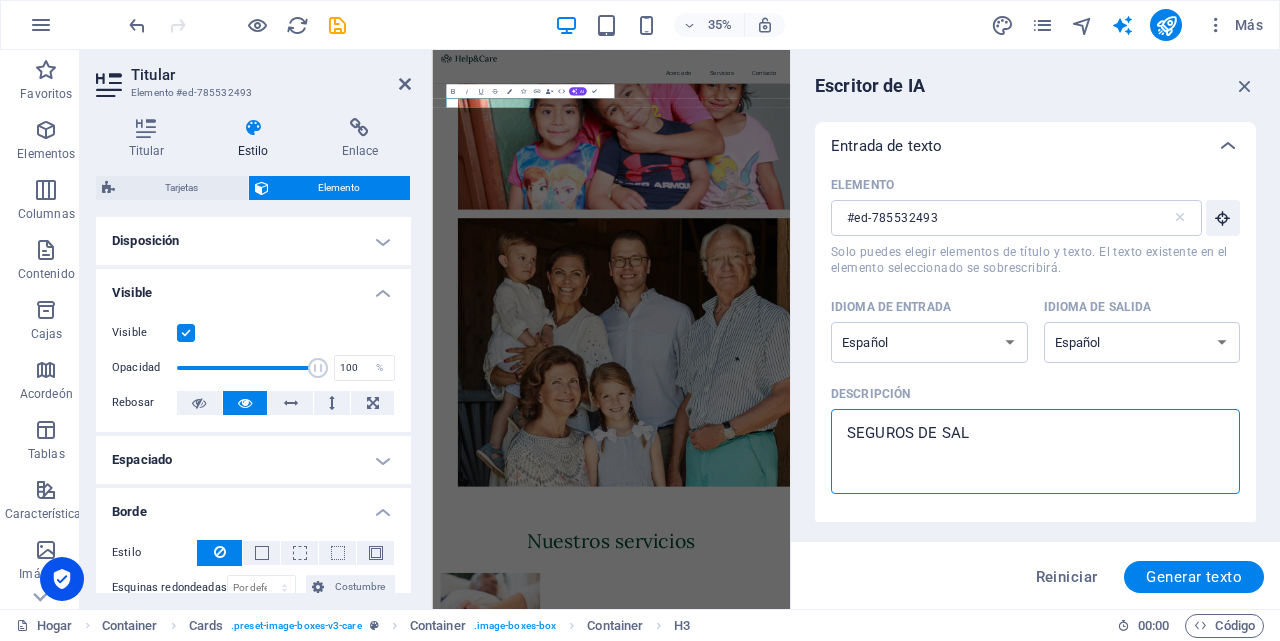 type on "x" 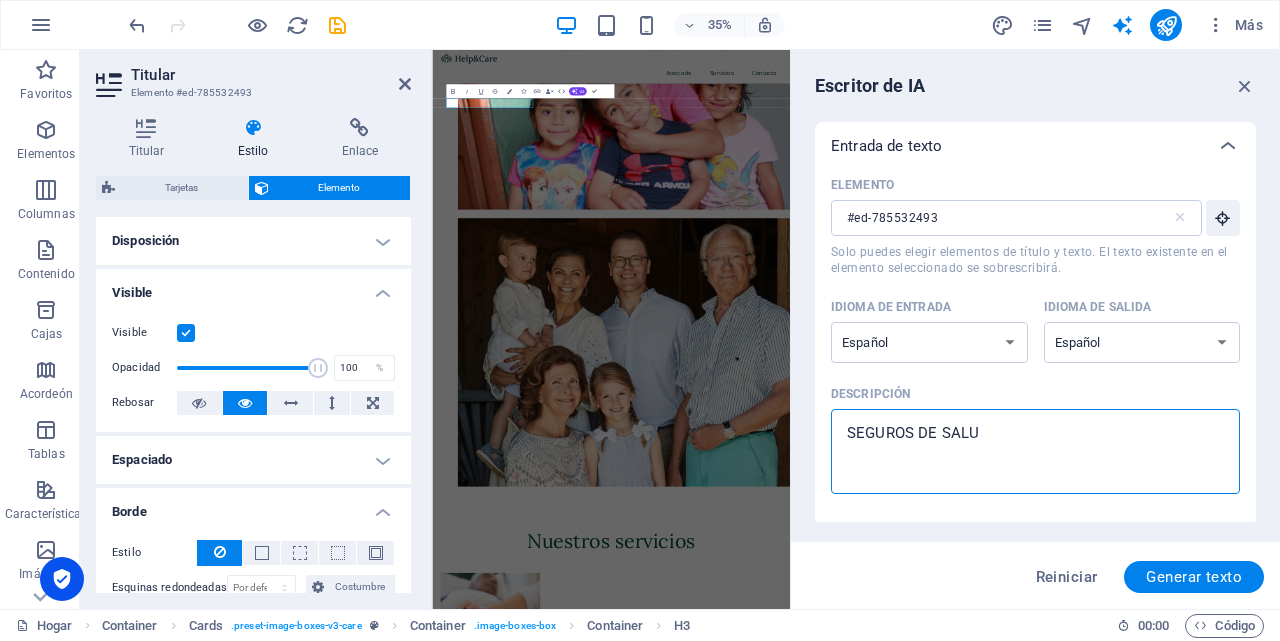 type on "SEGUROS DE SALUD" 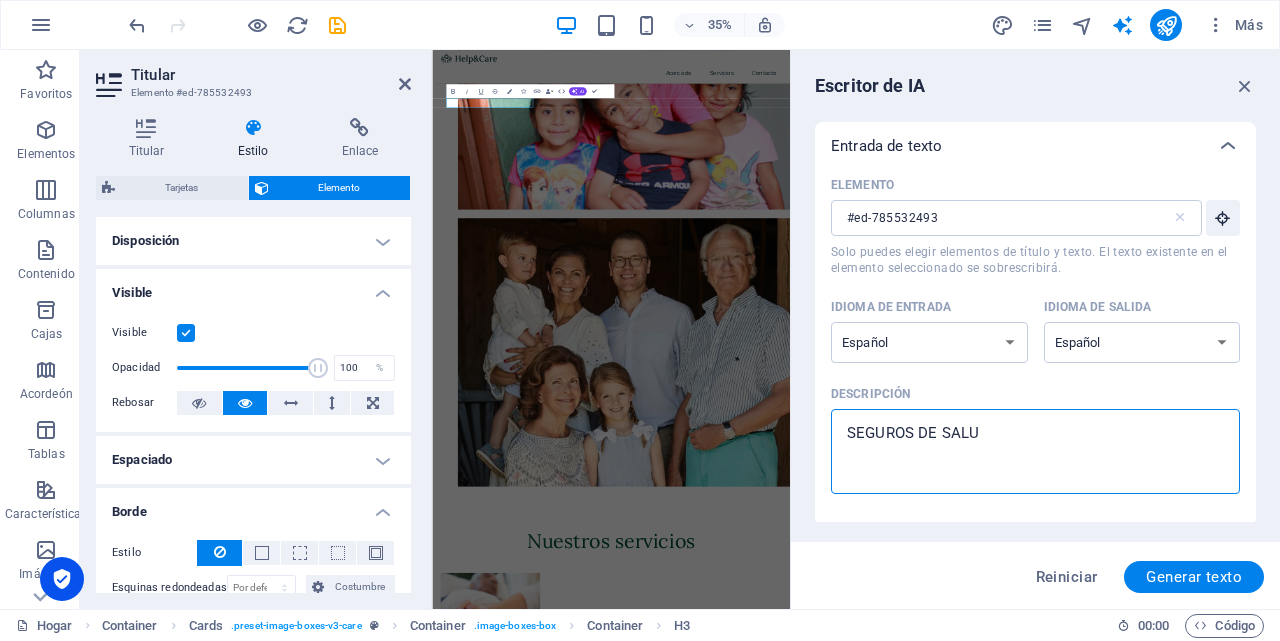 type on "x" 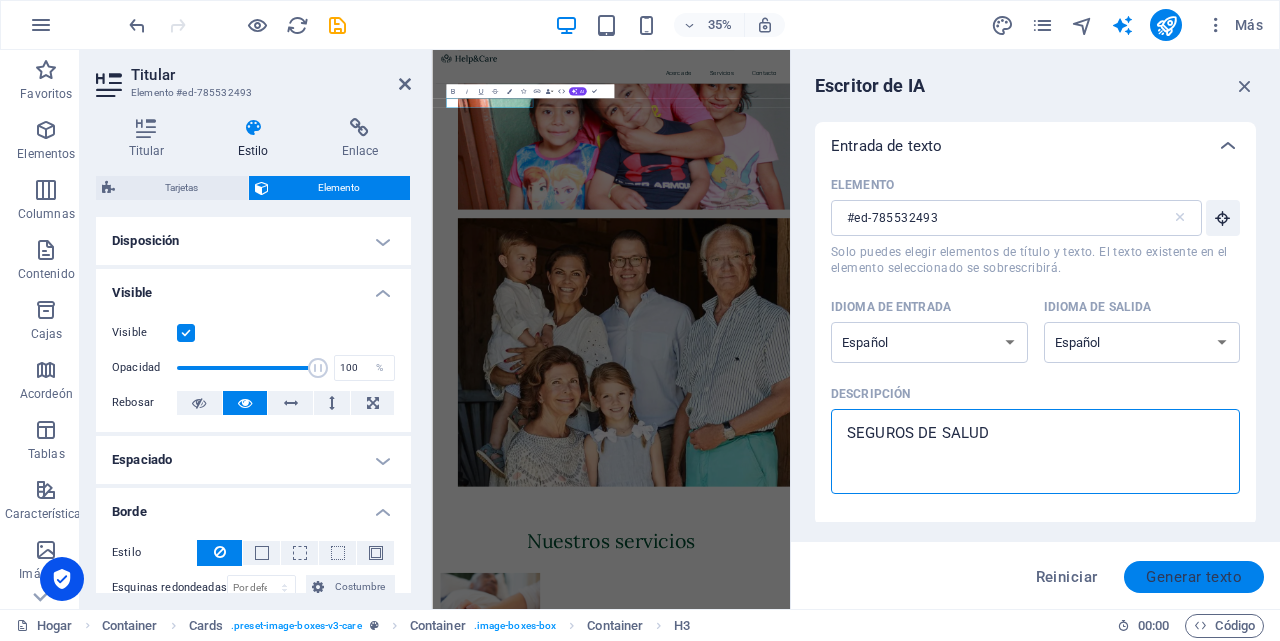type on "SEGUROS DE SALUD" 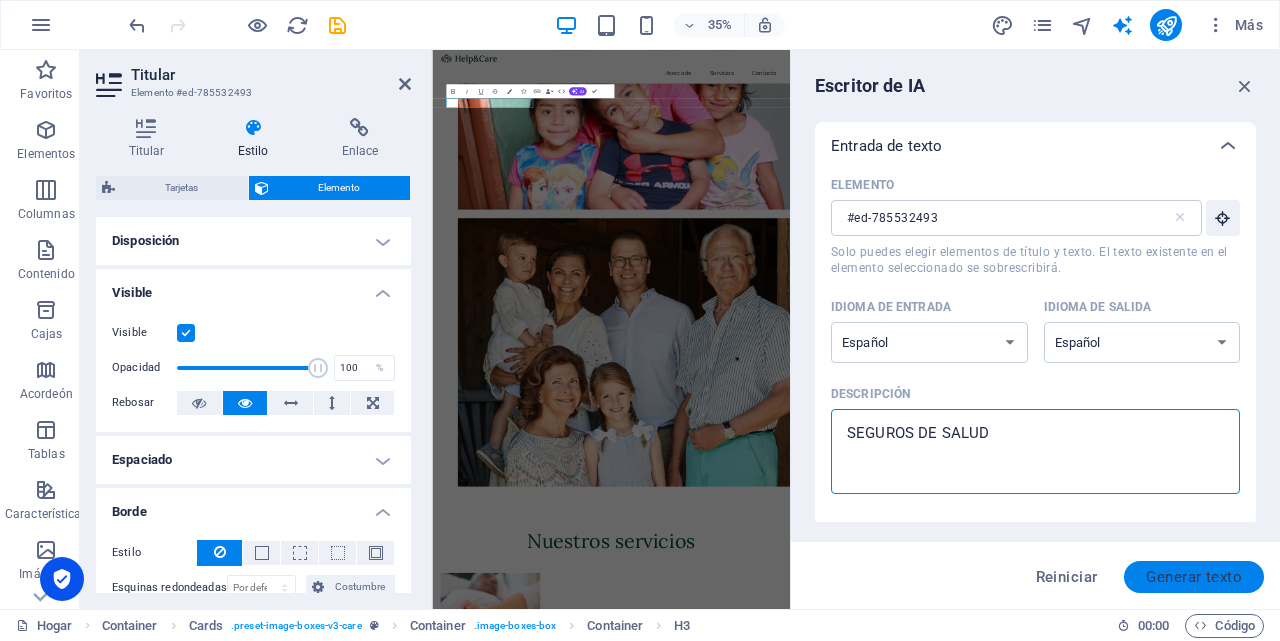 click on "Generar texto" at bounding box center [1194, 577] 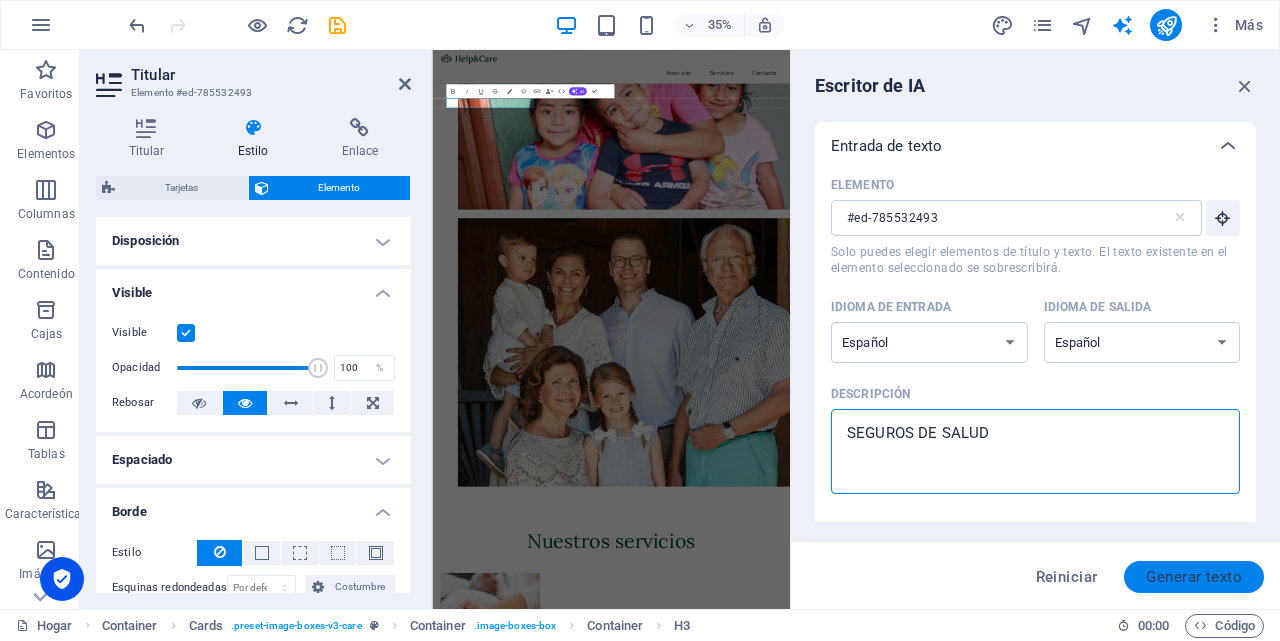type on "x" 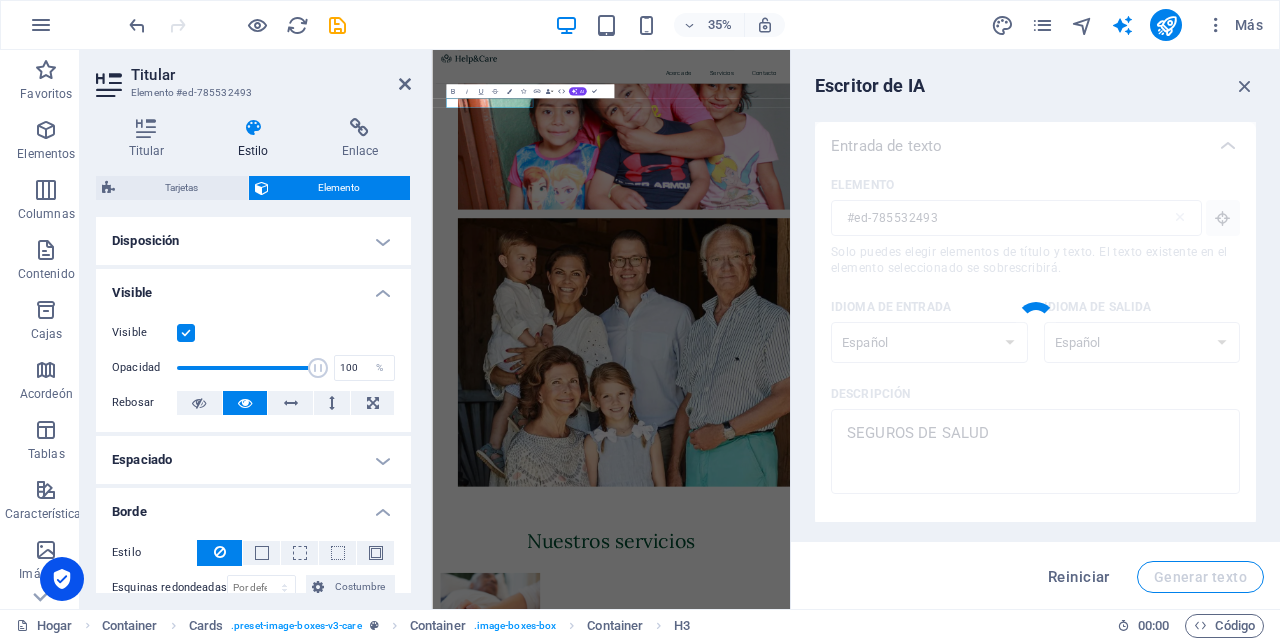 type on "x" 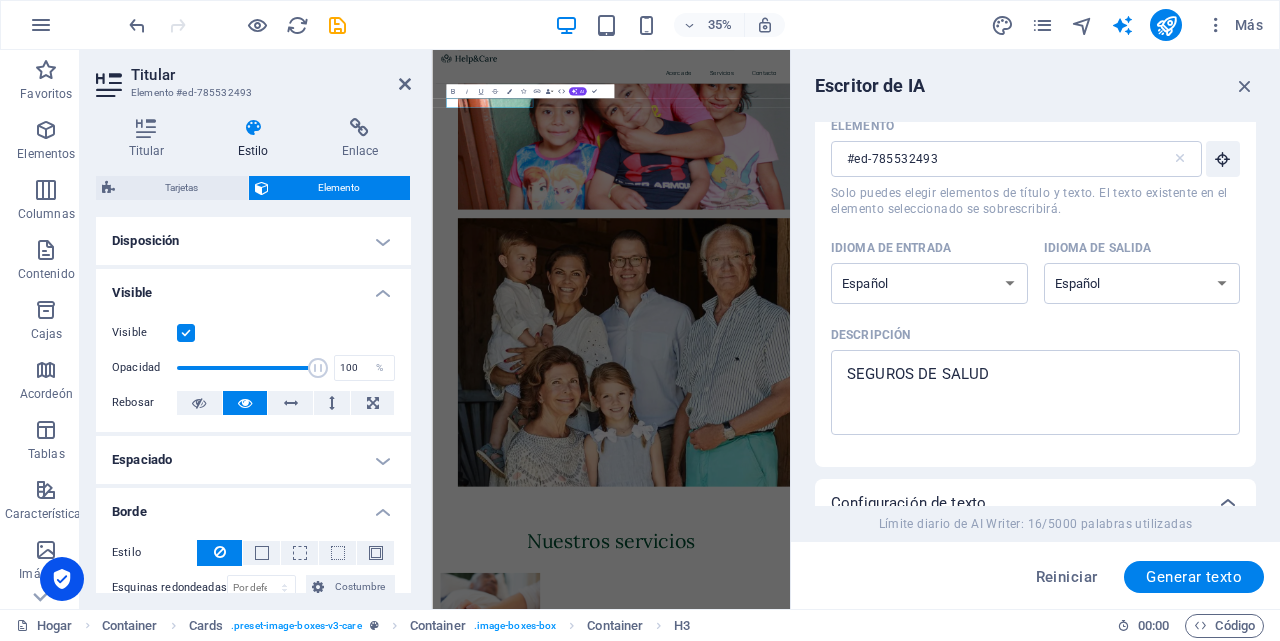 scroll, scrollTop: 0, scrollLeft: 0, axis: both 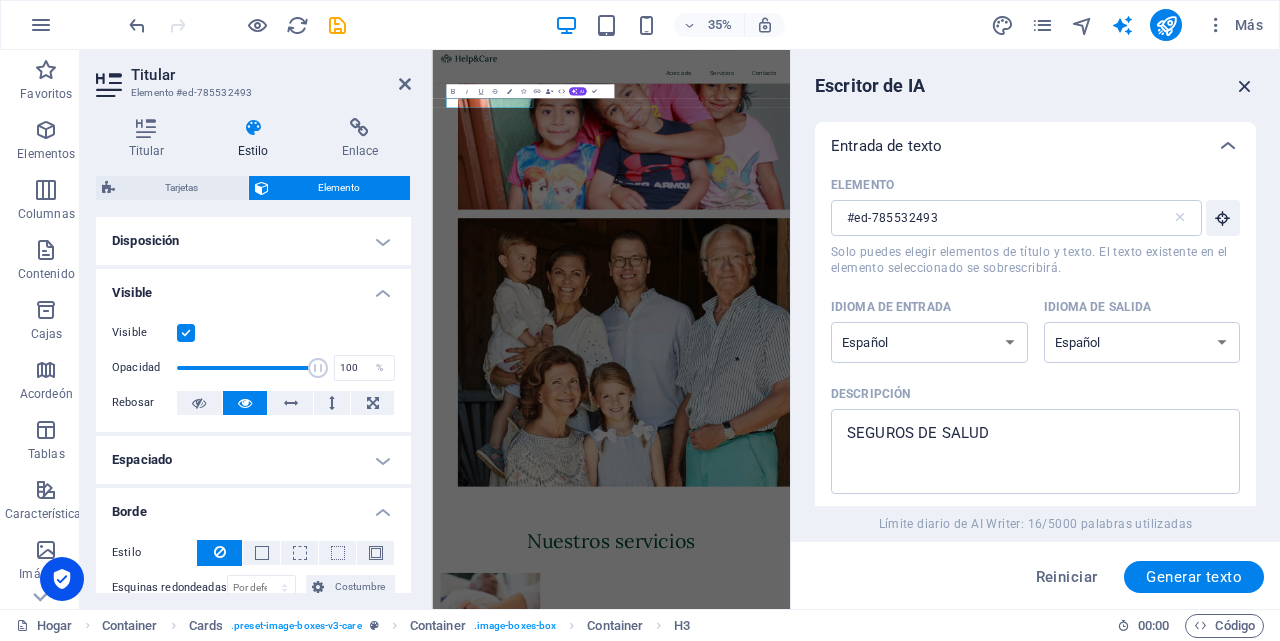 click at bounding box center [1245, 86] 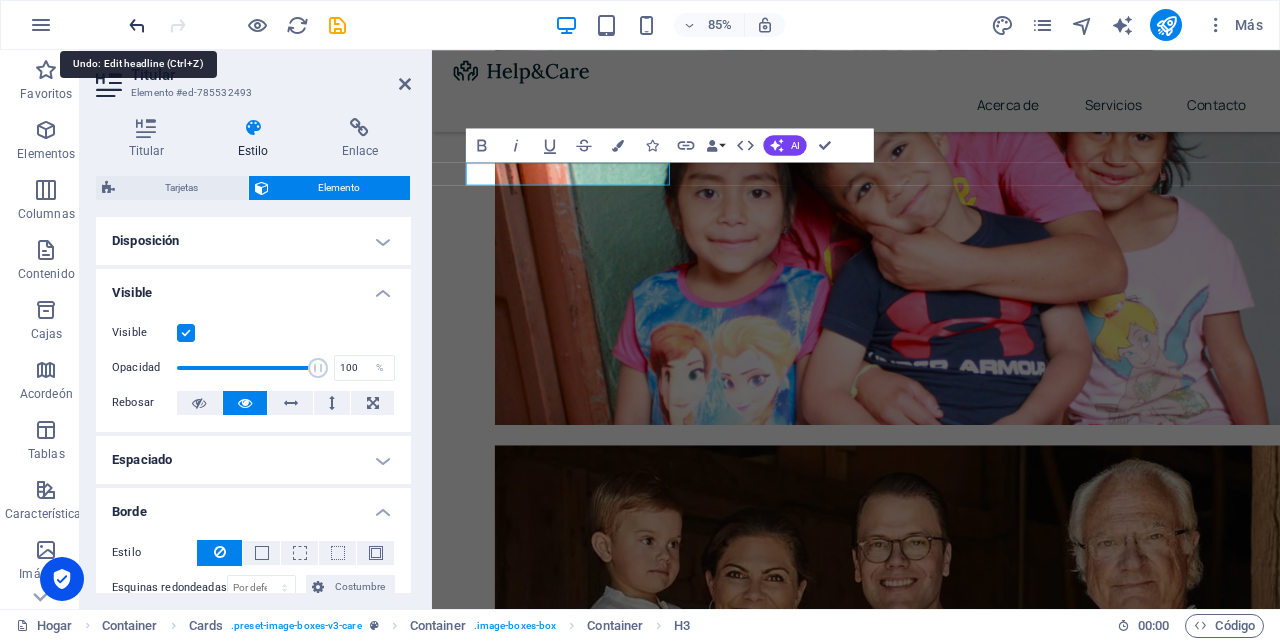 click at bounding box center (137, 25) 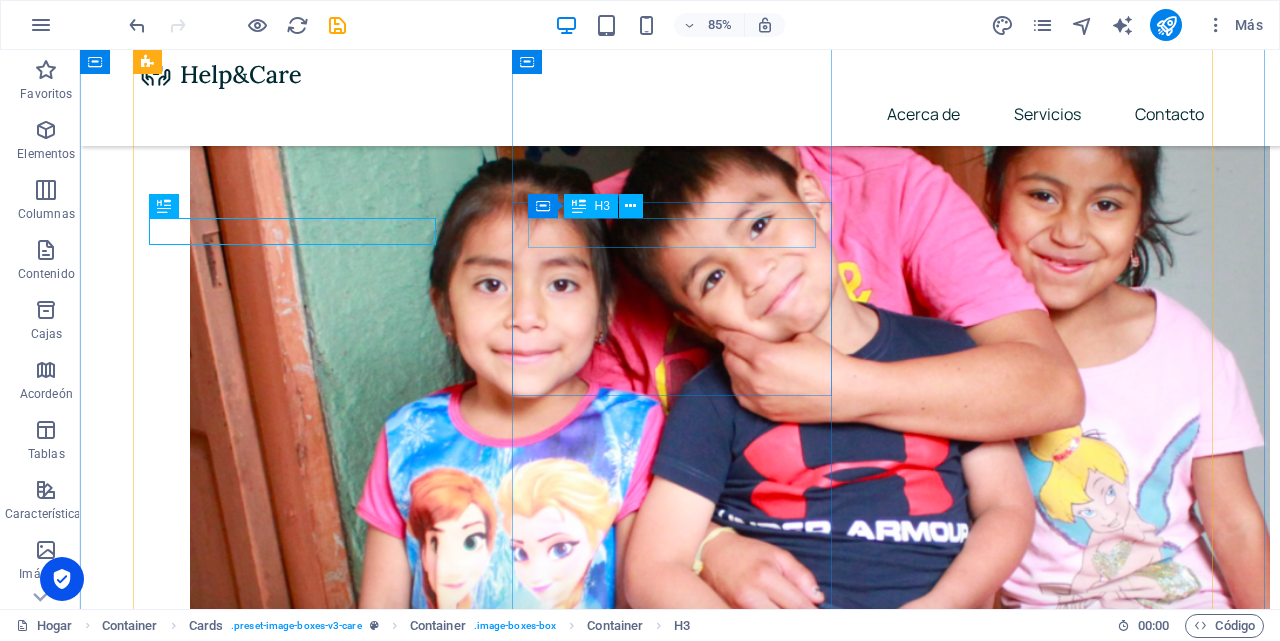 click on "S Ahorro" at bounding box center [300, 2838] 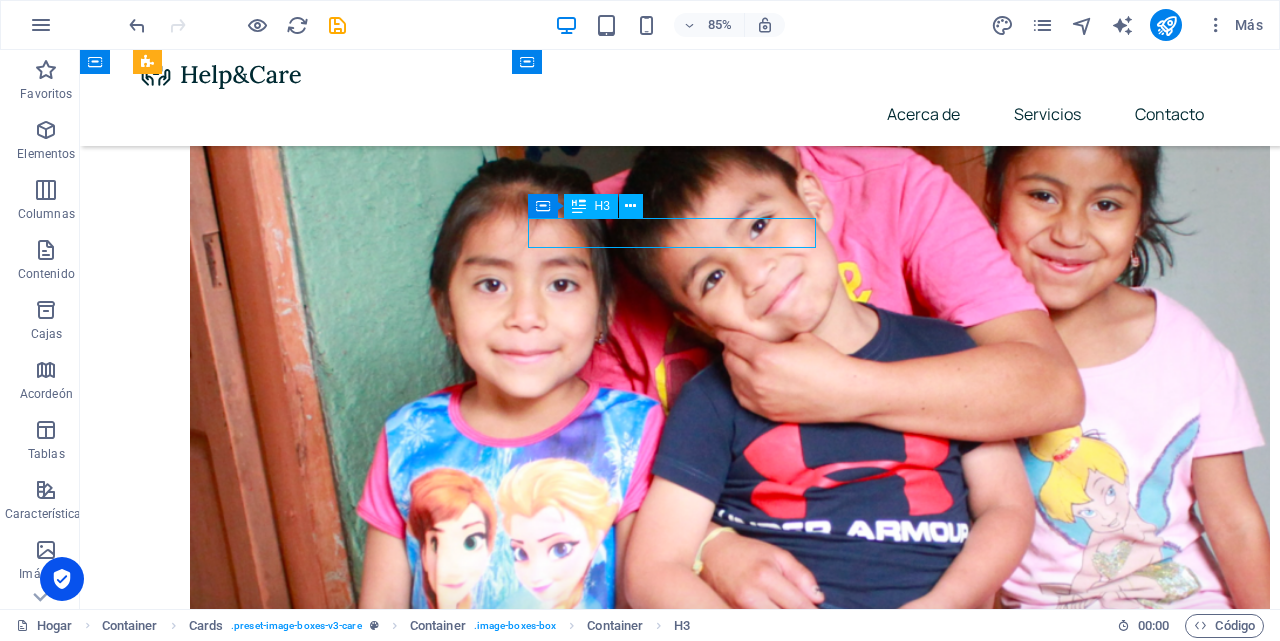 click on "S Ahorro" at bounding box center [300, 2838] 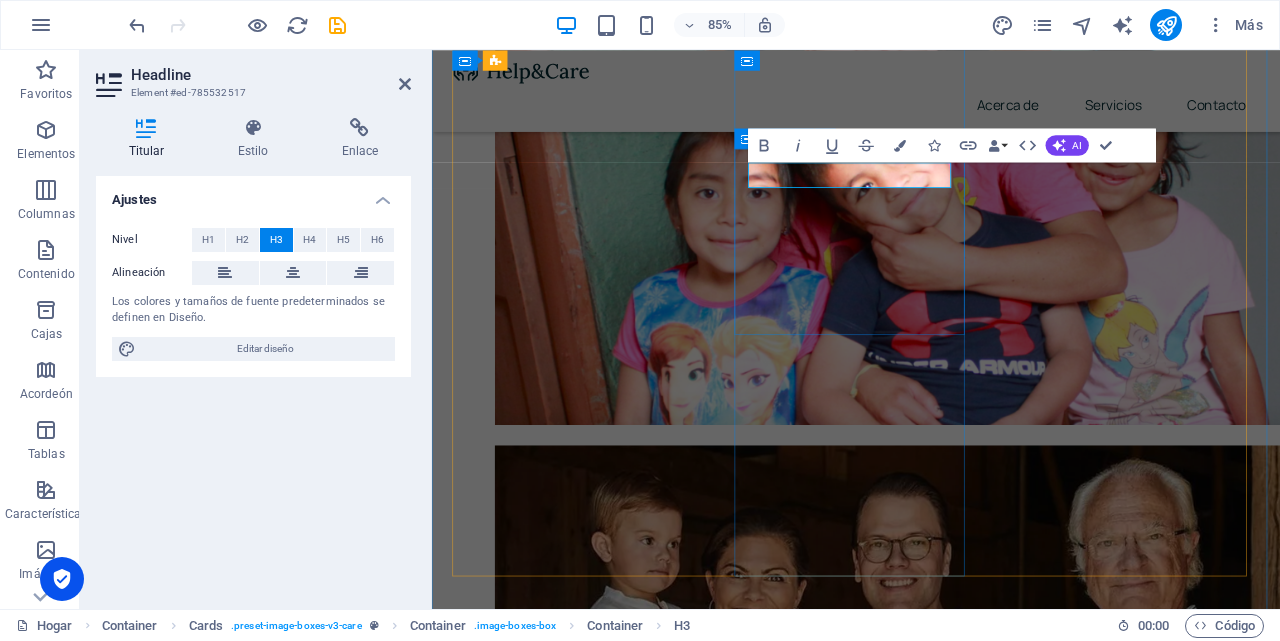 type 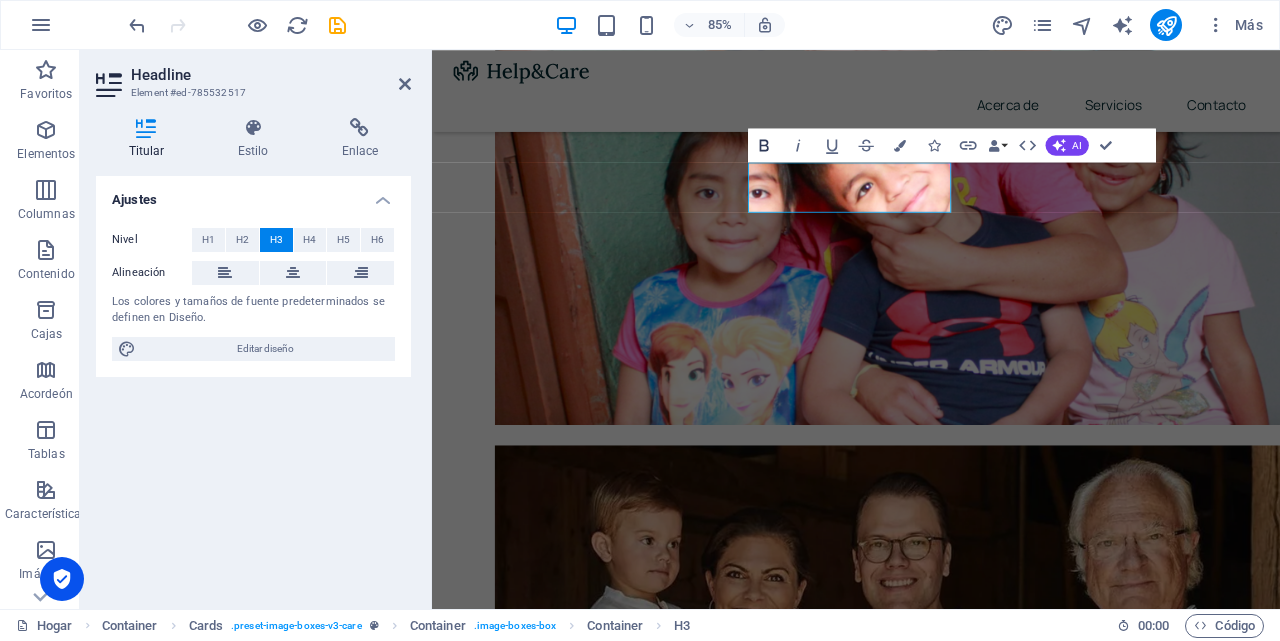 click 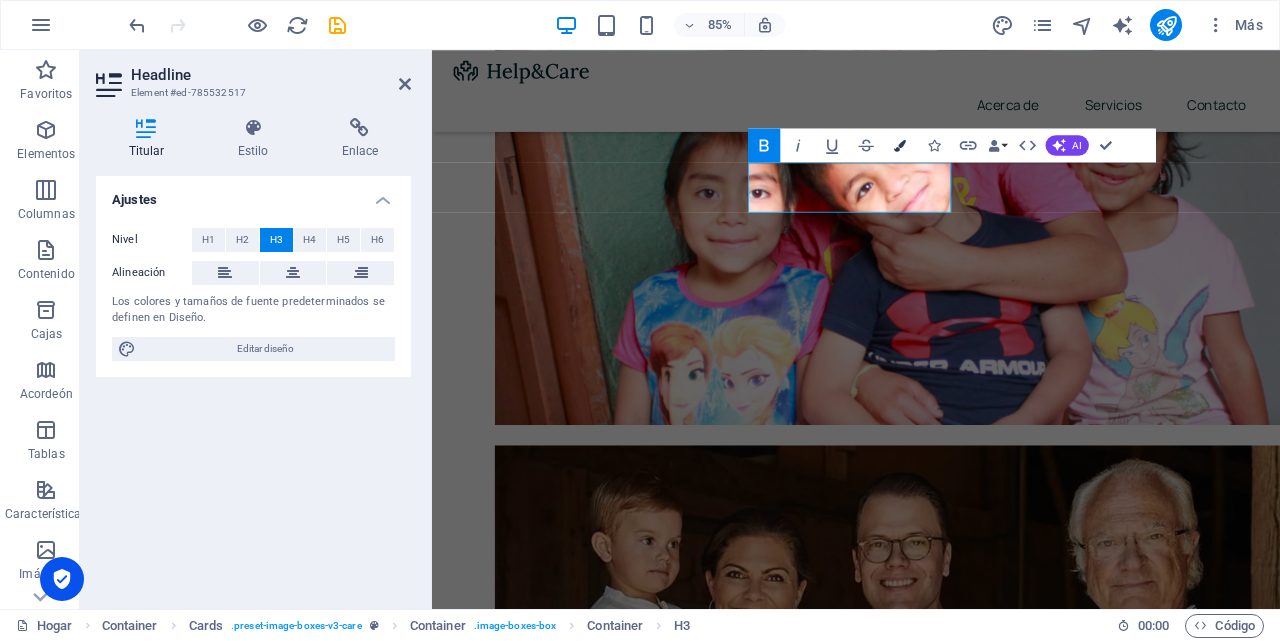 click at bounding box center (900, 145) 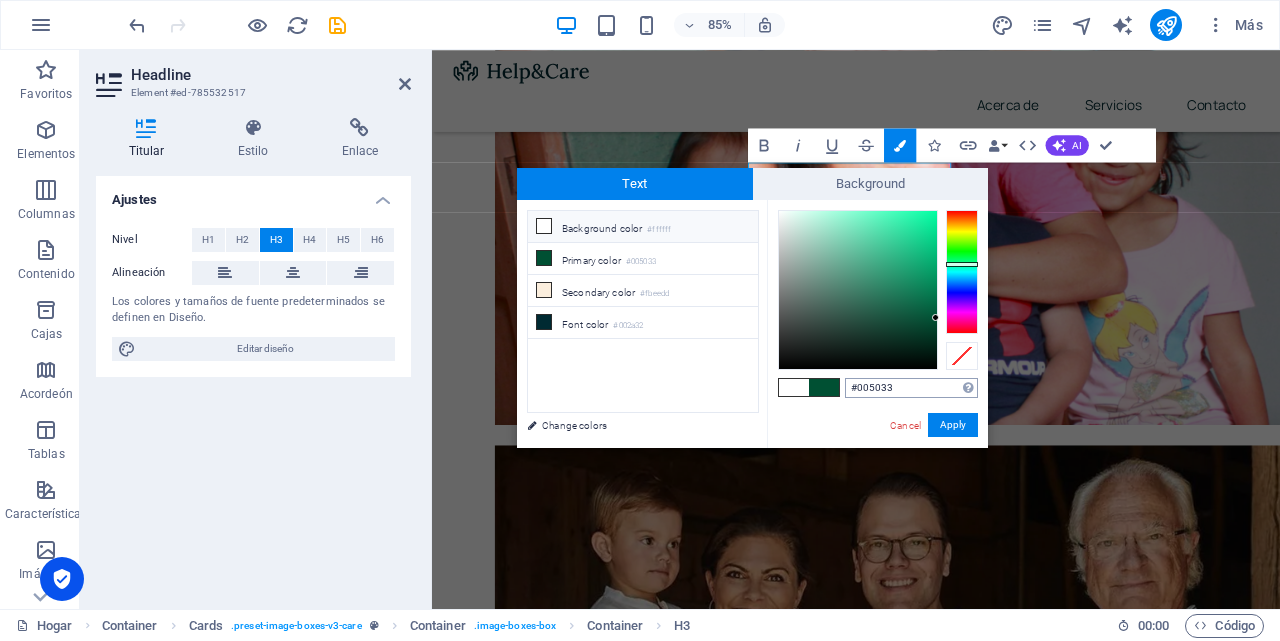 click on "#005033" at bounding box center [911, 388] 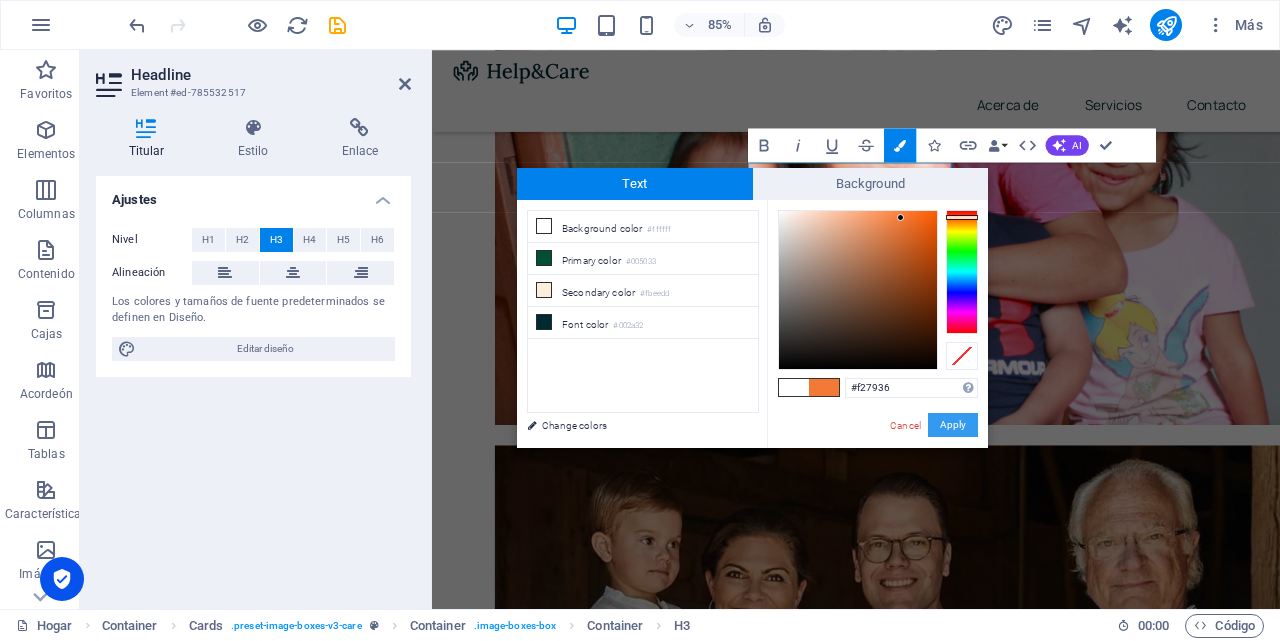 click on "Apply" at bounding box center [953, 425] 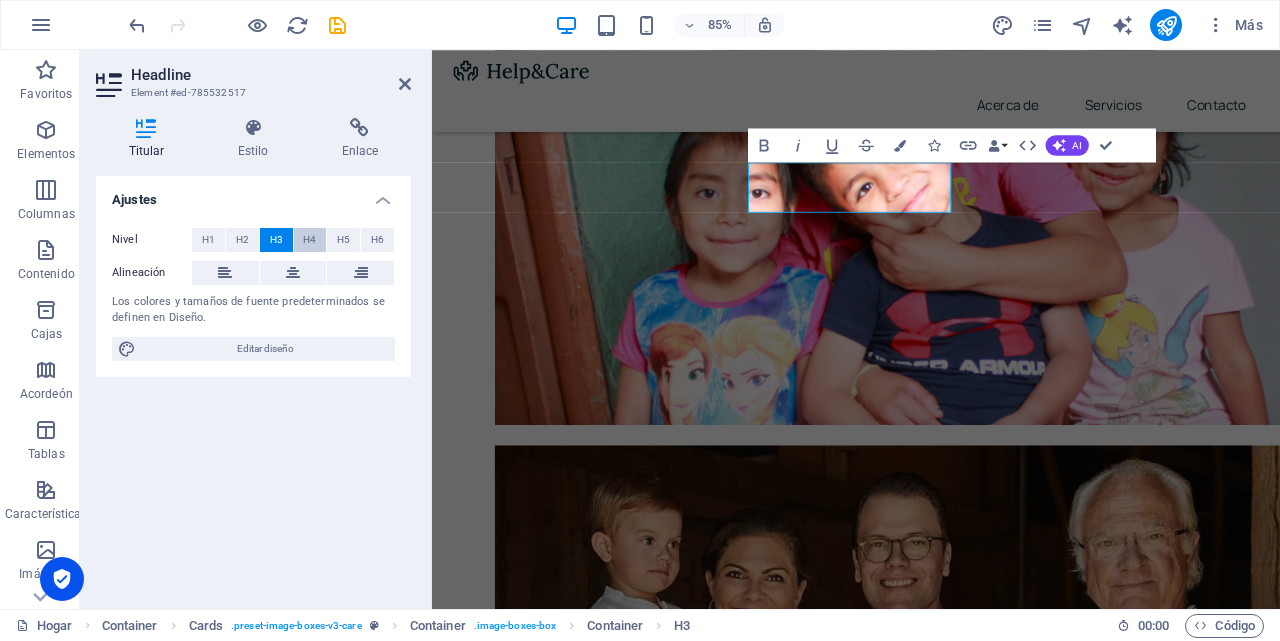 click on "H4" at bounding box center [309, 239] 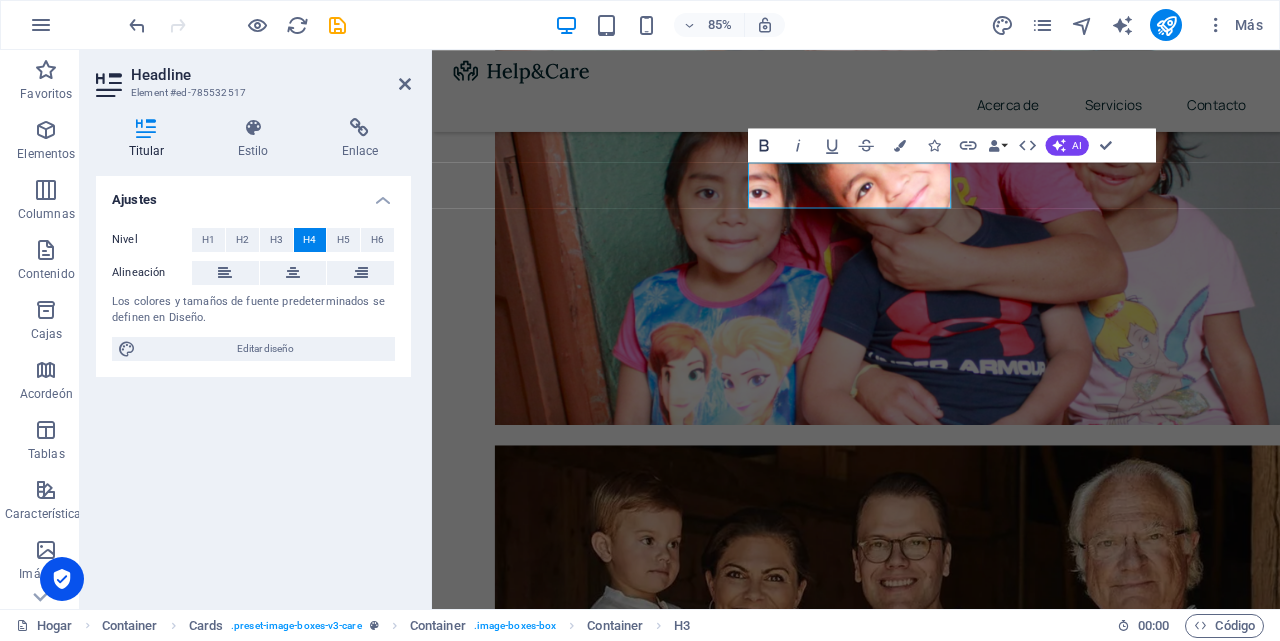 click 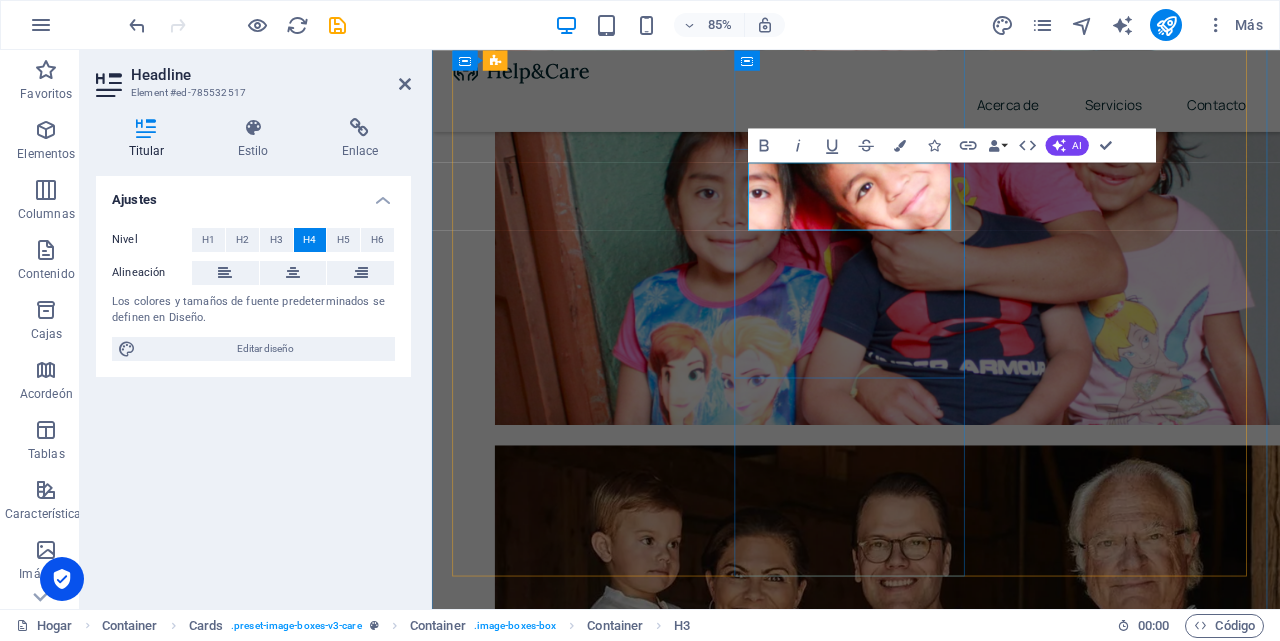 click on "Seguros de Vida más Ahorro ​​ ​" at bounding box center (577, 2588) 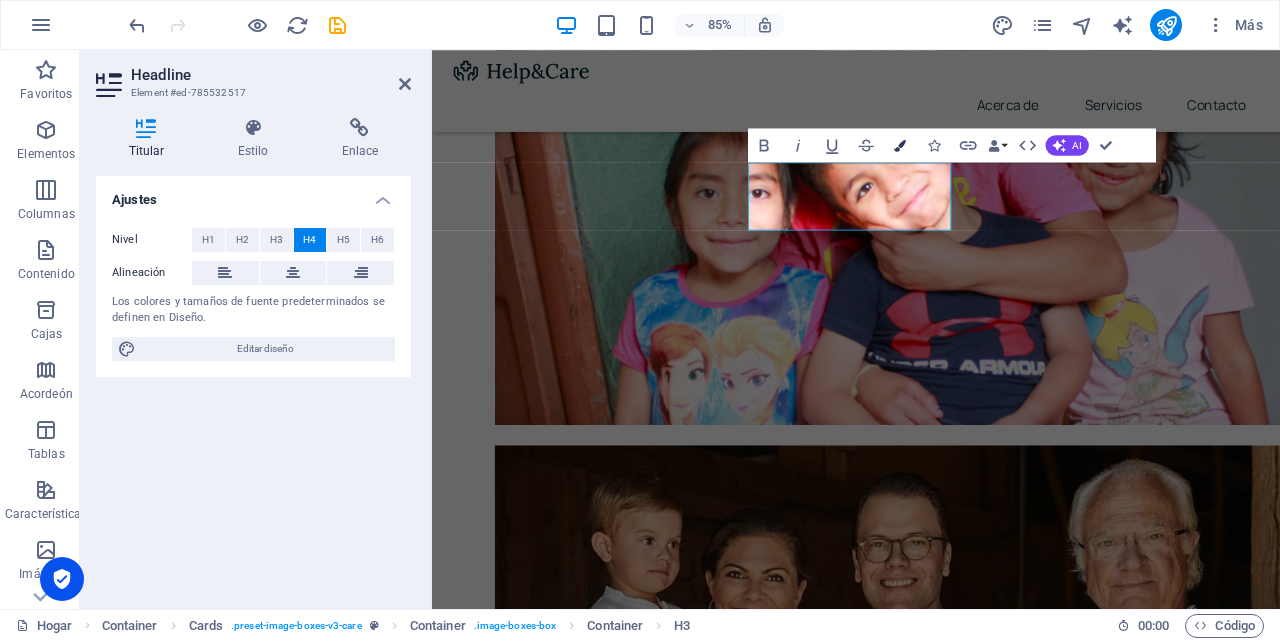 click at bounding box center [900, 145] 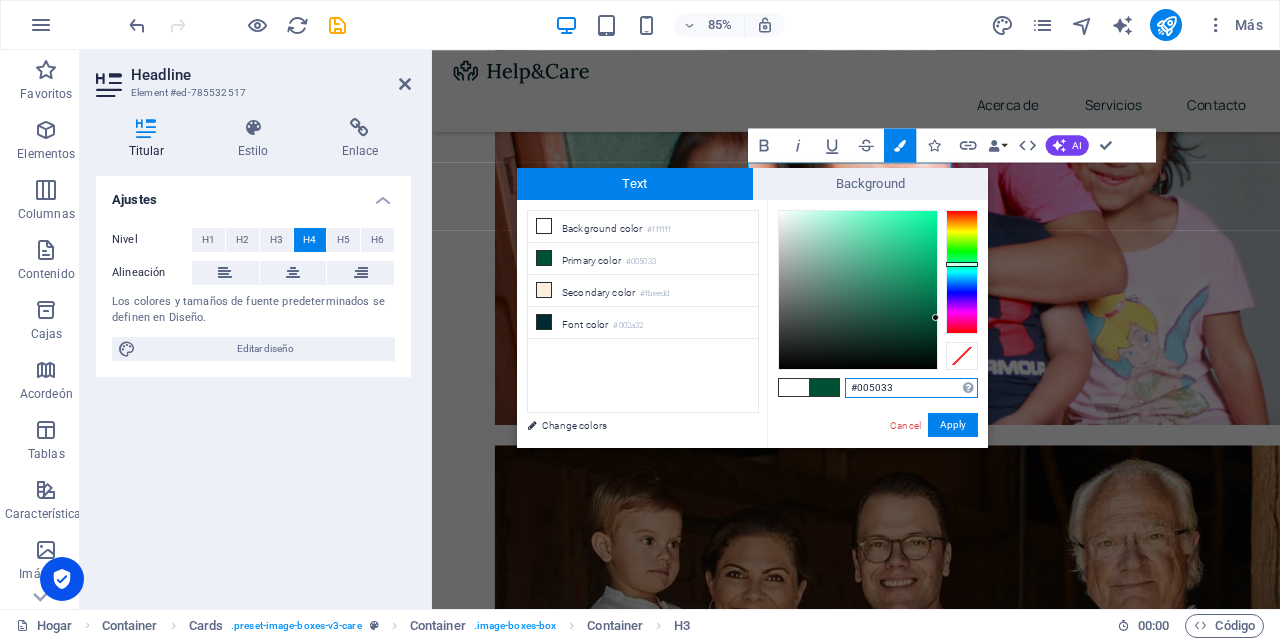 click on "#005033" at bounding box center [911, 388] 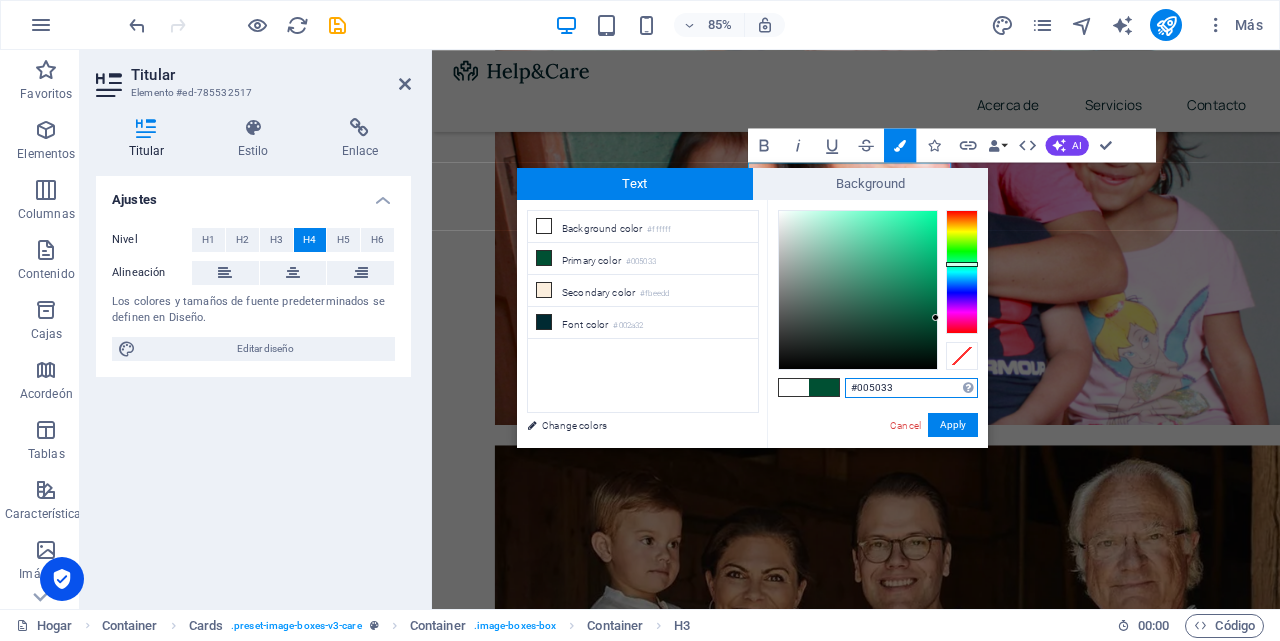 type on "#f27936" 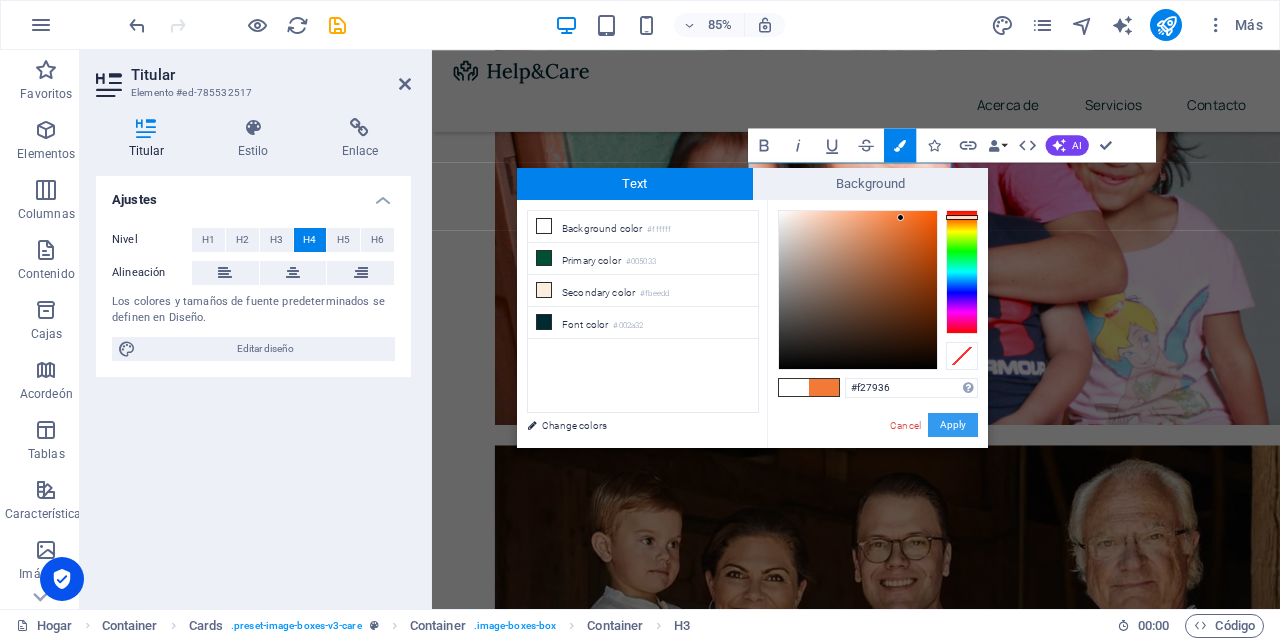 click on "Apply" at bounding box center [953, 425] 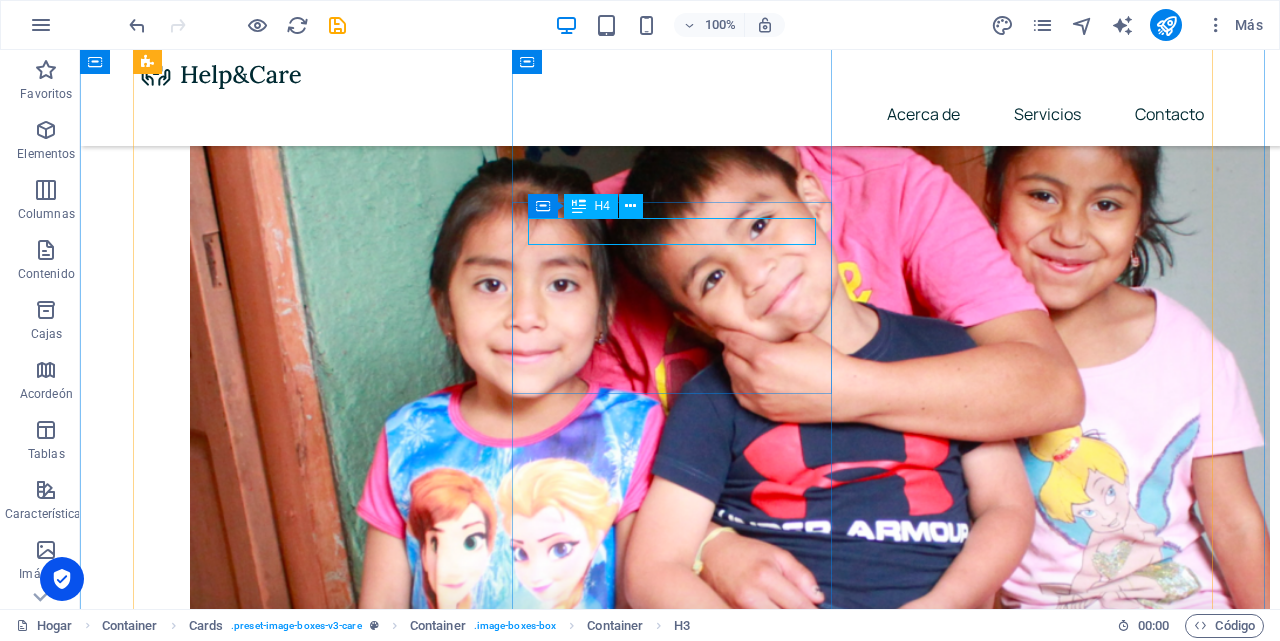 click on "Seguros de Vida más Ahorro" at bounding box center (300, 2850) 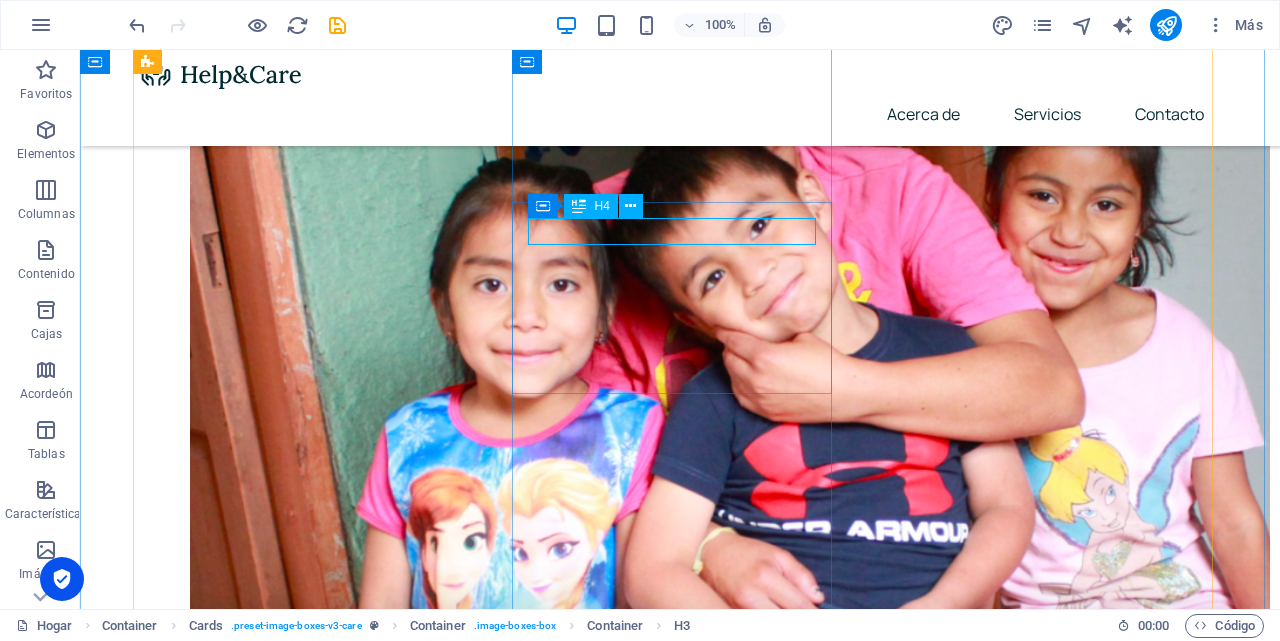 click on "Seguros de Vida más Ahorro" at bounding box center (300, 2850) 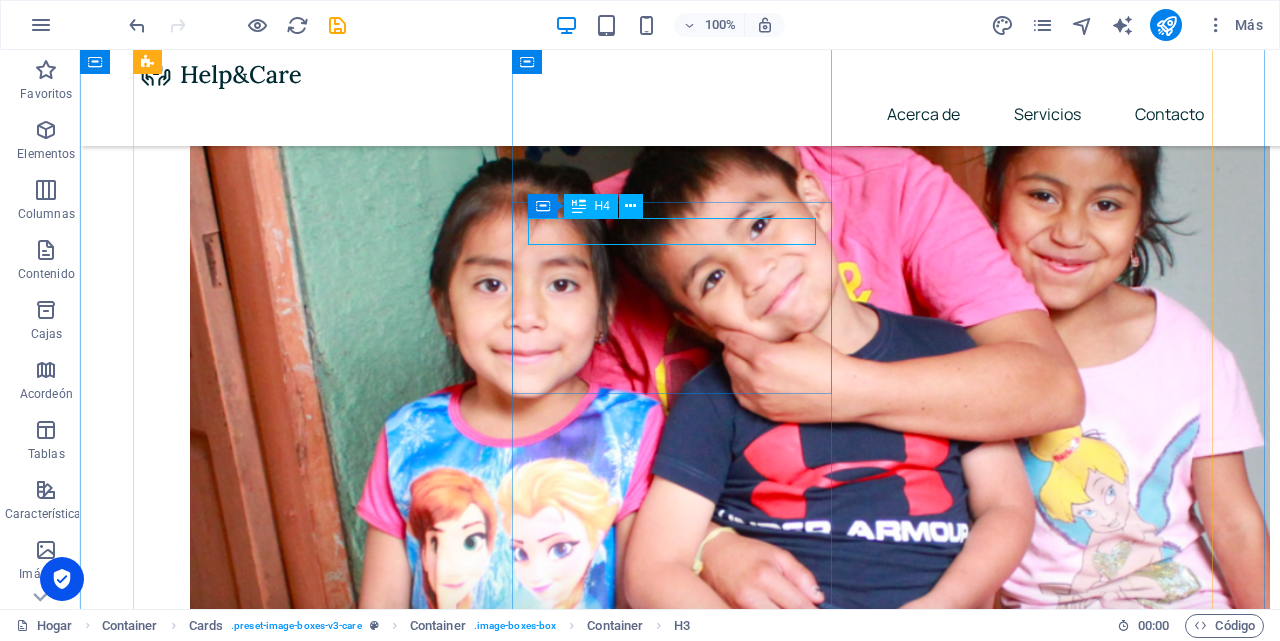 click on "Seguros de Salud ❤️ Cuida tu salud, protege tu vida. La salud es el regalo más valioso que tenemos, y protegerla es el acto de amor más grande para ti y los que amas. Con nuestro seguro de salud, tendrás acceso a atención médica de calidad, respaldo en momentos difíciles y la tranquilidad de saber que siempre estarás acompañado. Porque tu bienestar y el de tu familia no pueden esperar,  elige [DATE] la protección que mereces. Cotiza tu seguro ahora Leer más" at bounding box center [300, 2280] 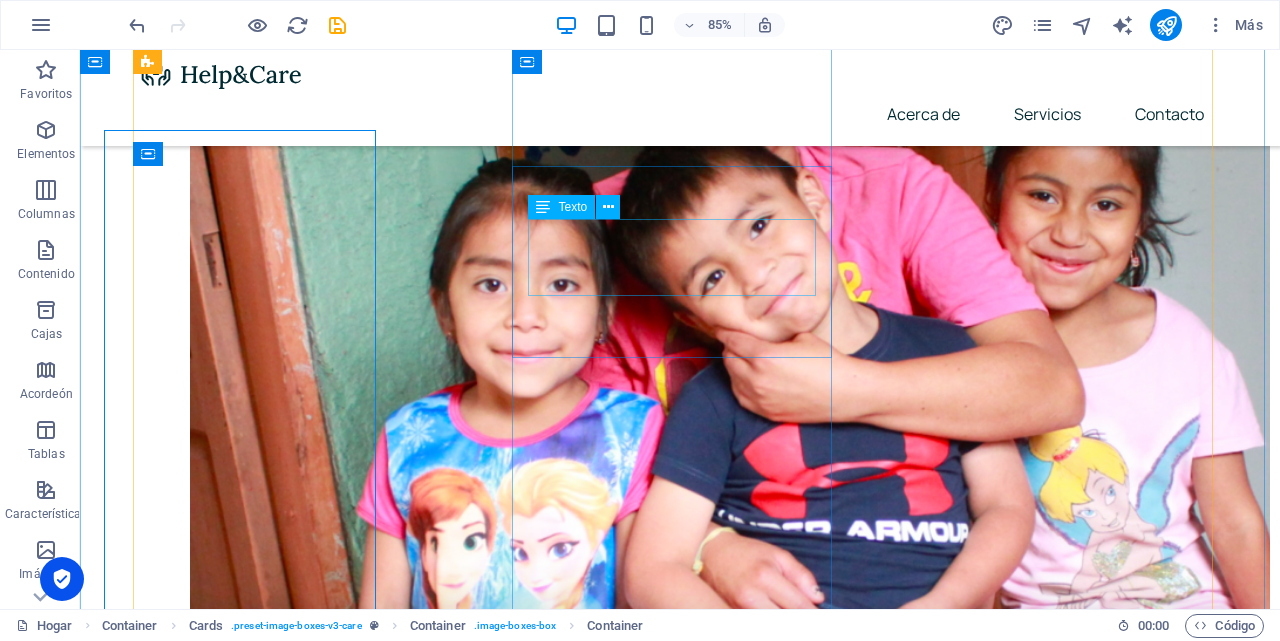 scroll, scrollTop: 1168, scrollLeft: 0, axis: vertical 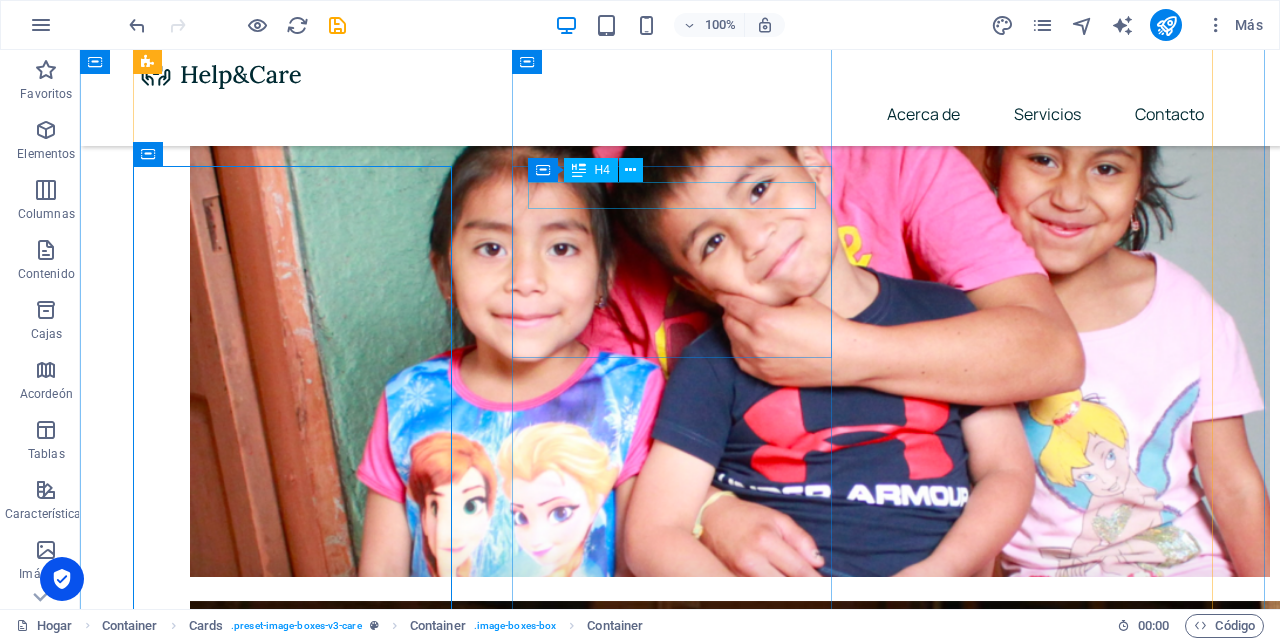 click on "Seguros de Vida más Ahorro" at bounding box center [300, 2814] 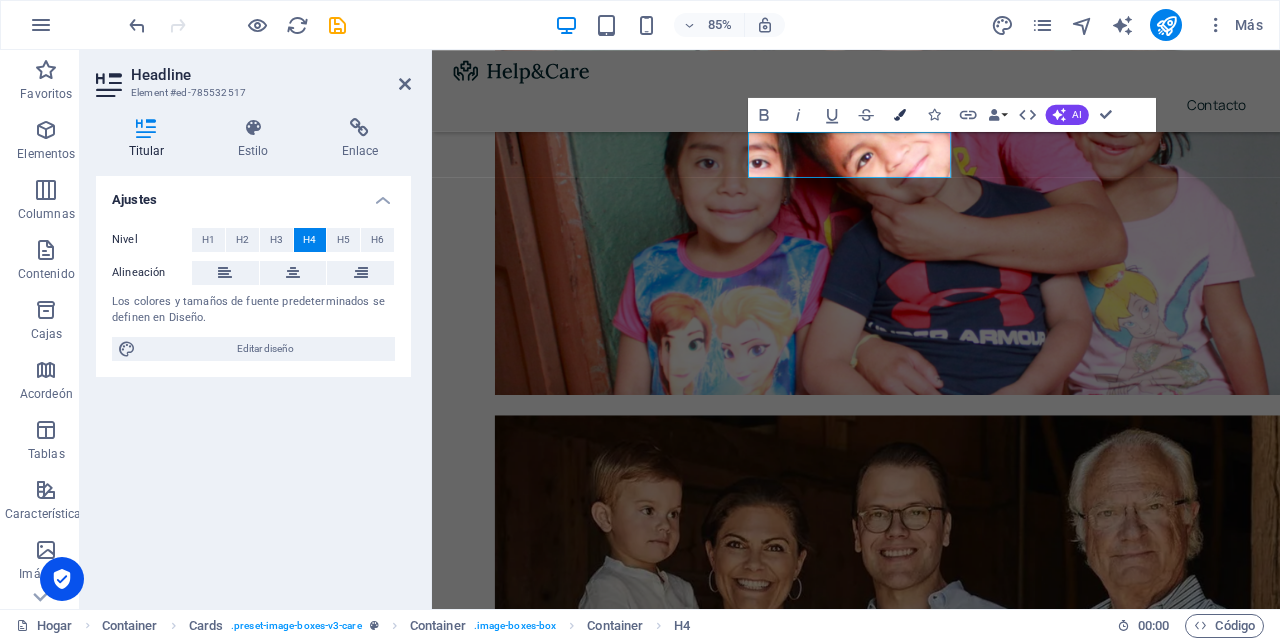 click at bounding box center (900, 114) 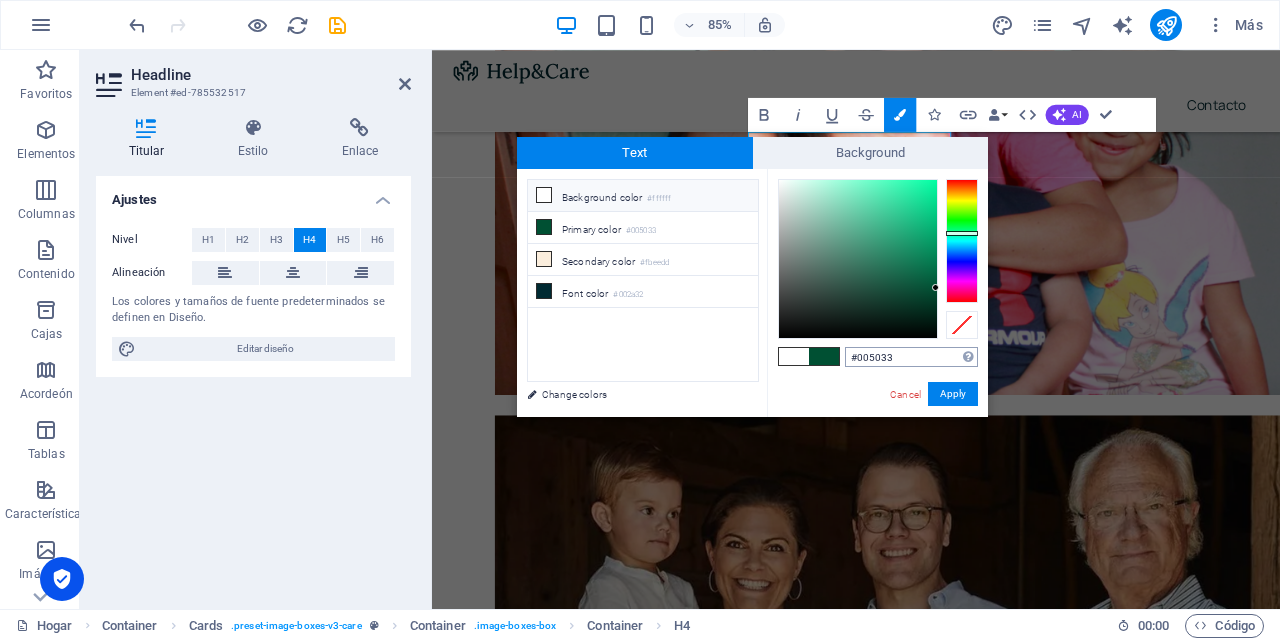 click on "#005033" at bounding box center [911, 357] 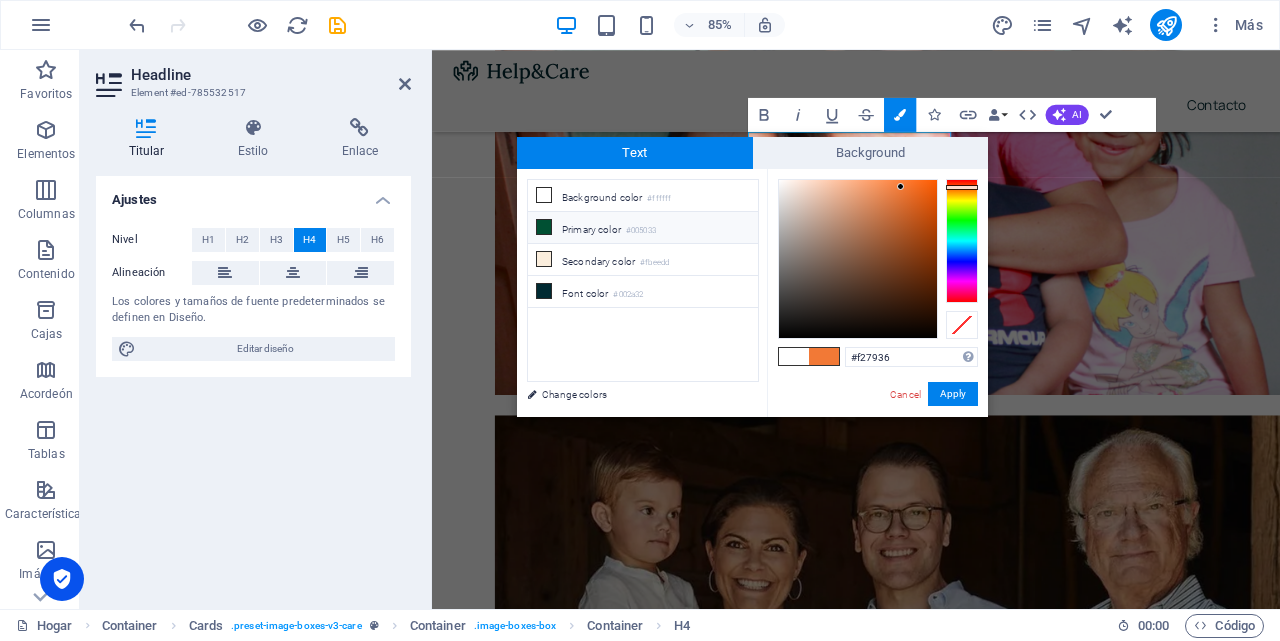 click on "Primary color
#005033" at bounding box center (643, 228) 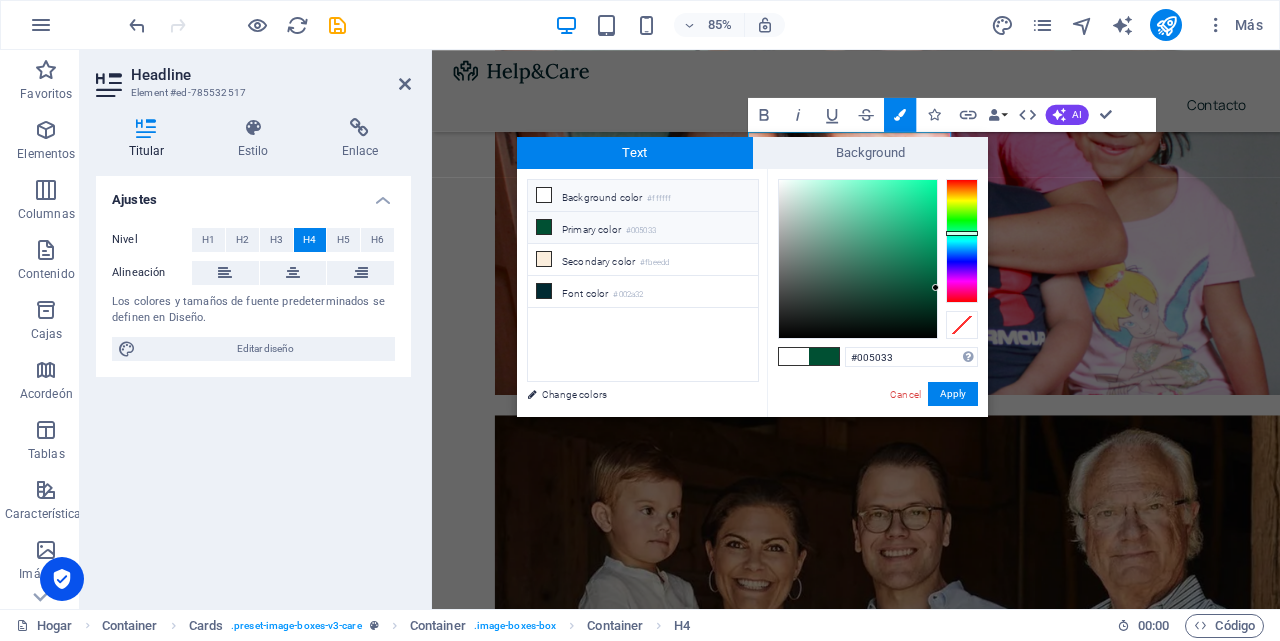 click on "Background color
#ffffff" at bounding box center (643, 196) 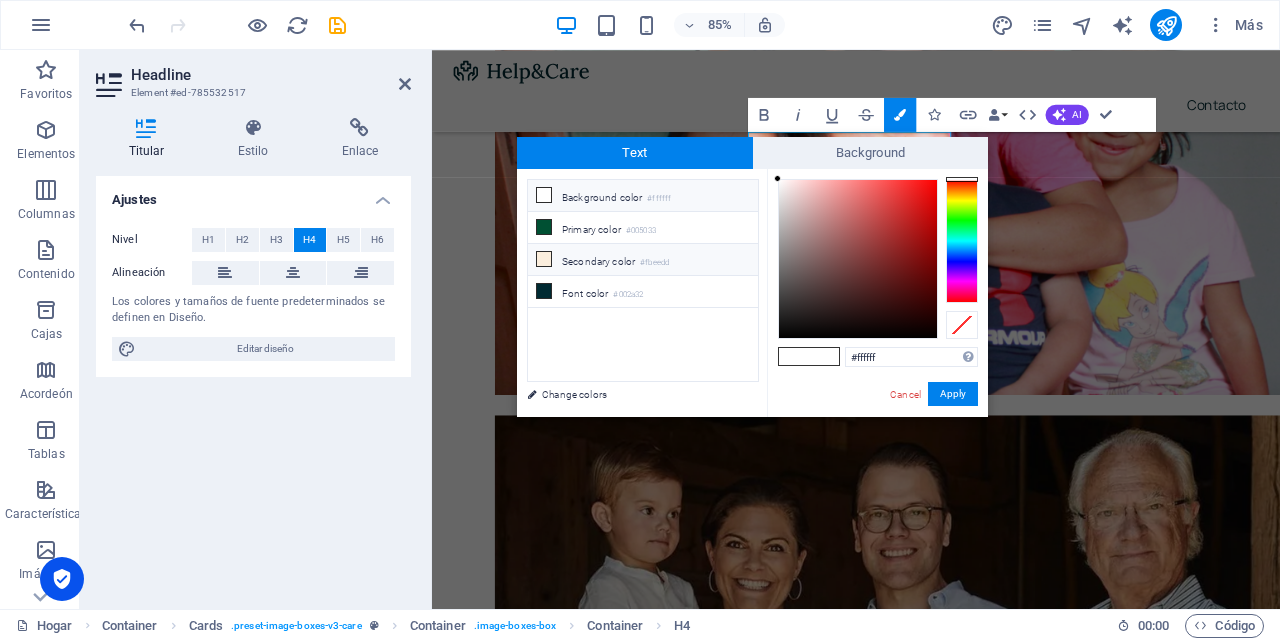 click on "Secondary color
#fbeedd" at bounding box center (643, 260) 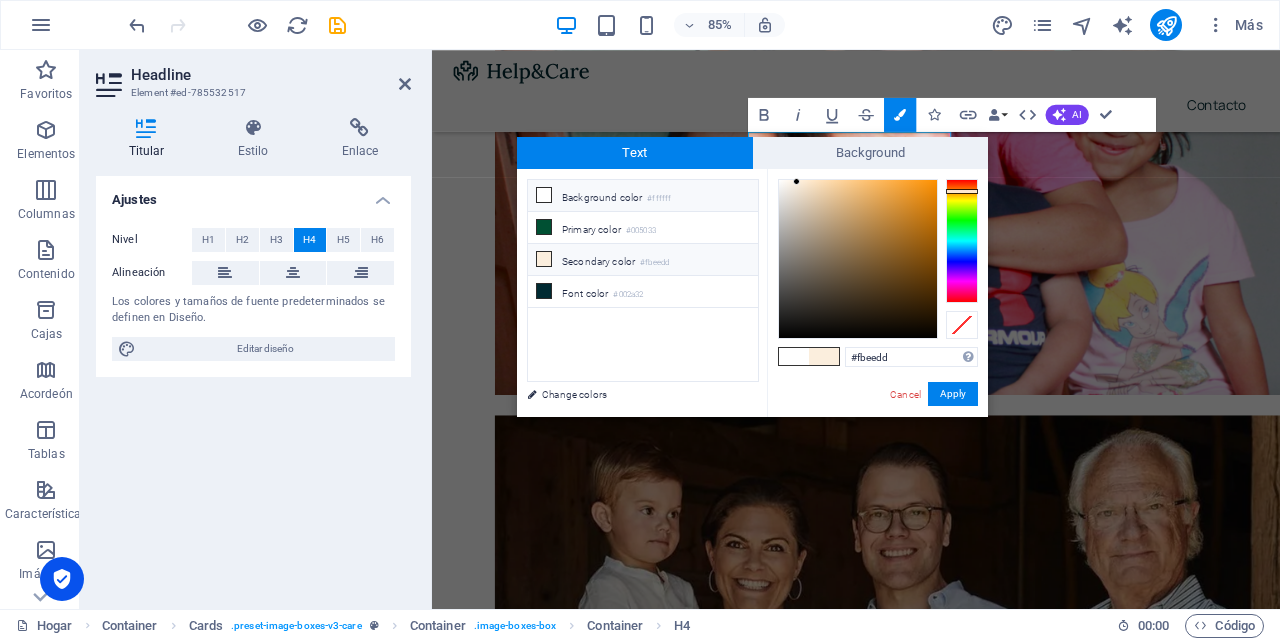 click on "Background color
#ffffff" at bounding box center [643, 196] 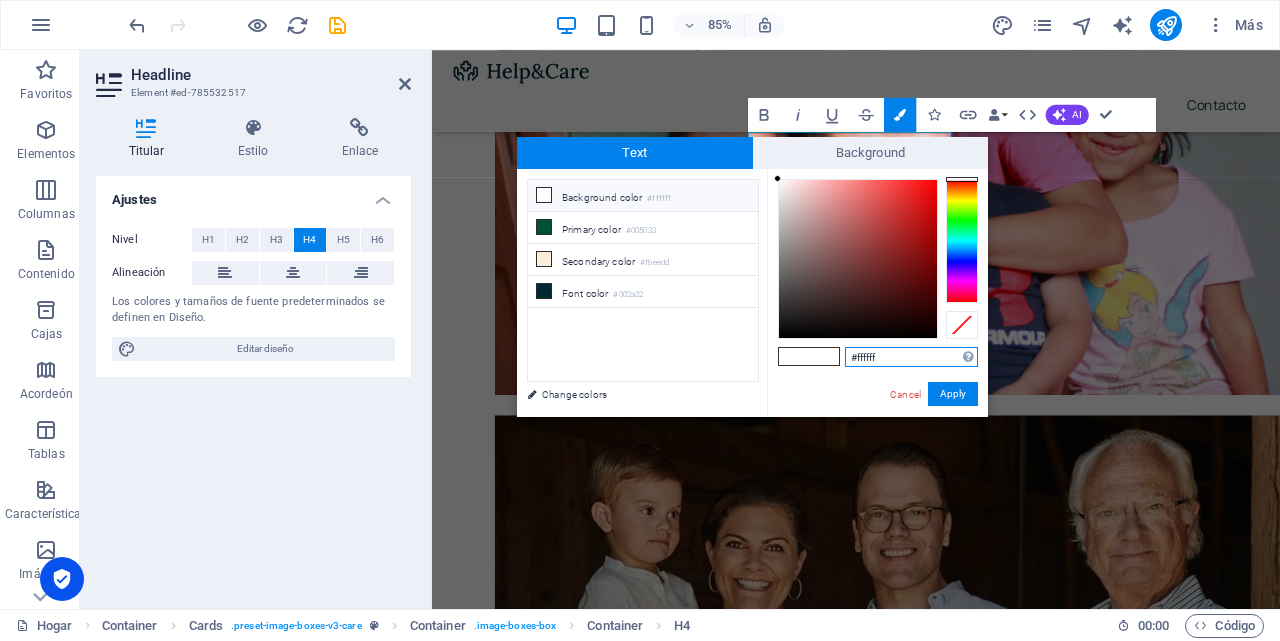 click on "#ffffff" at bounding box center (911, 357) 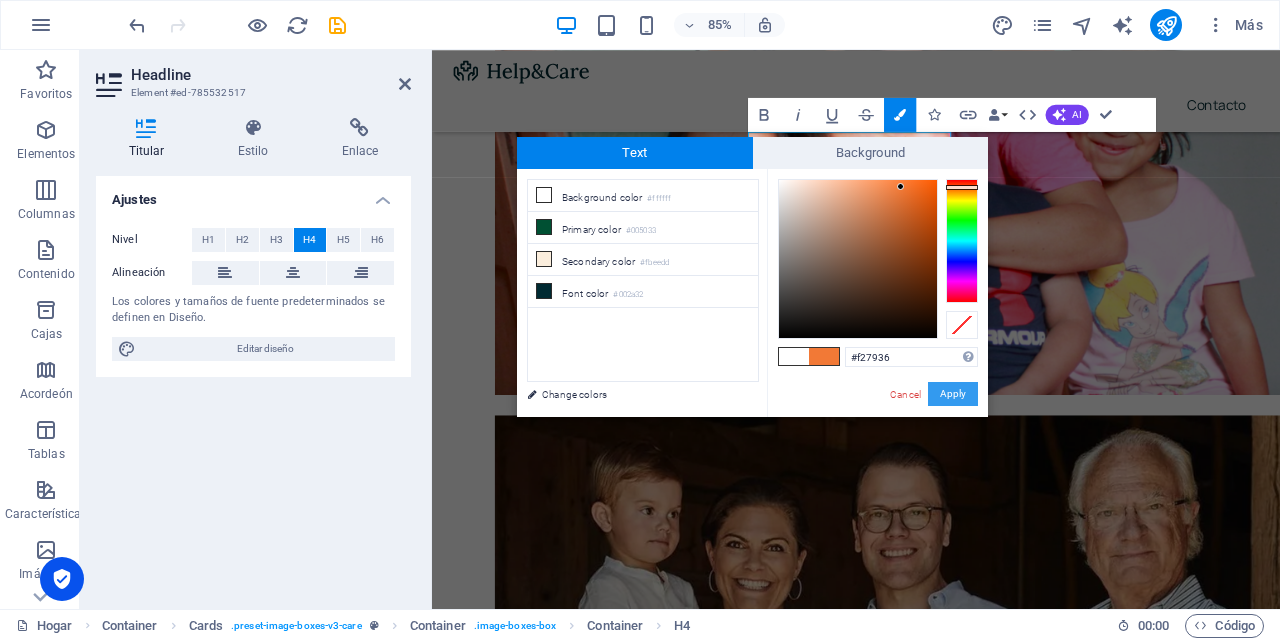 click on "Apply" at bounding box center [953, 394] 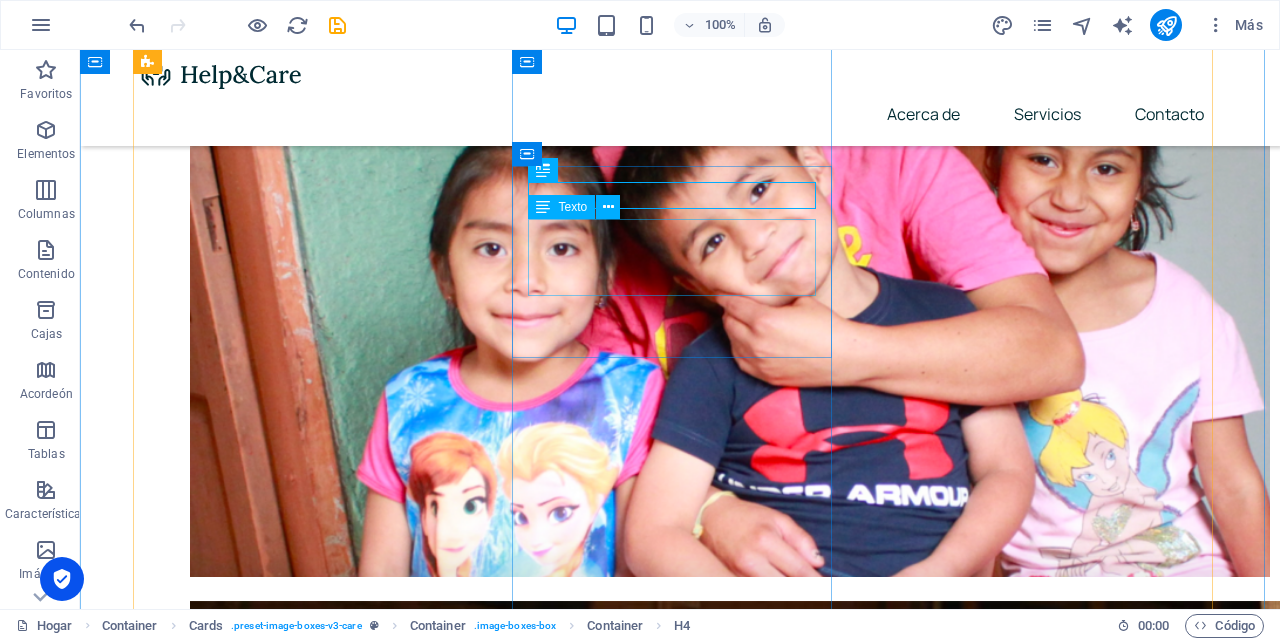 click on "Seguros de Vida más Ahorro" at bounding box center (300, 2814) 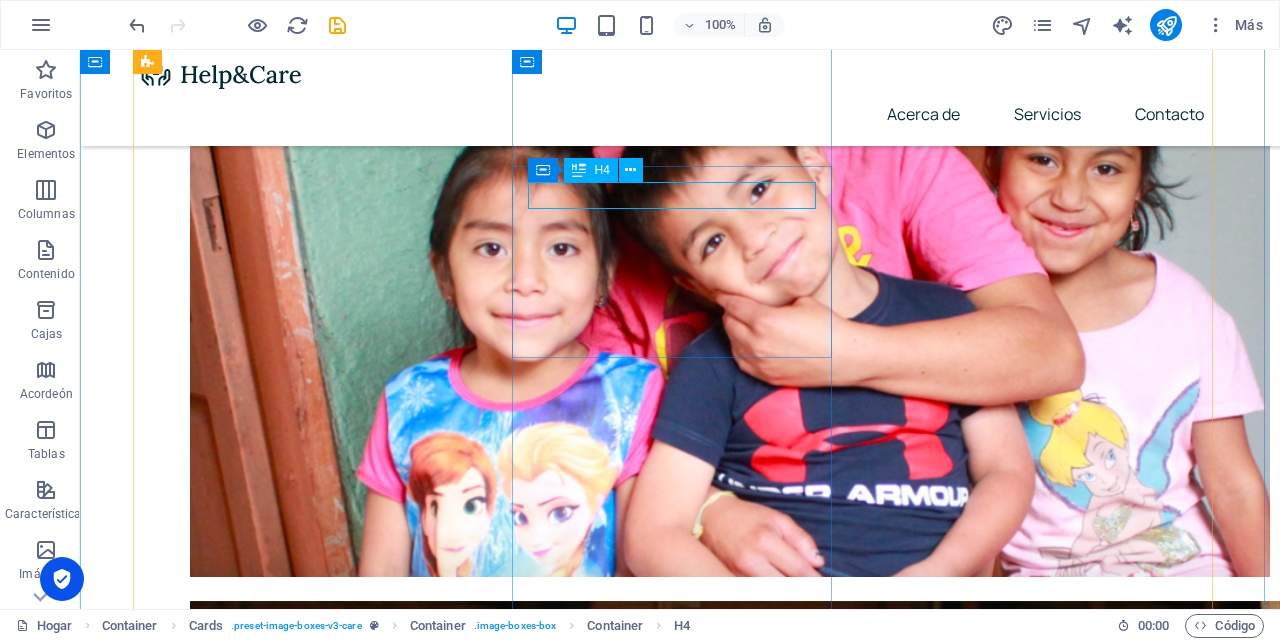 click on "Seguros de Vida más Ahorro" at bounding box center (300, 2814) 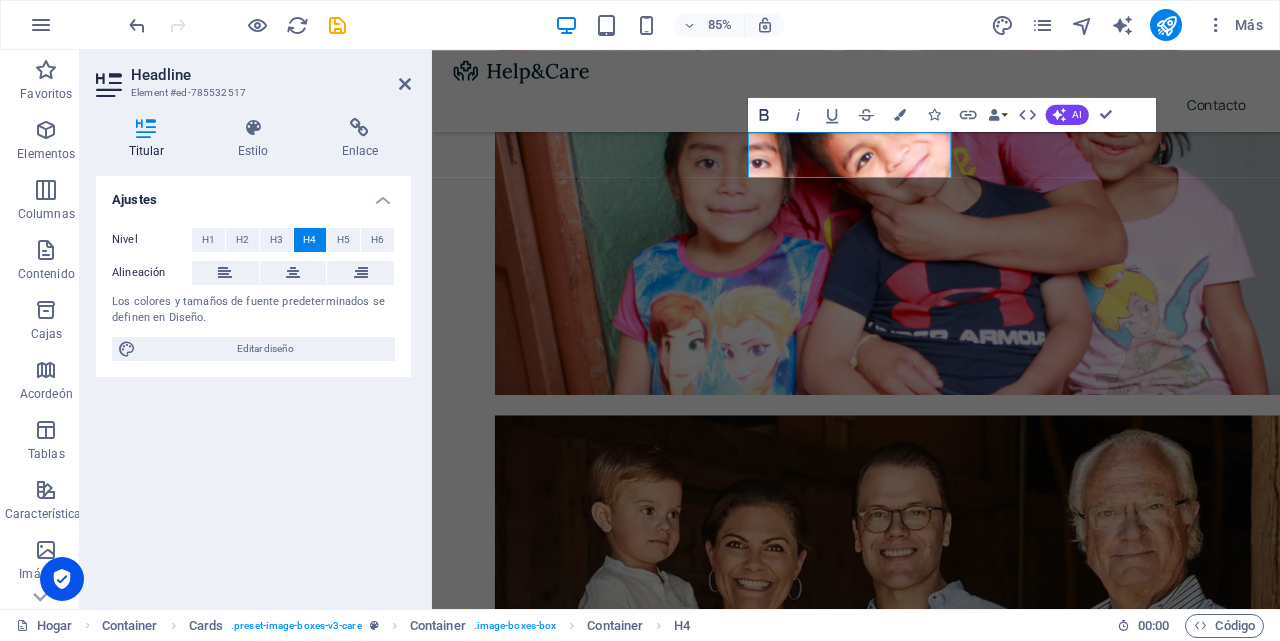 click 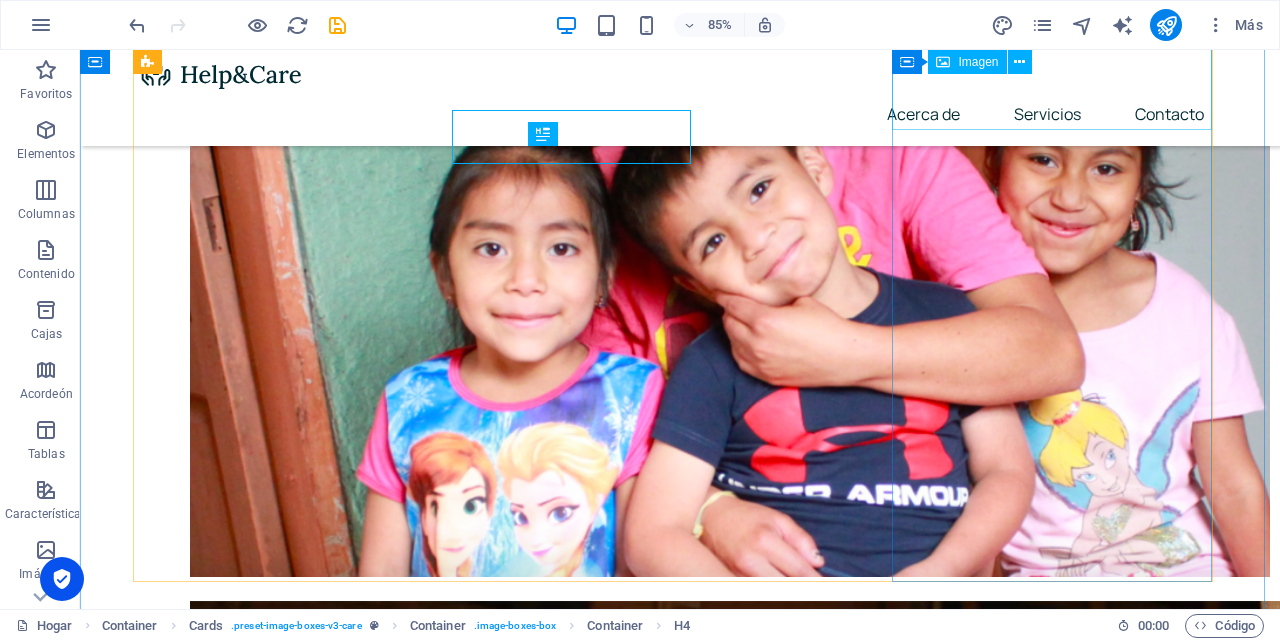 scroll, scrollTop: 1204, scrollLeft: 0, axis: vertical 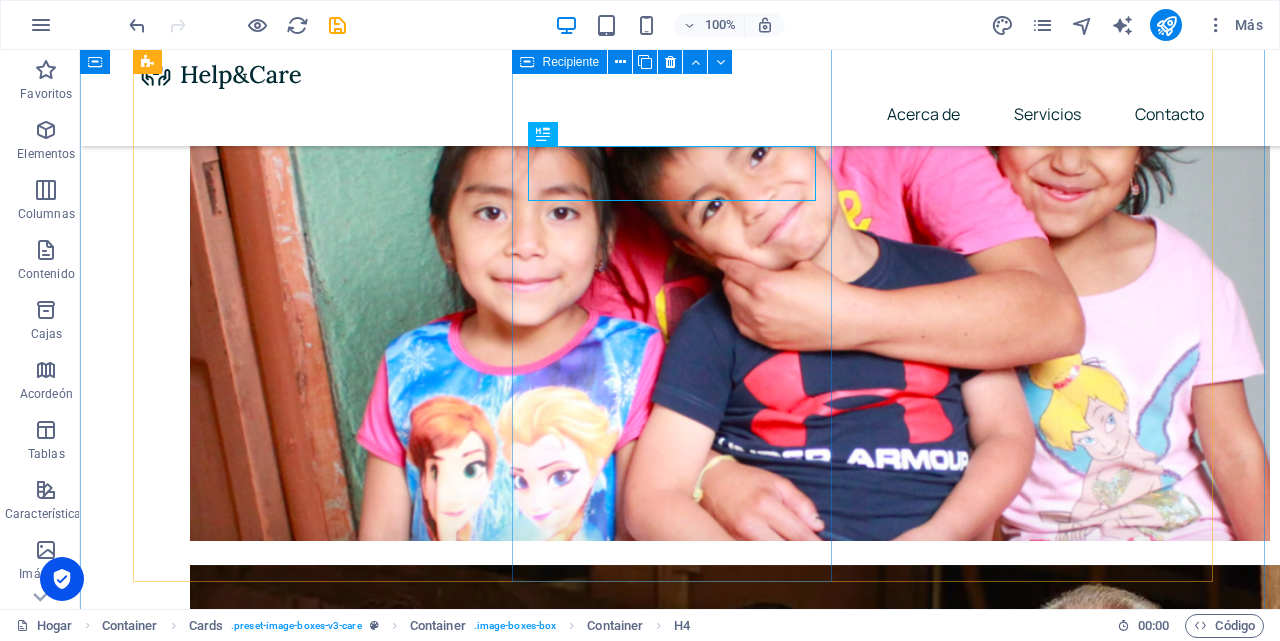 click on "Seguros de Vida más Ahorro Lorem ipsum dolor sit amet, consectetur adipiscing elit. Amet ullamcorper sed vitae quis turpis. Leer más" at bounding box center [300, 2756] 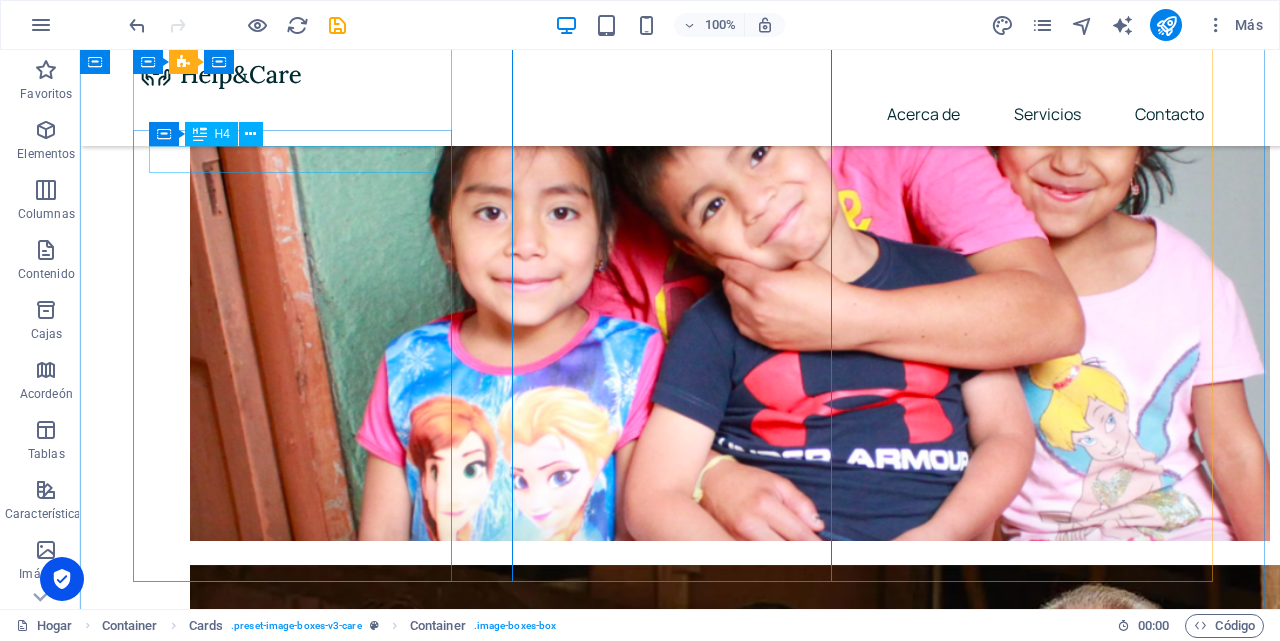 click on "Seguros de Salud" at bounding box center [300, 1980] 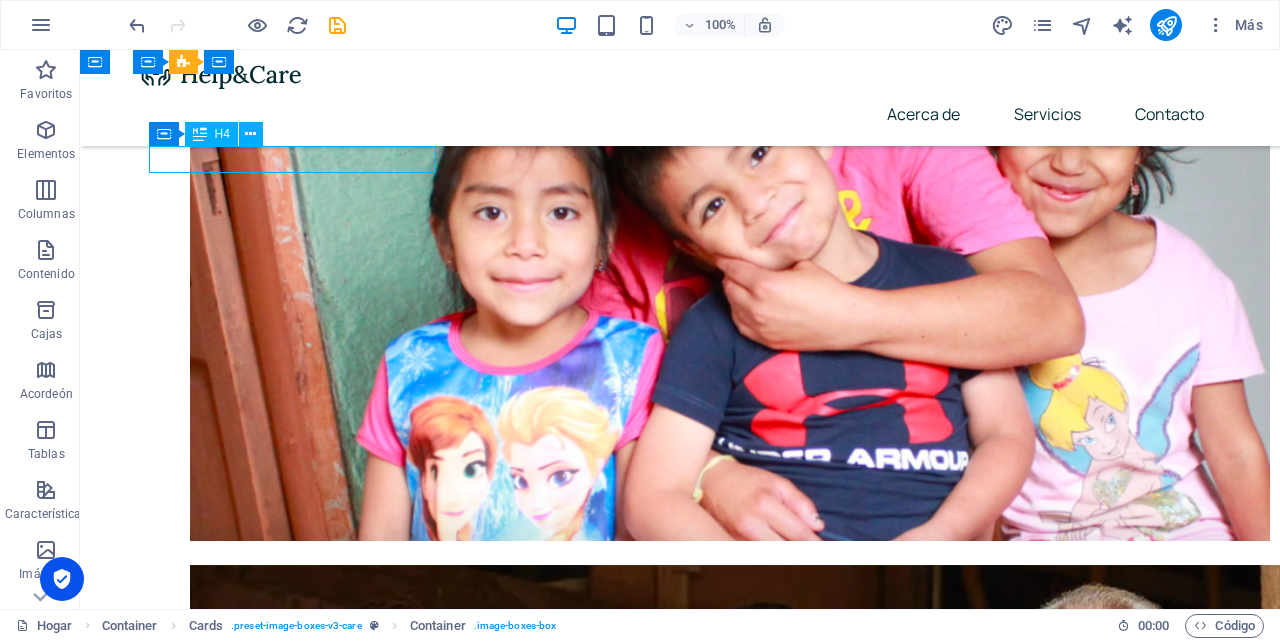 click on "Seguros de Salud" at bounding box center [300, 1980] 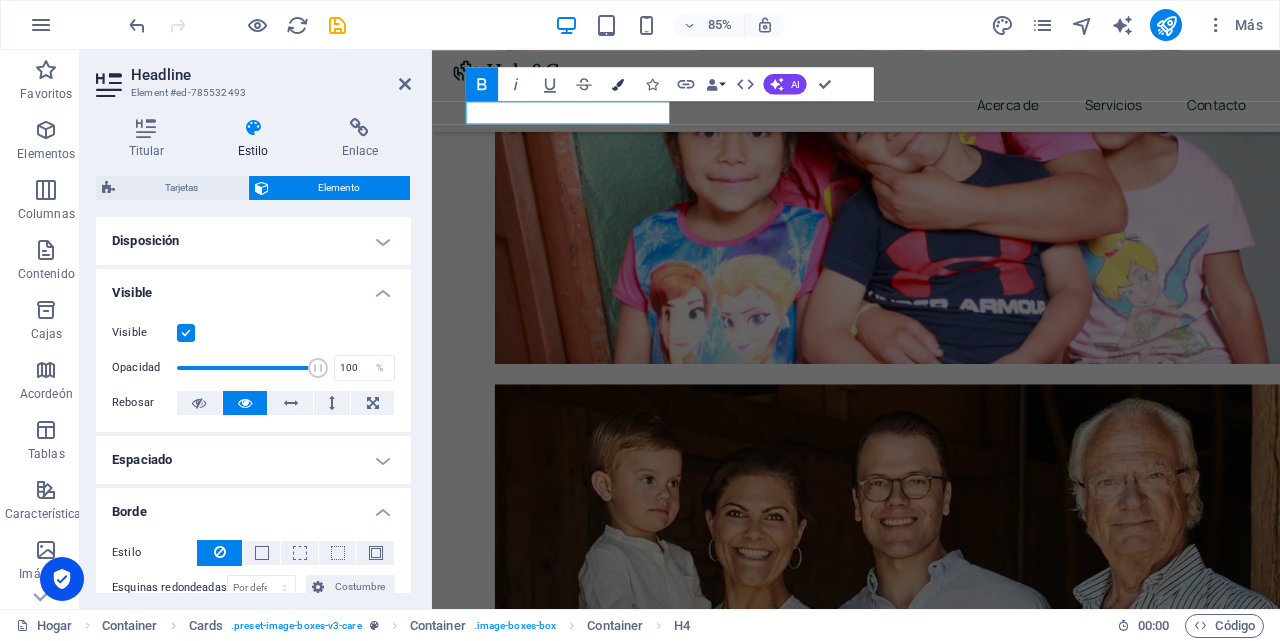 click at bounding box center (618, 84) 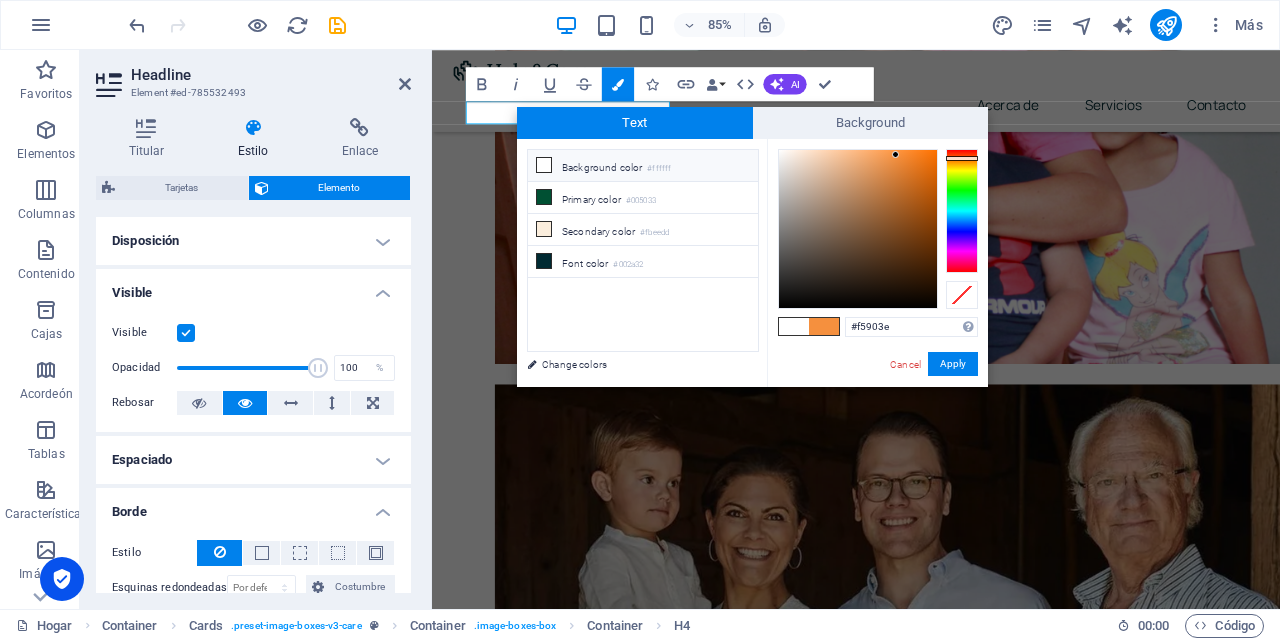 click on "Background color
#ffffff" at bounding box center [643, 166] 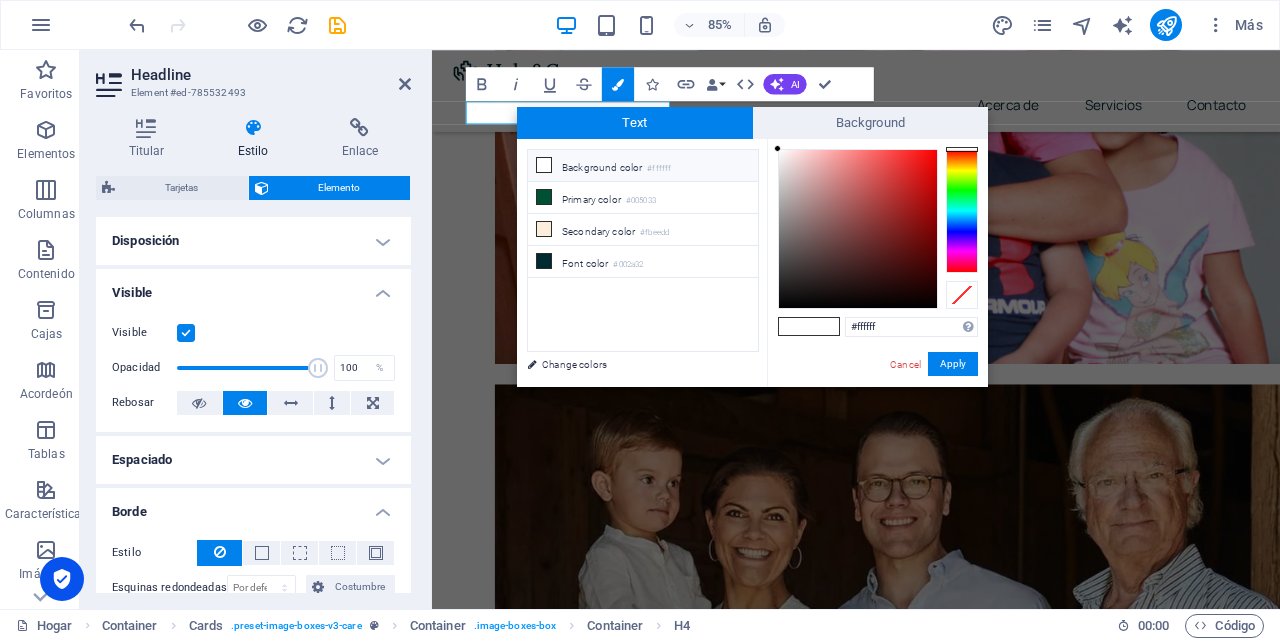 click at bounding box center (544, 165) 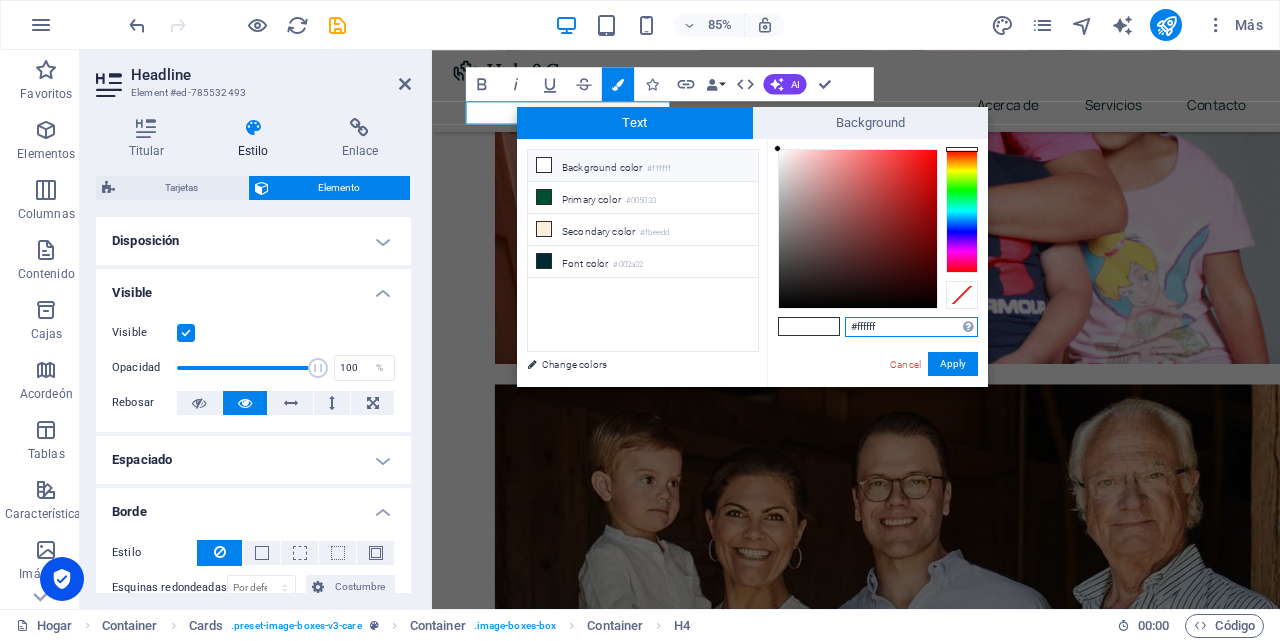 click on "#ffffff" at bounding box center [911, 327] 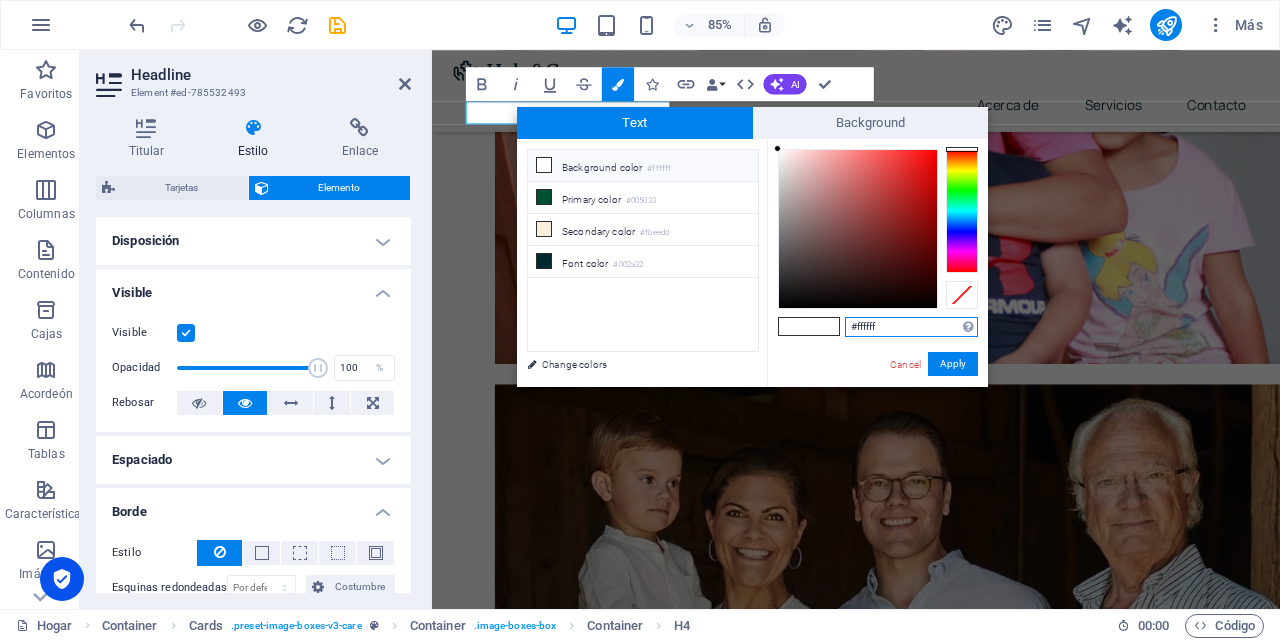 click on "#ffffff" at bounding box center [911, 327] 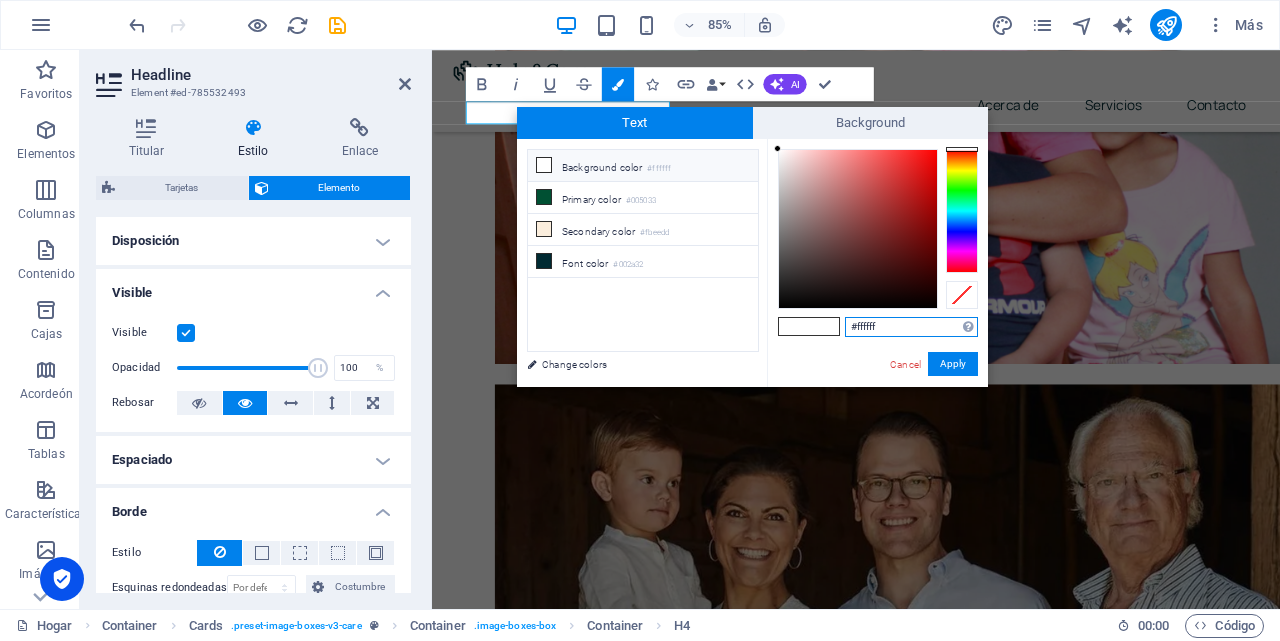 paste on "27936" 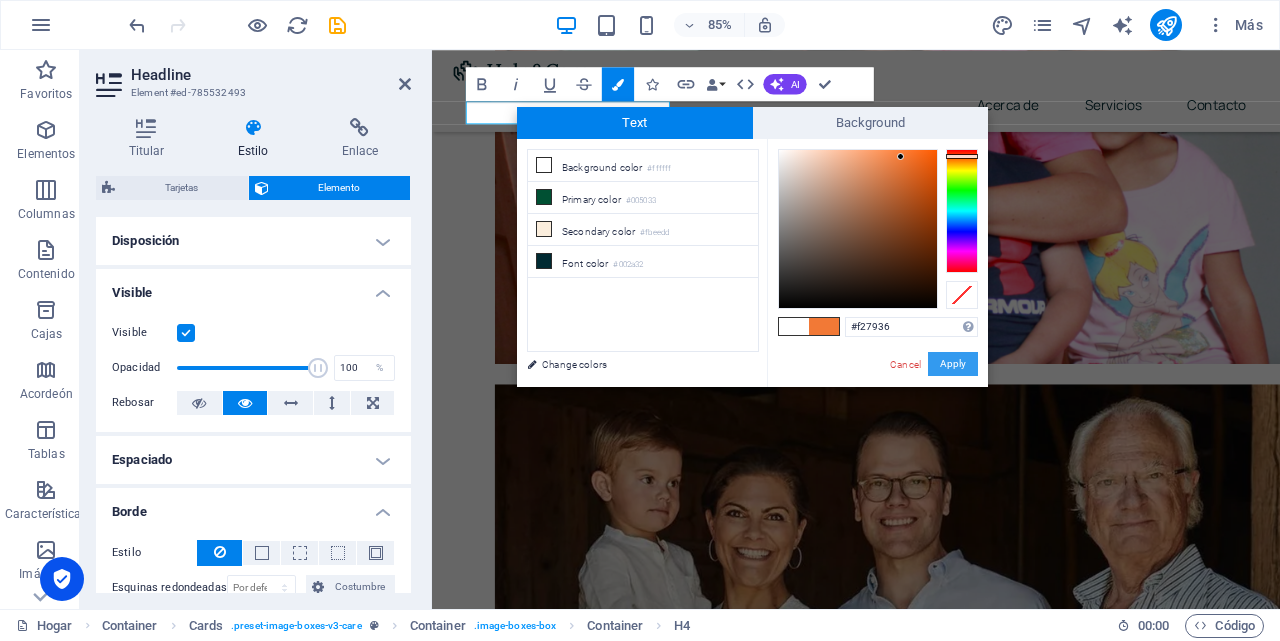 click on "Apply" at bounding box center (953, 364) 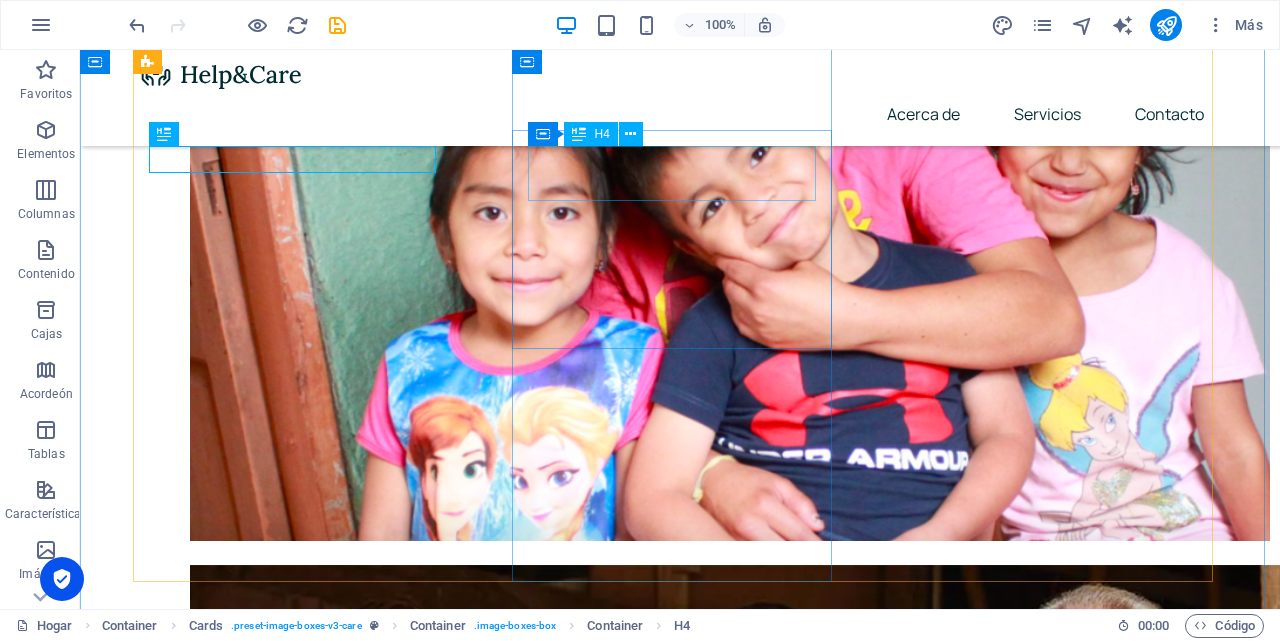 click on "Seguros de Vida más Ahorro" at bounding box center (300, 2778) 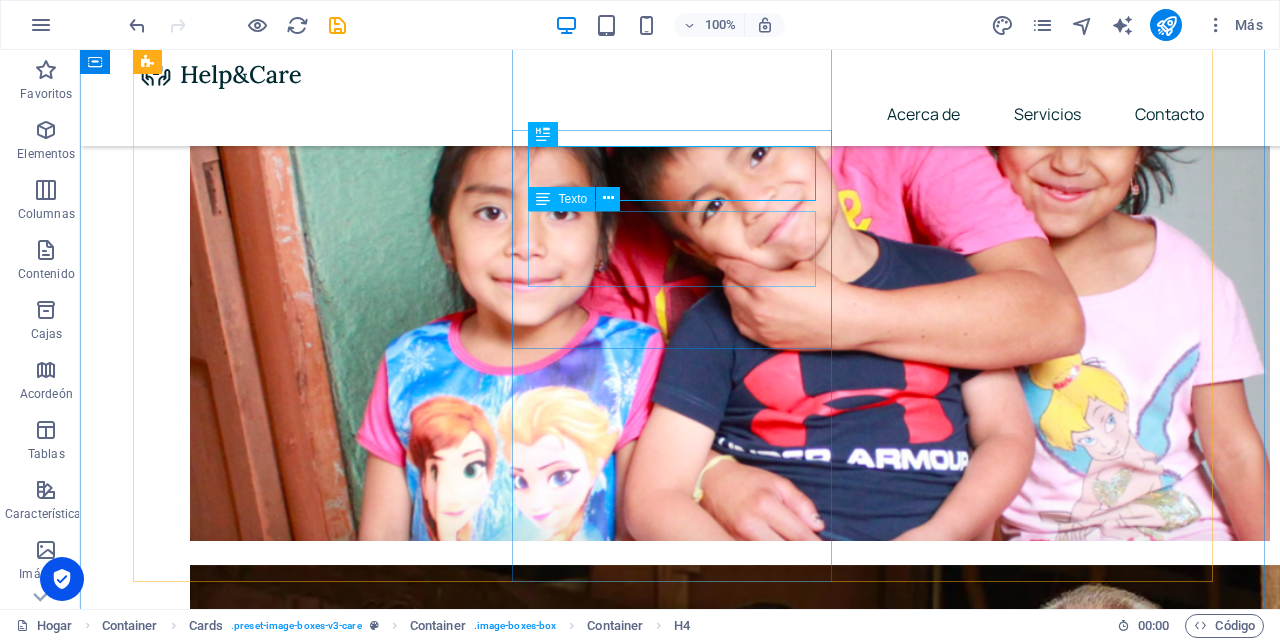 click on "Lorem ipsum dolor sit amet, consectetur adipiscing elit. Amet ullamcorper sed vitae quis turpis." at bounding box center (300, 2854) 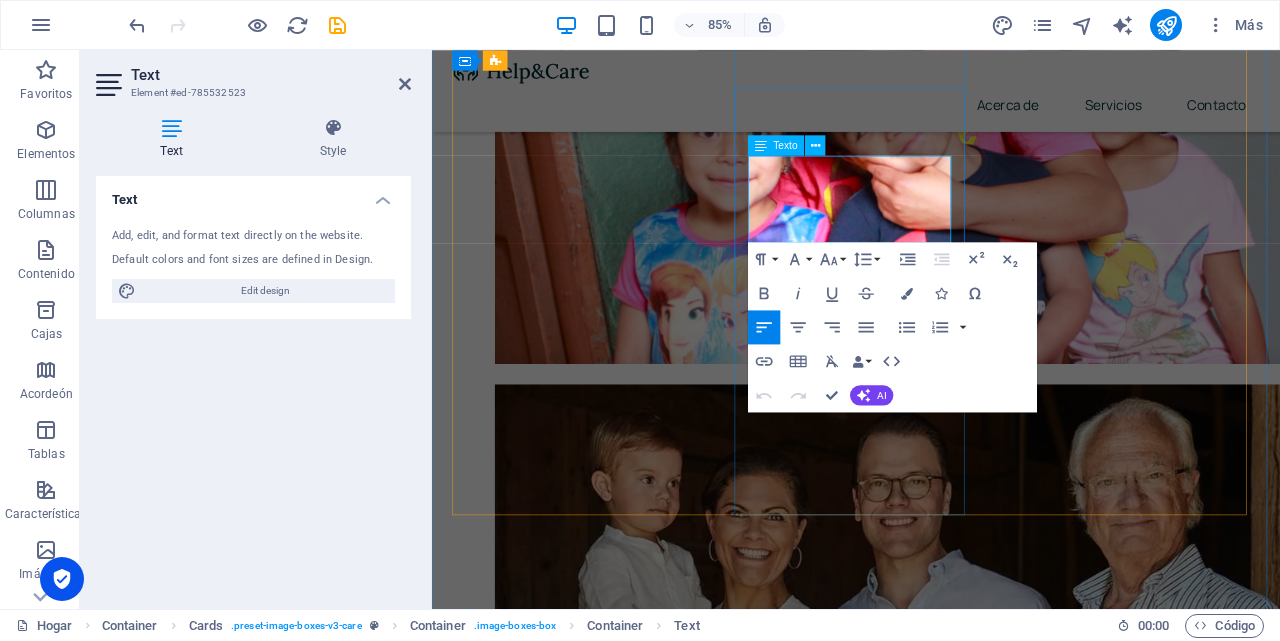 click on "Lorem ipsum dolor sit amet, consectetur adipiscing elit. Amet ullamcorper sed vitae quis turpis." at bounding box center [592, 2566] 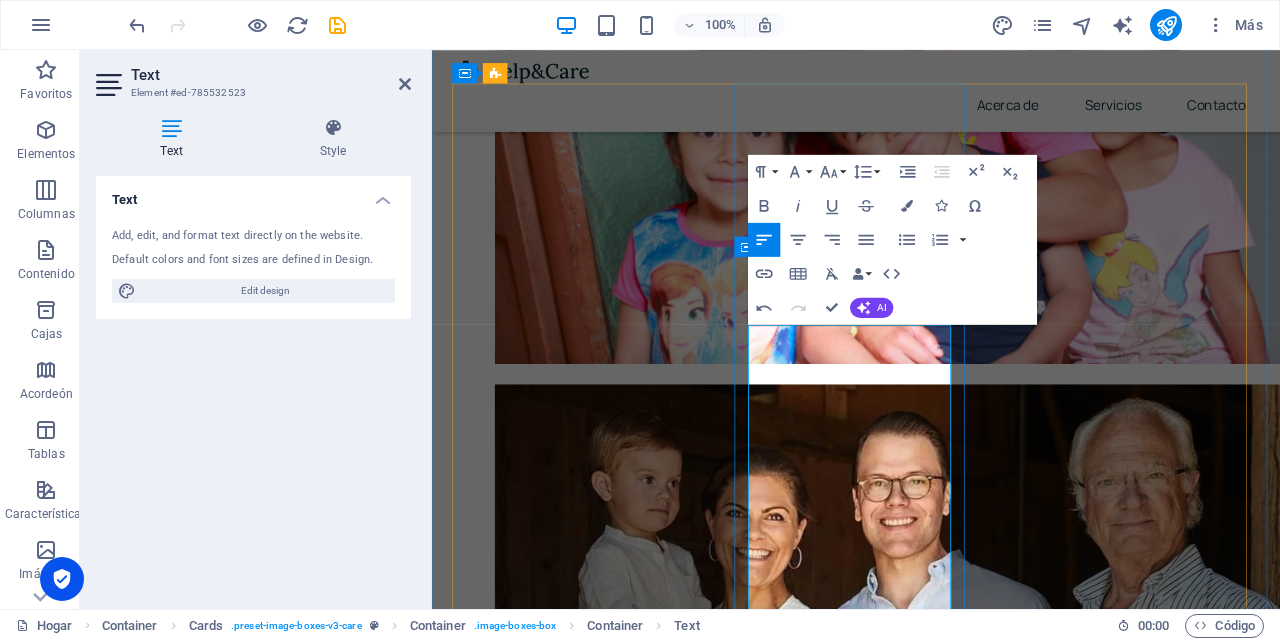scroll, scrollTop: 999, scrollLeft: 0, axis: vertical 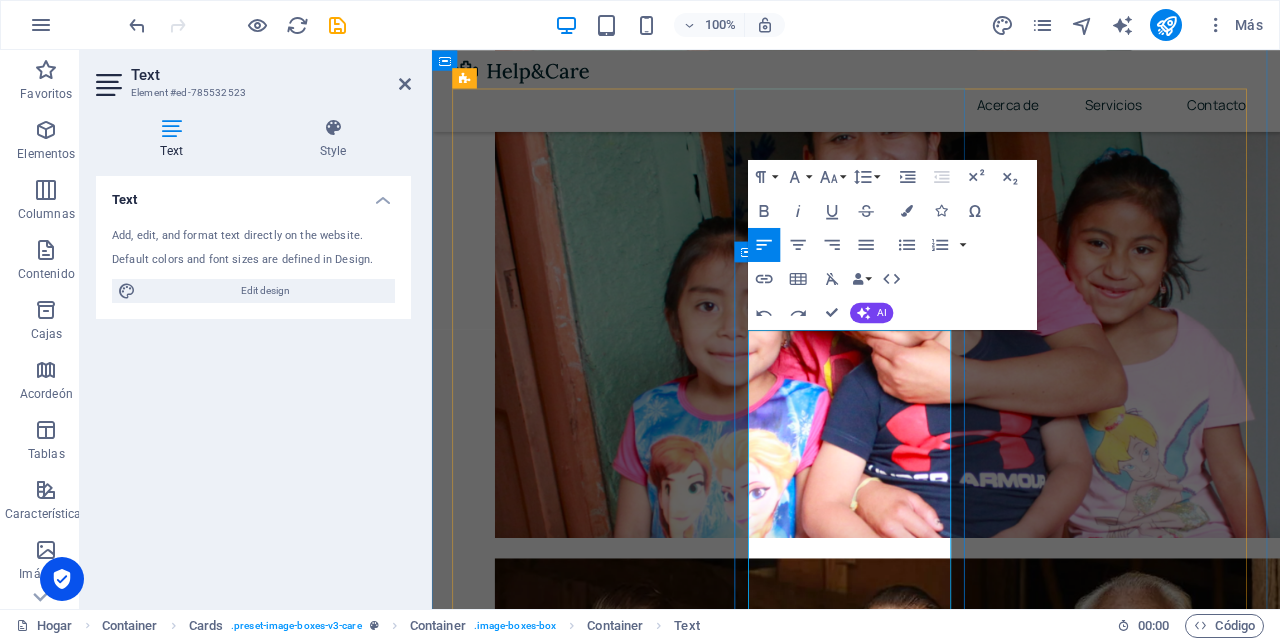 click on "💖 Protege a los que amas y construye tu futuro." at bounding box center (594, 2778) 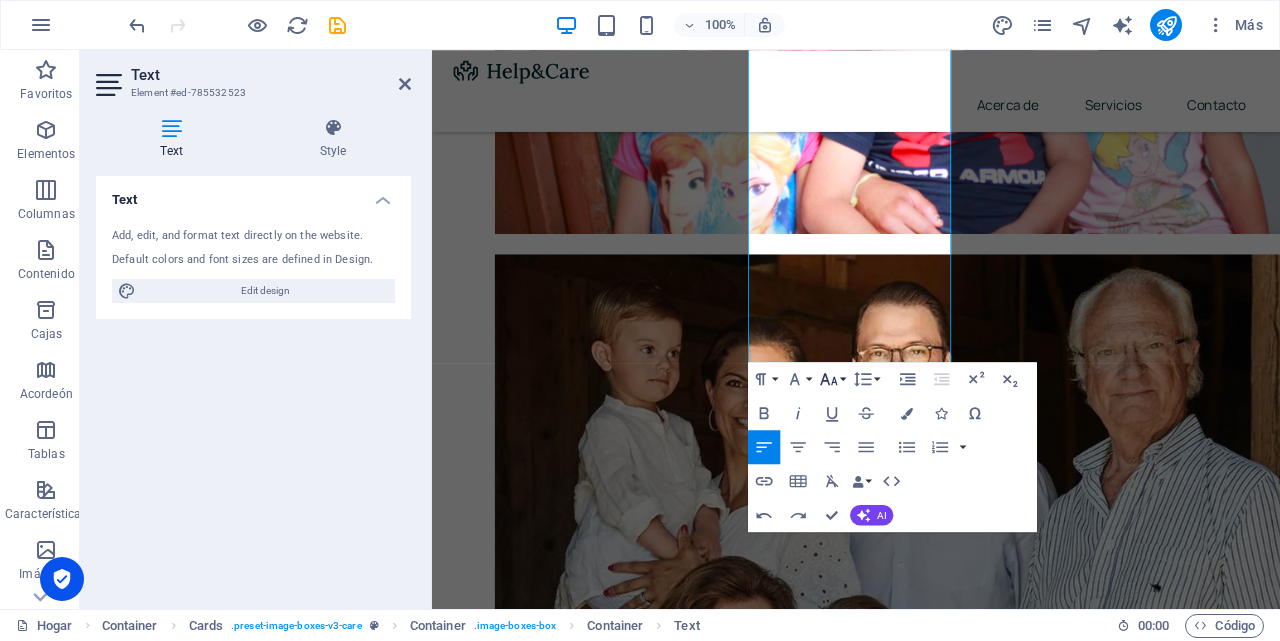 click on "Font Size" at bounding box center (832, 379) 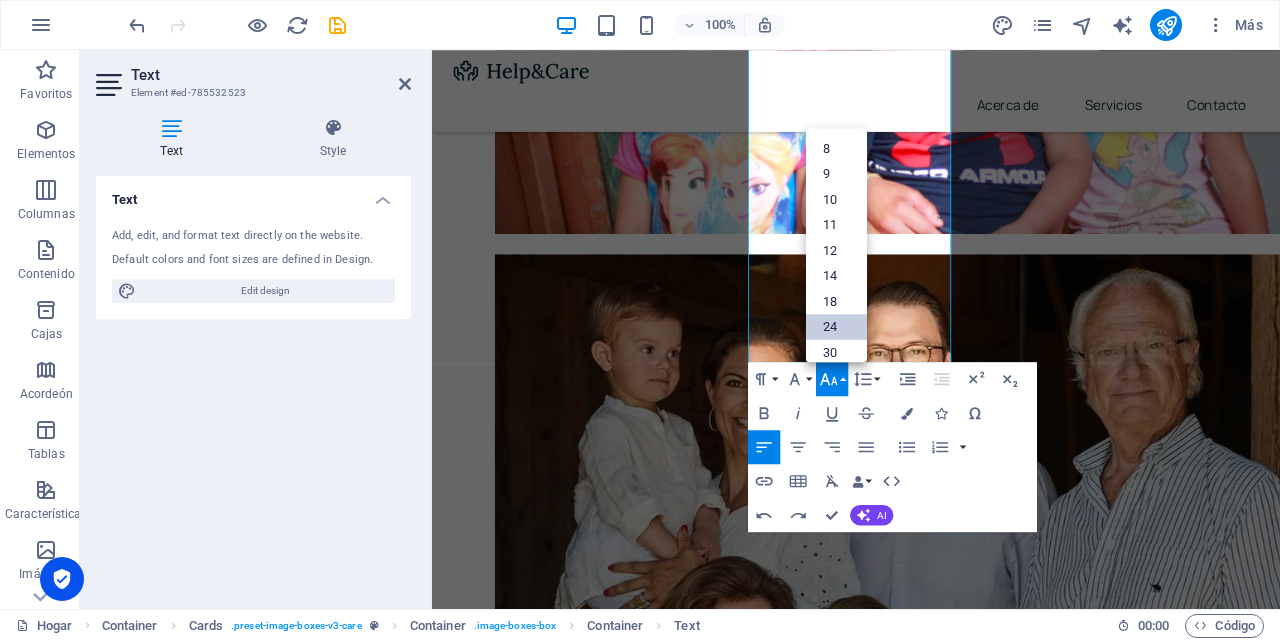 scroll, scrollTop: 161, scrollLeft: 0, axis: vertical 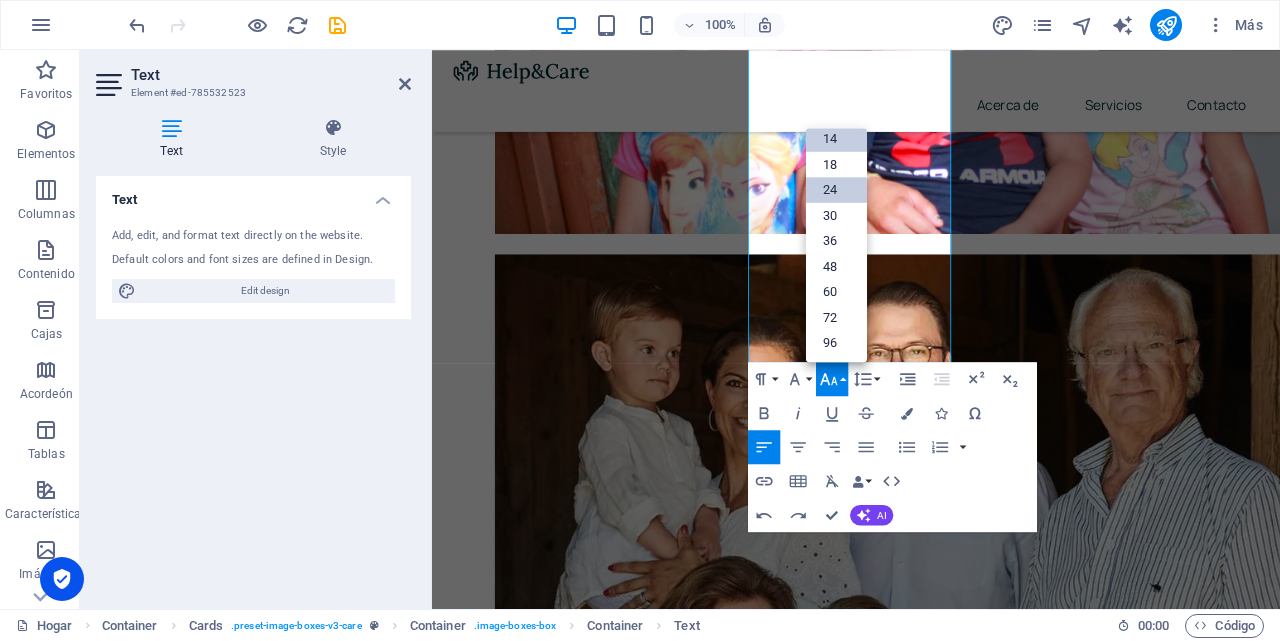 click on "14" at bounding box center (836, 139) 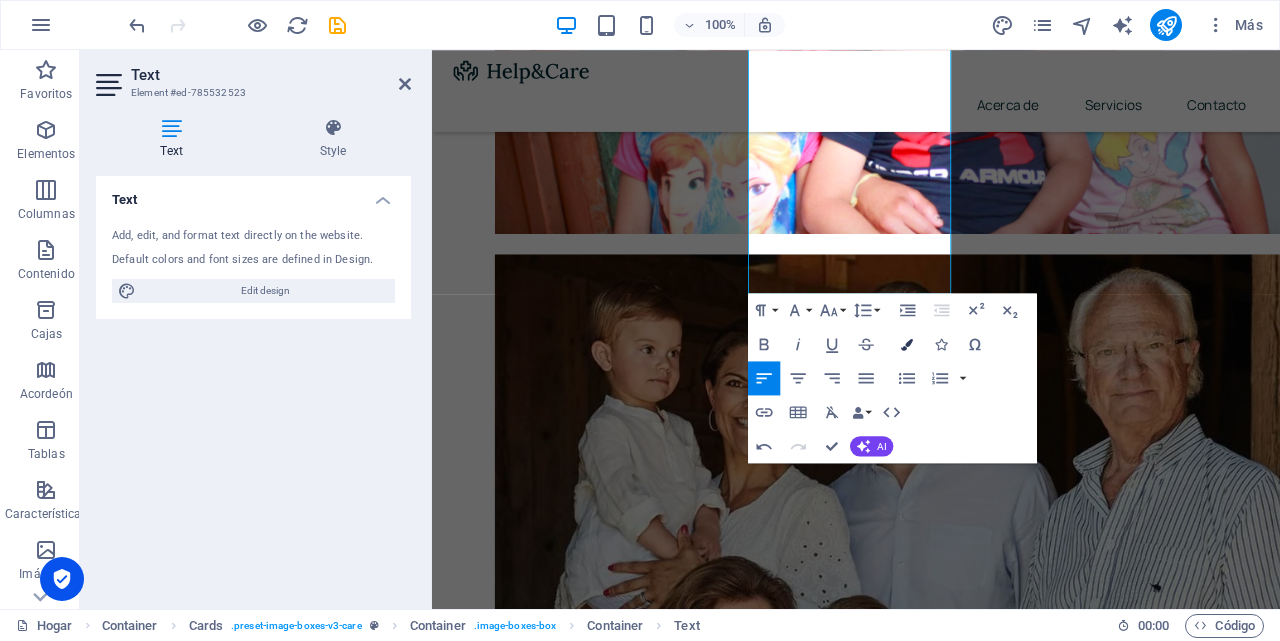 click at bounding box center (907, 344) 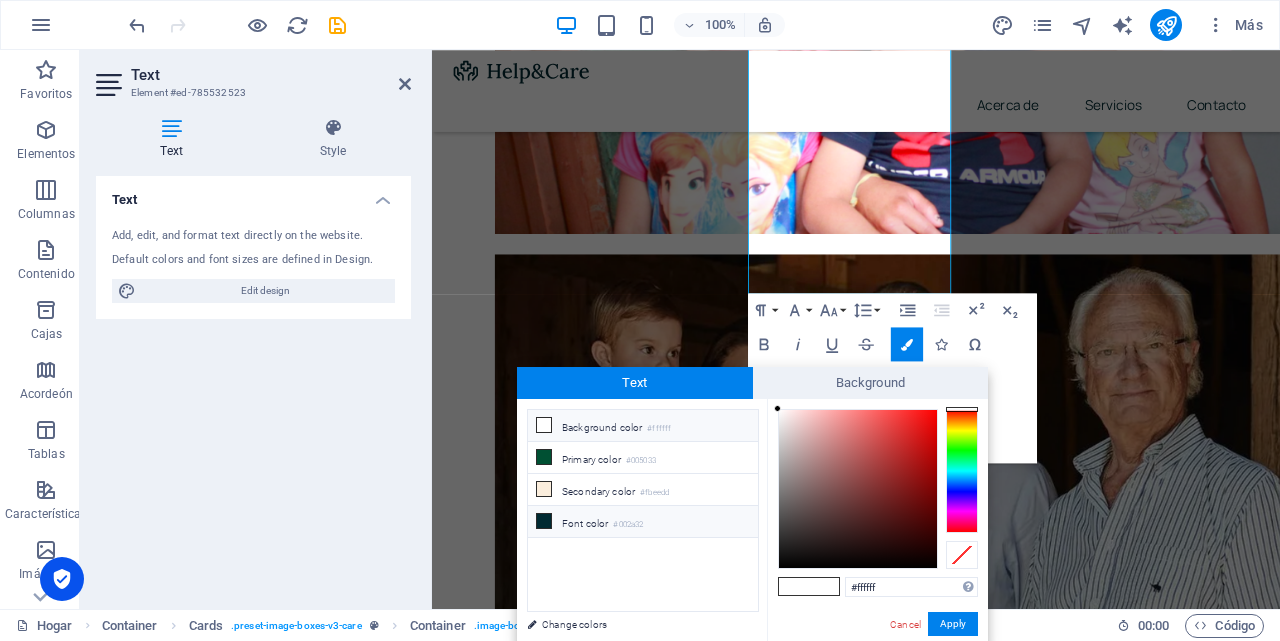 click on "Font color
#002a32" at bounding box center (643, 522) 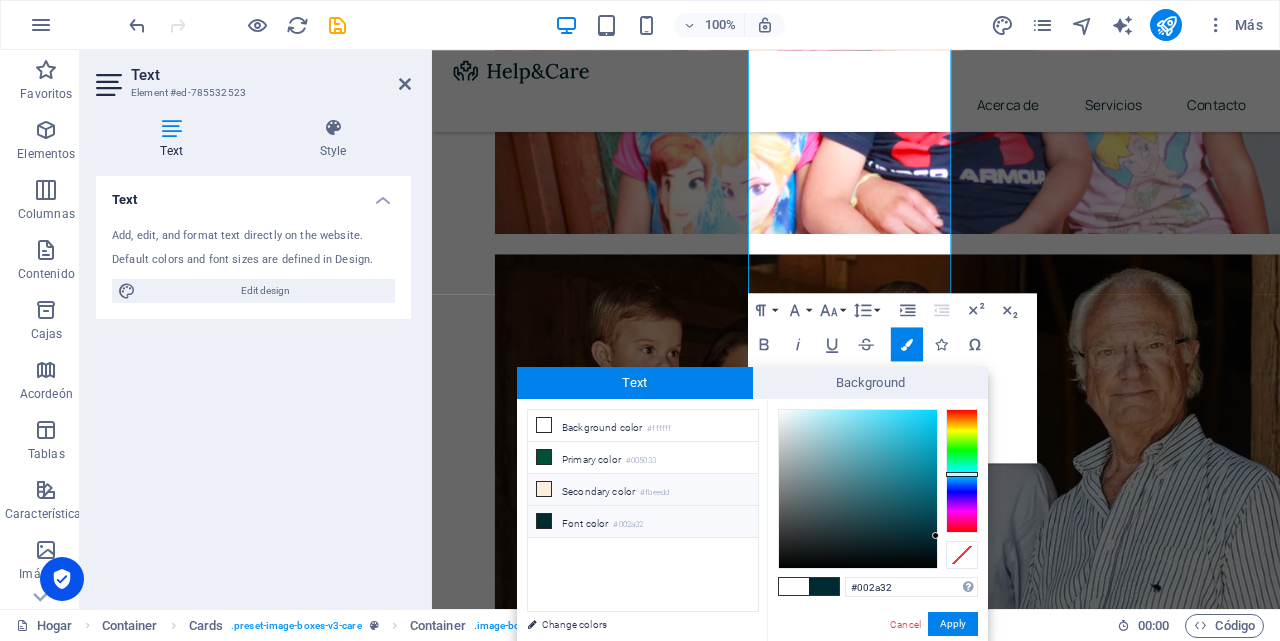 click on "Secondary color
#fbeedd" at bounding box center [643, 490] 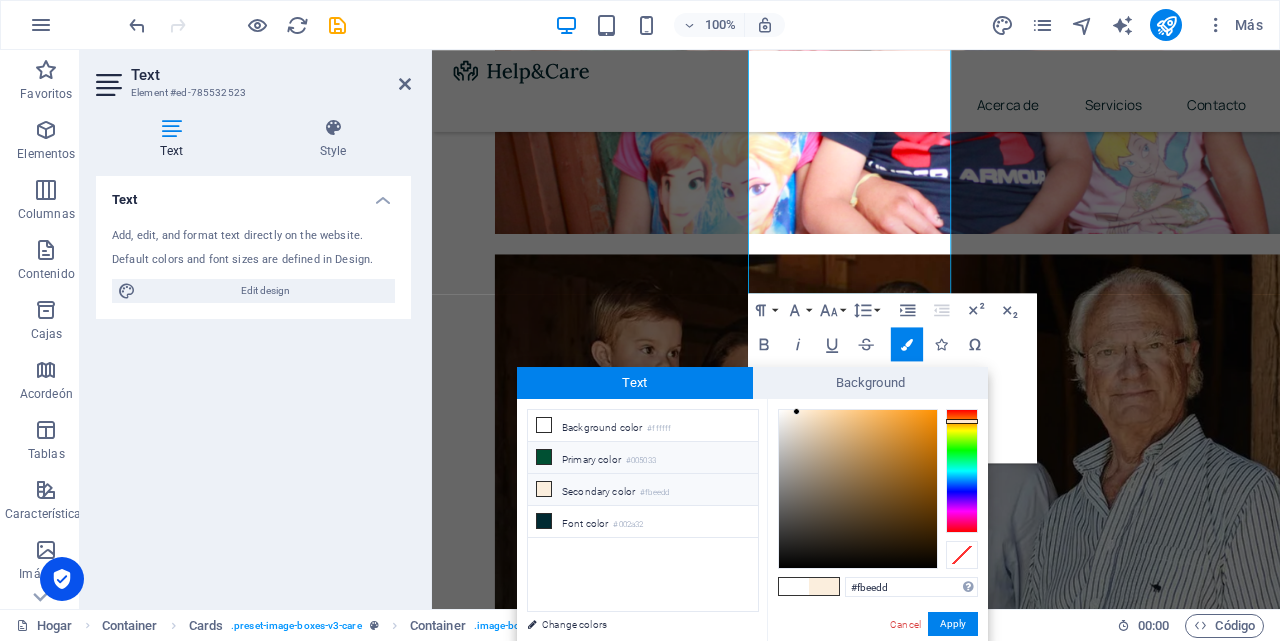 click on "Primary color
#005033" at bounding box center (643, 458) 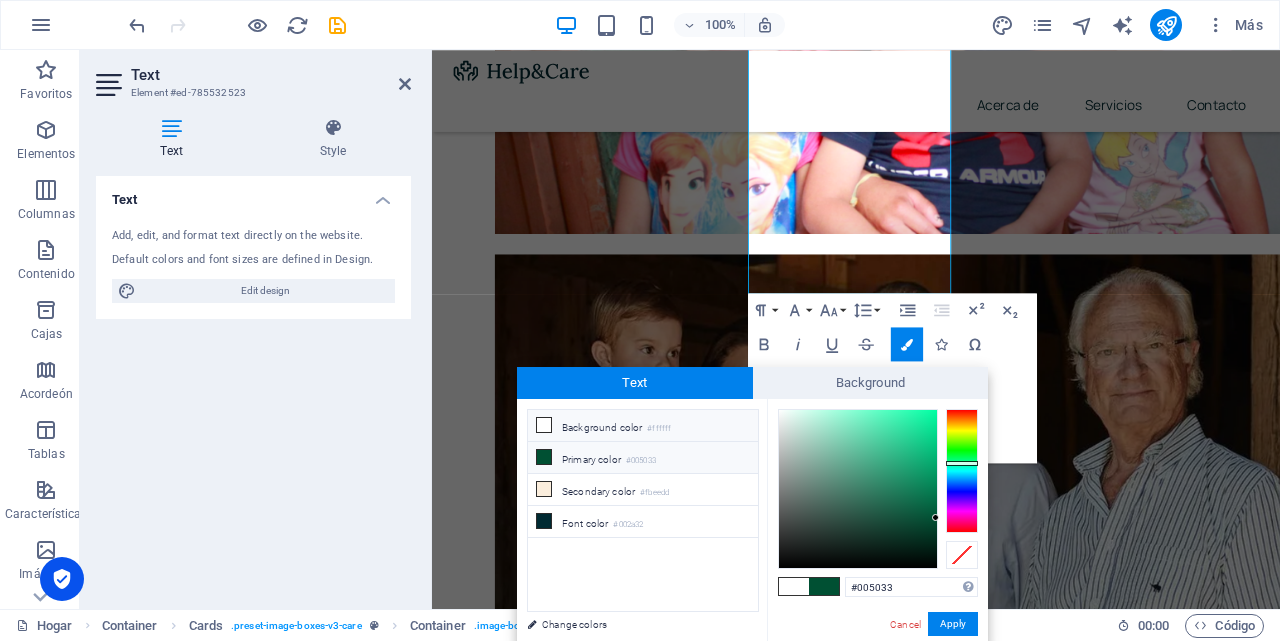click on "Background color
#ffffff" at bounding box center [643, 426] 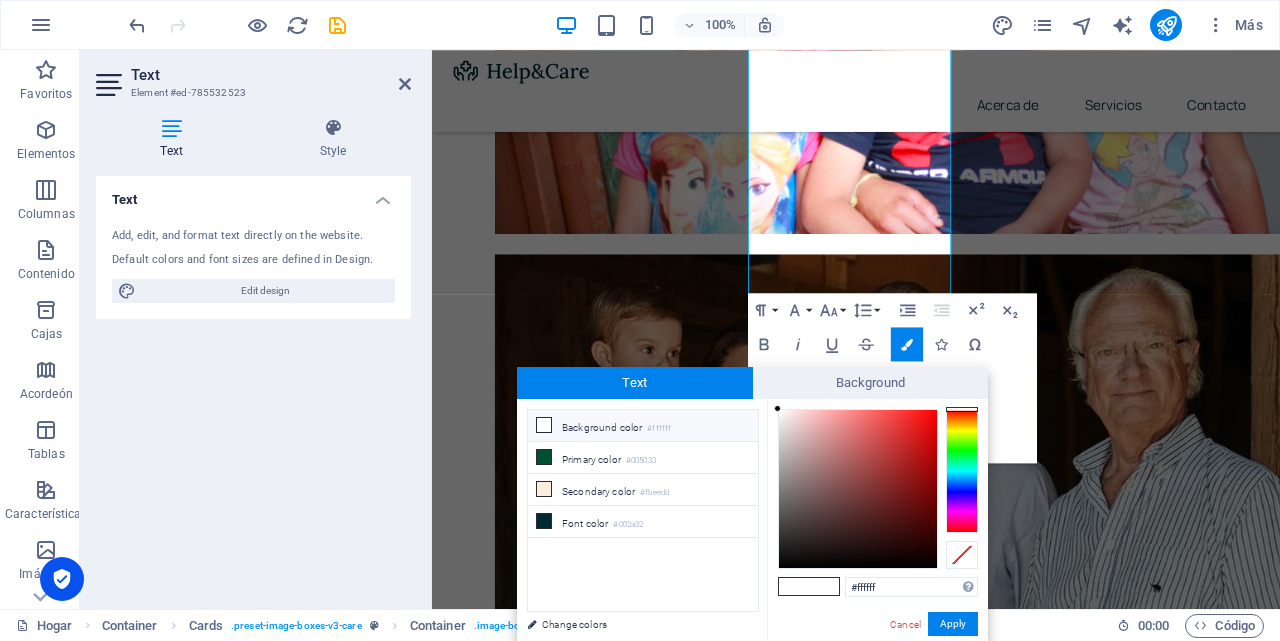 click at bounding box center (858, 489) 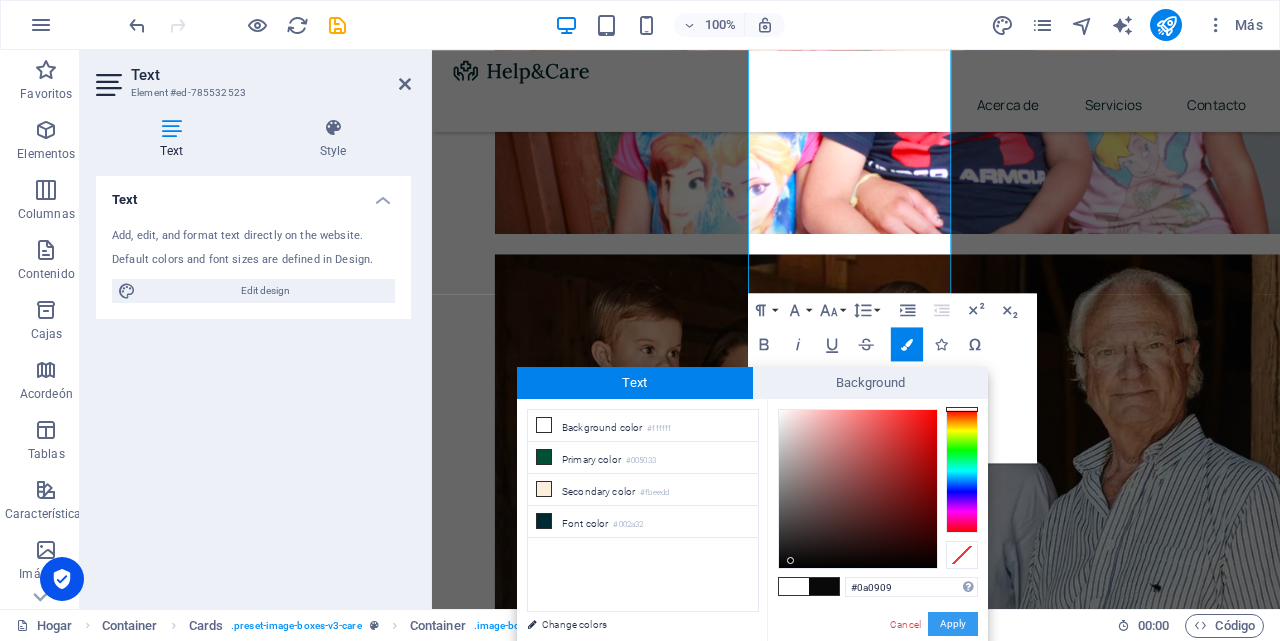 click on "Apply" at bounding box center (953, 624) 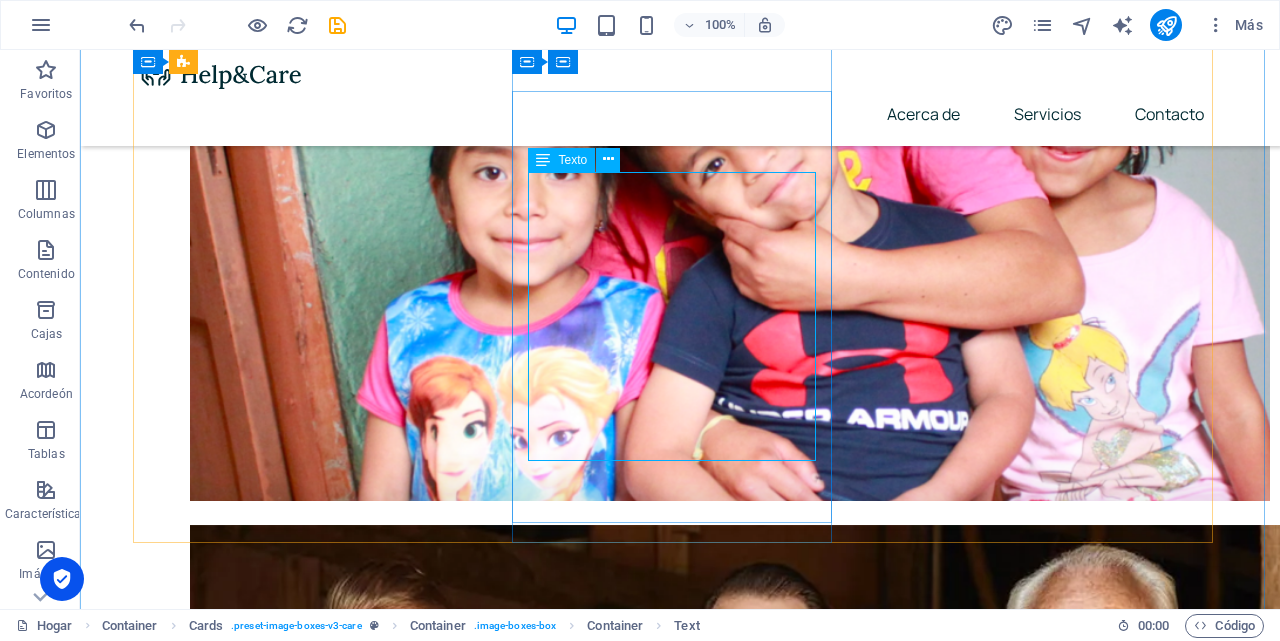 scroll, scrollTop: 1243, scrollLeft: 0, axis: vertical 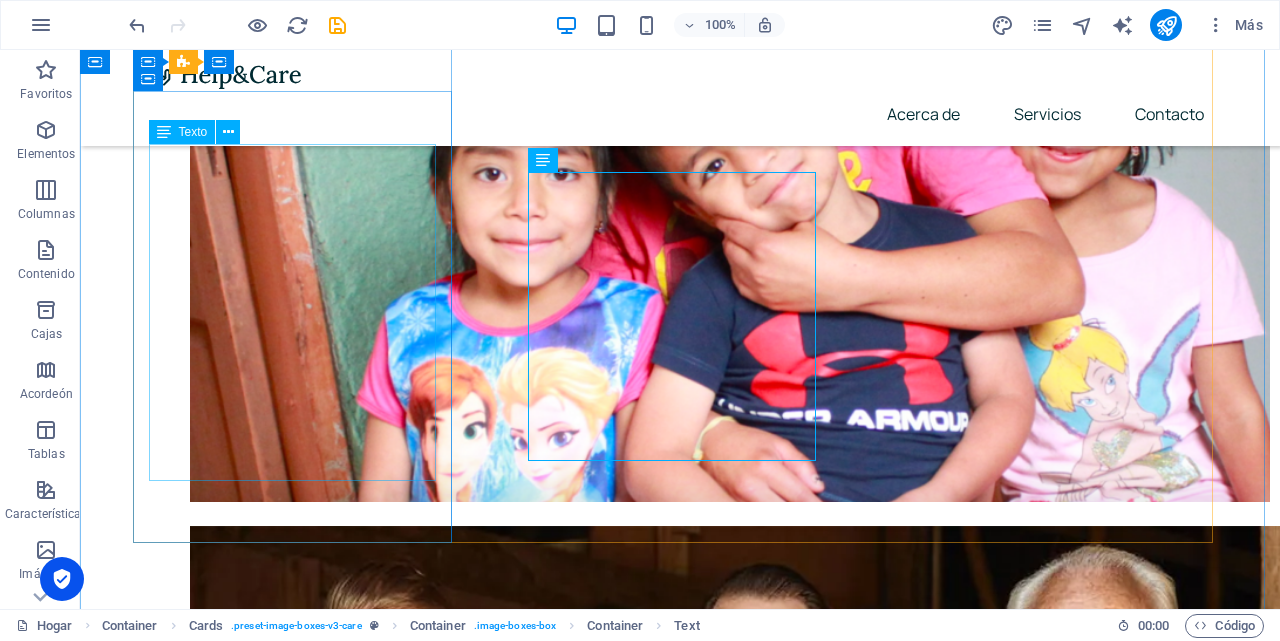 click on "❤️ Cuida tu salud, protege tu vida. La salud es el regalo más valioso que tenemos, y protegerla es el acto de amor más grande para ti y los que amas. Con nuestro seguro de salud, tendrás acceso a atención médica de calidad, respaldo en momentos difíciles y la tranquilidad de saber que siempre estarás acompañado. Porque tu bienestar y el de tu familia no pueden esperar,  elige [DATE] la protección que mereces. Cotiza tu seguro ahora" at bounding box center (300, 2133) 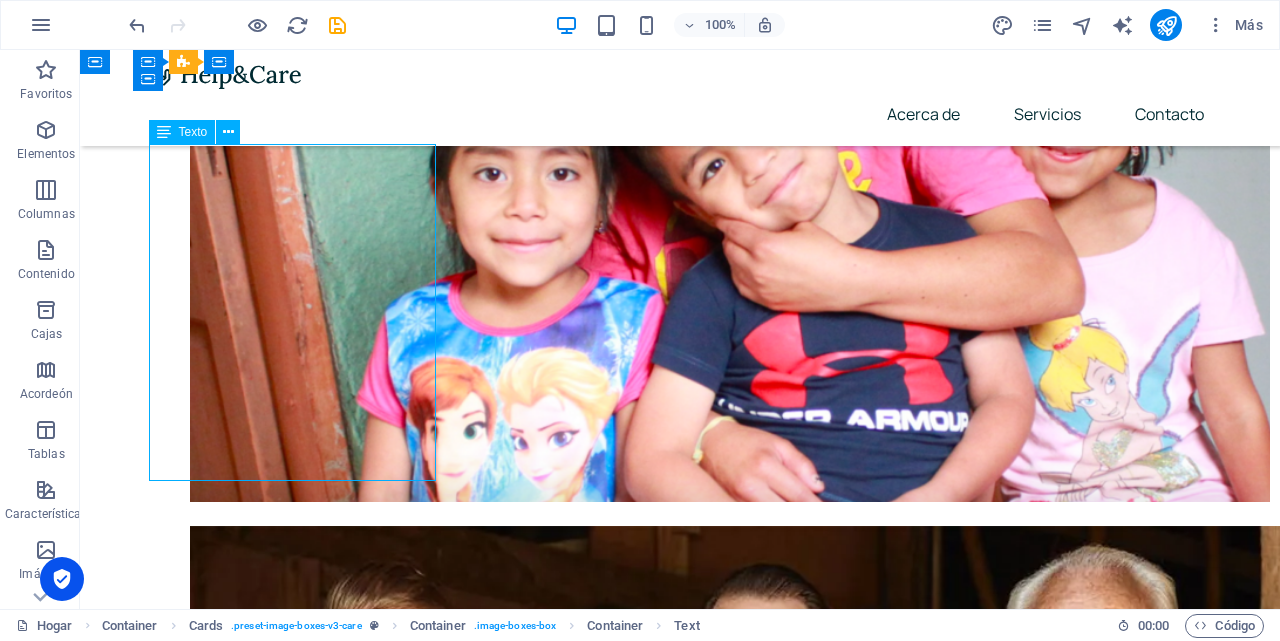 click on "❤️ Cuida tu salud, protege tu vida. La salud es el regalo más valioso que tenemos, y protegerla es el acto de amor más grande para ti y los que amas. Con nuestro seguro de salud, tendrás acceso a atención médica de calidad, respaldo en momentos difíciles y la tranquilidad de saber que siempre estarás acompañado. Porque tu bienestar y el de tu familia no pueden esperar,  elige [DATE] la protección que mereces. Cotiza tu seguro ahora" at bounding box center [300, 2133] 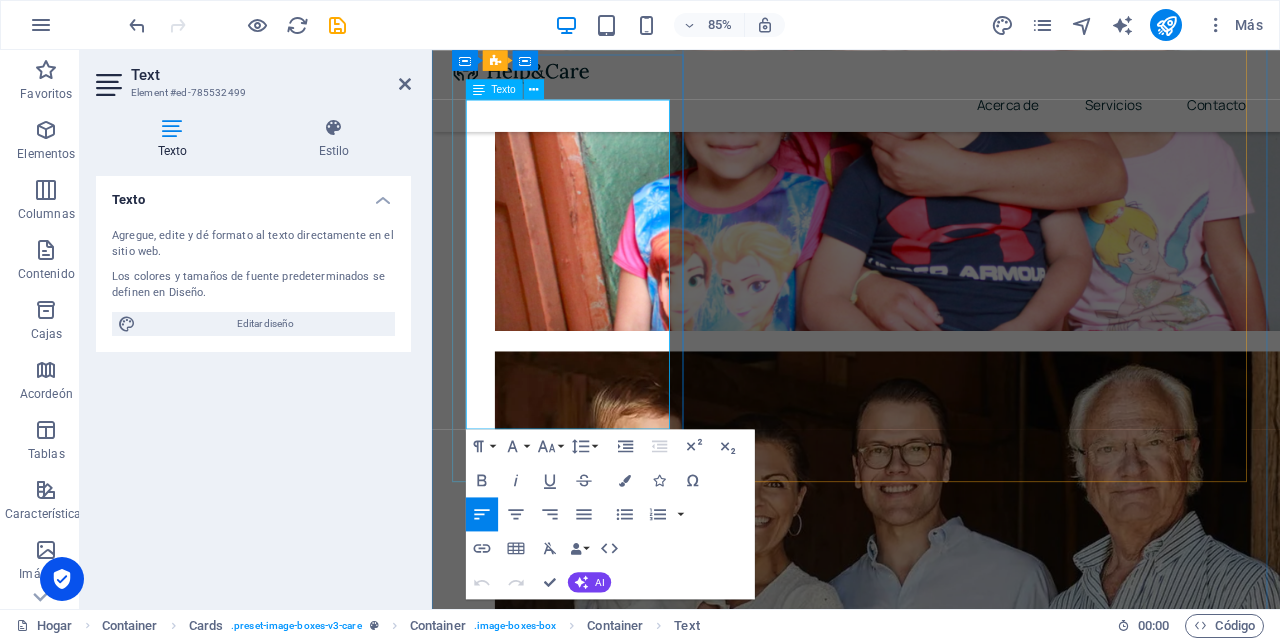 click on "La salud es el regalo más valioso que tenemos, y protegerla es el acto de amor más grande para ti y los que amas. Con nuestro seguro de salud, tendrás acceso a atención médica de calidad, respaldo en momentos difíciles y la tranquilidad de saber que siempre estarás acompañado." at bounding box center [592, 1817] 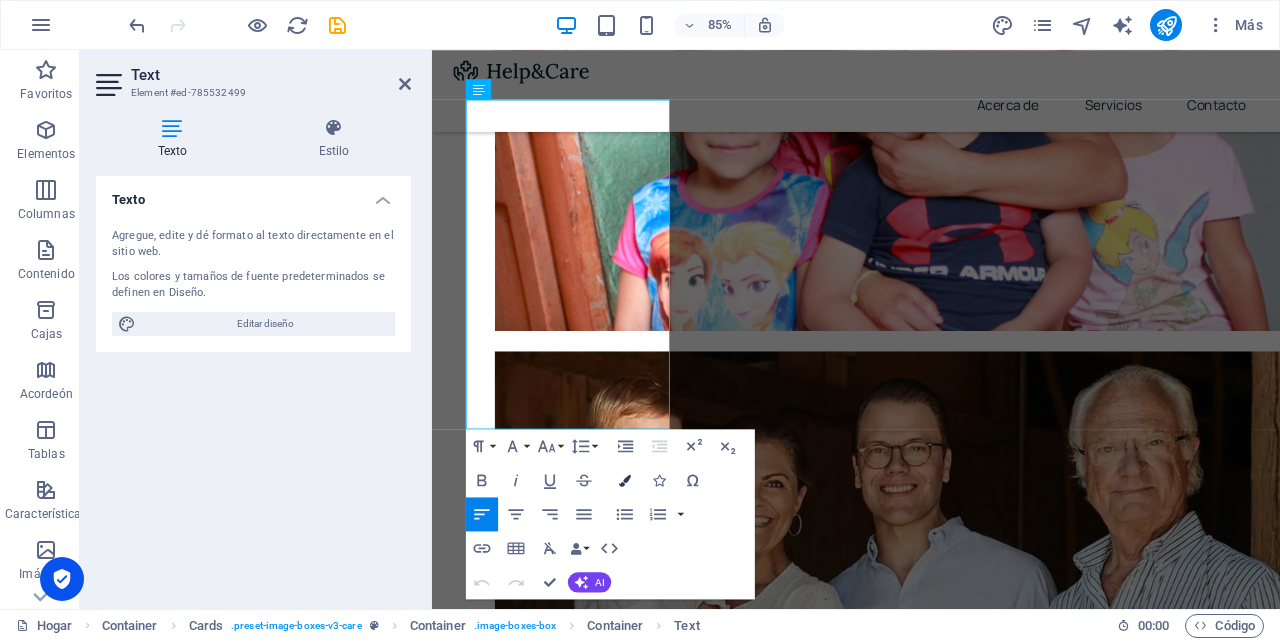 click at bounding box center [625, 480] 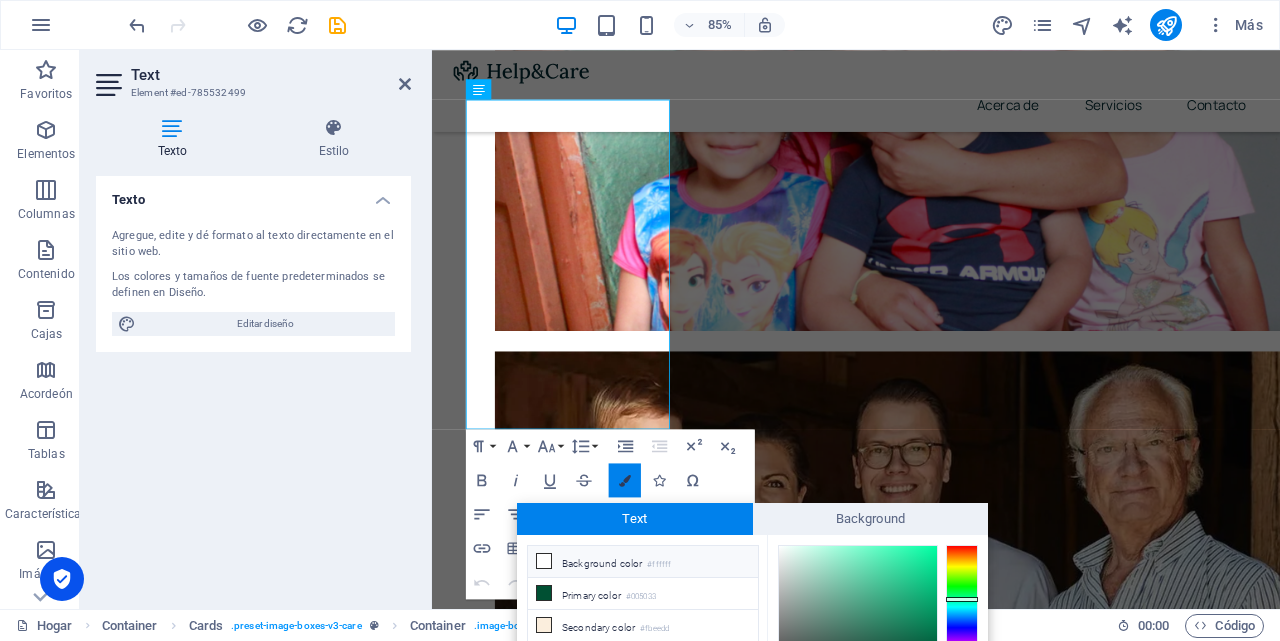 scroll, scrollTop: 142, scrollLeft: 0, axis: vertical 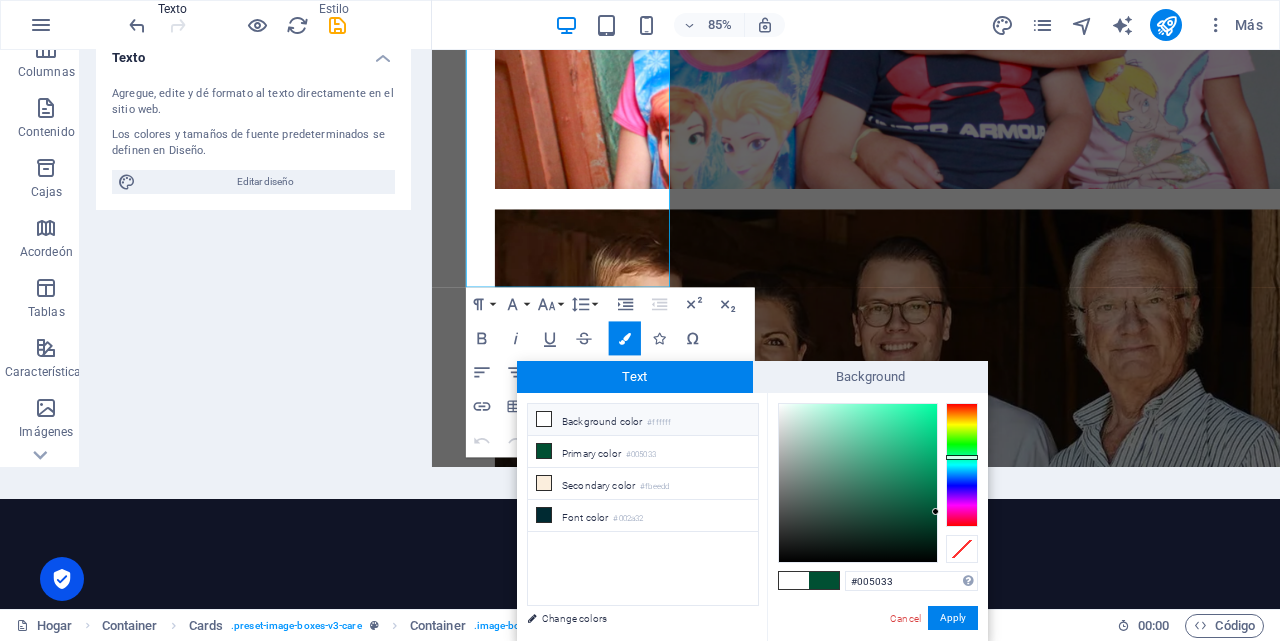 click on "Background color
#ffffff" at bounding box center [643, 420] 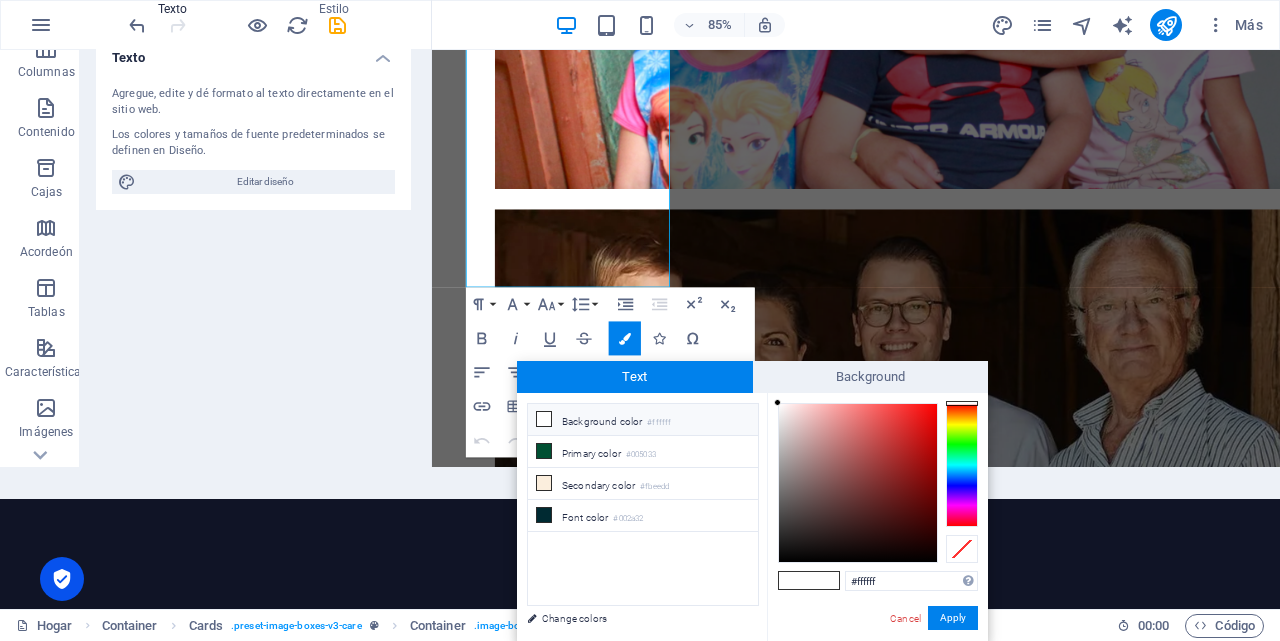 click at bounding box center (858, 483) 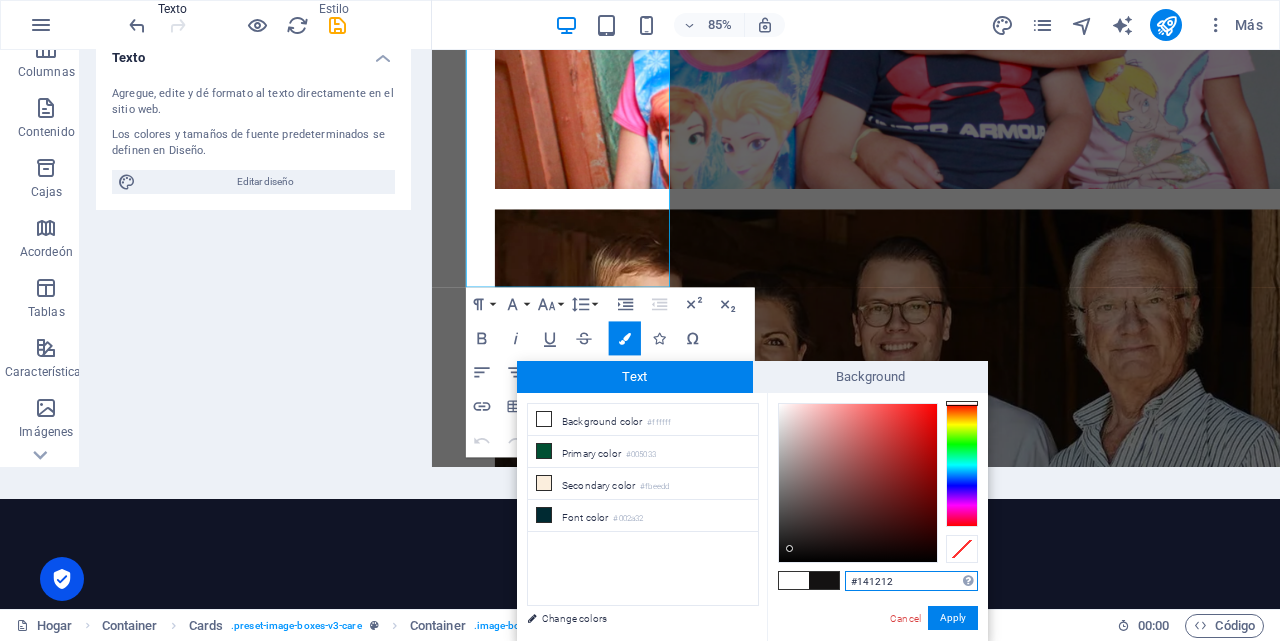 click on "#141212" at bounding box center (911, 581) 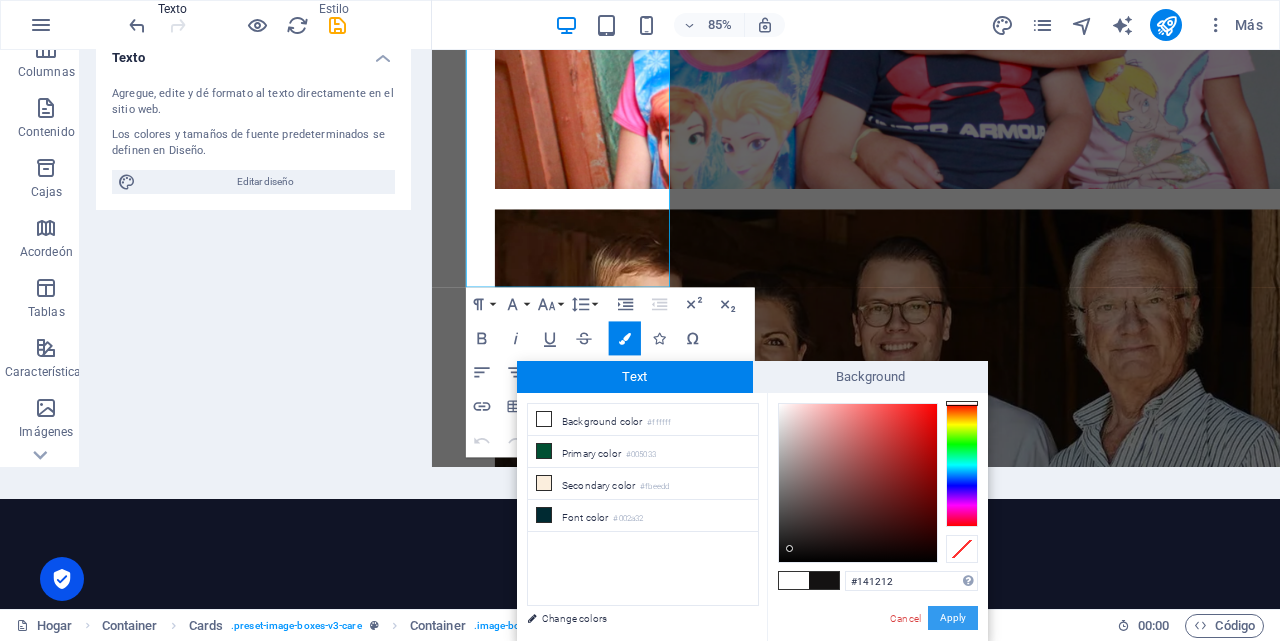 click on "Apply" at bounding box center [953, 618] 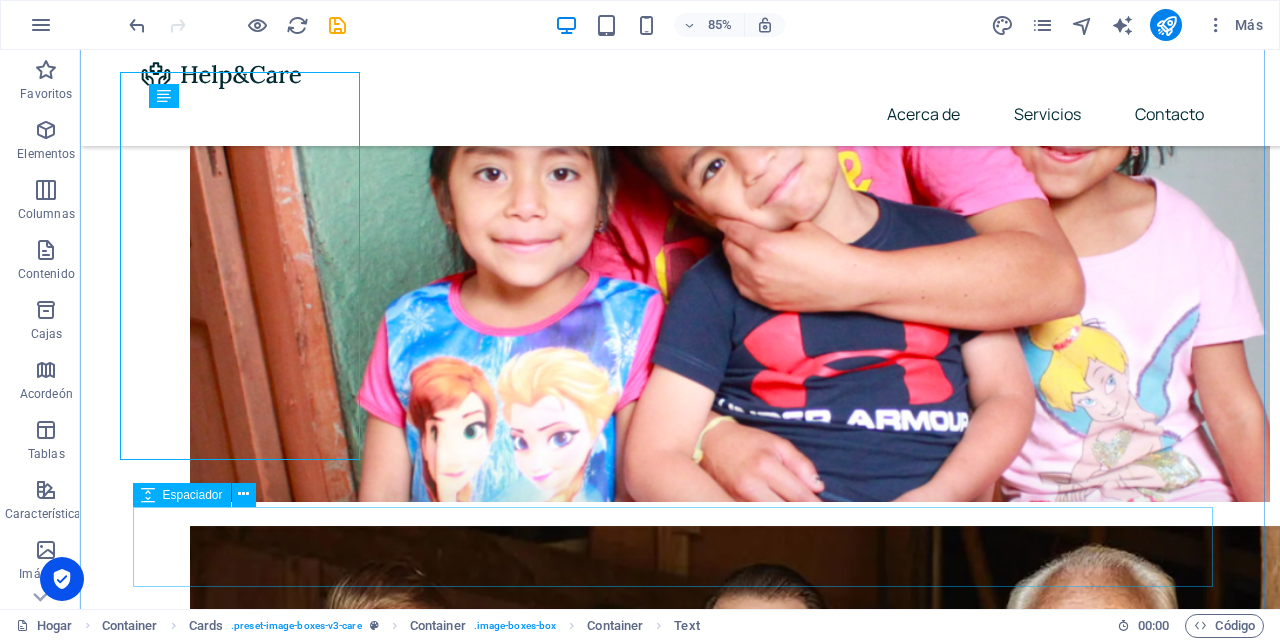 scroll, scrollTop: 1279, scrollLeft: 0, axis: vertical 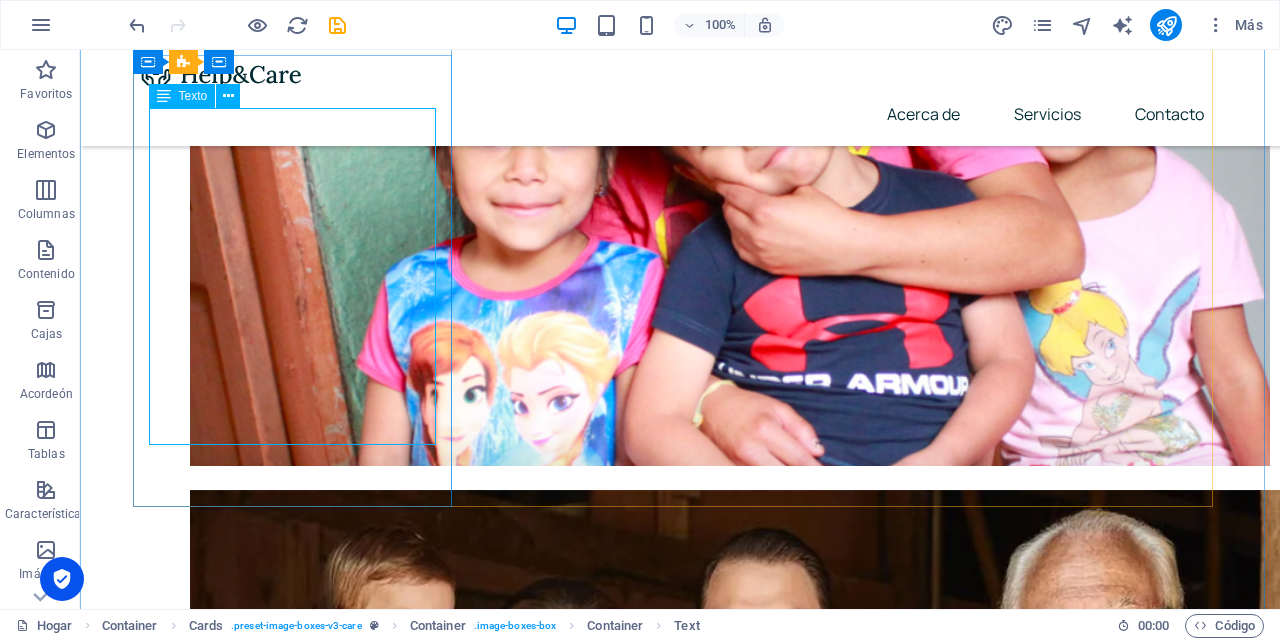 click on "❤️ Cuida tu salud, protege tu vida. La salud es el regalo más valioso que tenemos, y protegerla es el acto de amor más grande para ti y los que amas. Con nuestro seguro de salud, tendrás acceso a atención médica de calidad, respaldo en momentos difíciles y la tranquilidad de saber que siempre estarás acompañado. Porque tu bienestar y el de tu familia no pueden esperar,  elige [DATE] la protección que mereces. Cotiza tu seguro ahora" at bounding box center (300, 2097) 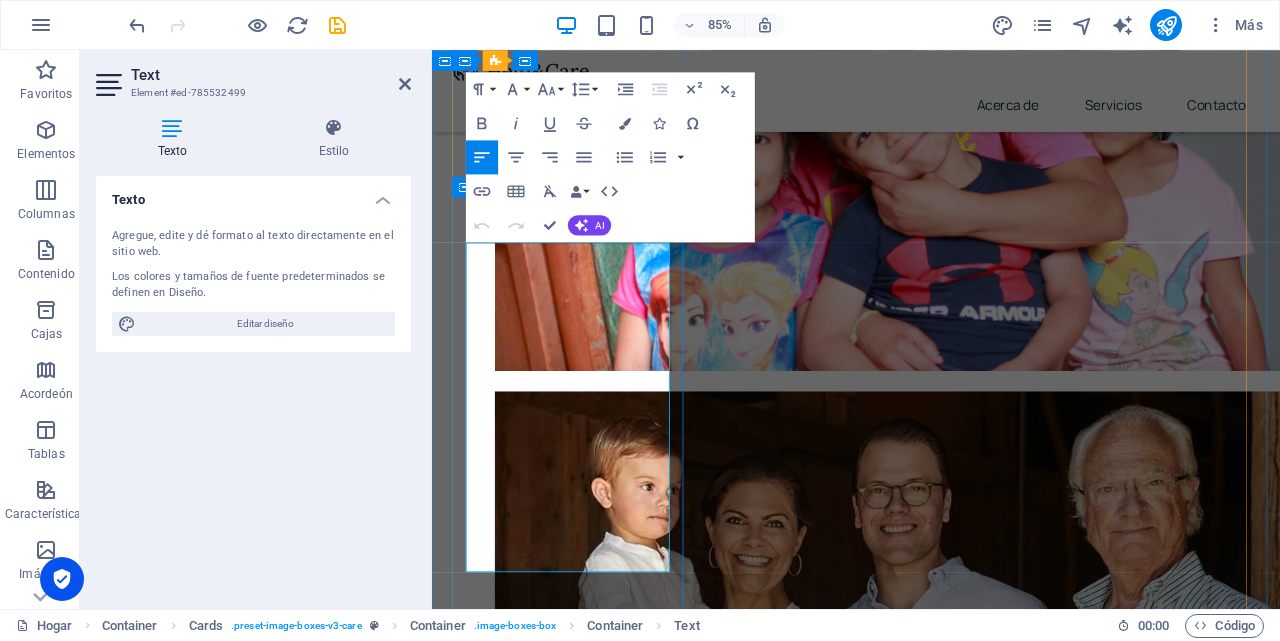 scroll, scrollTop: 1075, scrollLeft: 0, axis: vertical 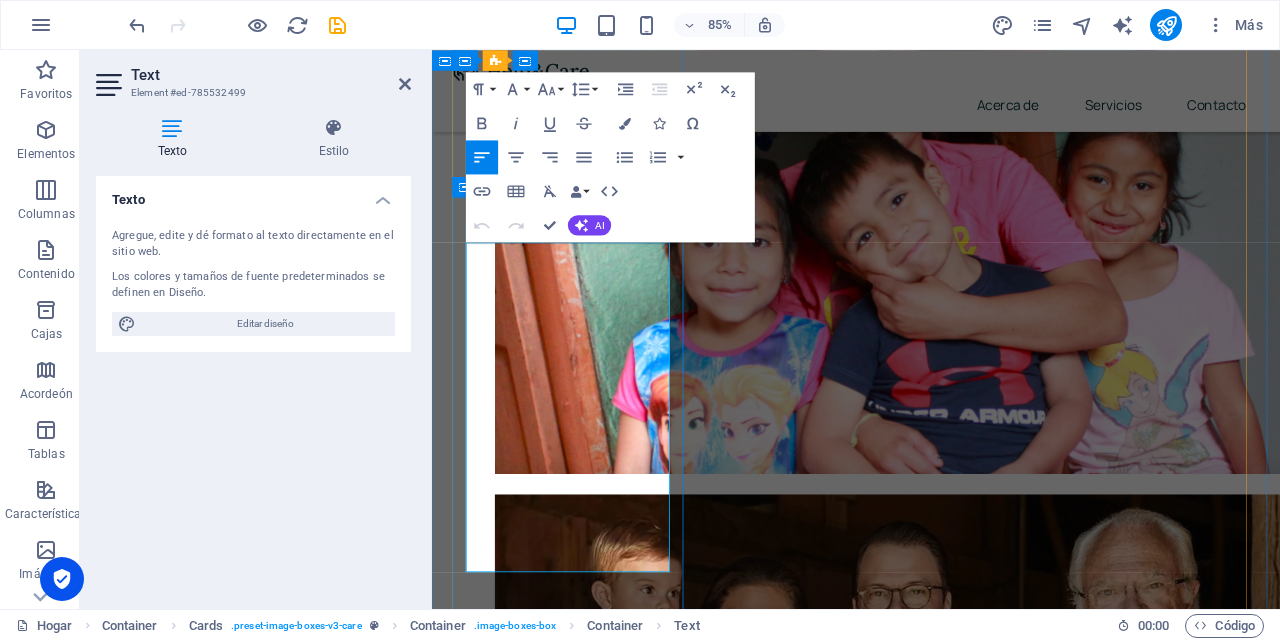 drag, startPoint x: 494, startPoint y: 322, endPoint x: 701, endPoint y: 322, distance: 207 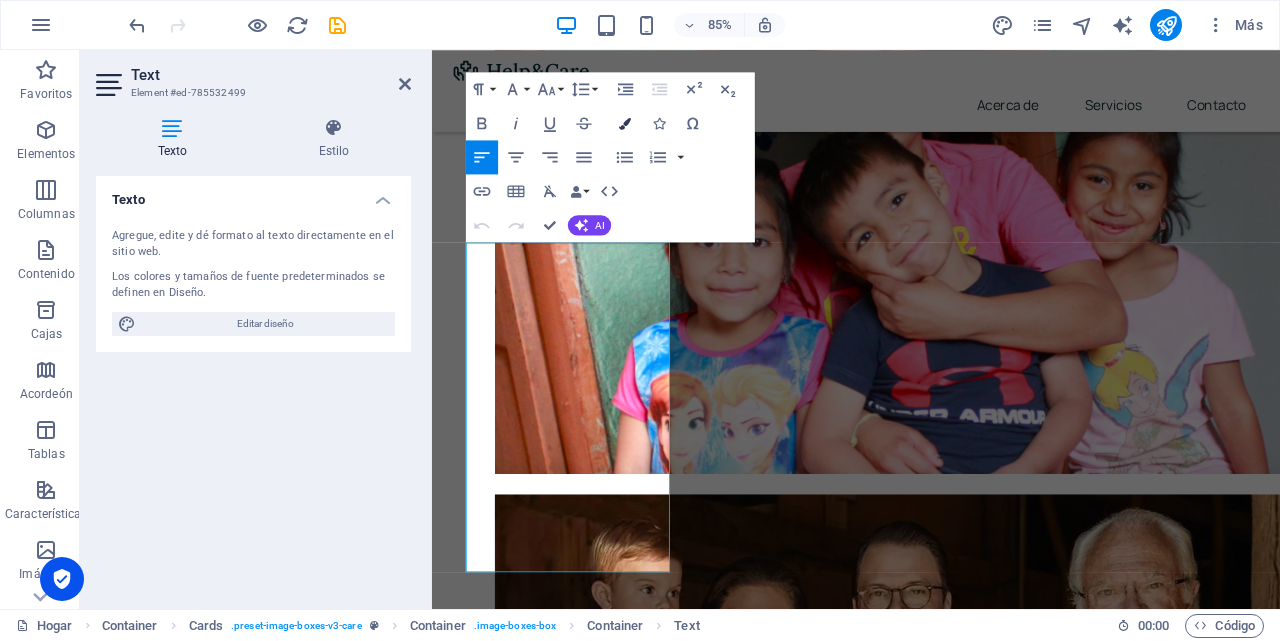 click at bounding box center [625, 123] 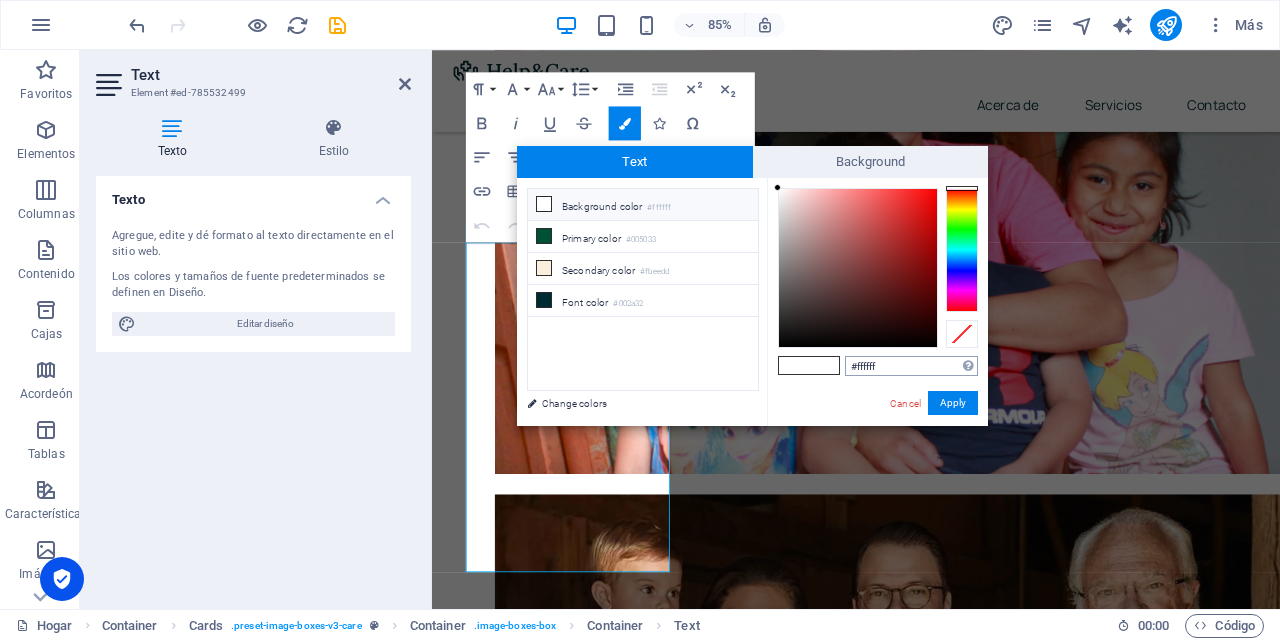 click on "#ffffff" at bounding box center (911, 366) 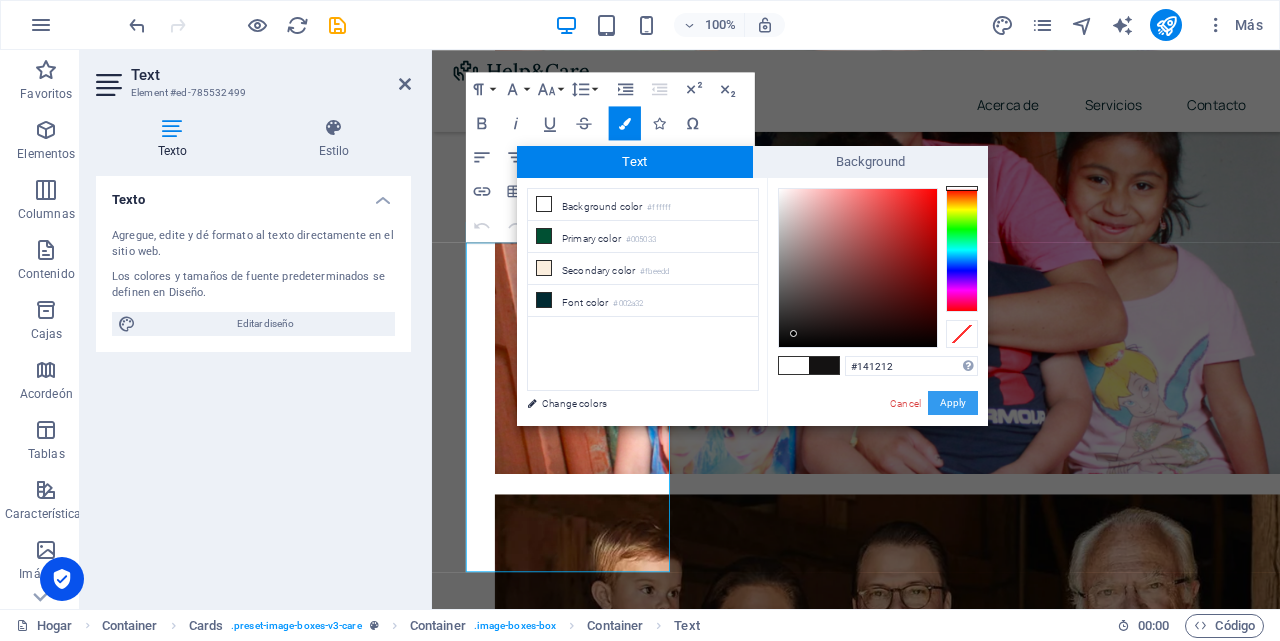 click on "Apply" at bounding box center (953, 403) 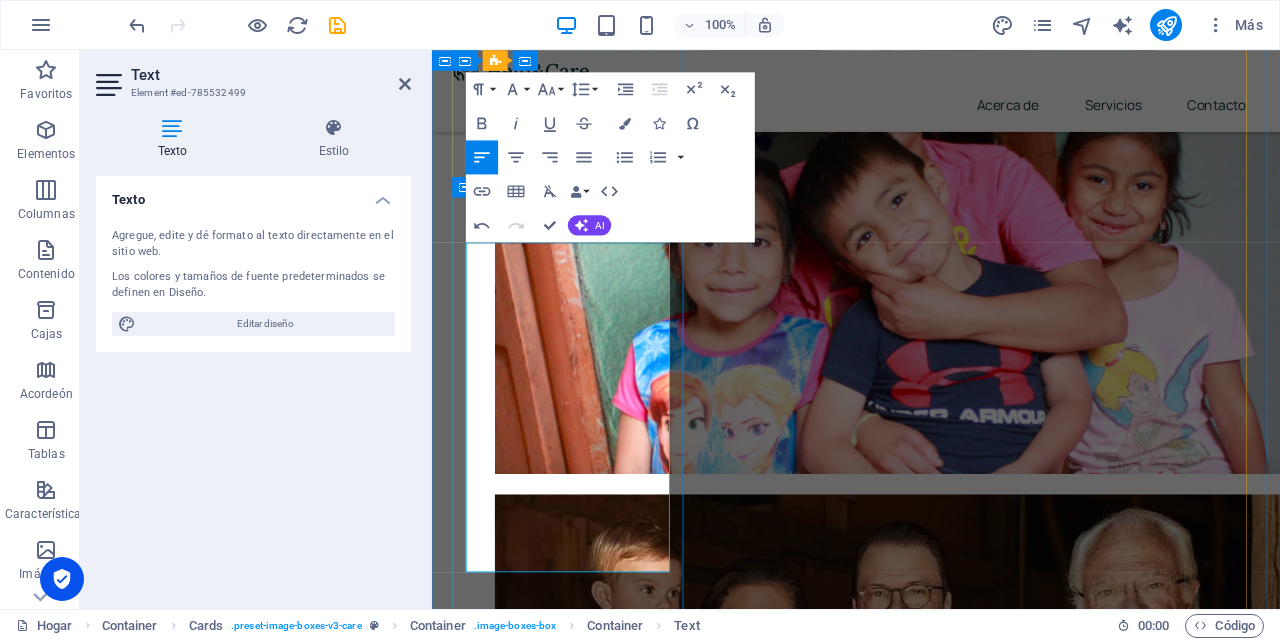 click on "Cotiza tu seguro ahora" at bounding box center [549, 2202] 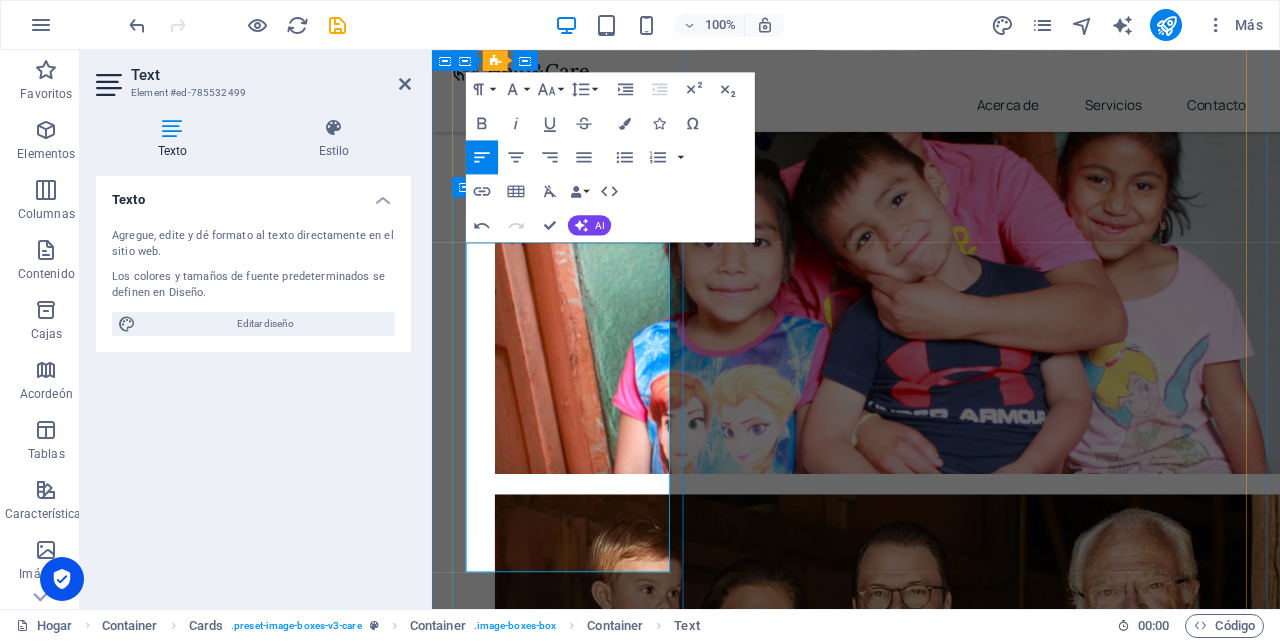 click on "Cotiza tu seguro ahora" at bounding box center (549, 2202) 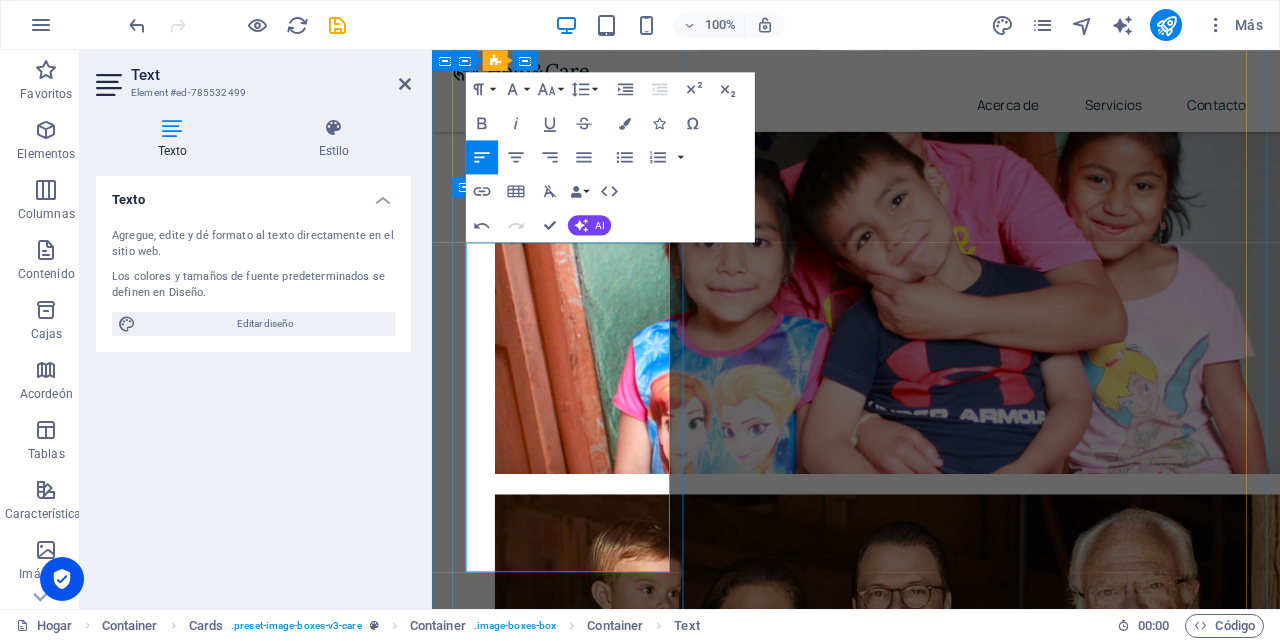 click on "Cotiza tu seguro ahora" at bounding box center (549, 2202) 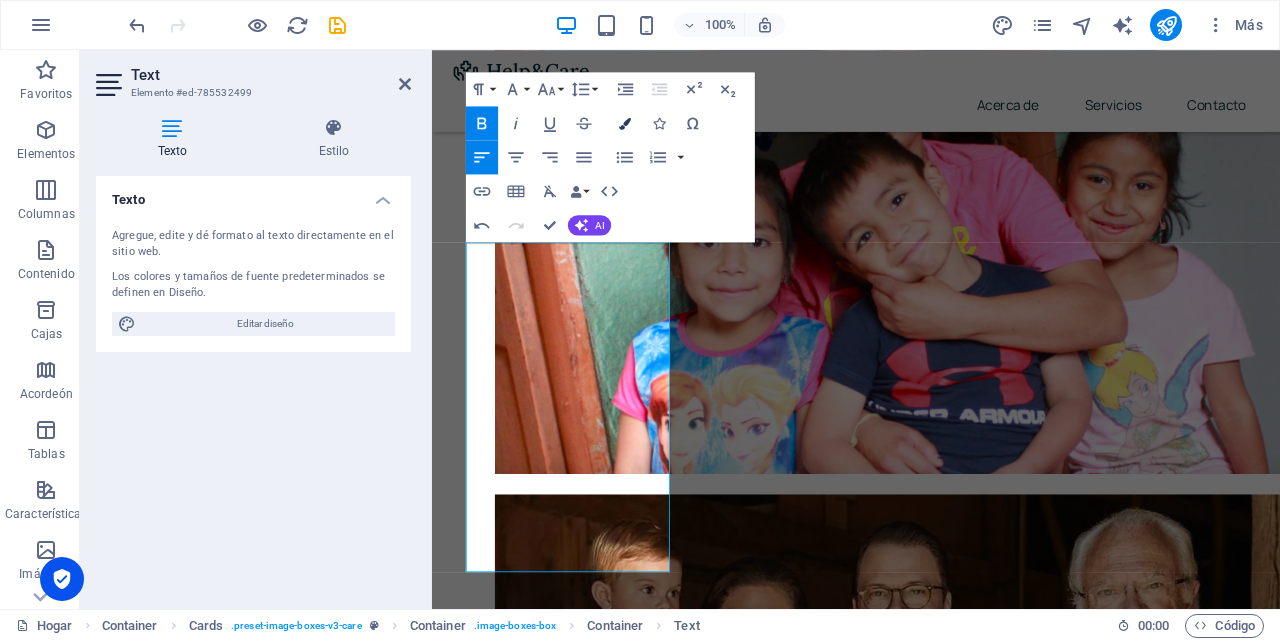 click at bounding box center (625, 123) 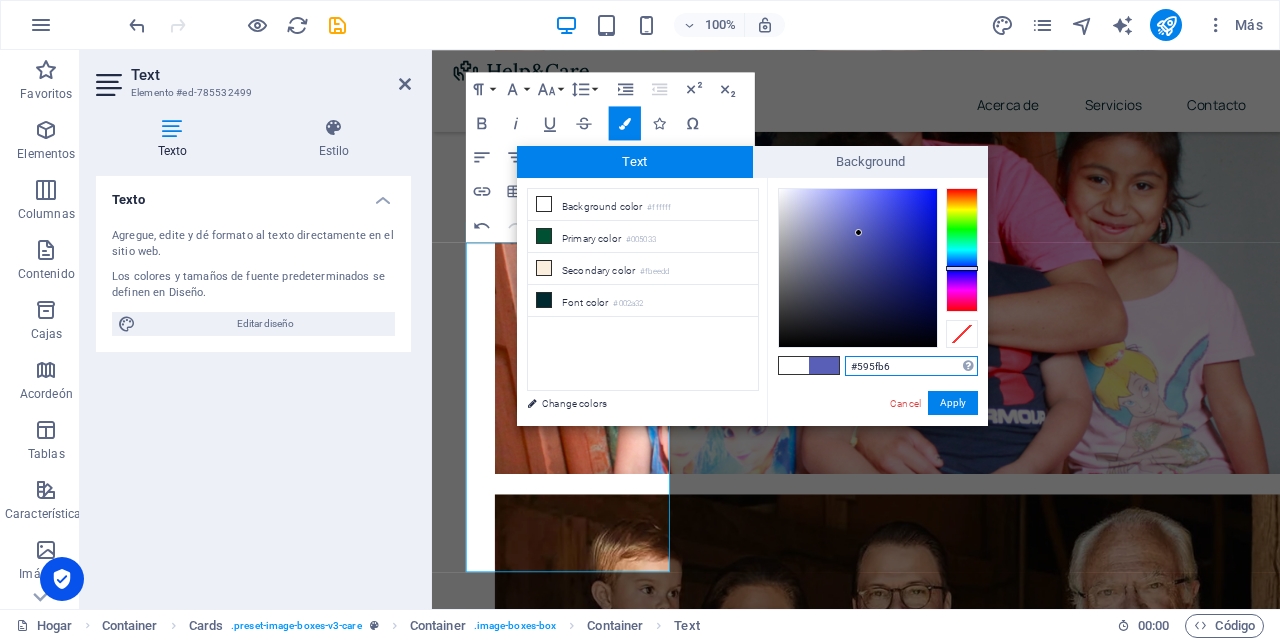 click at bounding box center (858, 268) 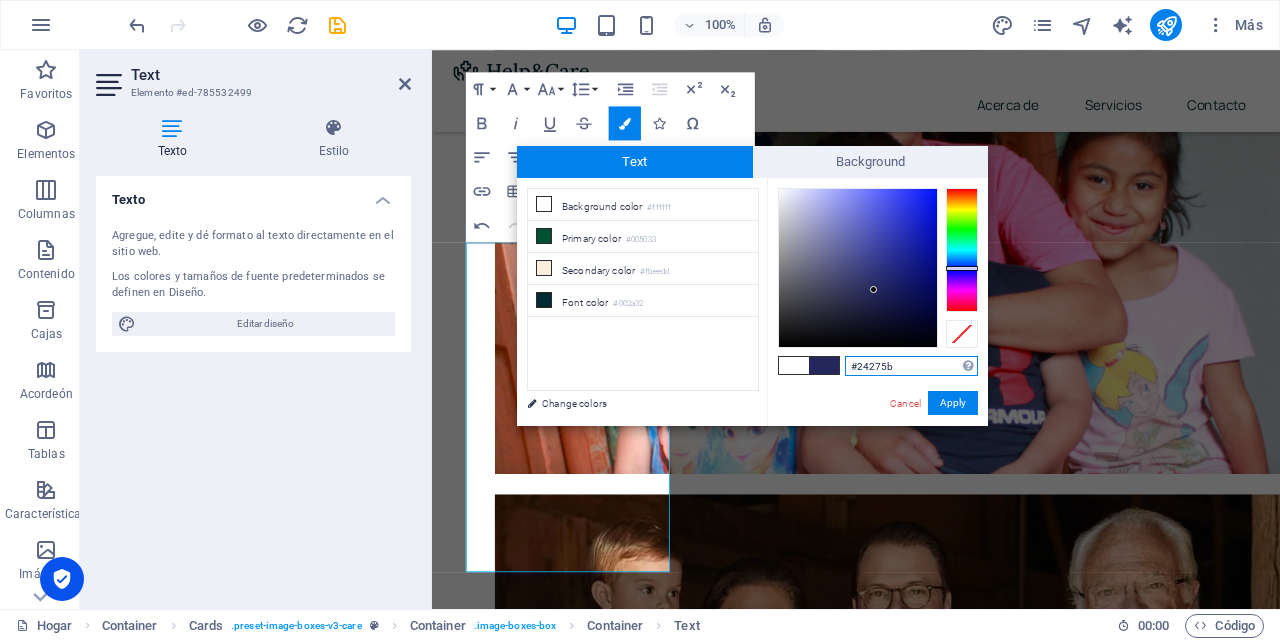 click on "#24275b" at bounding box center (911, 366) 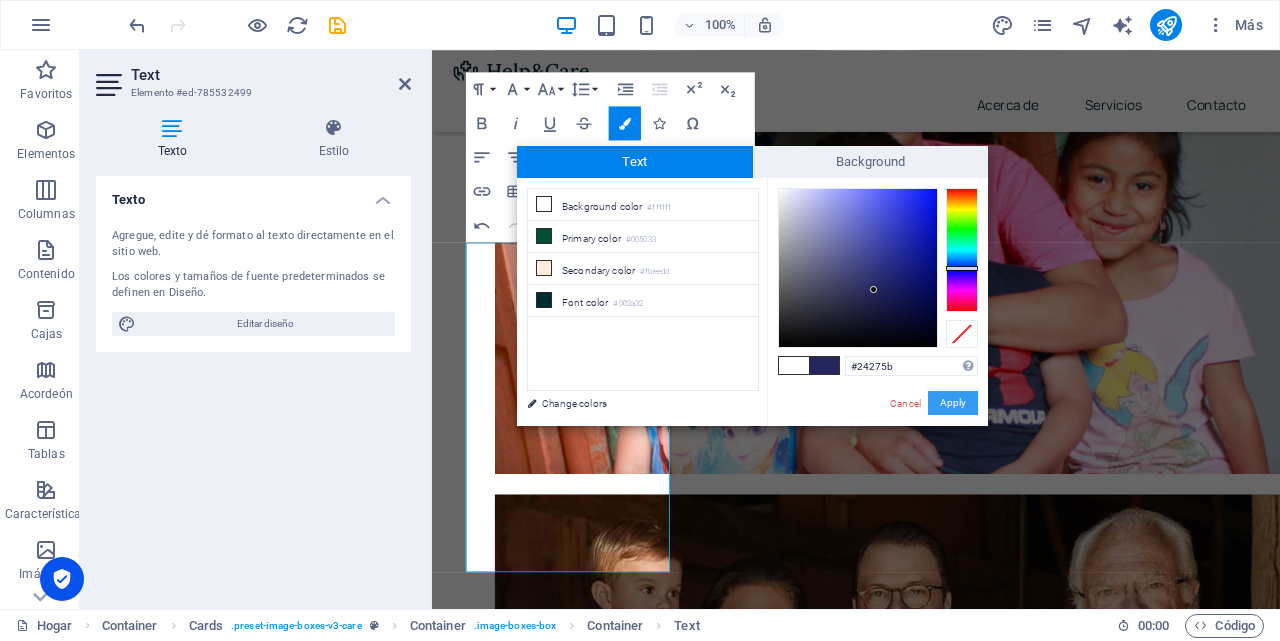 click on "Apply" at bounding box center (953, 403) 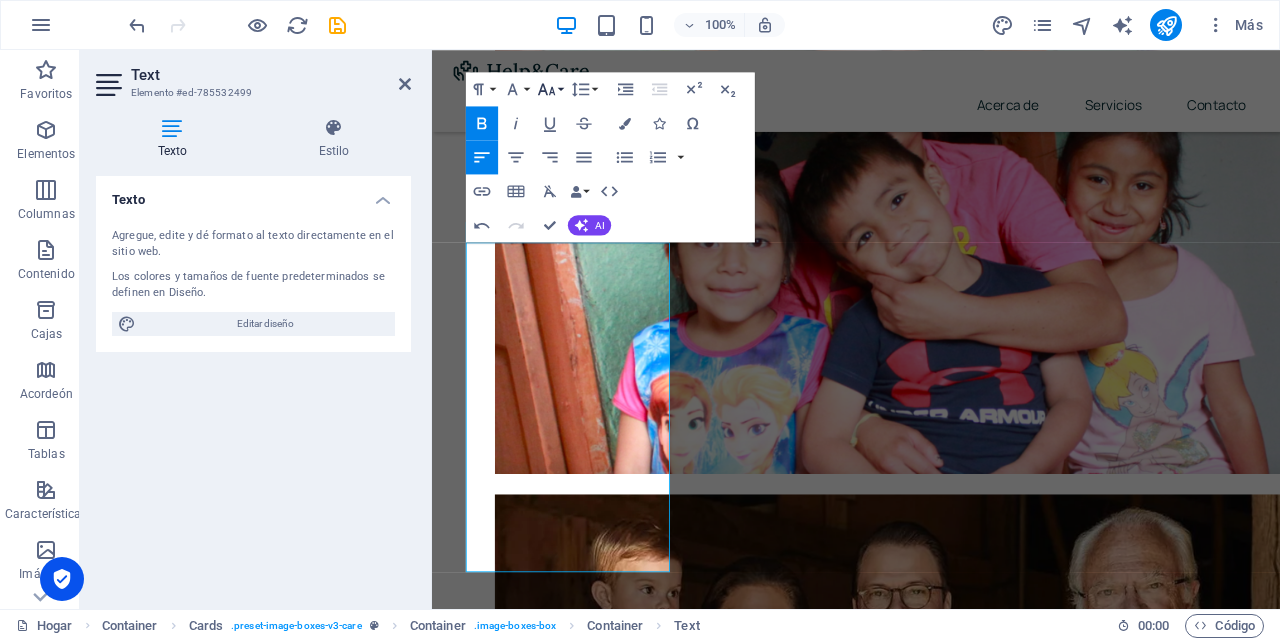 click on "Font Size" at bounding box center [550, 89] 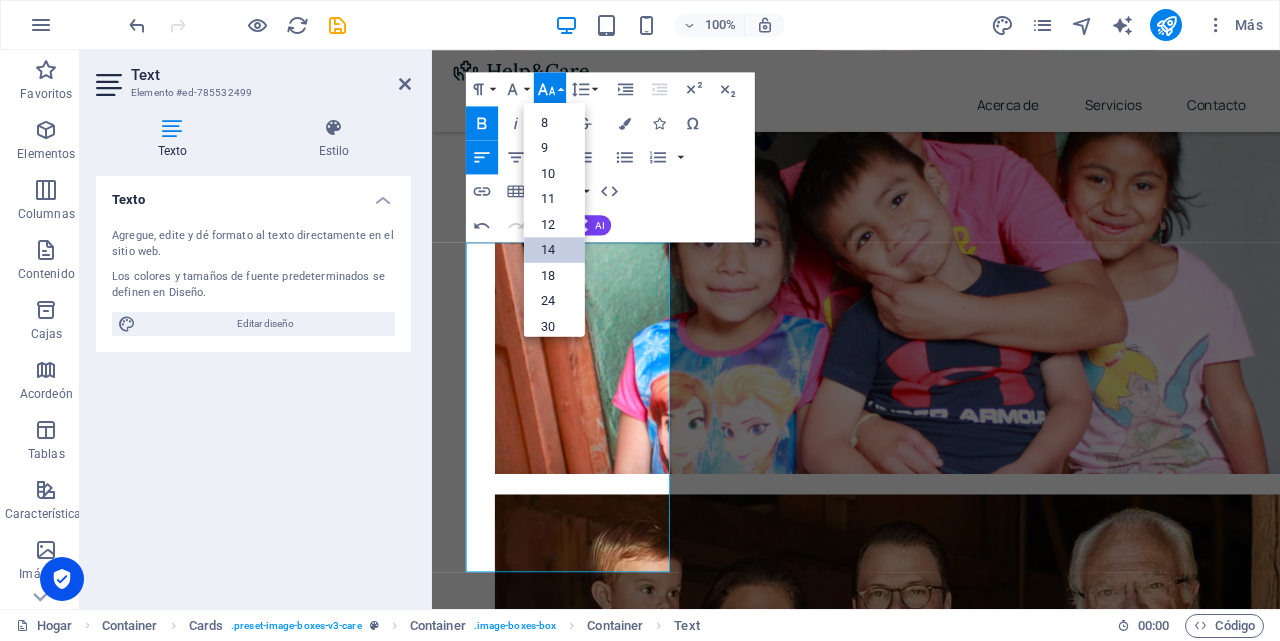 scroll, scrollTop: 161, scrollLeft: 0, axis: vertical 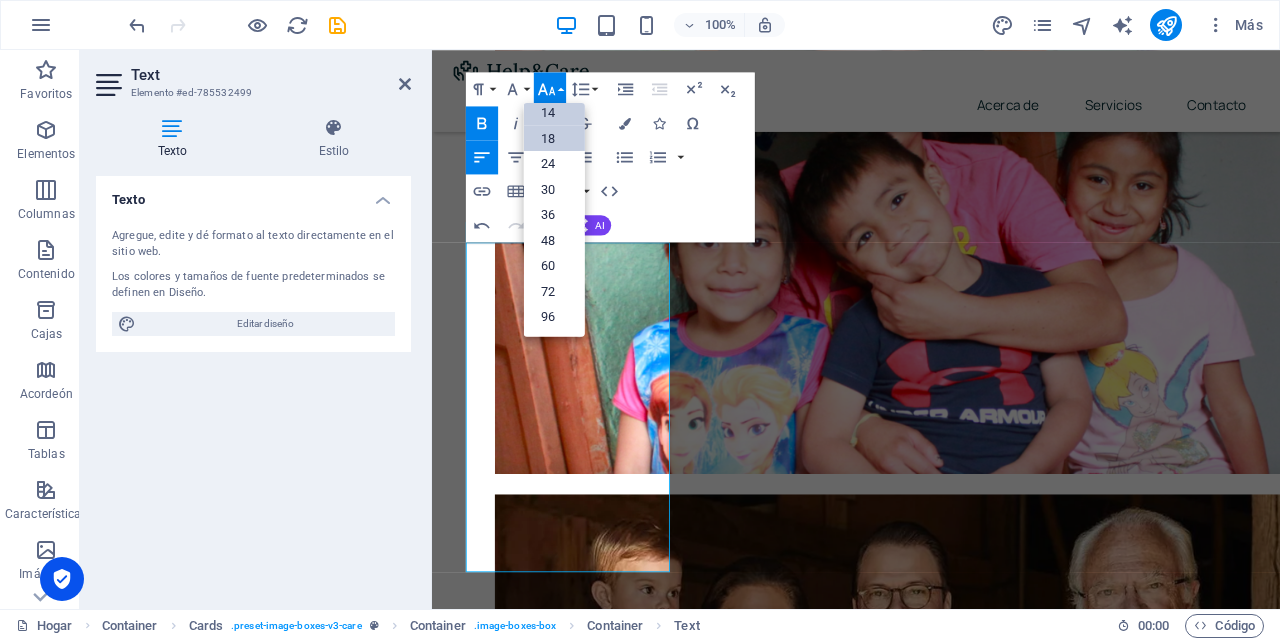 click on "18" at bounding box center (554, 139) 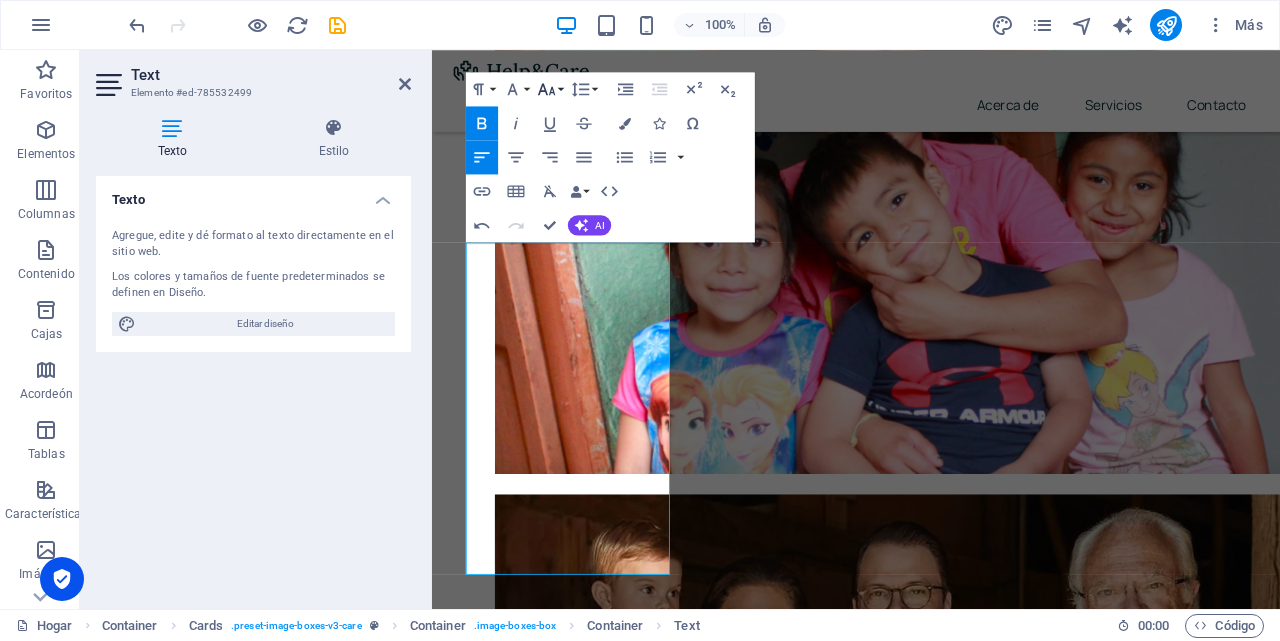 click on "Font Size" at bounding box center [550, 89] 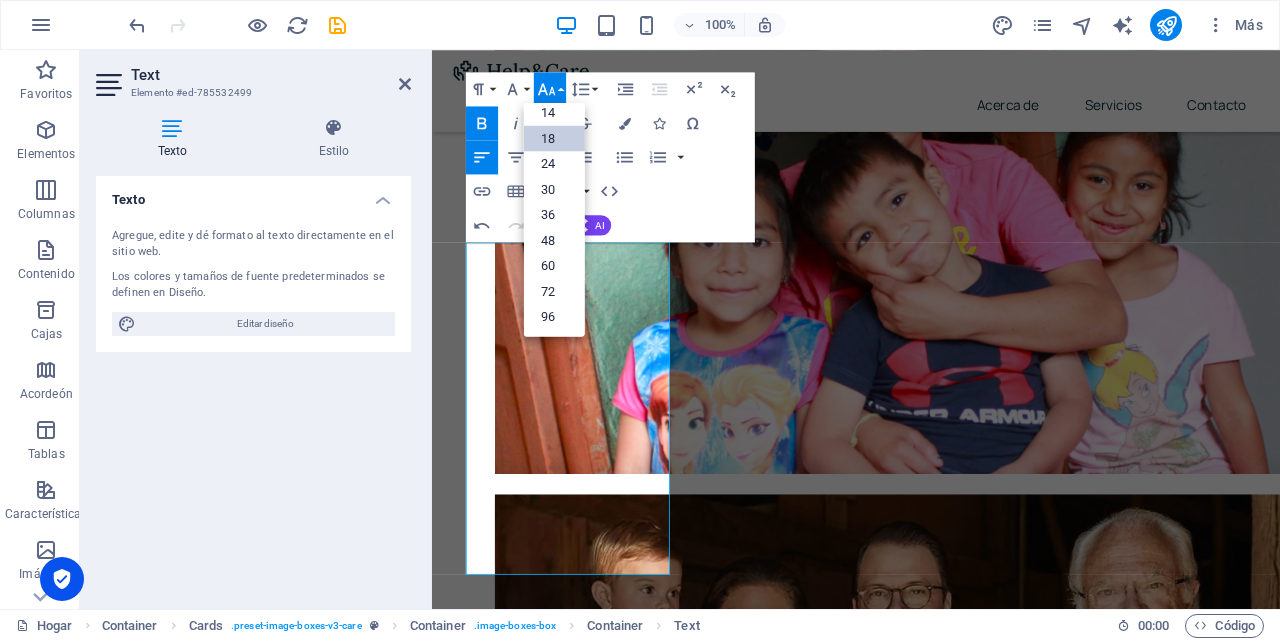 scroll, scrollTop: 161, scrollLeft: 0, axis: vertical 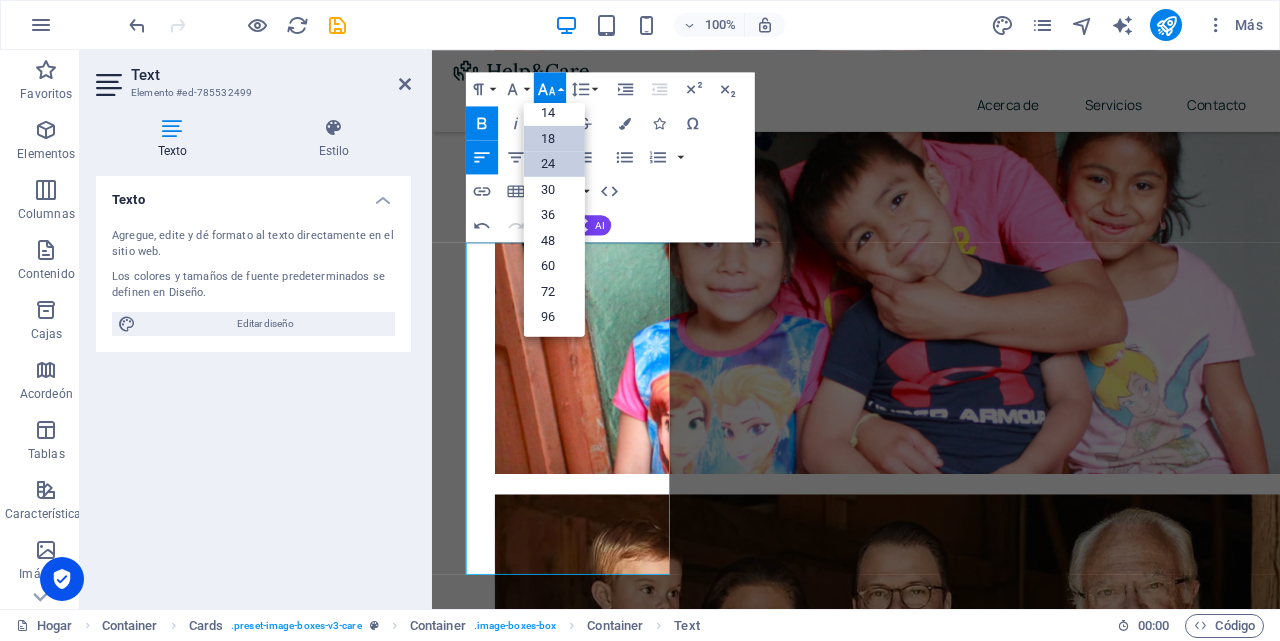 click on "24" at bounding box center [554, 164] 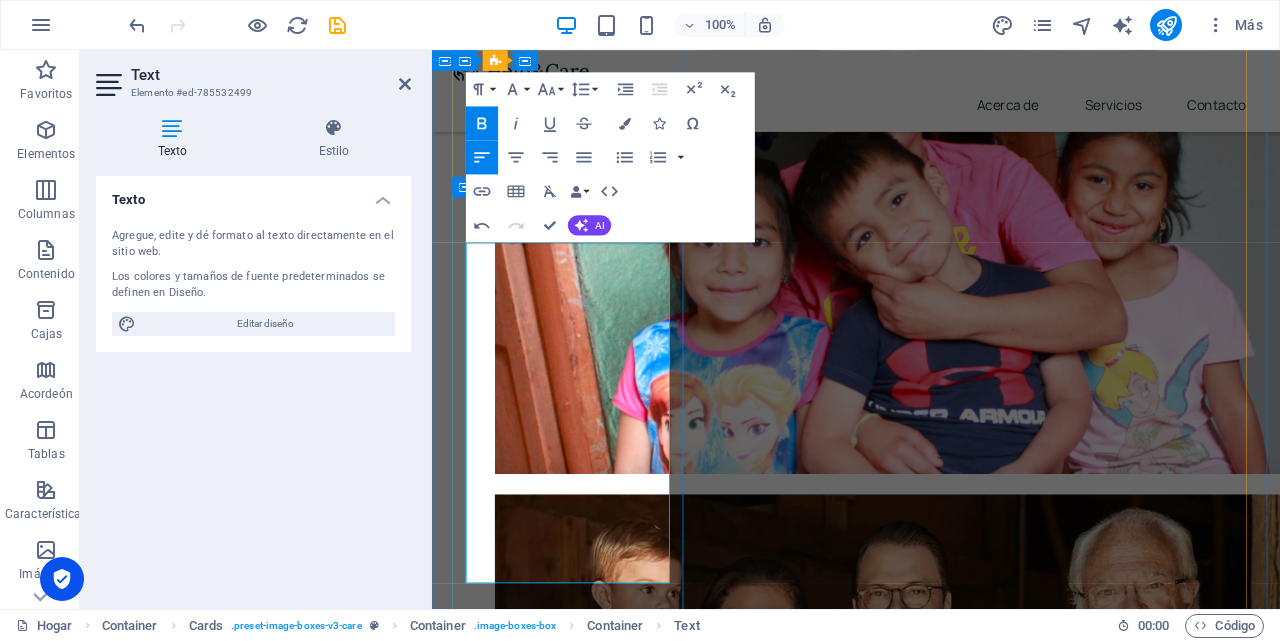 click on "Cotiza tu seguro ahora" at bounding box center [549, 2212] 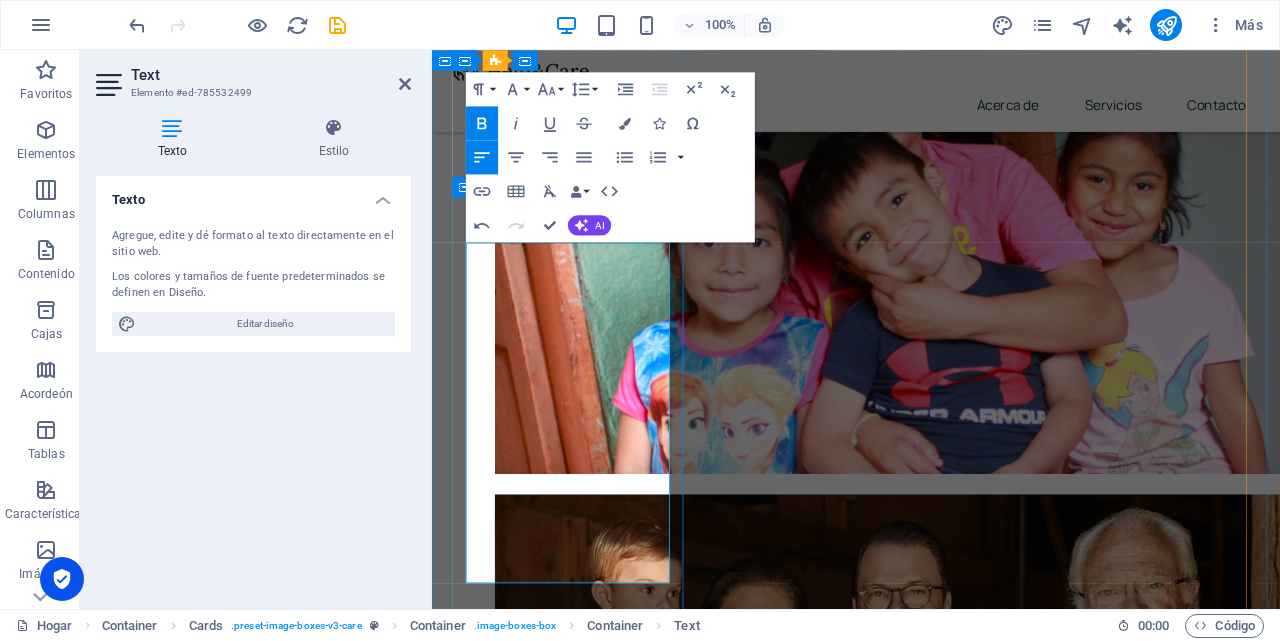 click on "Cotiza tu seguro ahora" at bounding box center (549, 2212) 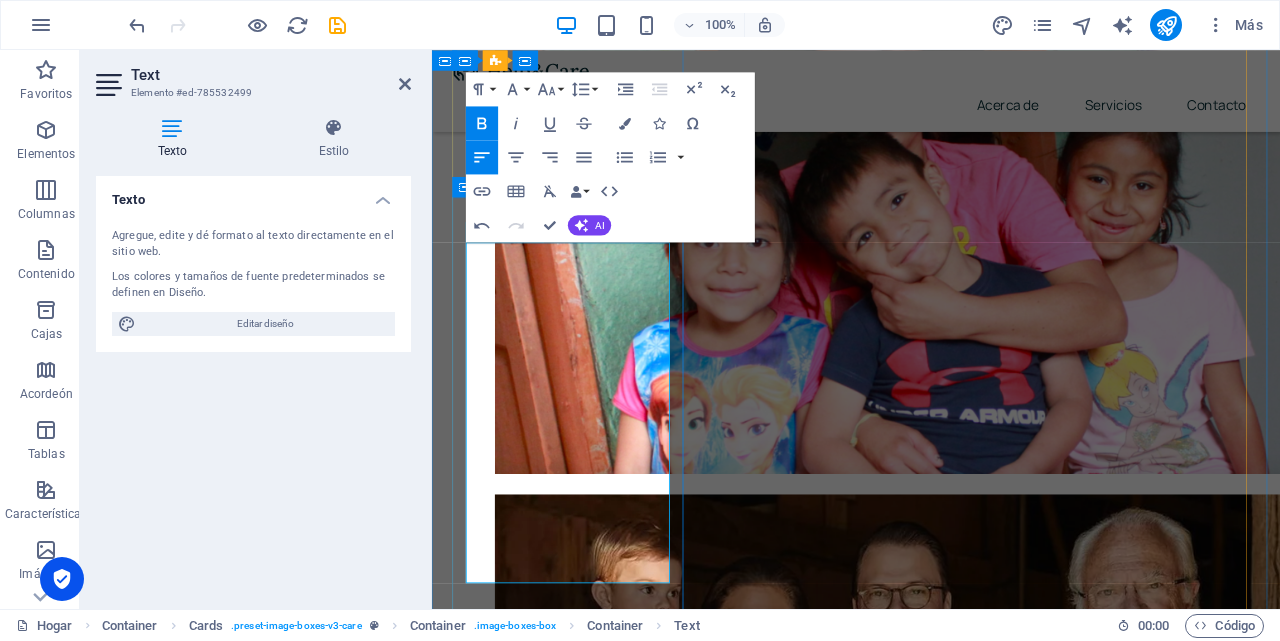 click on "Cotiza tu seguro ahora" at bounding box center [549, 2212] 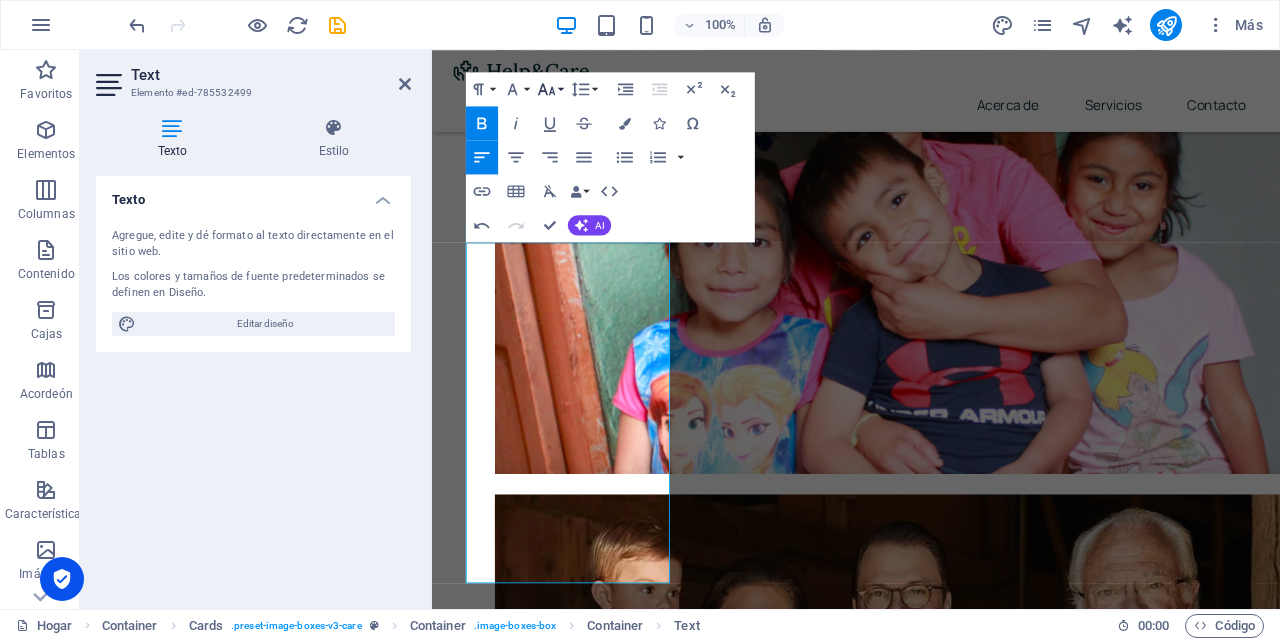 click 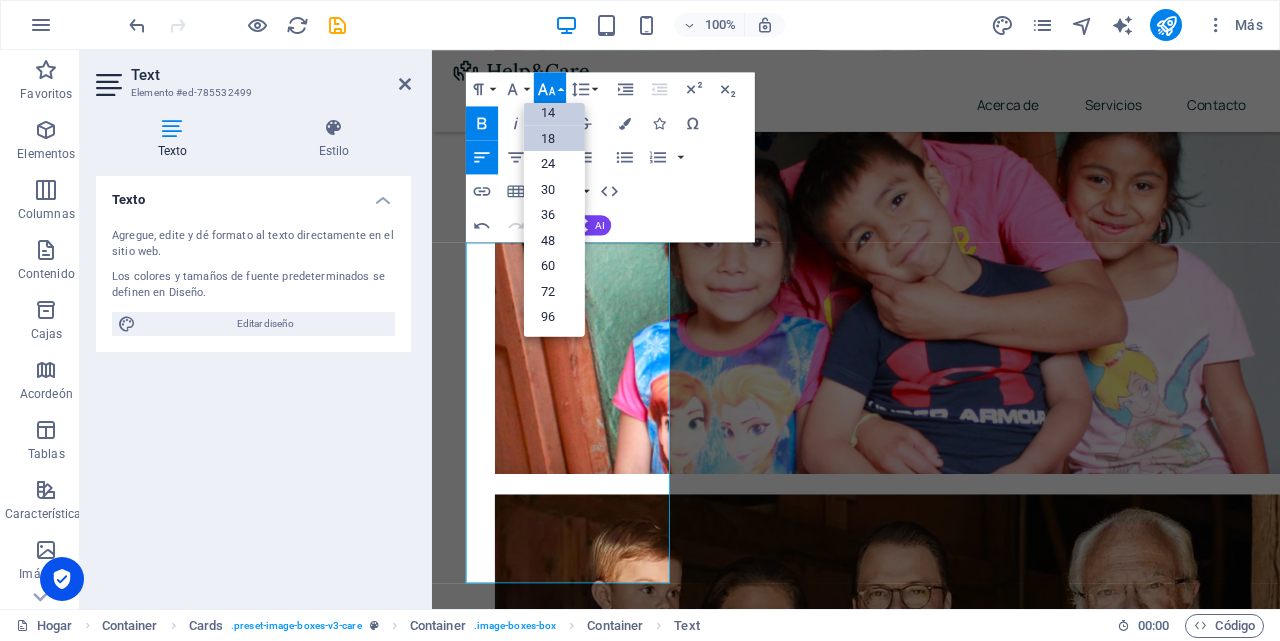 click on "18" at bounding box center [554, 139] 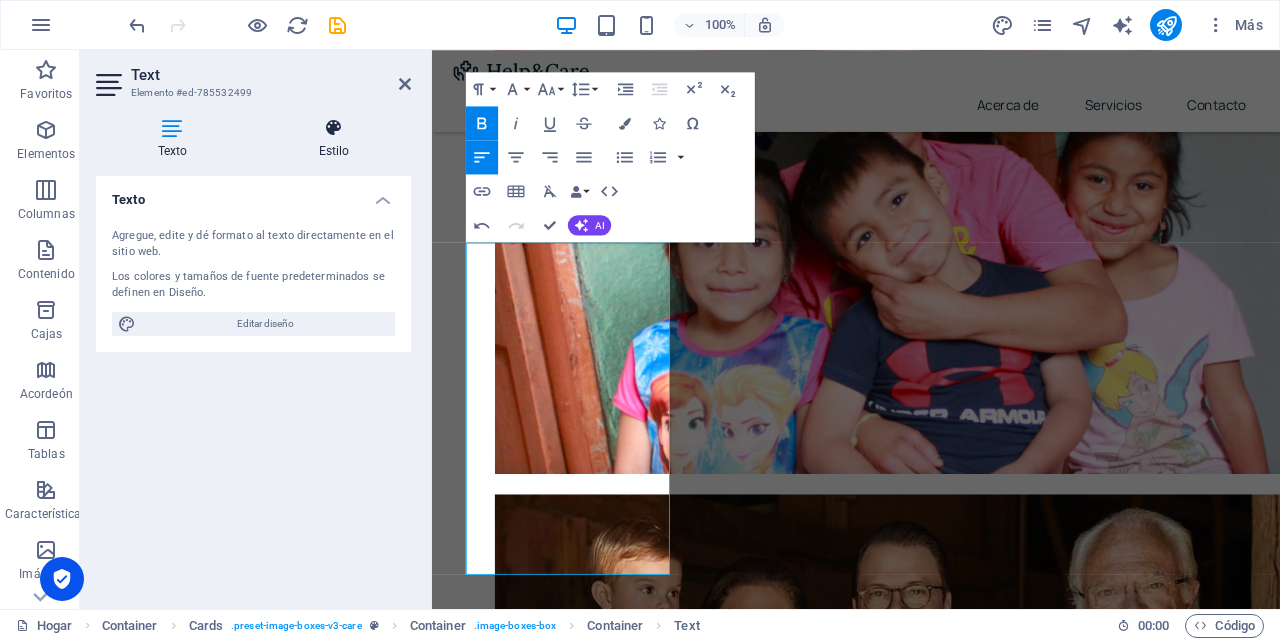 click on "Estilo" at bounding box center [334, 151] 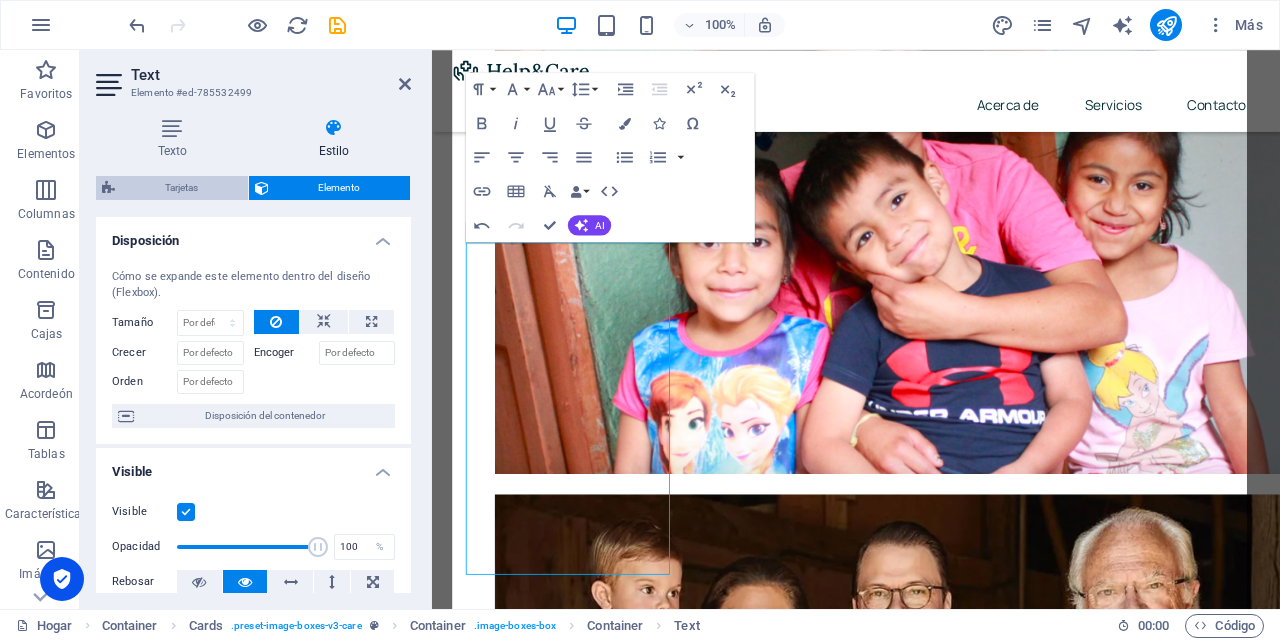 click on "Tarjetas" at bounding box center [181, 187] 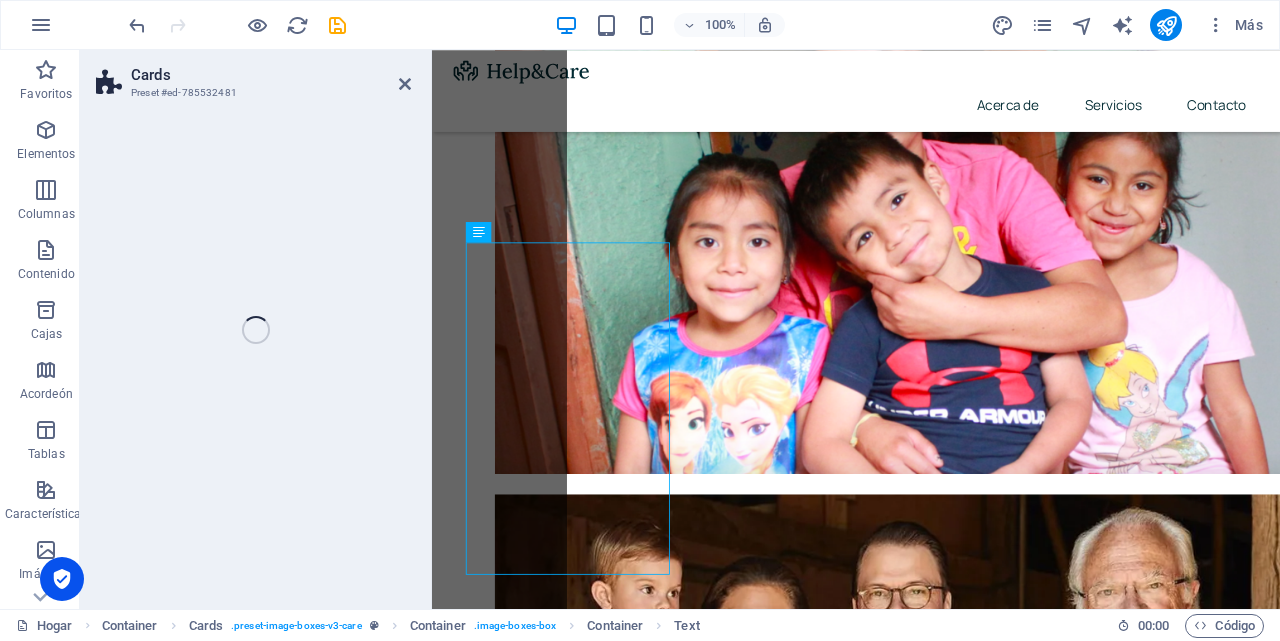 select on "rem" 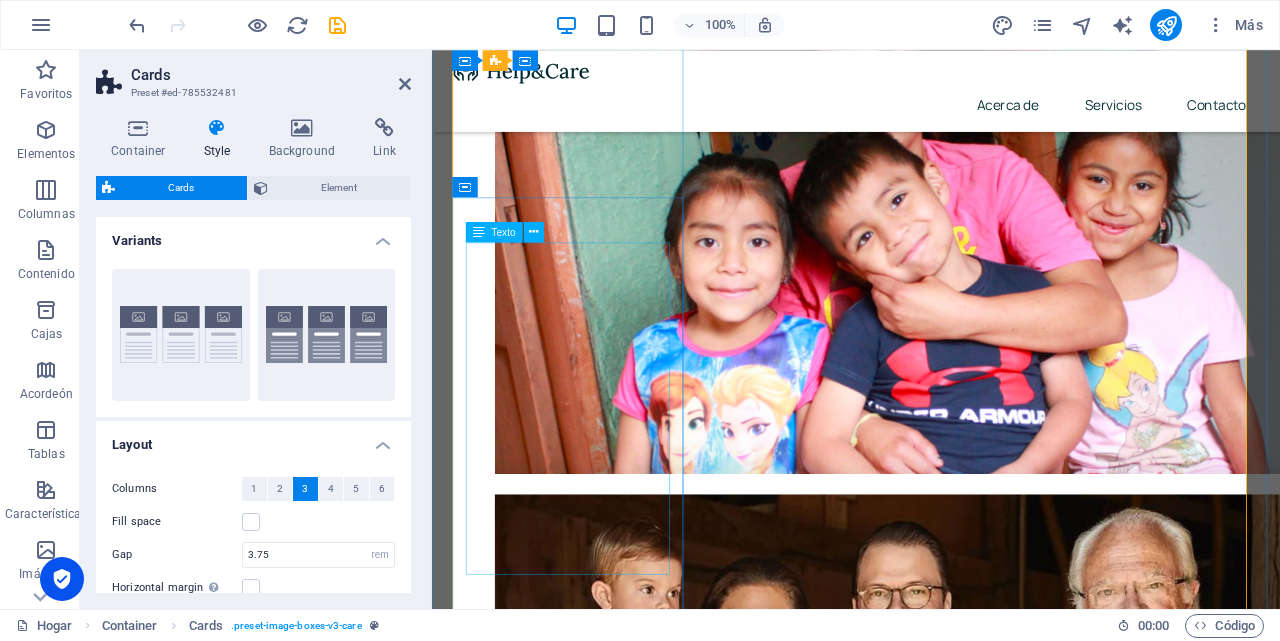 click on "❤️  Cuida tu salud, protege tu vida. La salud es el regalo más valioso que tenemos, y protegerla es el acto de amor más grande para ti y los que amas. Con nuestro seguro de salud, tendrás acceso a atención médica de calidad, respaldo en momentos difíciles y la tranquilidad de saber que siempre estarás acompañado. Porque tu bienestar y el de tu familia no pueden esperar,  elige [DATE] la protección que mereces. Cotiza tu seguro ahora" at bounding box center (594, 2022) 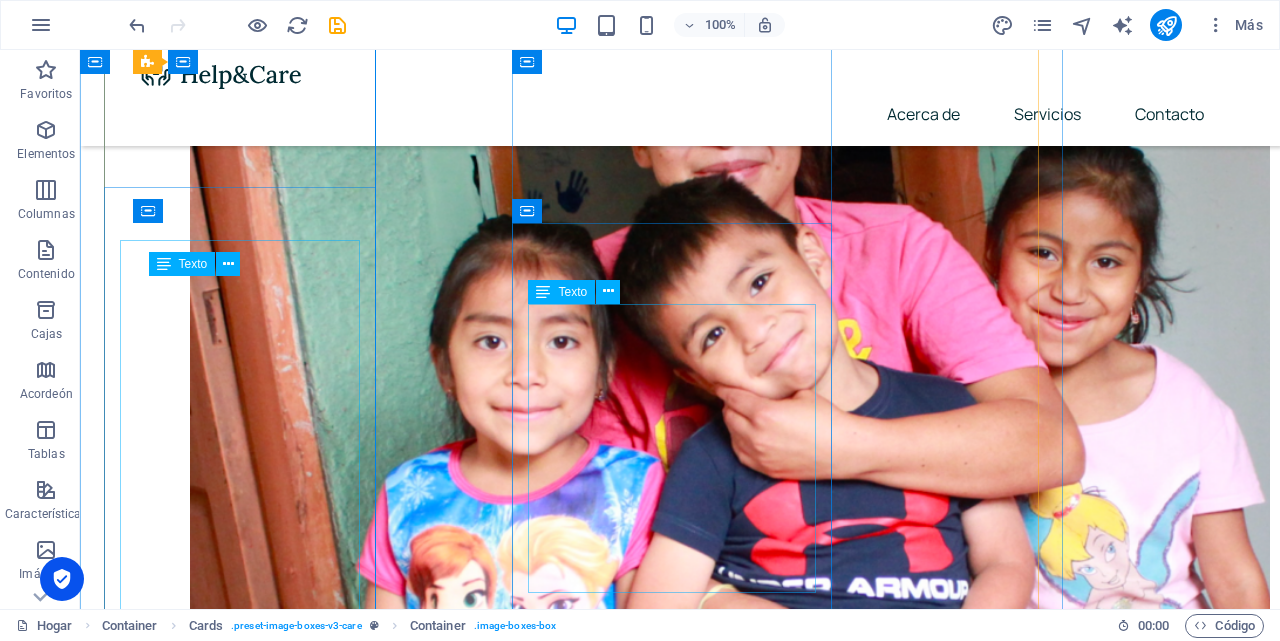 scroll, scrollTop: 1111, scrollLeft: 0, axis: vertical 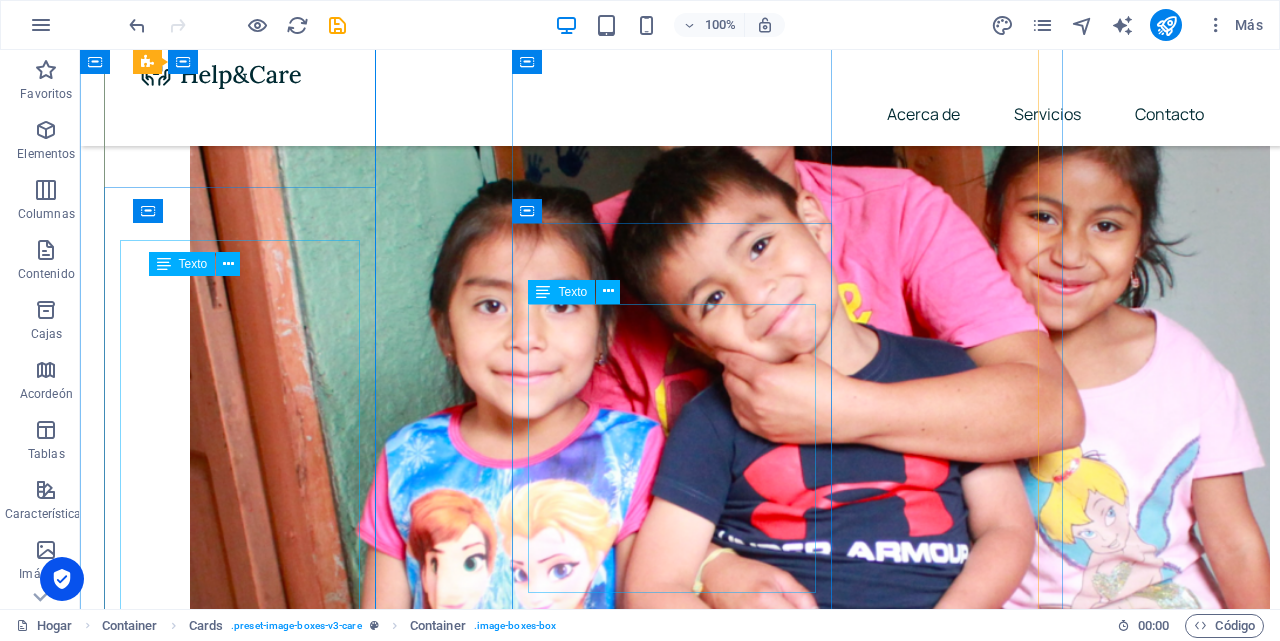 click on "💖 Protege a los que ama y construye tu futuro. Con nuestro Seguro de Vida + [PERSON_NAME], no solo cuidas a tu familia si algo pasa, también empiezas a crear ese respaldo económico que te ayudará a cumplir tus sueños. Porque el mejor regalo es la tranquilidad y la libertad financiera. Tu protección y tu ahorro, juntos en un solo plan. [Botón: Cotiza tu seguro ahora]" at bounding box center [300, 3069] 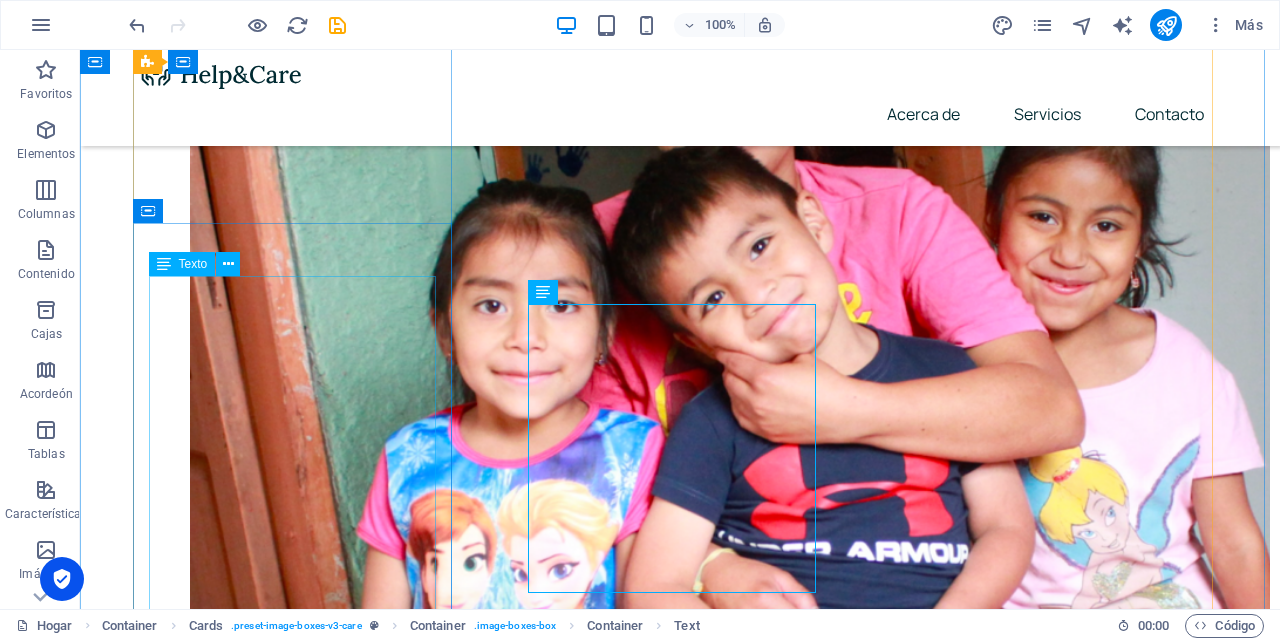 click on "❤️  Cuida tu salud, protege tu vida. La salud es el regalo más valioso que tenemos, y protegerla es el acto de amor más grande para ti y los que amas. Con nuestro seguro de salud, tendrás acceso a atención médica de calidad, respaldo en momentos difíciles y la tranquilidad de saber que siempre estarás acompañado. Porque tu bienestar y el de tu familia no pueden esperar,  elige [DATE] la protección que mereces. Cotiza tu seguro ahora" at bounding box center [300, 2267] 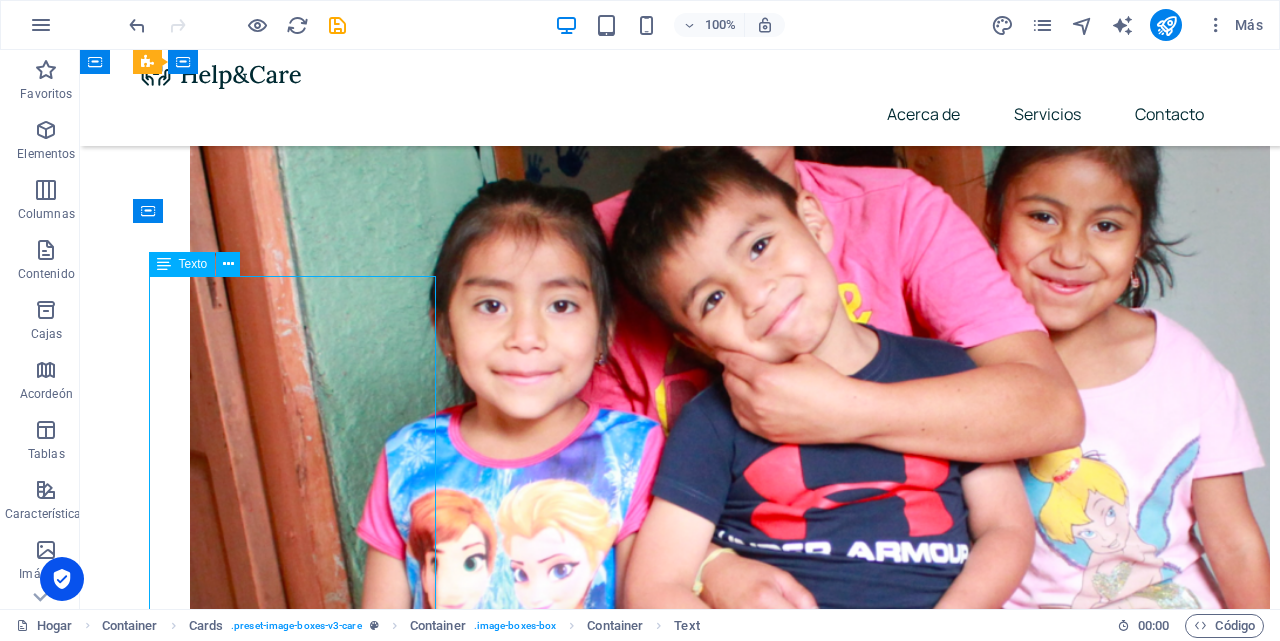 click on "❤️  Cuida tu salud, protege tu vida. La salud es el regalo más valioso que tenemos, y protegerla es el acto de amor más grande para ti y los que amas. Con nuestro seguro de salud, tendrás acceso a atención médica de calidad, respaldo en momentos difíciles y la tranquilidad de saber que siempre estarás acompañado. Porque tu bienestar y el de tu familia no pueden esperar,  elige [DATE] la protección que mereces. Cotiza tu seguro ahora" at bounding box center [300, 2267] 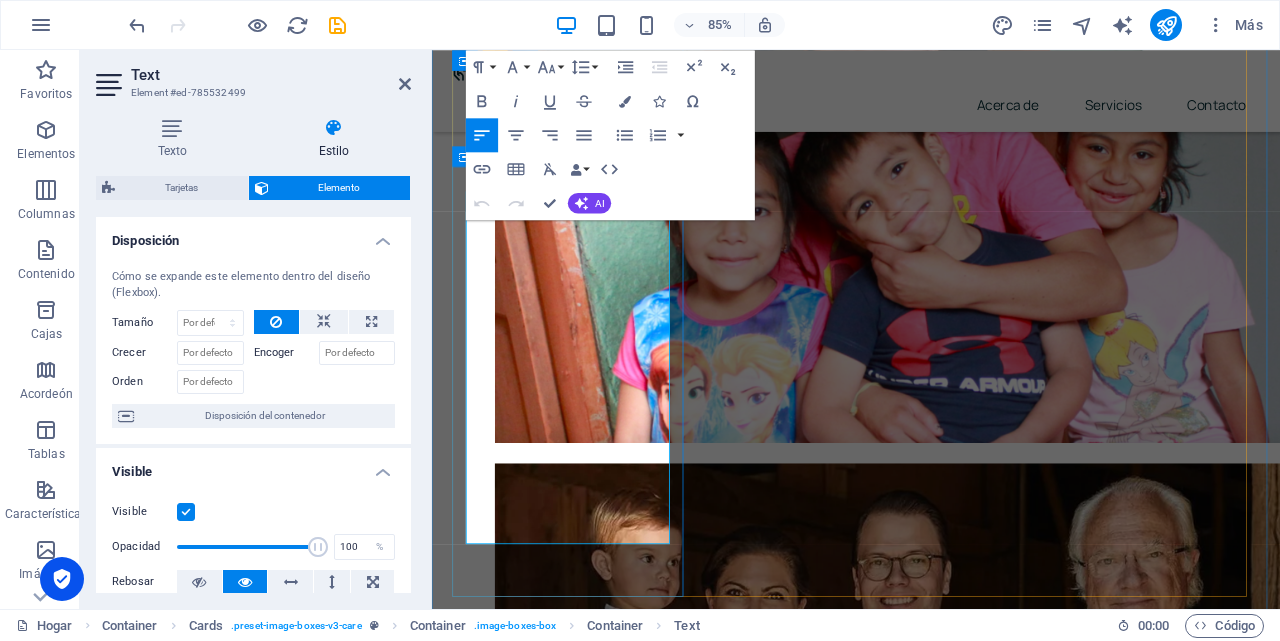 click on "Cotiza tu seguro ahora" at bounding box center [570, 2168] 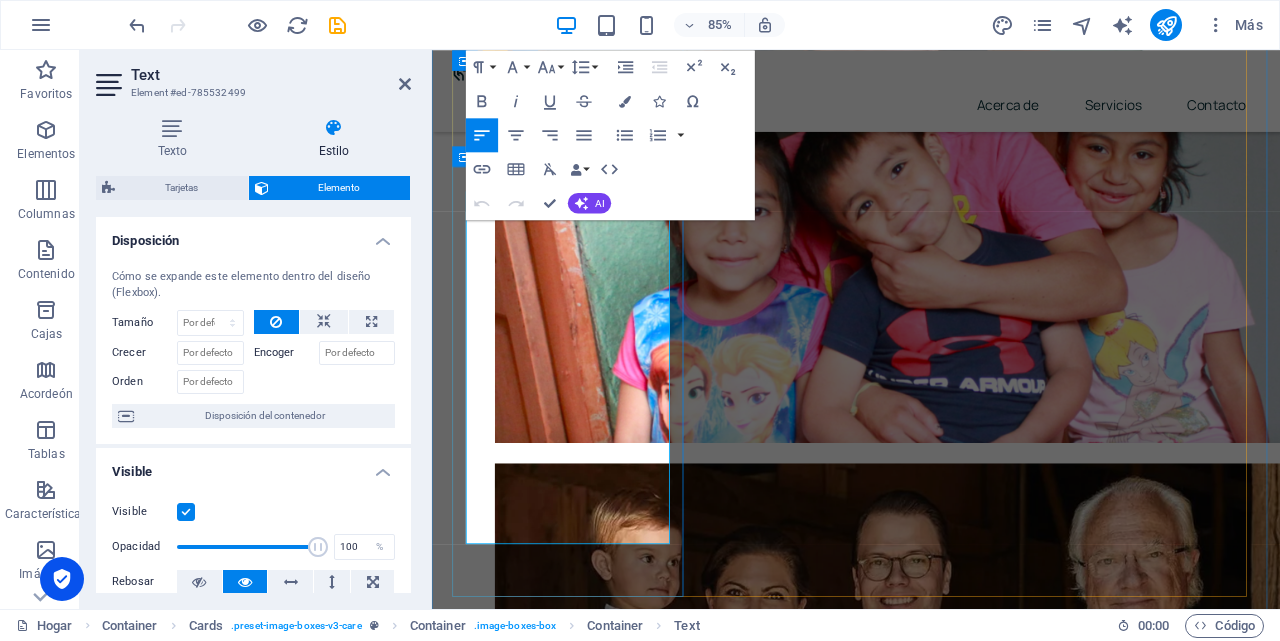 click on "Cotiza tu seguro ahora" at bounding box center [570, 2168] 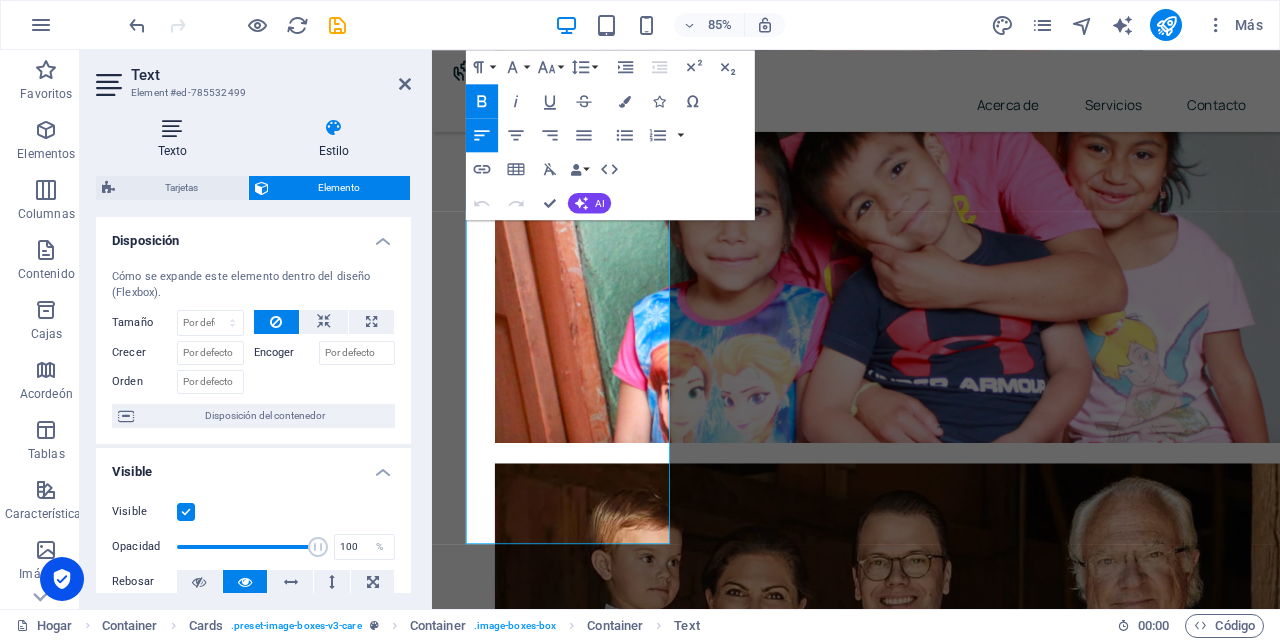 click on "Texto" at bounding box center [176, 139] 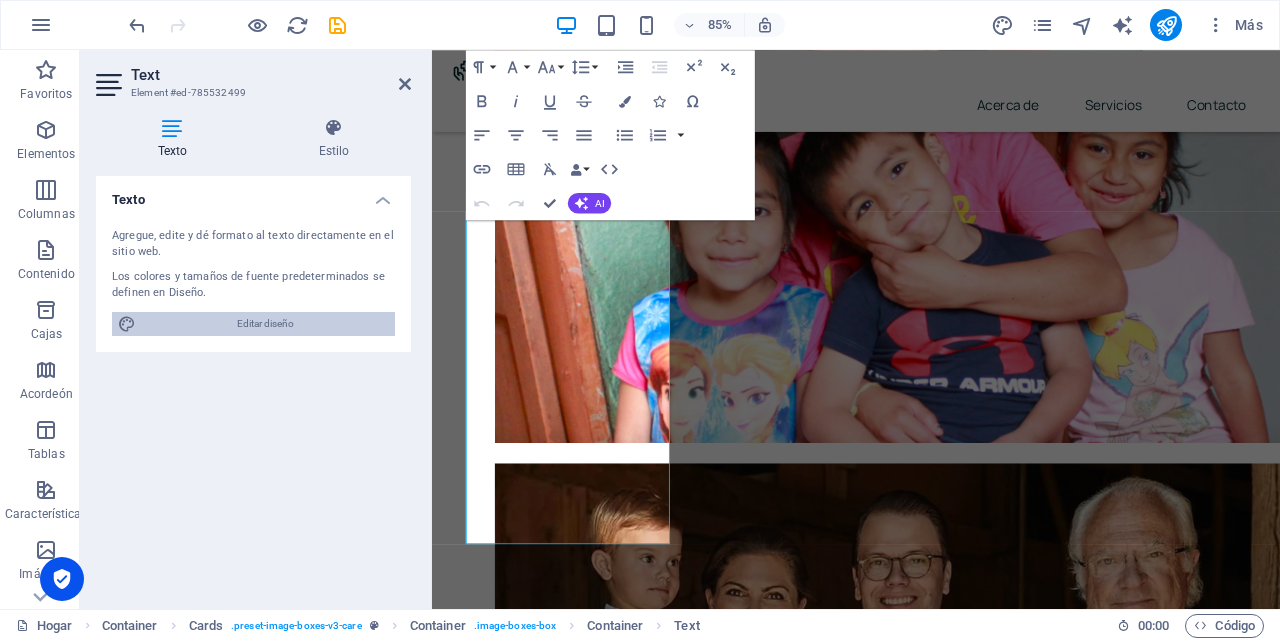 click on "Editar diseño" at bounding box center [265, 324] 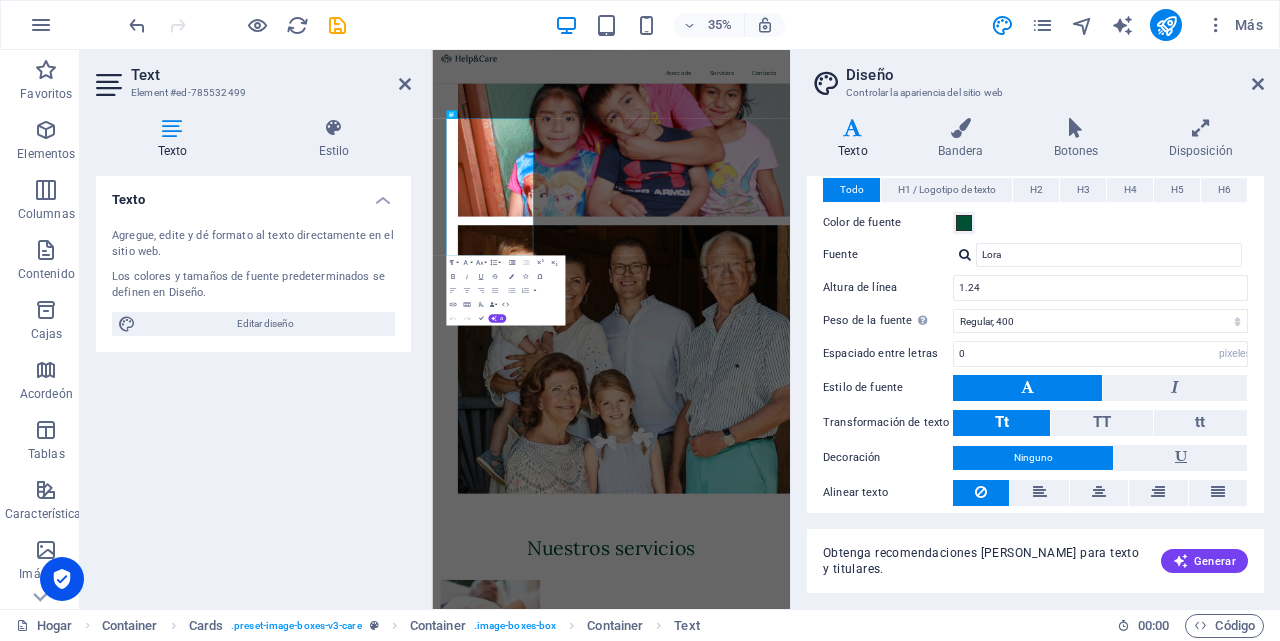 scroll, scrollTop: 510, scrollLeft: 0, axis: vertical 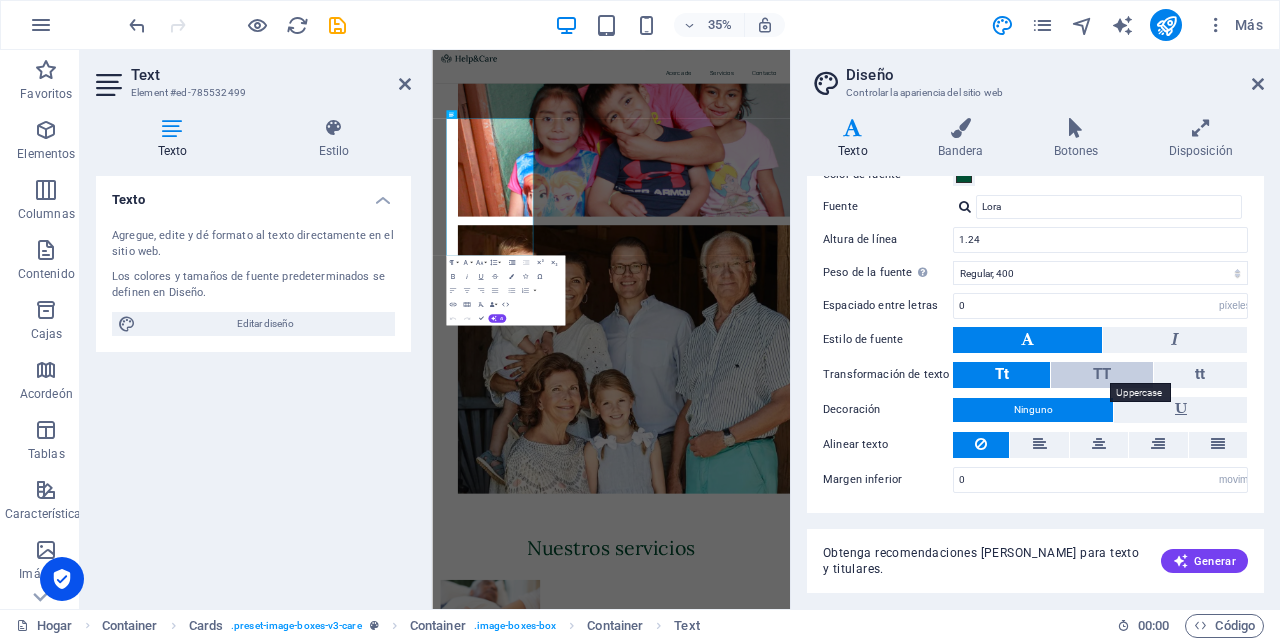 click on "TT" at bounding box center (1102, 374) 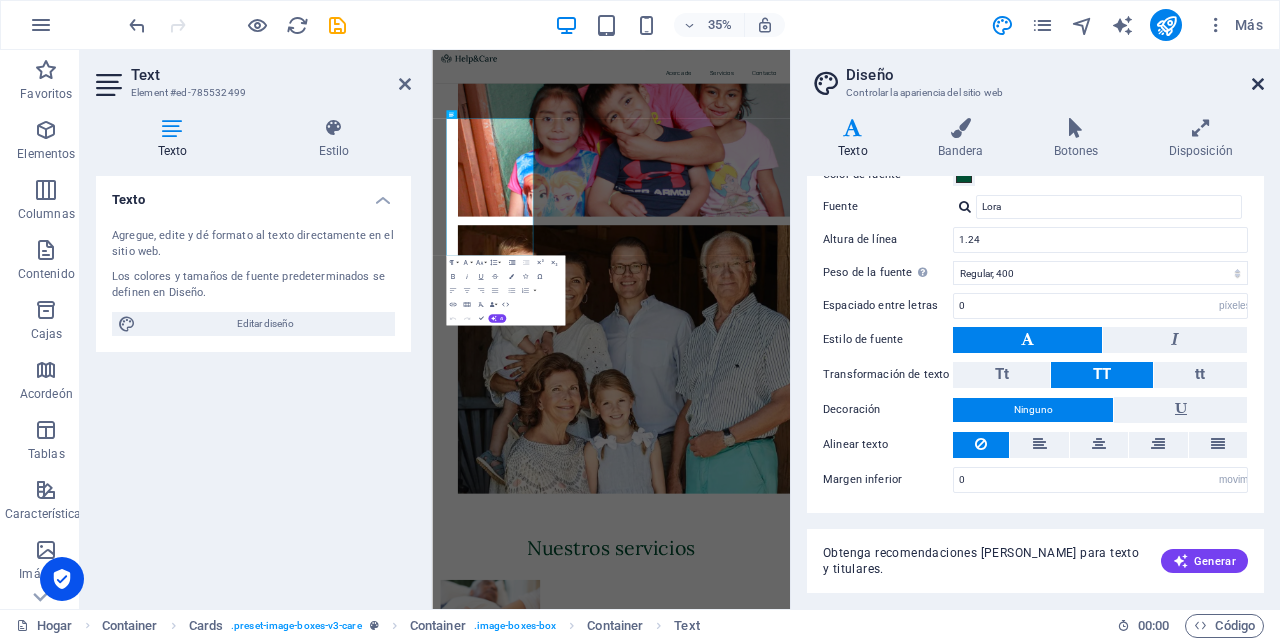 click at bounding box center (1258, 84) 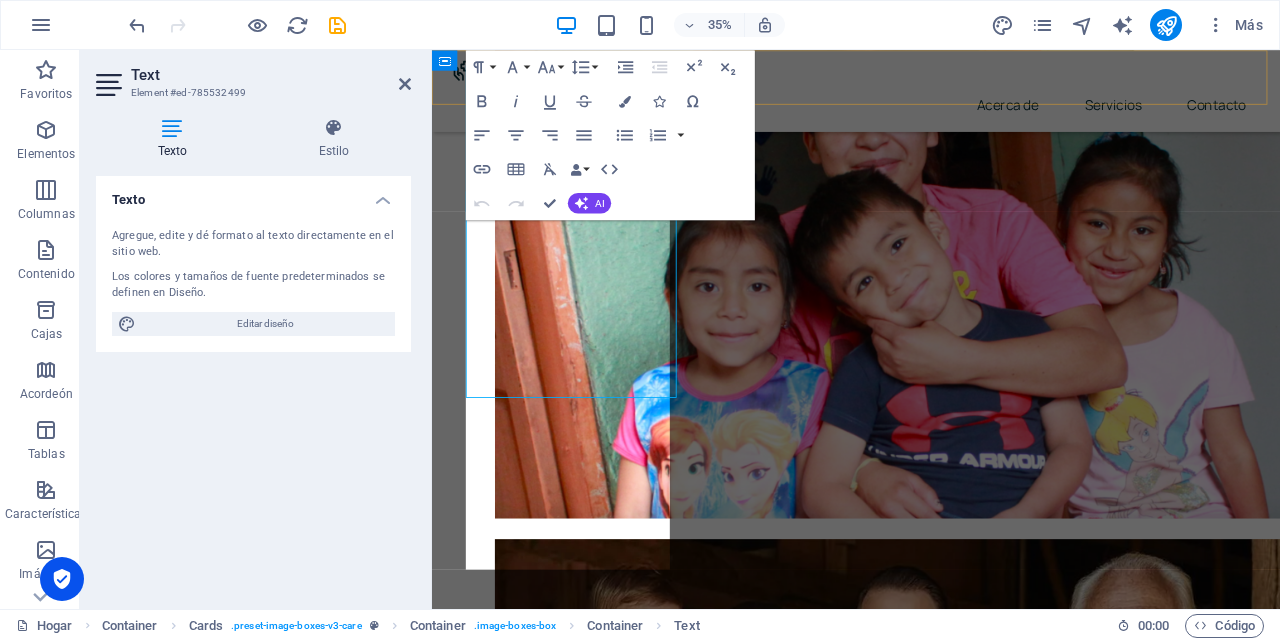 scroll, scrollTop: 1290, scrollLeft: 0, axis: vertical 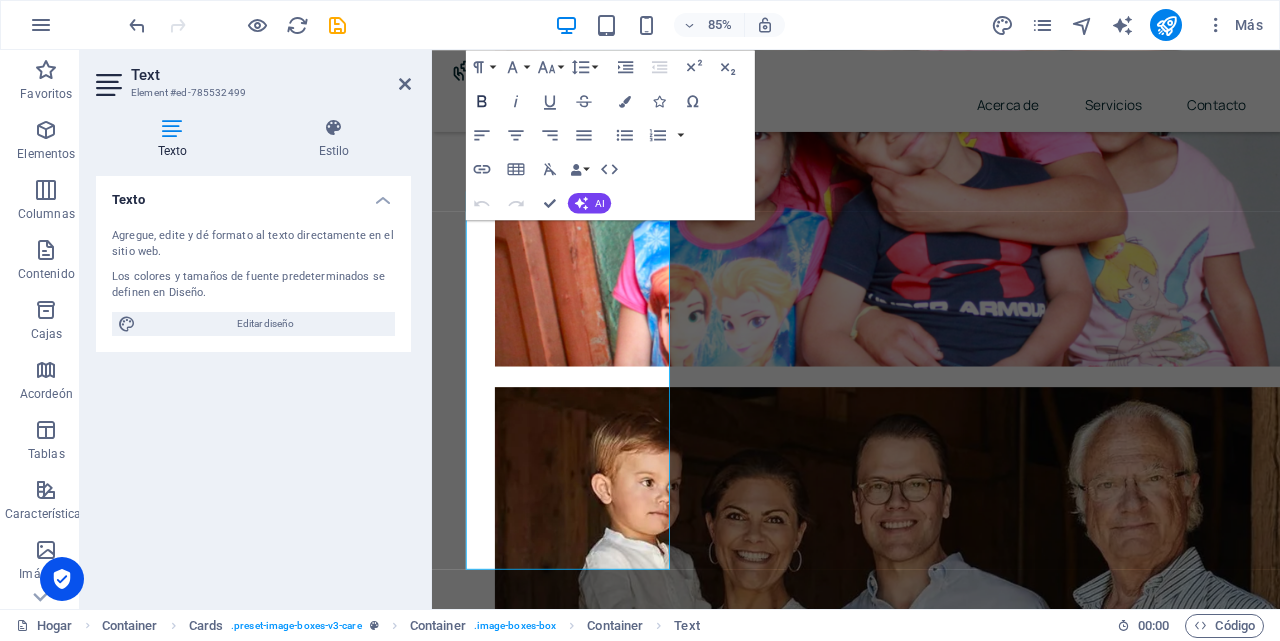 click 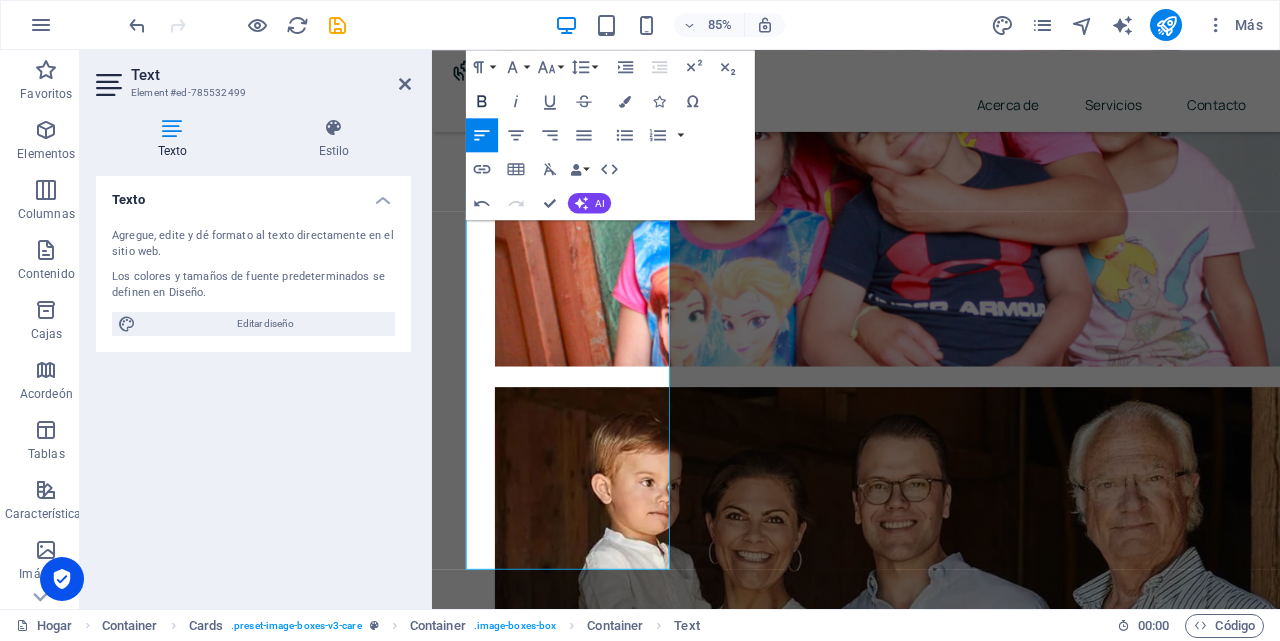 click 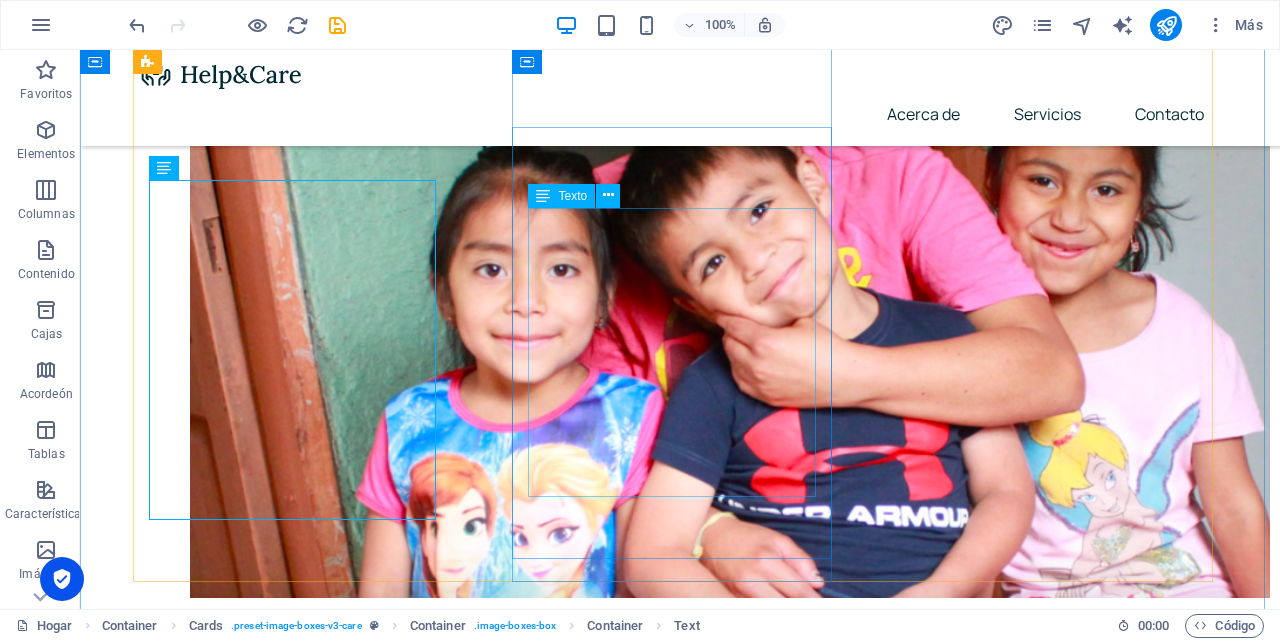 scroll, scrollTop: 1207, scrollLeft: 0, axis: vertical 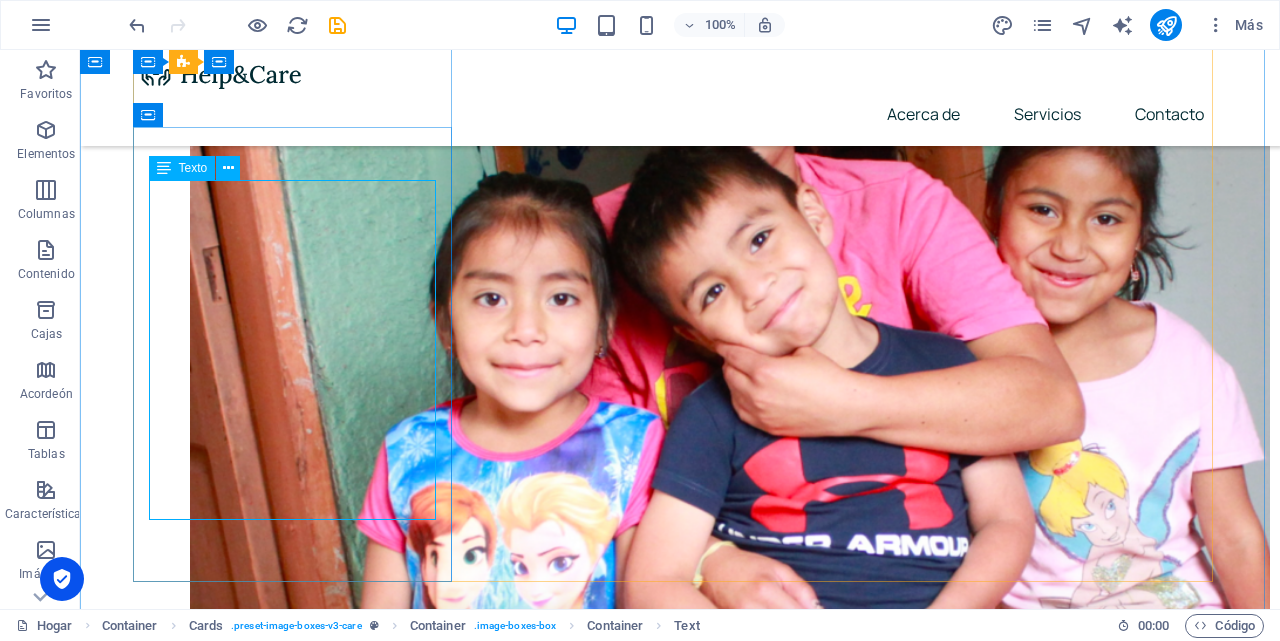 click on "❤️  Cuida tu salud, protege tu vida. La salud es el regalo más valioso que tenemos, y protegerla es el acto de amor más grande para ti y los que amas. Con nuestro seguro de salud, tendrás acceso a atención médica de calidad, respaldo en momentos difíciles y la tranquilidad de saber que siempre estarás acompañado. Porque tu bienestar y el de tu familia no pueden esperar,  elige [DATE] la protección que mereces. Cotiza tu seguro ahora" at bounding box center [300, 2260] 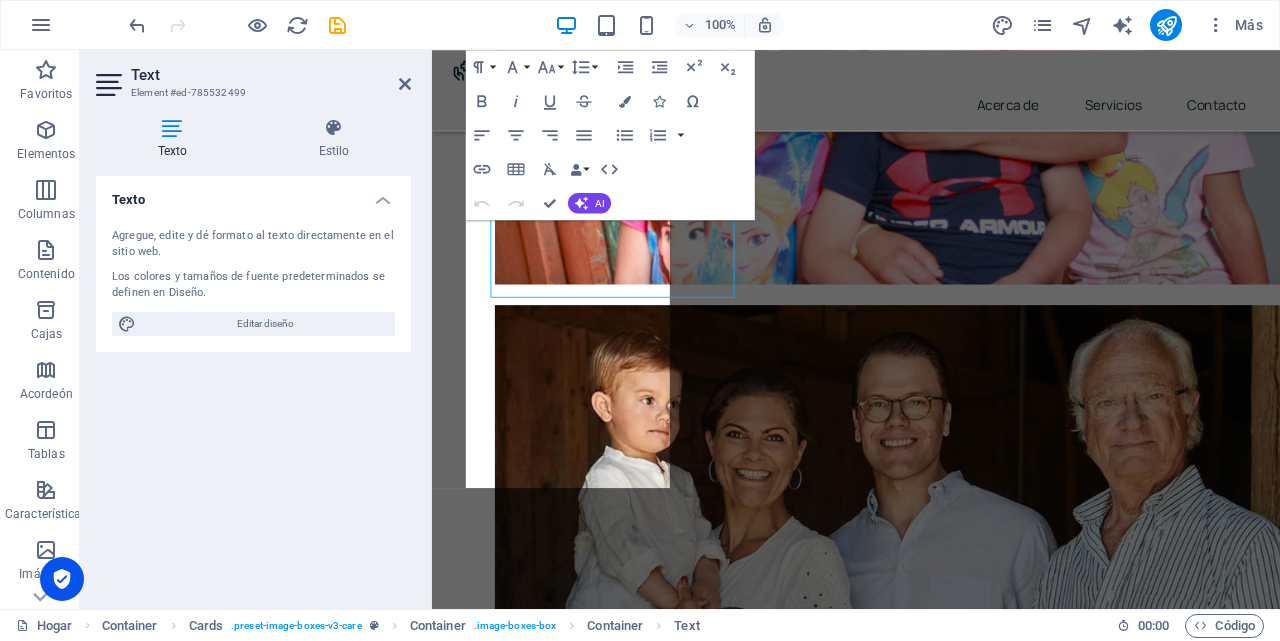 click on "La salud es el regalo más valioso que tenemos, y protegerla es el acto de amor más grande para ti y los que amas. Con nuestro seguro de salud, tendrás acceso a atención médica de calidad, respaldo en momentos difíciles y la tranquilidad de saber que siempre estarás acompañado." at bounding box center (592, 1793) 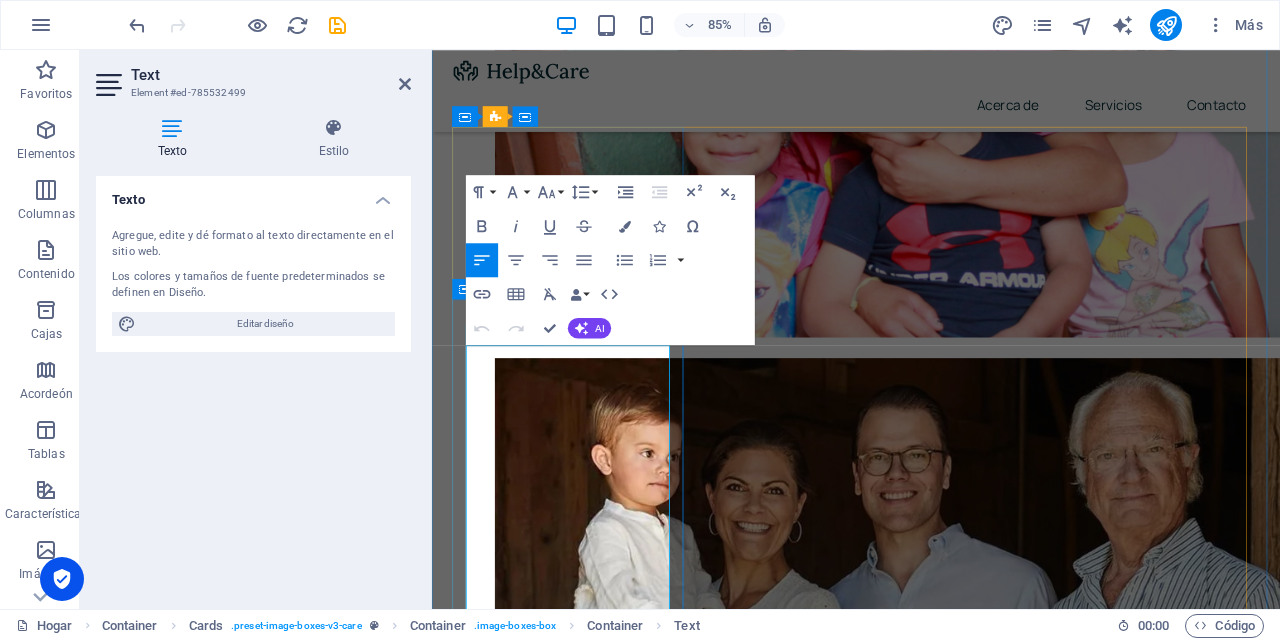 scroll, scrollTop: 1133, scrollLeft: 0, axis: vertical 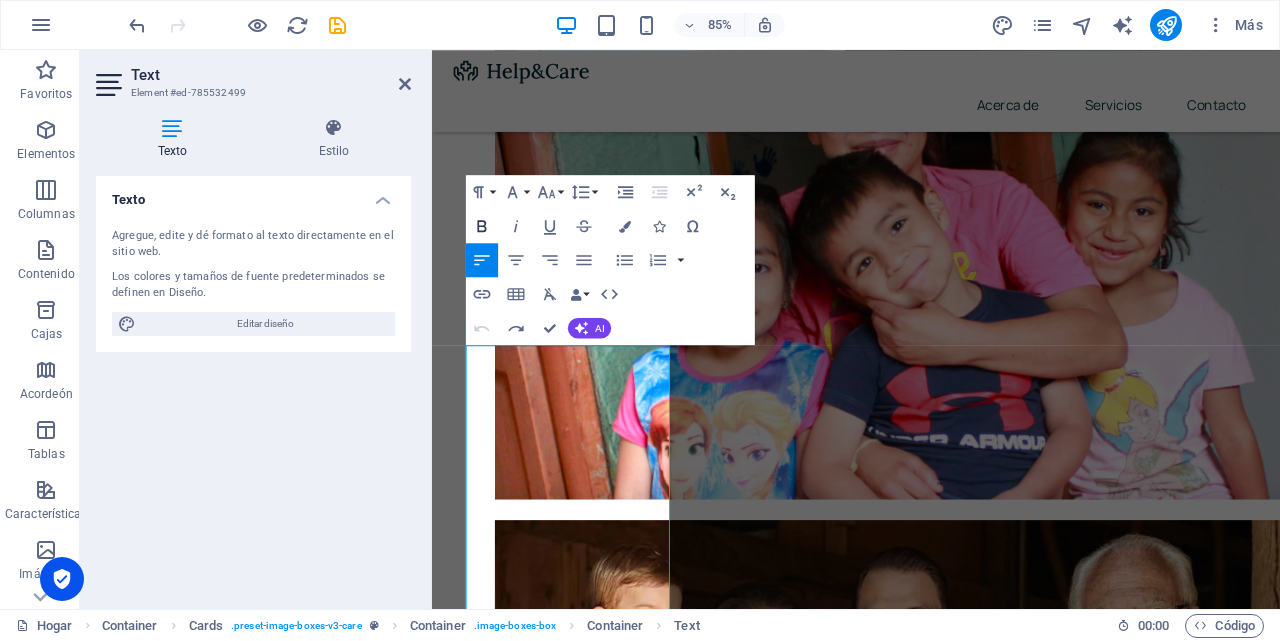 click 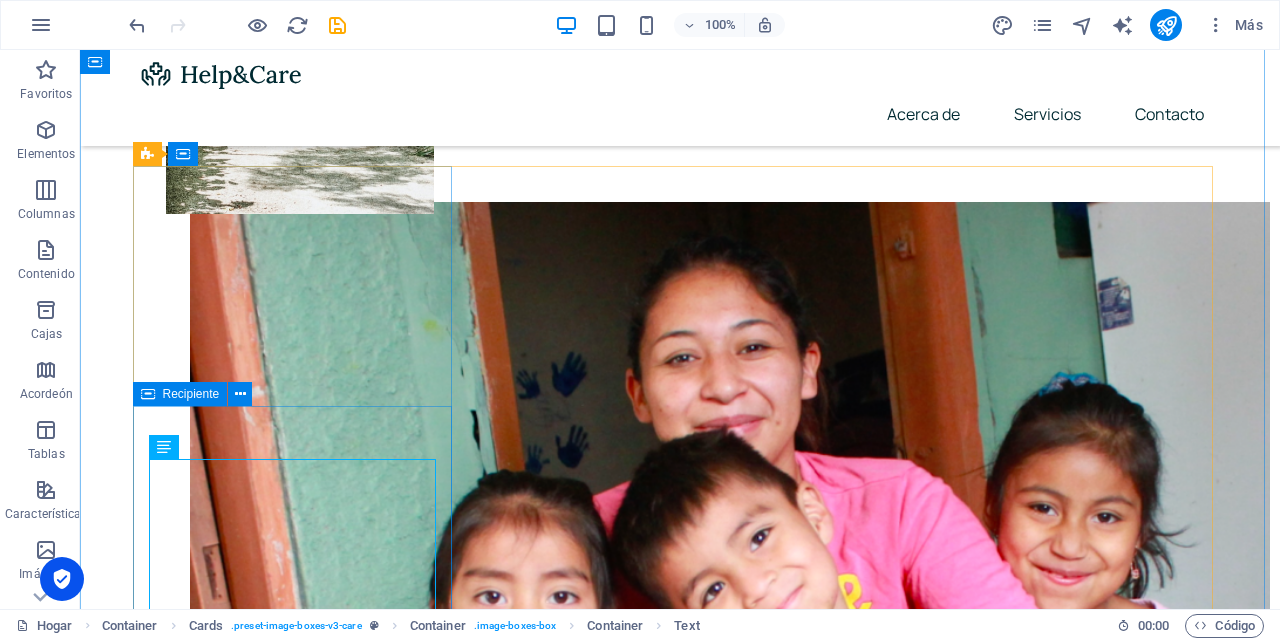 scroll, scrollTop: 928, scrollLeft: 0, axis: vertical 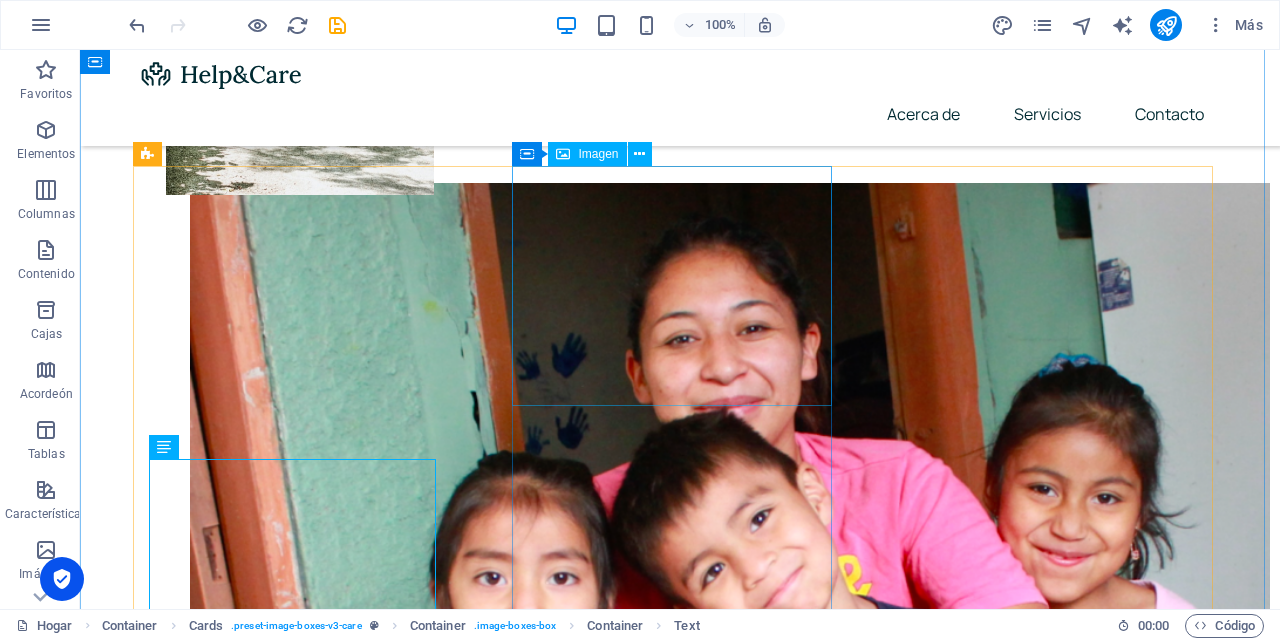 click at bounding box center (300, 2984) 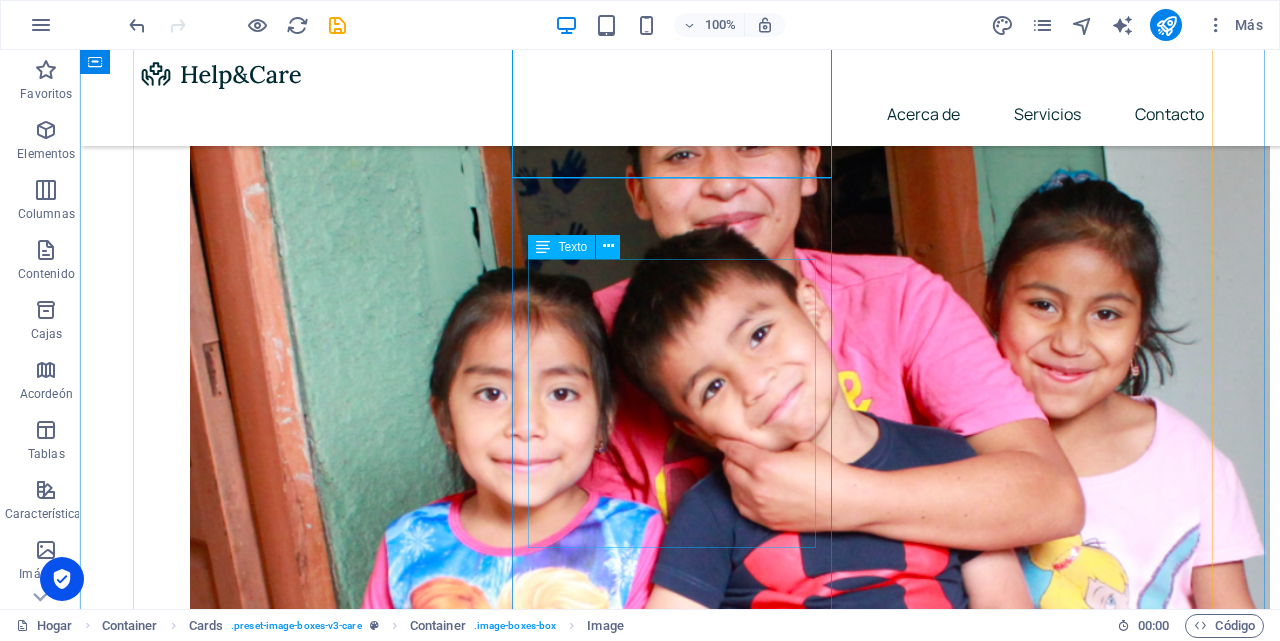 scroll, scrollTop: 1191, scrollLeft: 0, axis: vertical 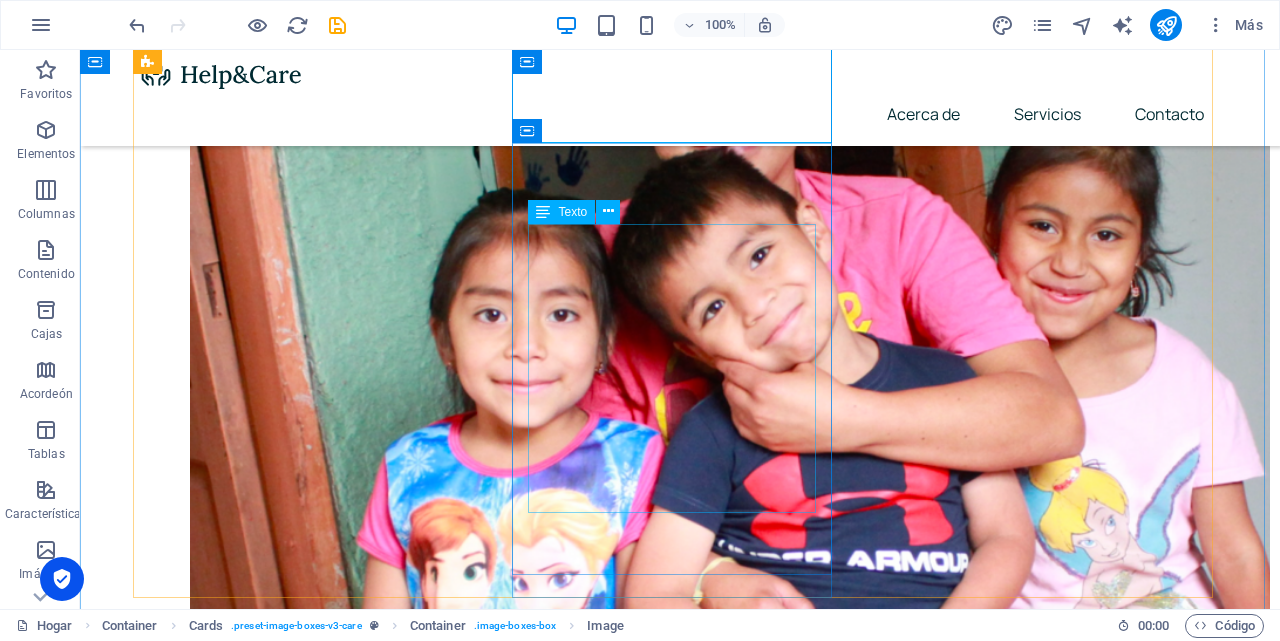 click on "💖 Protege a los que ama y construye tu futuro. Con nuestro Seguro de Vida + [PERSON_NAME], no solo cuidas a tu familia si algo pasa, también empiezas a crear ese respaldo económico que te ayudará a cumplir tus sueños. Porque el mejor regalo es la tranquilidad y la libertad financiera. Tu protección y tu ahorro, juntos en un solo plan. [Botón: Cotiza tu seguro ahora]" at bounding box center [300, 3078] 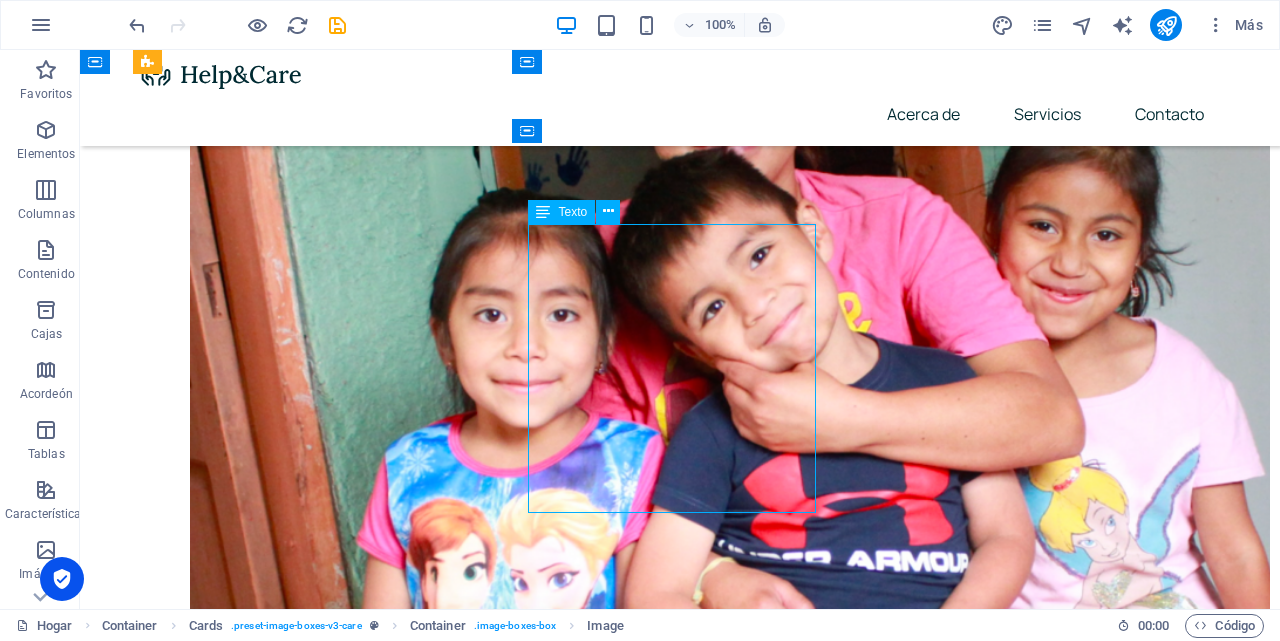 click on "💖 Protege a los que ama y construye tu futuro. Con nuestro Seguro de Vida + [PERSON_NAME], no solo cuidas a tu familia si algo pasa, también empiezas a crear ese respaldo económico que te ayudará a cumplir tus sueños. Porque el mejor regalo es la tranquilidad y la libertad financiera. Tu protección y tu ahorro, juntos en un solo plan. [Botón: Cotiza tu seguro ahora]" at bounding box center (300, 3078) 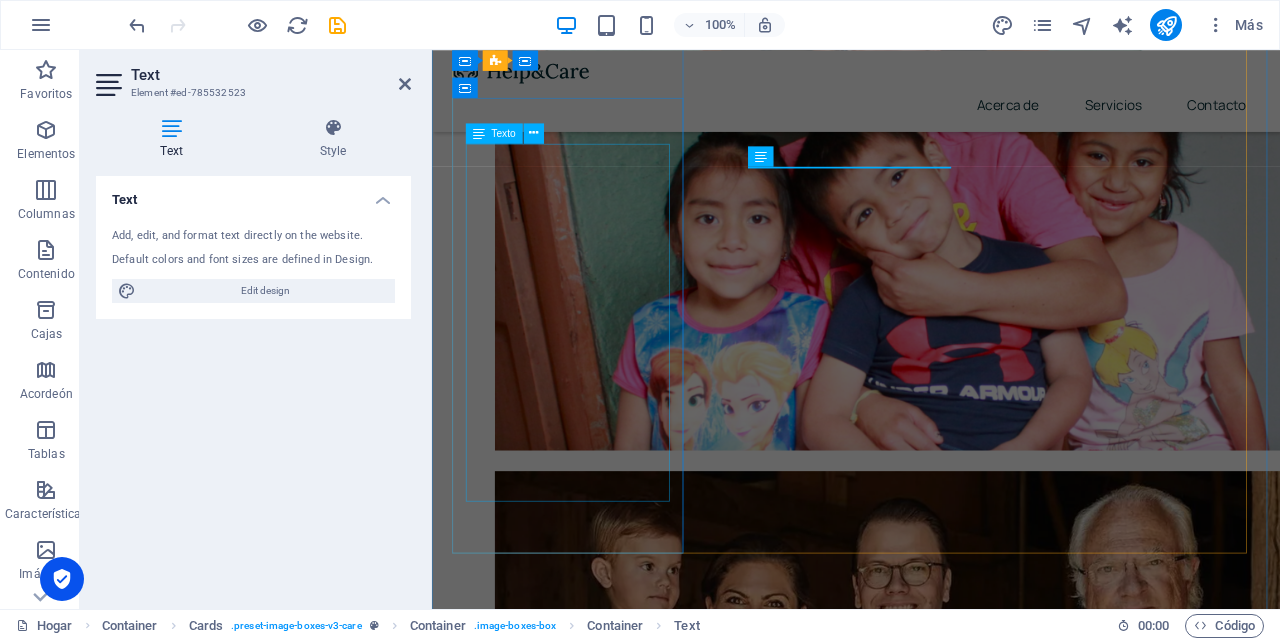 scroll, scrollTop: 1370, scrollLeft: 0, axis: vertical 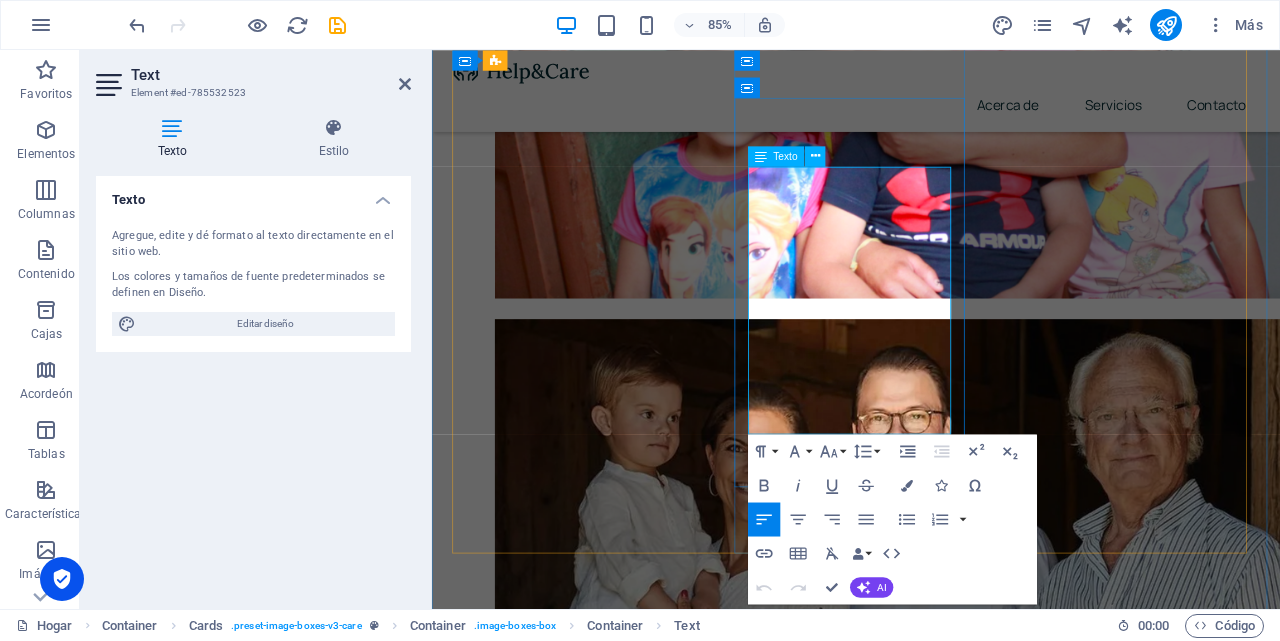drag, startPoint x: 828, startPoint y: 206, endPoint x: 975, endPoint y: 230, distance: 148.9463 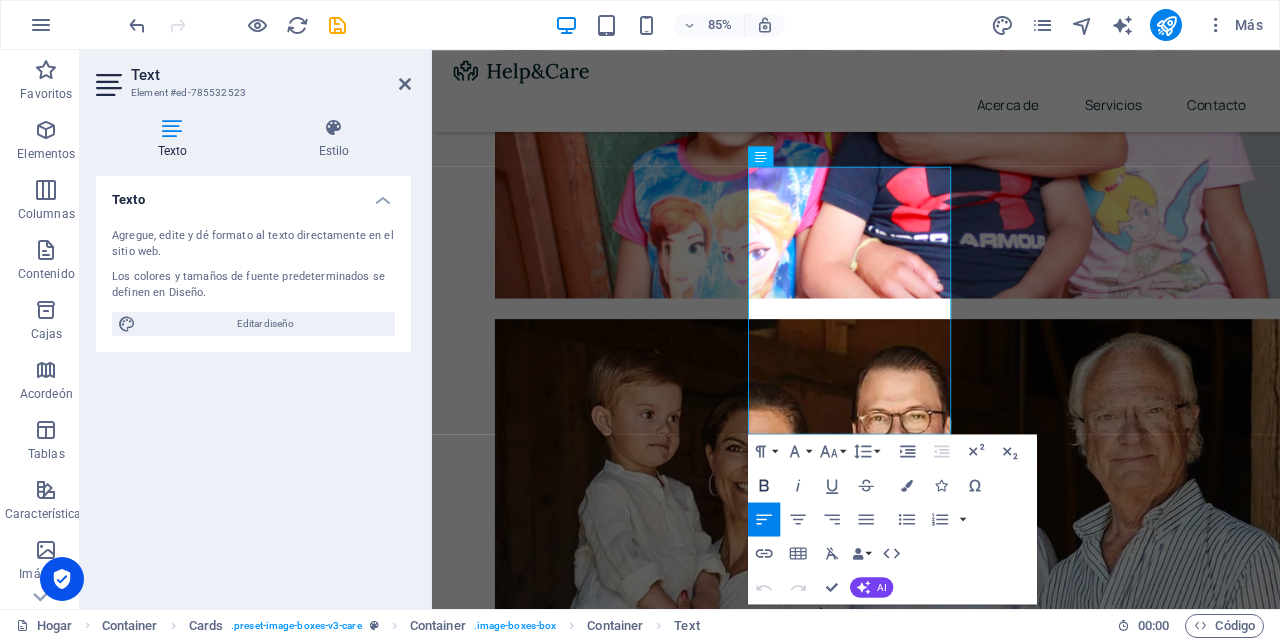 click 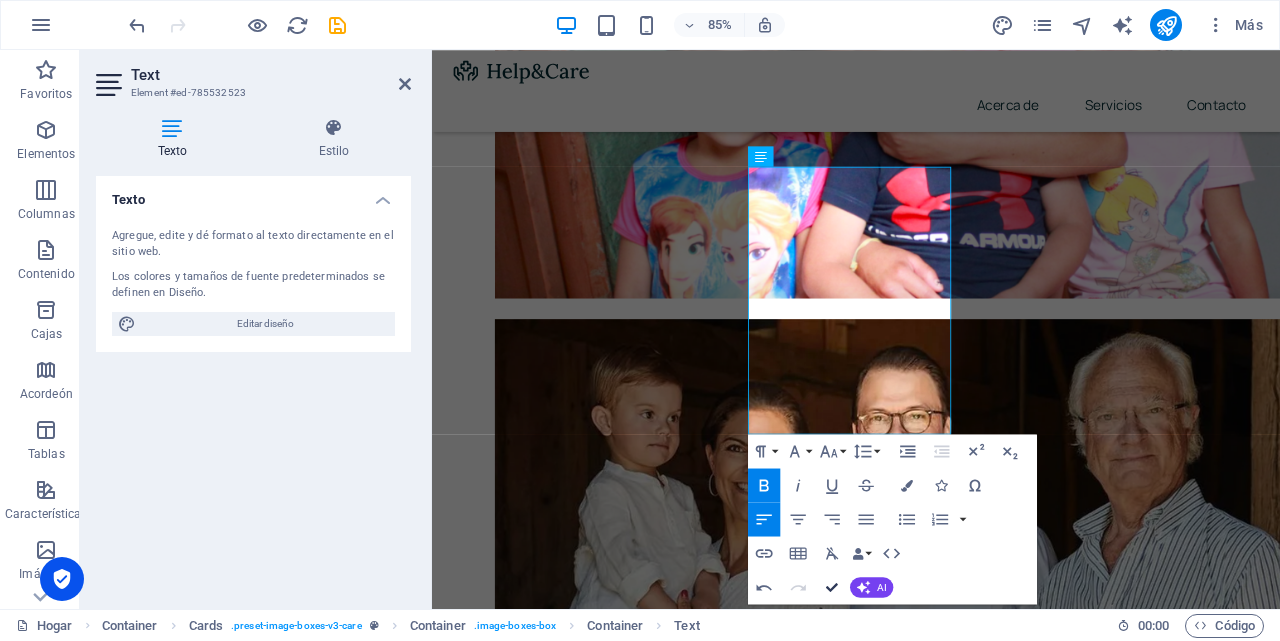 scroll, scrollTop: 1228, scrollLeft: 0, axis: vertical 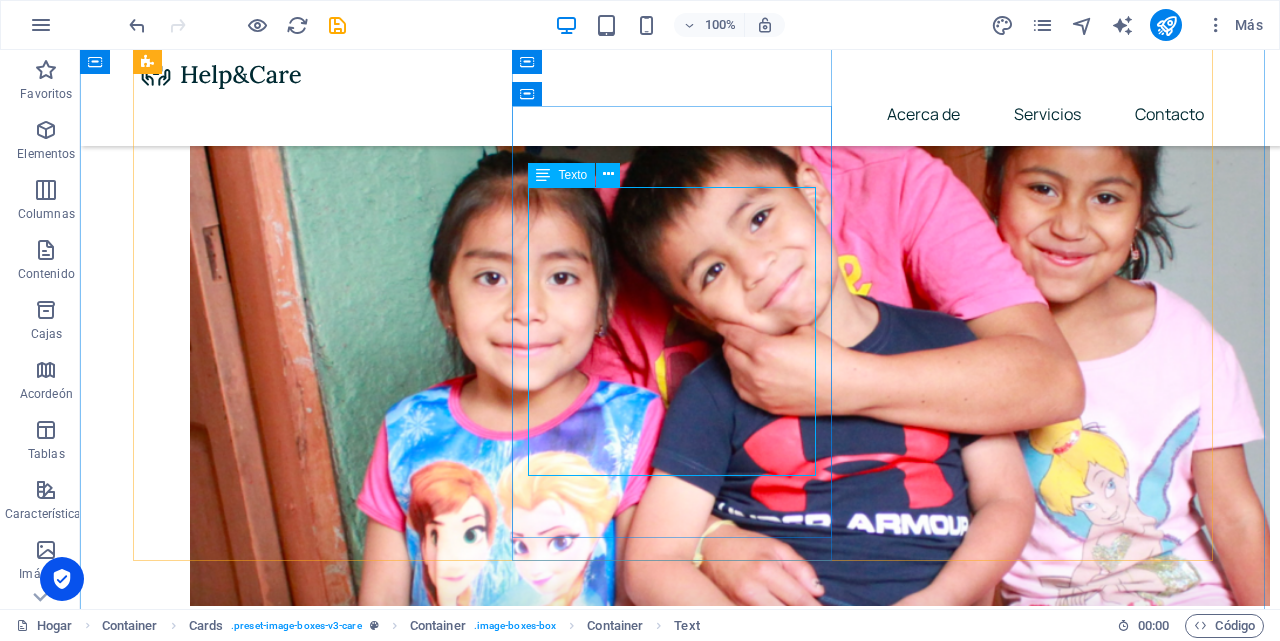 click on "💖  Protege a los que ama y construye tu futuro. Con nuestro Seguro de Vida + [PERSON_NAME], no solo cuidas a tu familia si algo pasa, también empiezas a crear ese respaldo económico que te ayudará a cumplir tus sueños. Porque el mejor regalo es la tranquilidad y la libertad financiera. Tu protección y tu ahorro, juntos en un solo plan. [Botón: Cotiza tu seguro ahora]" at bounding box center [300, 3041] 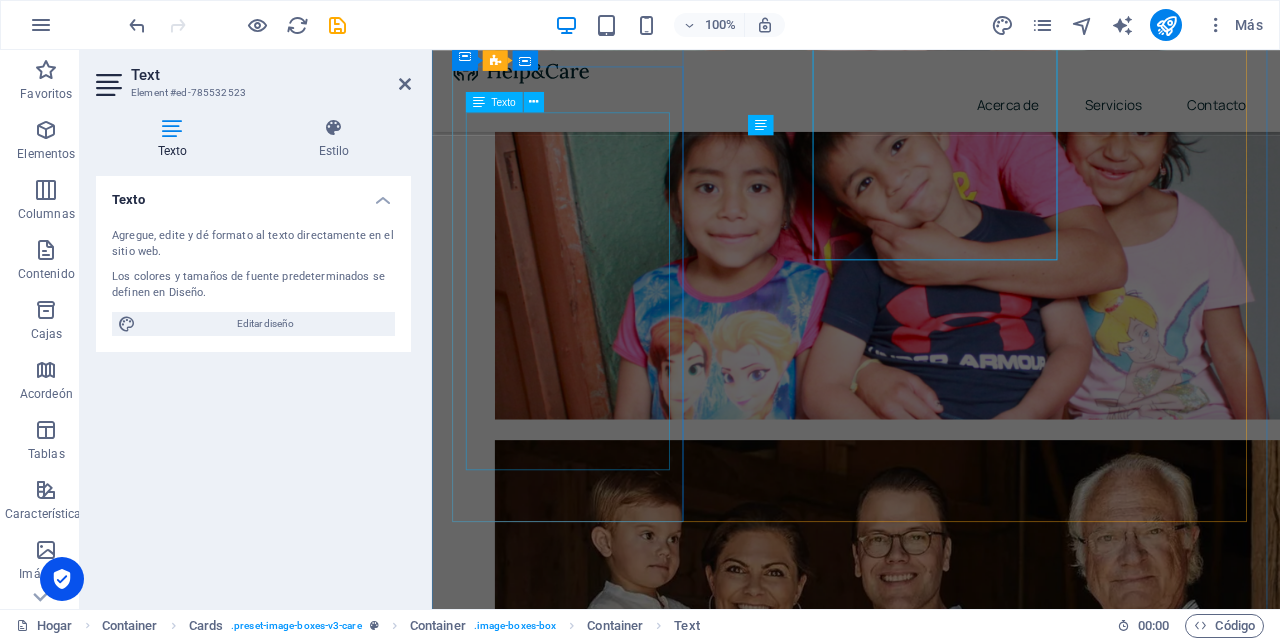 scroll, scrollTop: 1407, scrollLeft: 0, axis: vertical 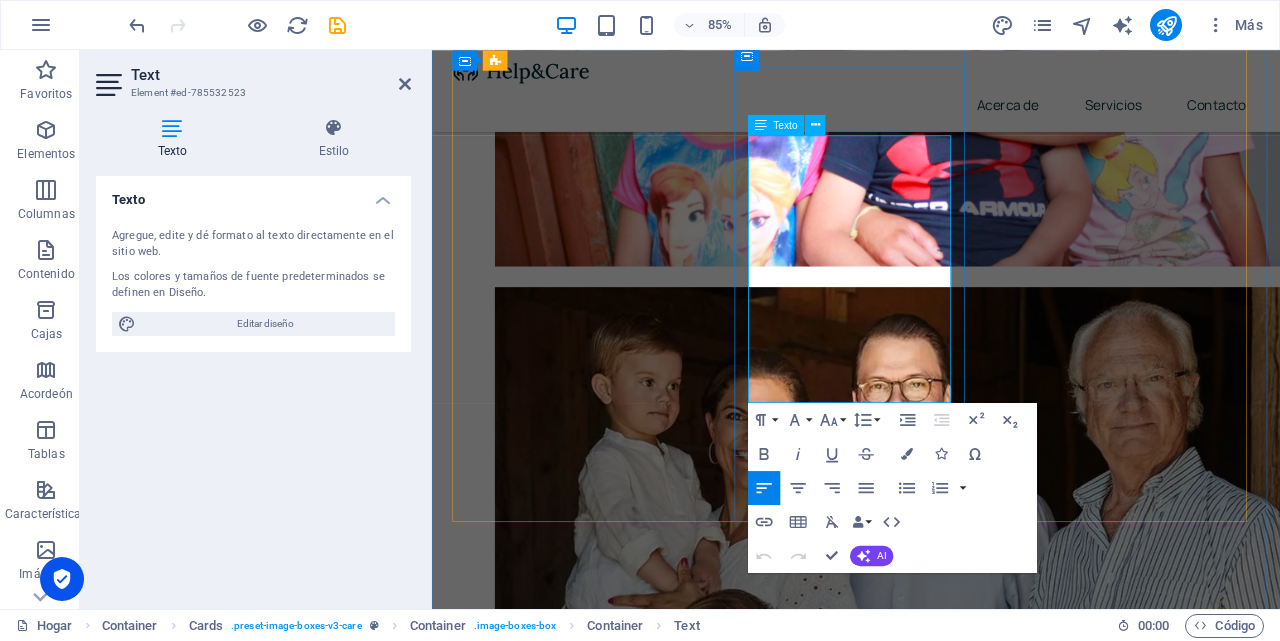 click on "[Botón: Cotiza tu seguro ahora]" at bounding box center (574, 2750) 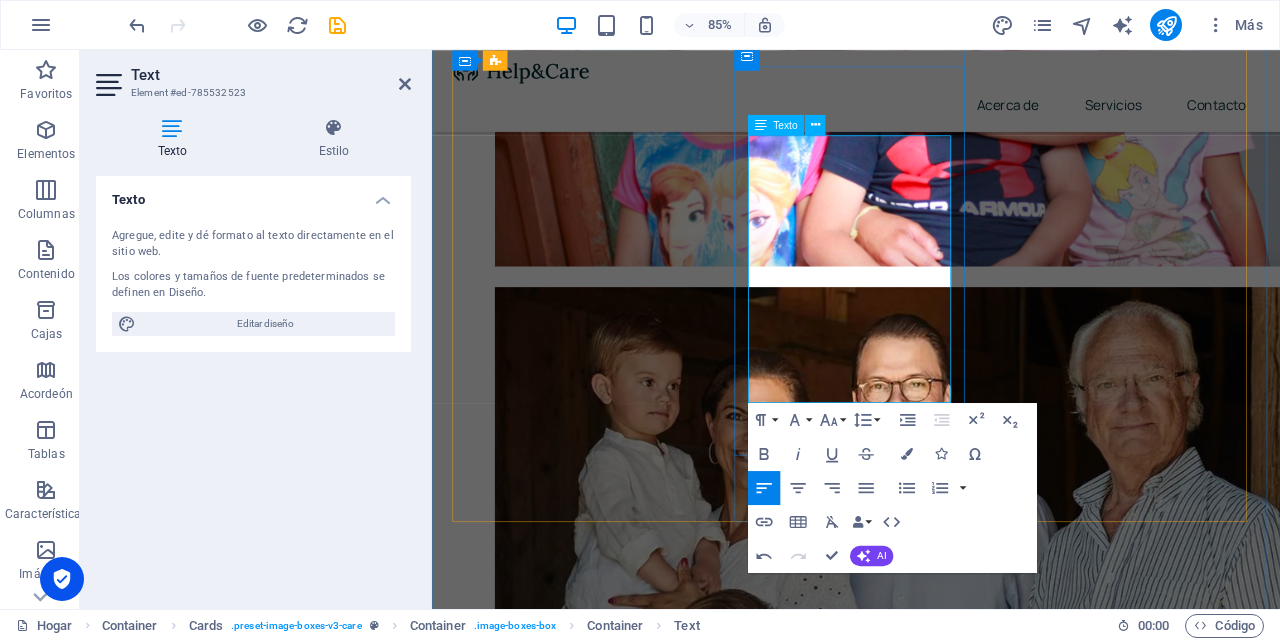 click on "[Botón: Cotiza tu seguro ahora" at bounding box center [571, 2750] 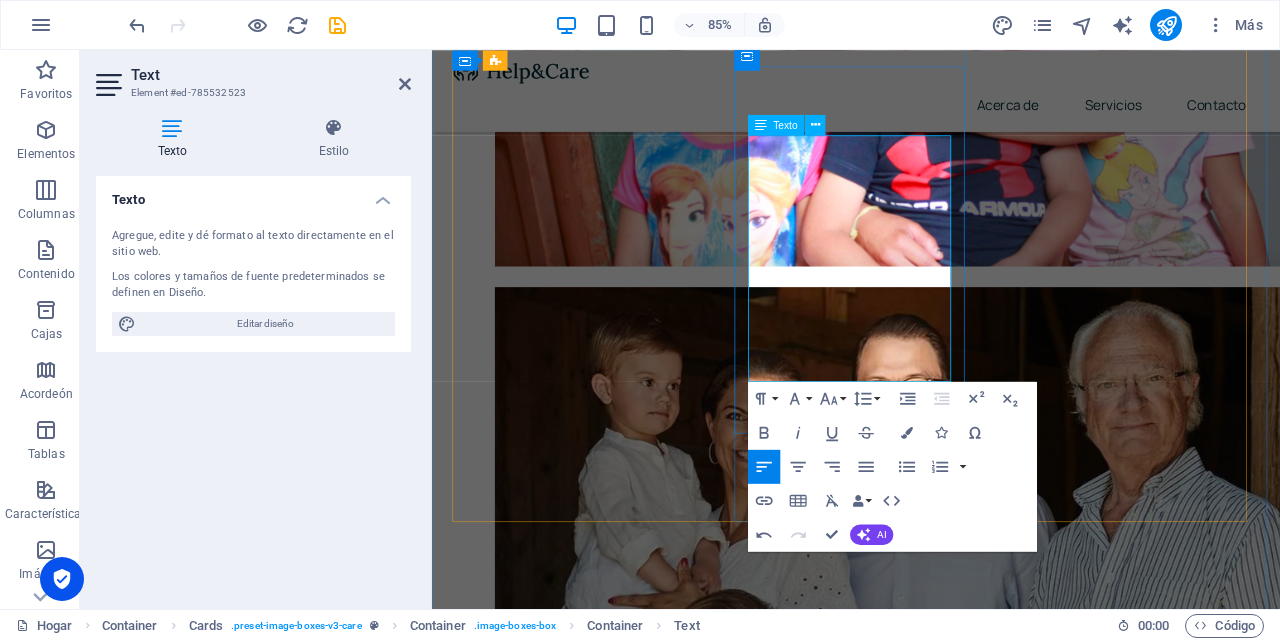 click 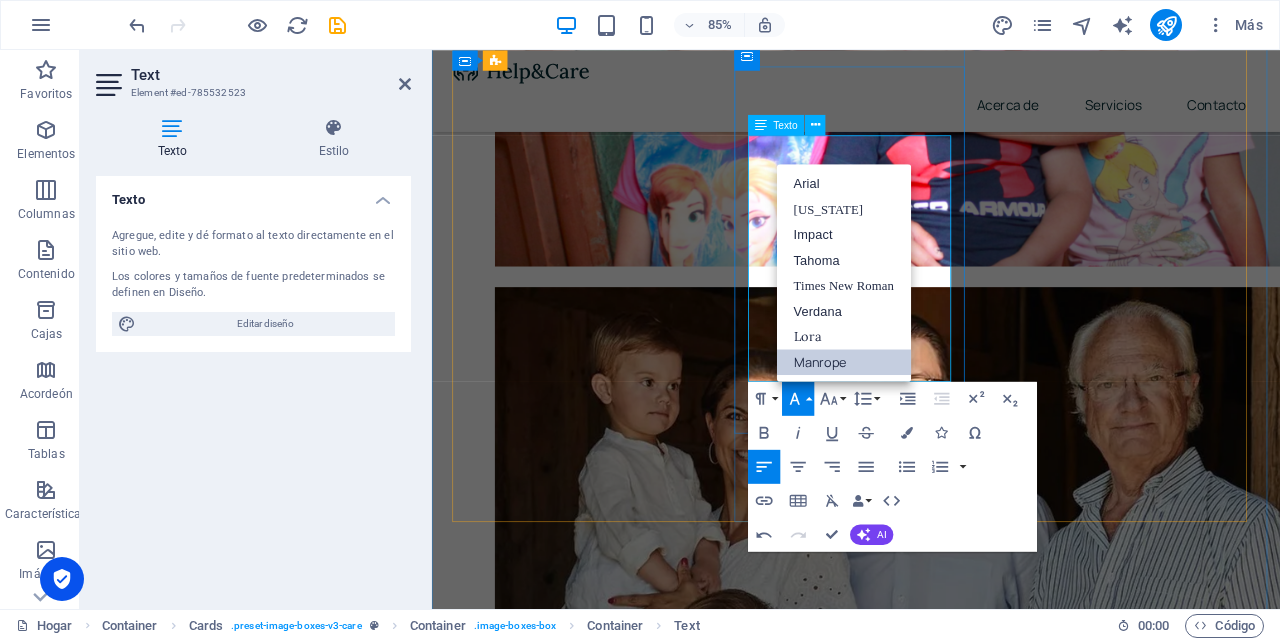 scroll, scrollTop: 0, scrollLeft: 0, axis: both 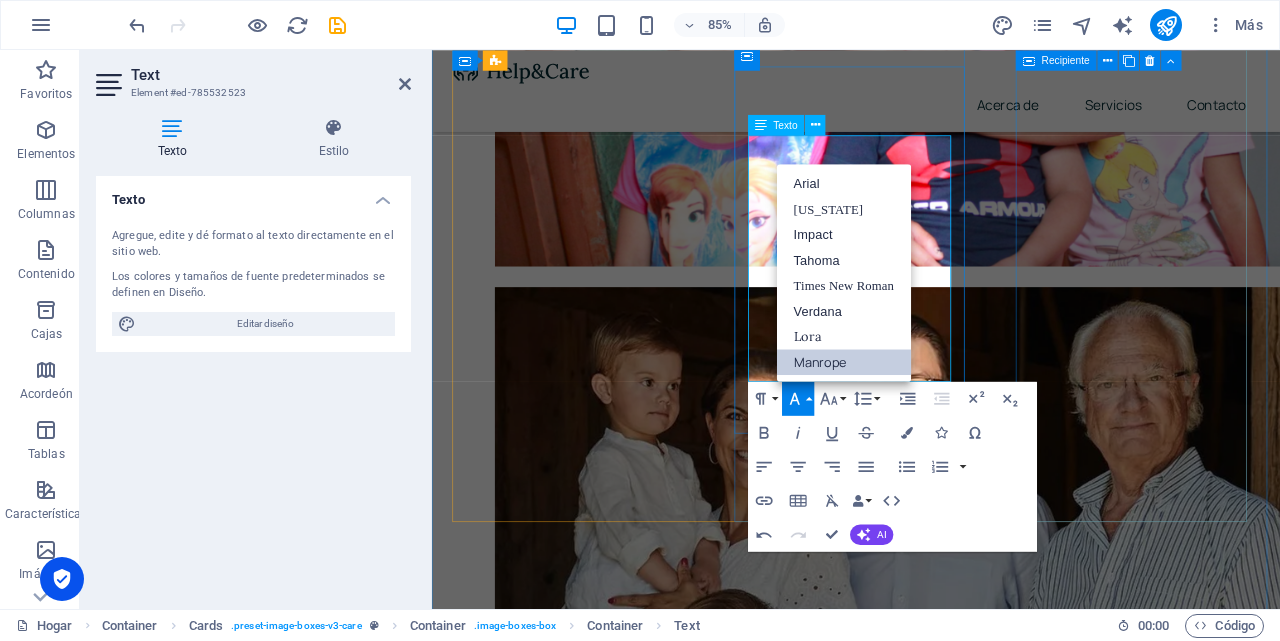 click on "Fisioterapia Lorem ipsum dolor sit amet, consectetur adipiscing elit. Amet ullamcorper sed vitae quis turpis. Leer más" at bounding box center [594, 3125] 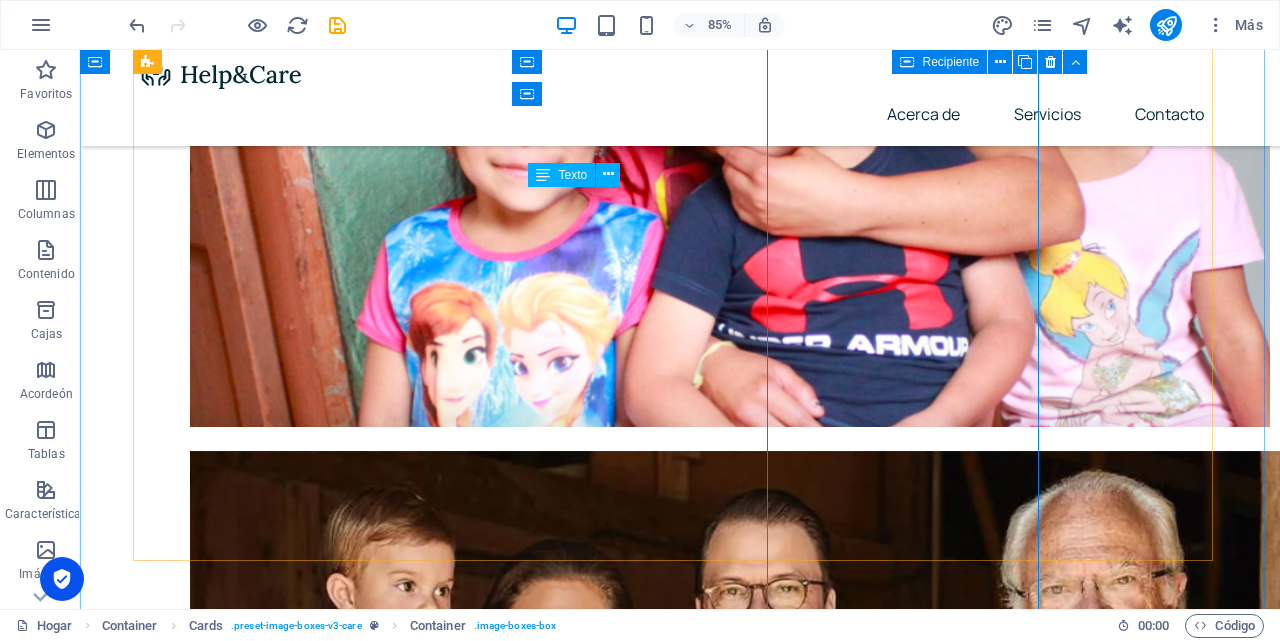 scroll, scrollTop: 1228, scrollLeft: 0, axis: vertical 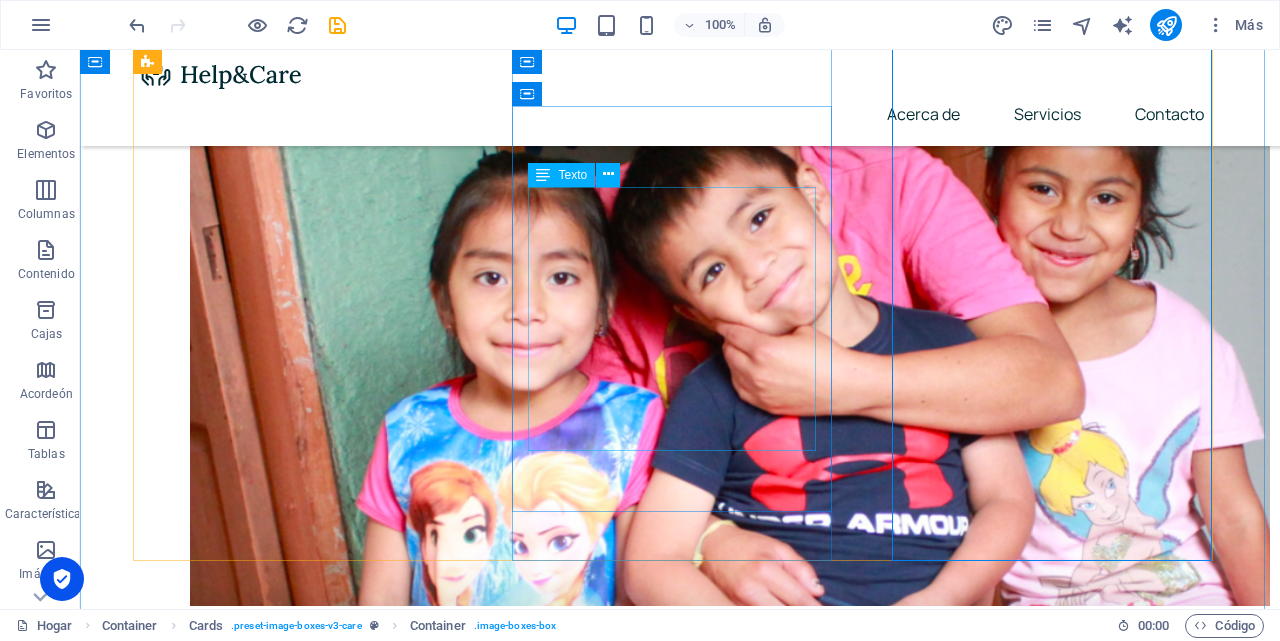 click on "💖  Protege a los que ama y construye tu futuro. Con nuestro Seguro de Vida + [PERSON_NAME], no solo cuidas a tu familia si algo pasa, también empiezas a crear ese respaldo económico que te ayudará a cumplir tus sueños. Porque el mejor regalo es la tranquilidad y la libertad financiera. Tu protección y tu ahorro, juntos en un solo plan.  Cotiza tu seguro ahora" at bounding box center (300, 3029) 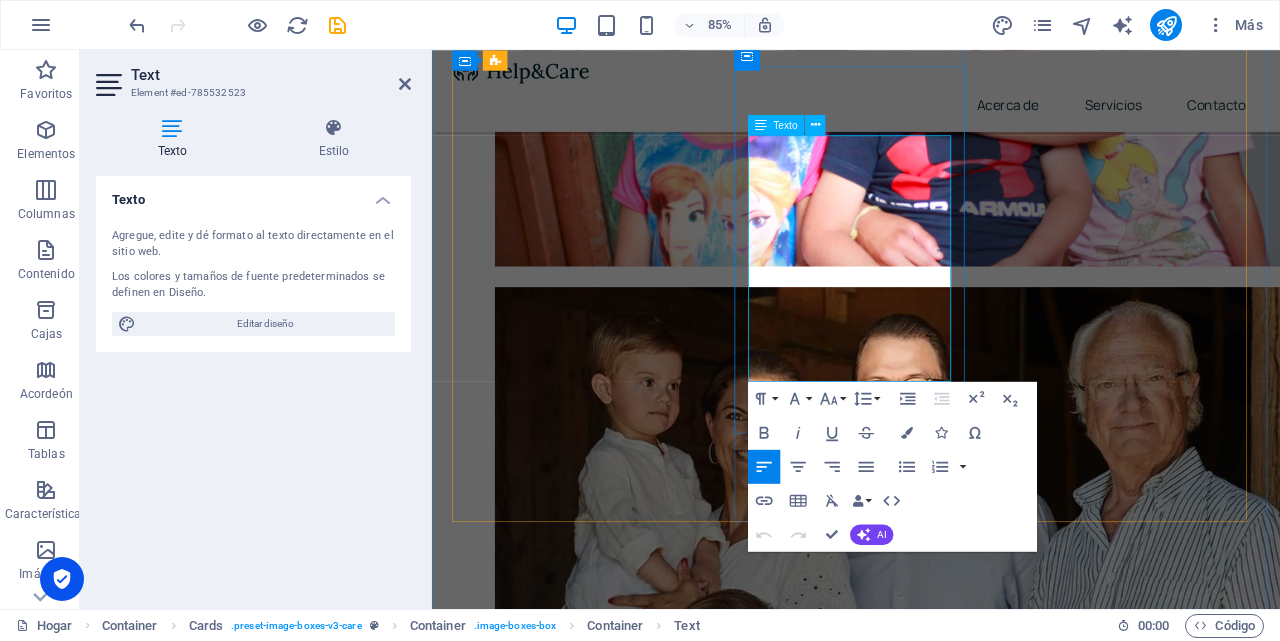 click on "Cotiza tu seguro ahora" at bounding box center (633, 2724) 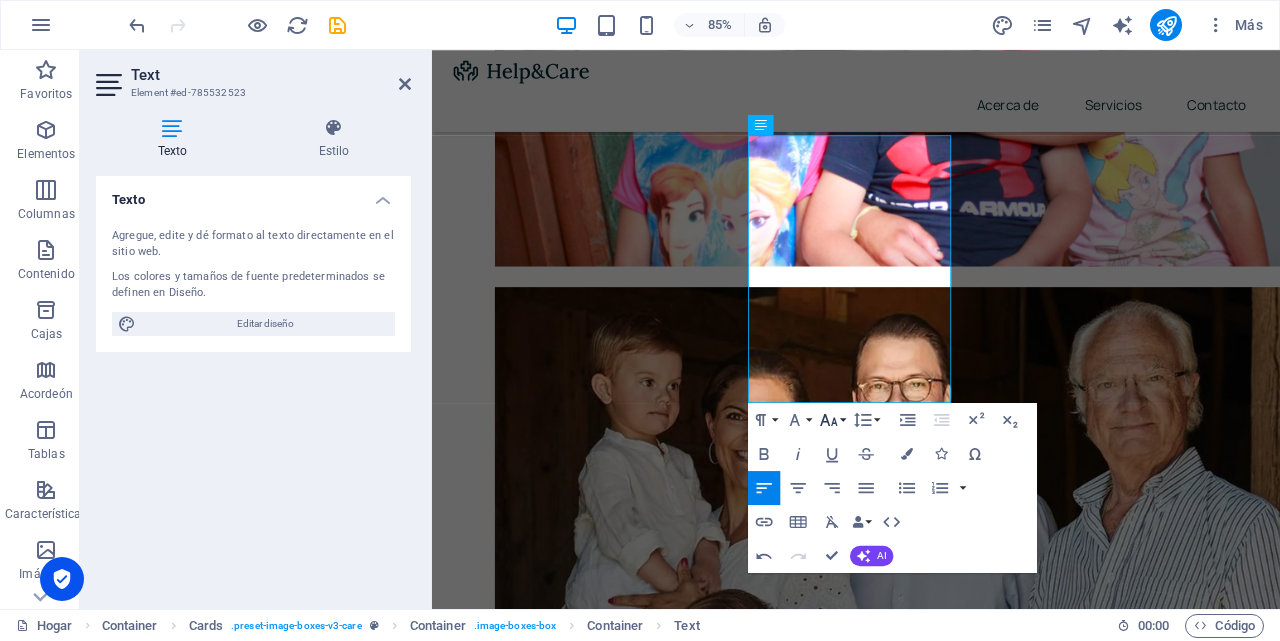 click on "Font Size" at bounding box center [832, 420] 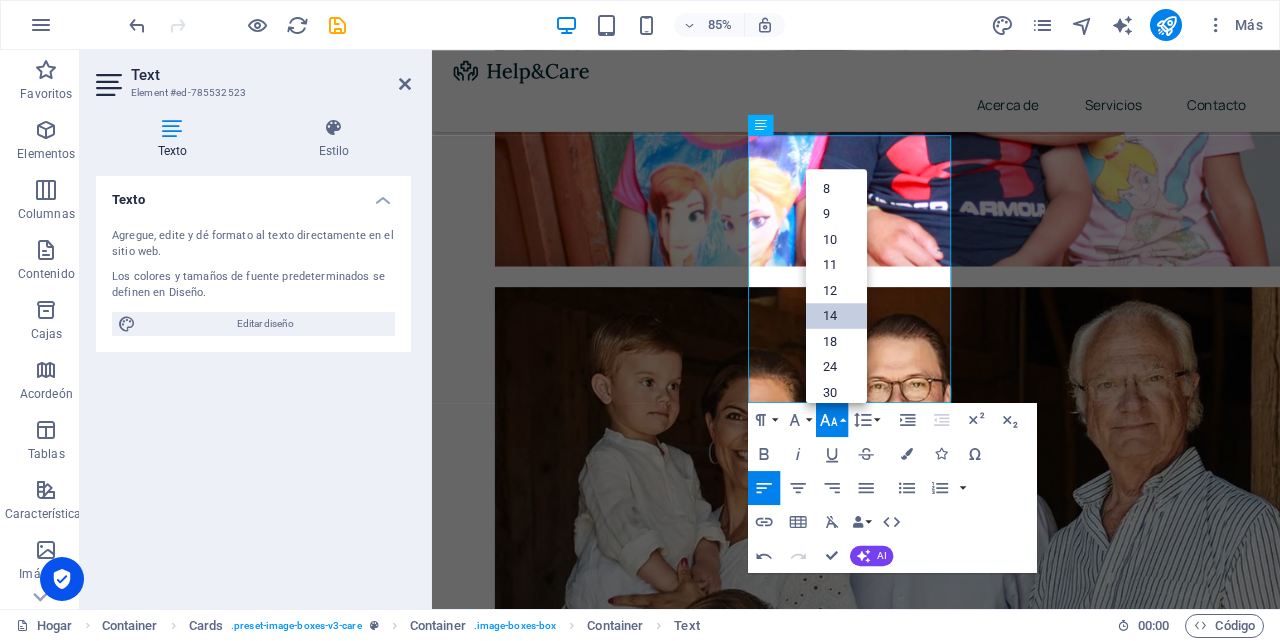 scroll, scrollTop: 161, scrollLeft: 0, axis: vertical 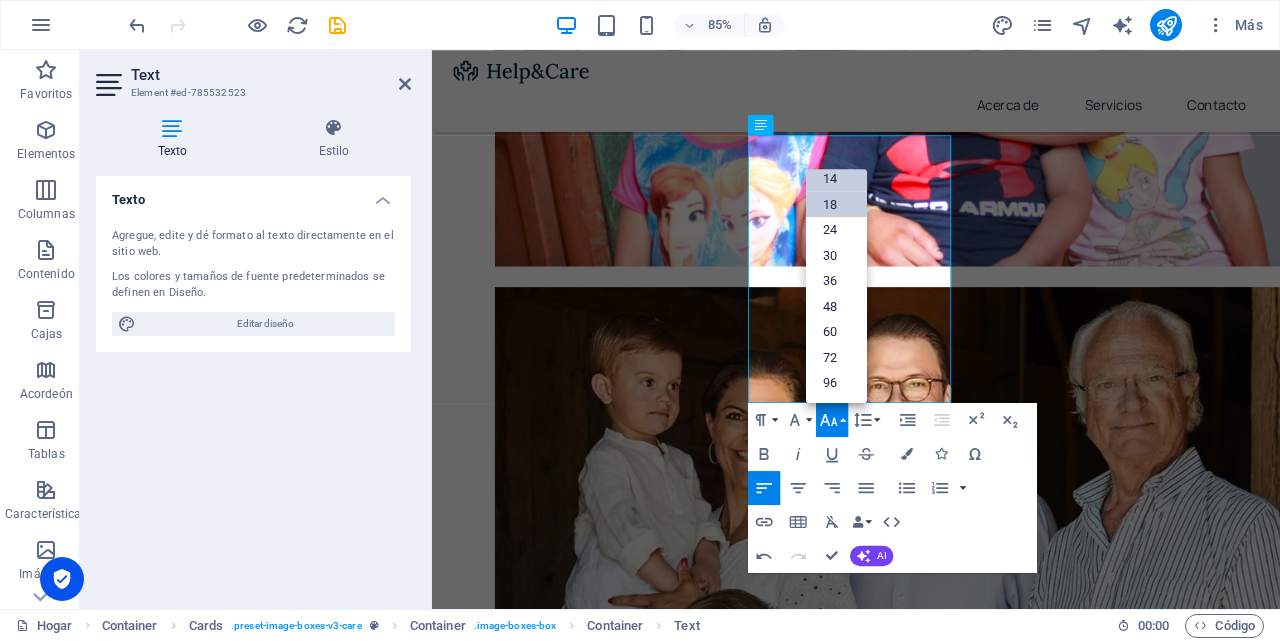 click on "18" at bounding box center (836, 205) 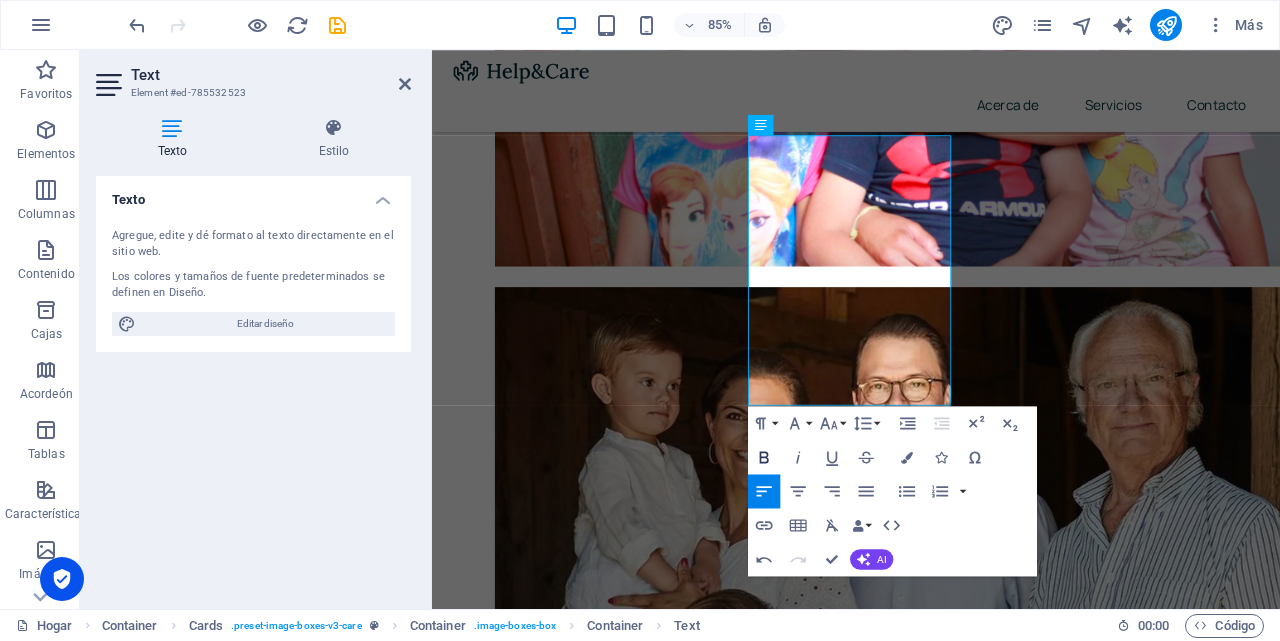 click 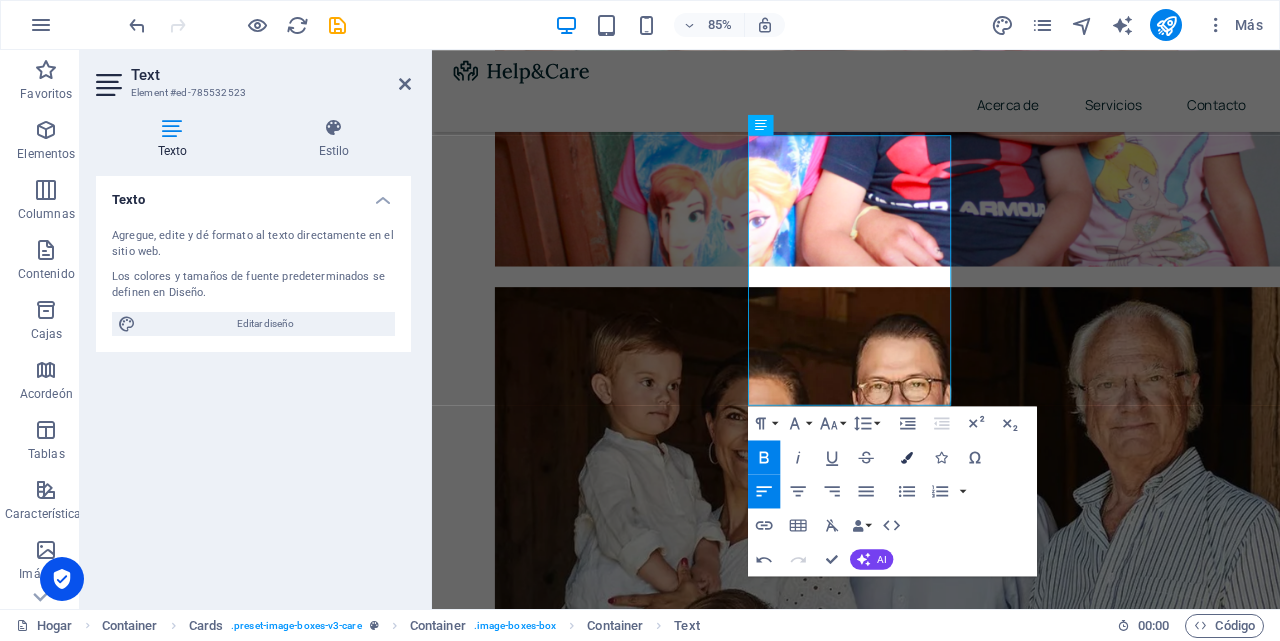 click at bounding box center (907, 457) 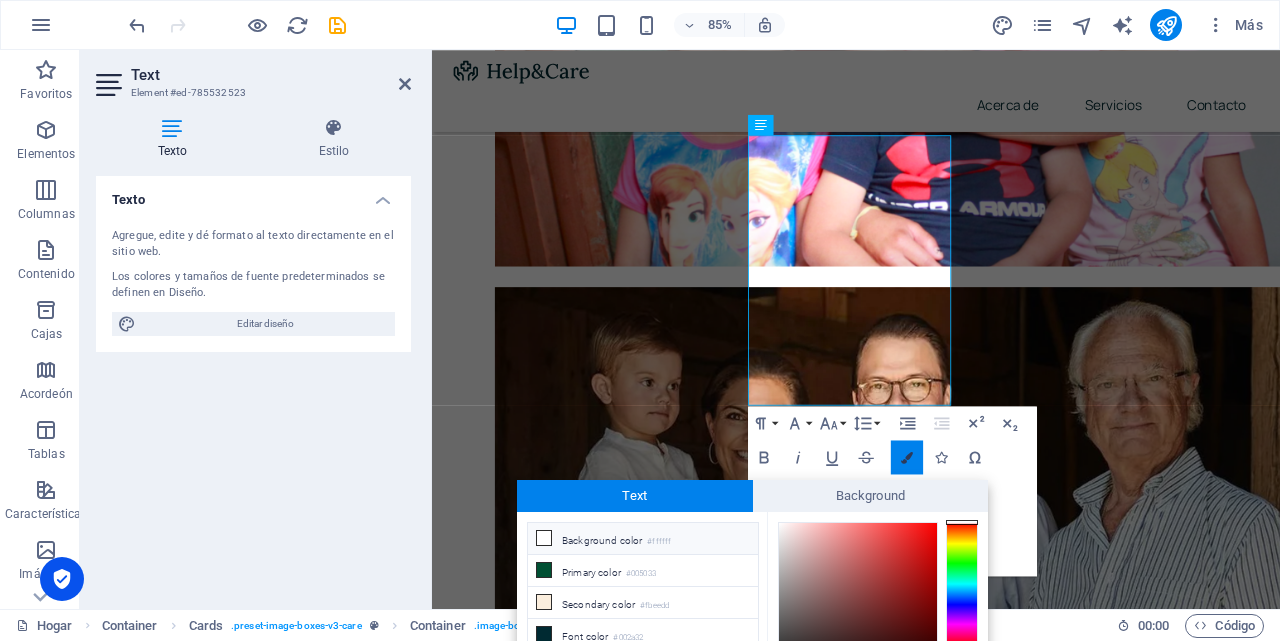 scroll, scrollTop: 119, scrollLeft: 0, axis: vertical 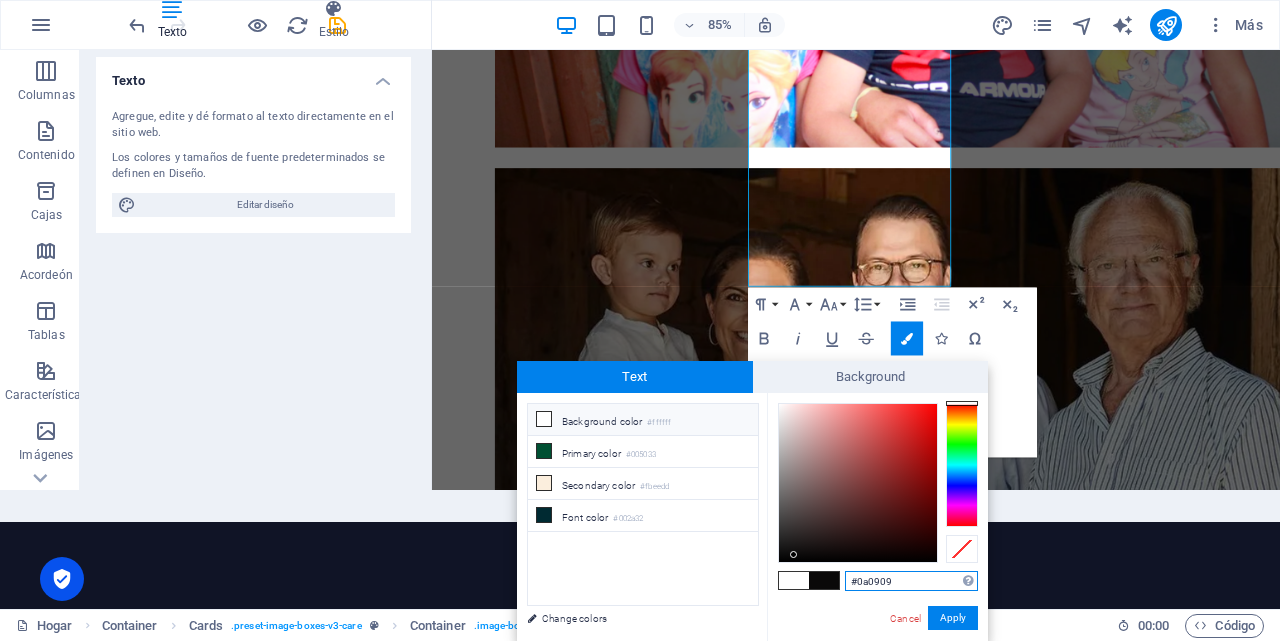 click on "#0a0909" at bounding box center (911, 581) 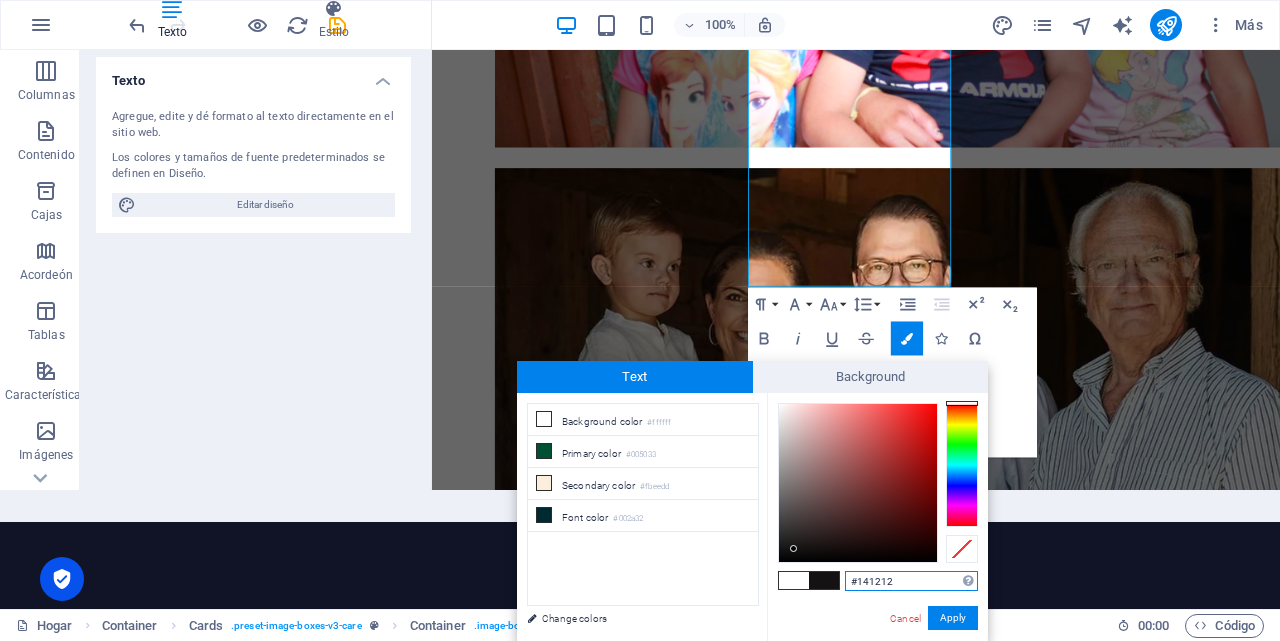 click at bounding box center (962, 465) 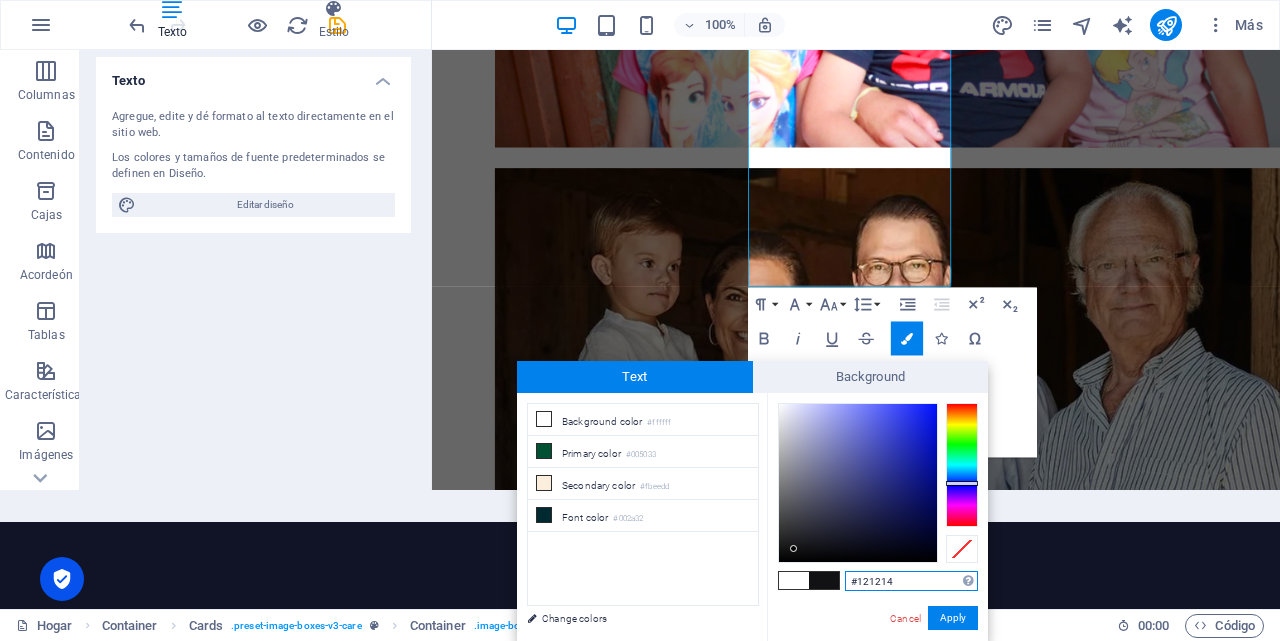 click at bounding box center (858, 483) 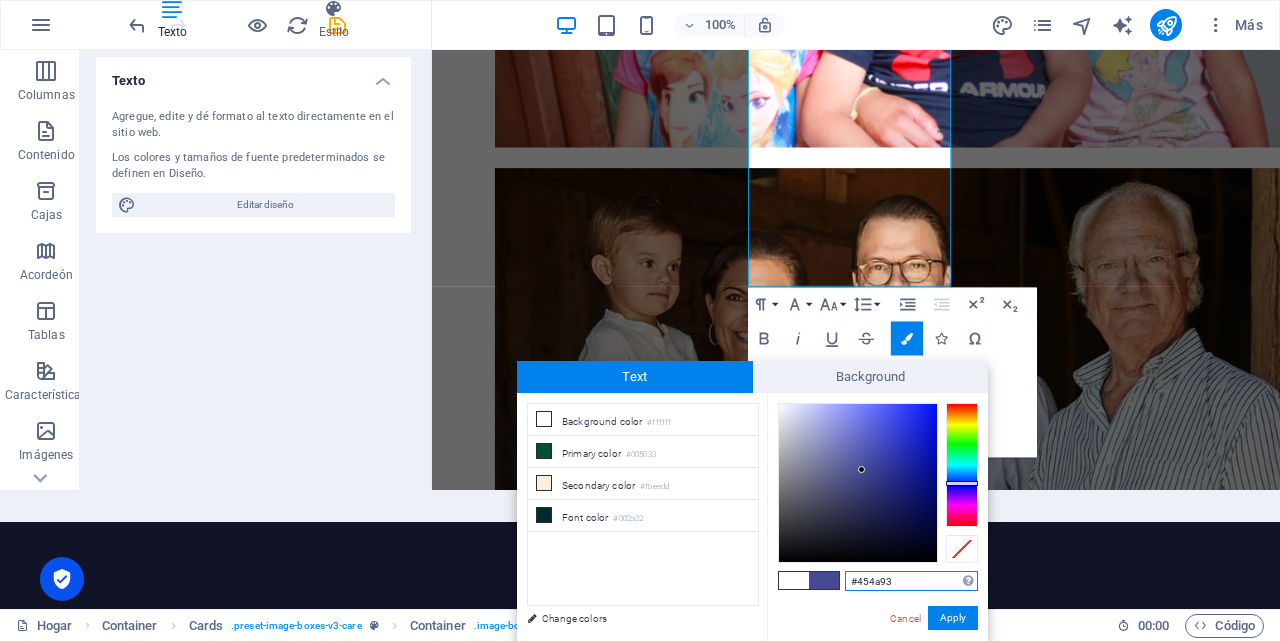 click on "#454a93" at bounding box center (911, 581) 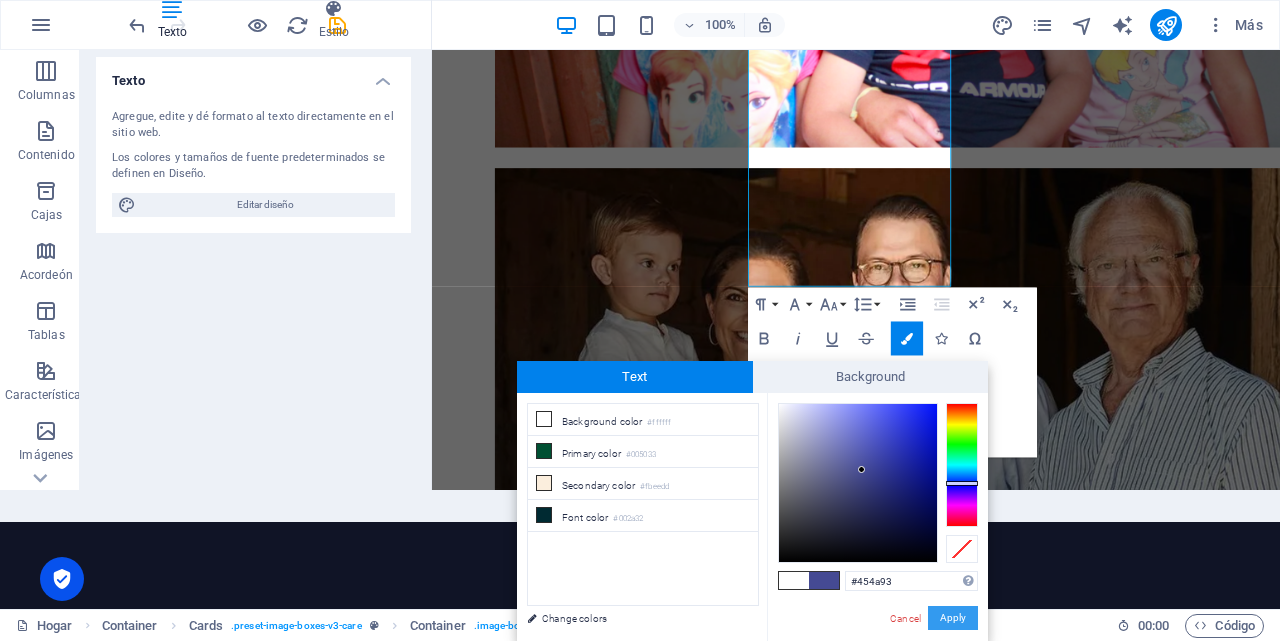 click on "Apply" at bounding box center [953, 618] 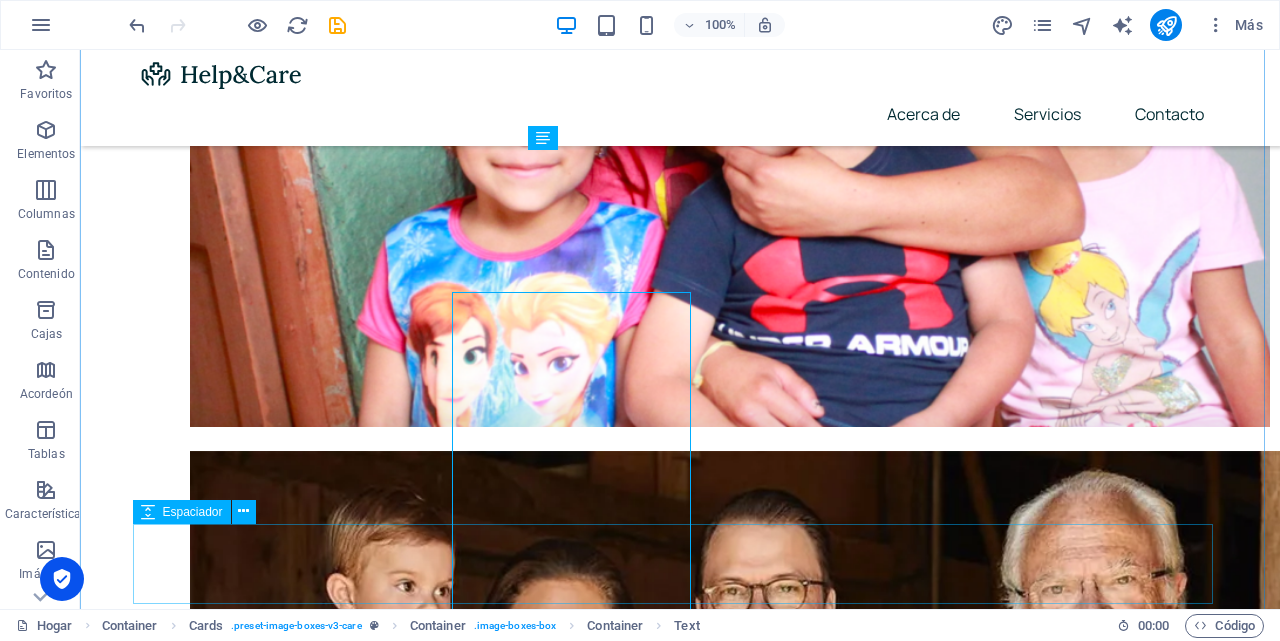 scroll, scrollTop: 1265, scrollLeft: 0, axis: vertical 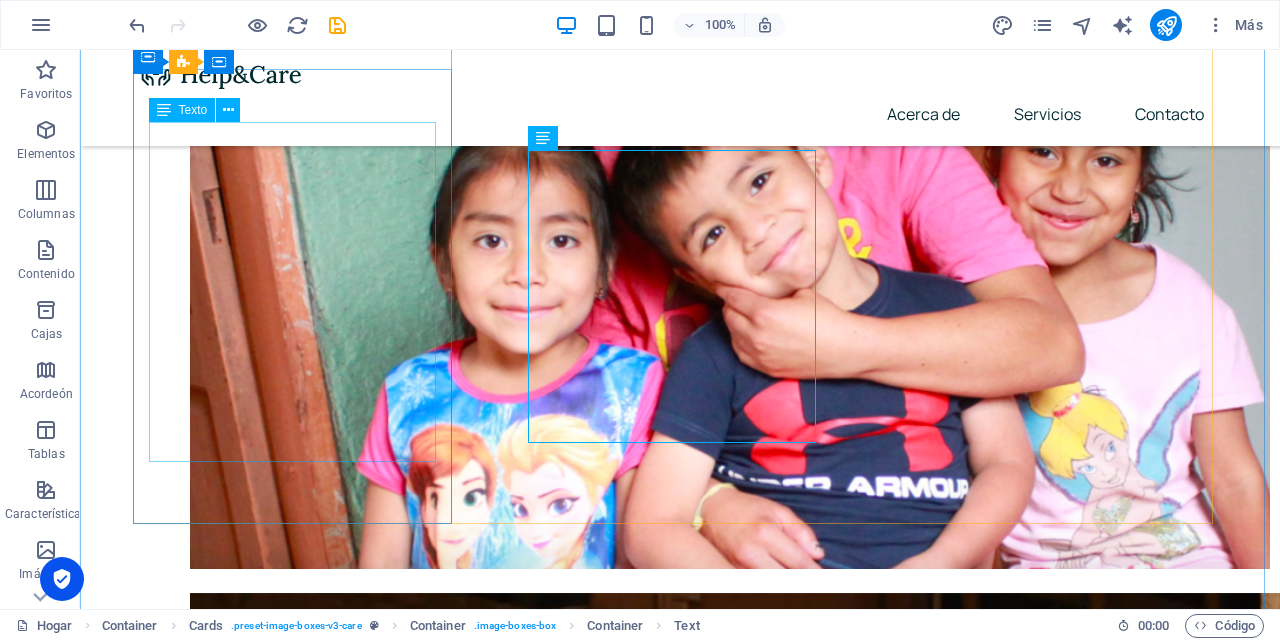 click on "❤️  Cuida tu salud, protege tu vida. La salud es el regalo más valioso que tenemos, y protegerla es el acto de amor más grande para ti y los que amas. Con nuestro seguro de salud, tendrás acceso a atención médica de calidad, respaldo en momentos difíciles y la tranquilidad de saber que siempre estarás acompañado. Porque tu bienestar y el de tu familia no pueden esperar,  elige [DATE] la protección que mereces. Cotiza tu seguro ahora" at bounding box center (300, 2202) 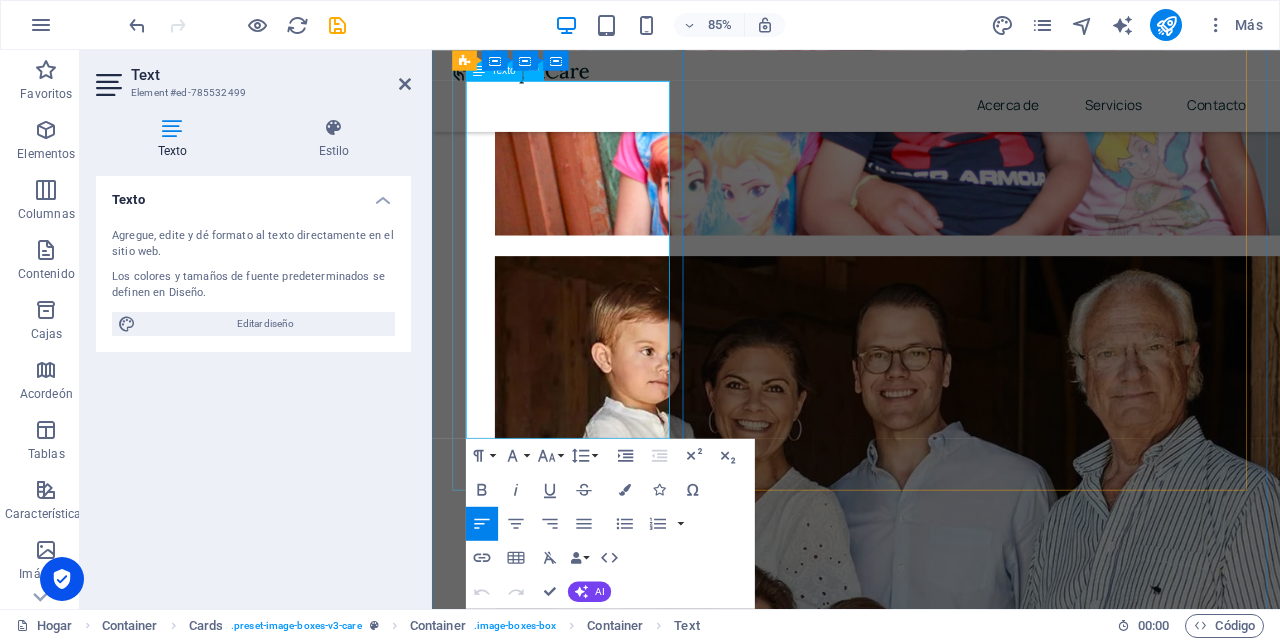 click on "Cotiza tu seguro ahora" at bounding box center (570, 1954) 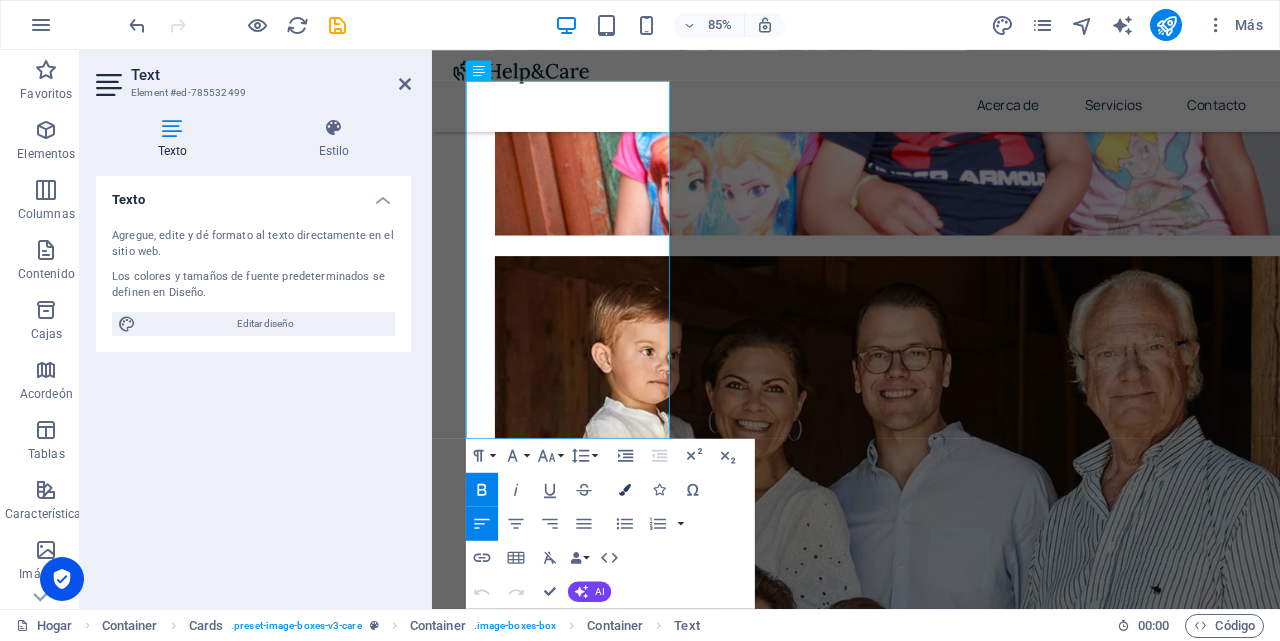 click at bounding box center (625, 489) 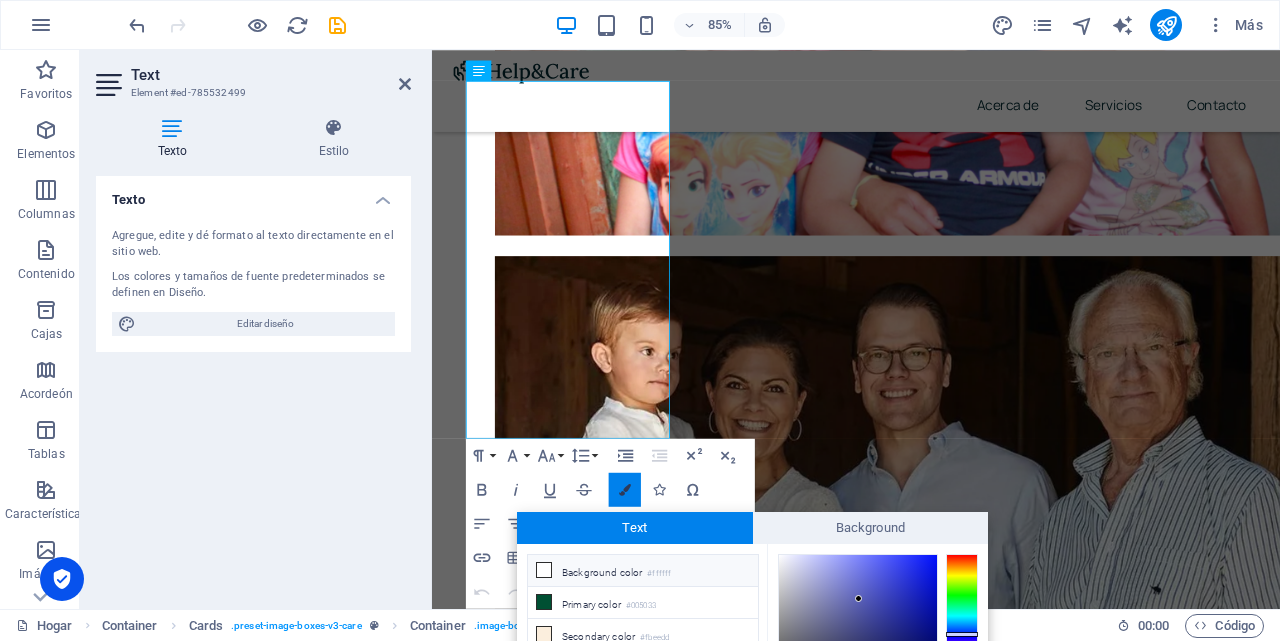scroll, scrollTop: 151, scrollLeft: 0, axis: vertical 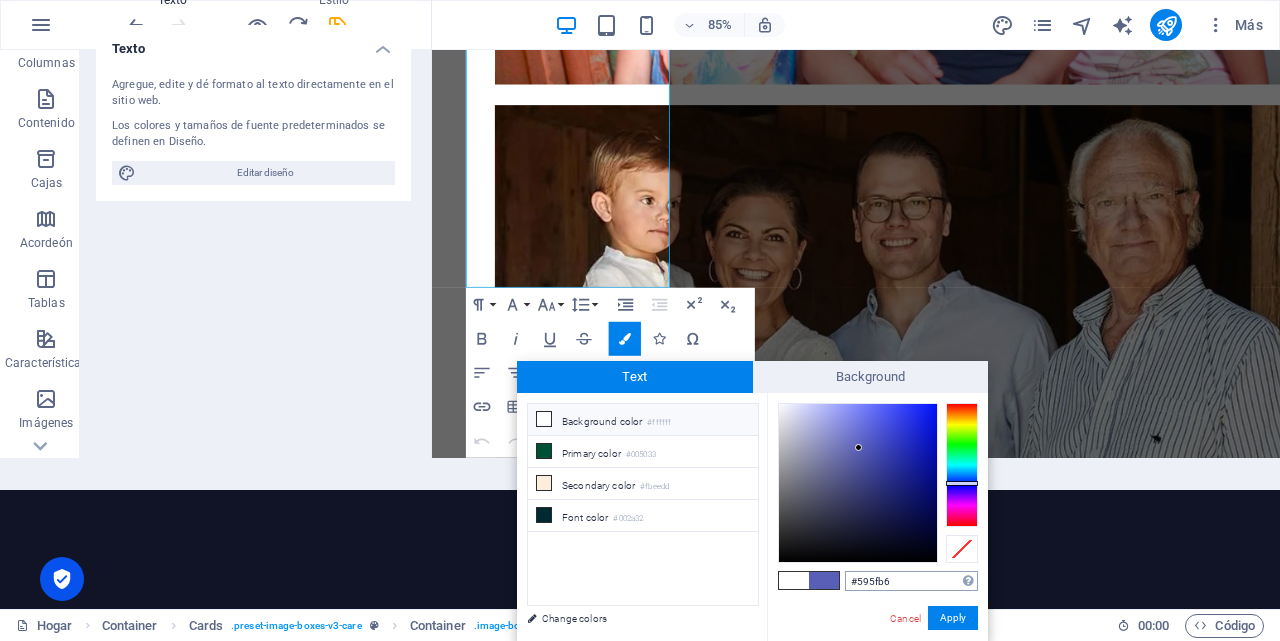 click on "#595fb6" at bounding box center (911, 581) 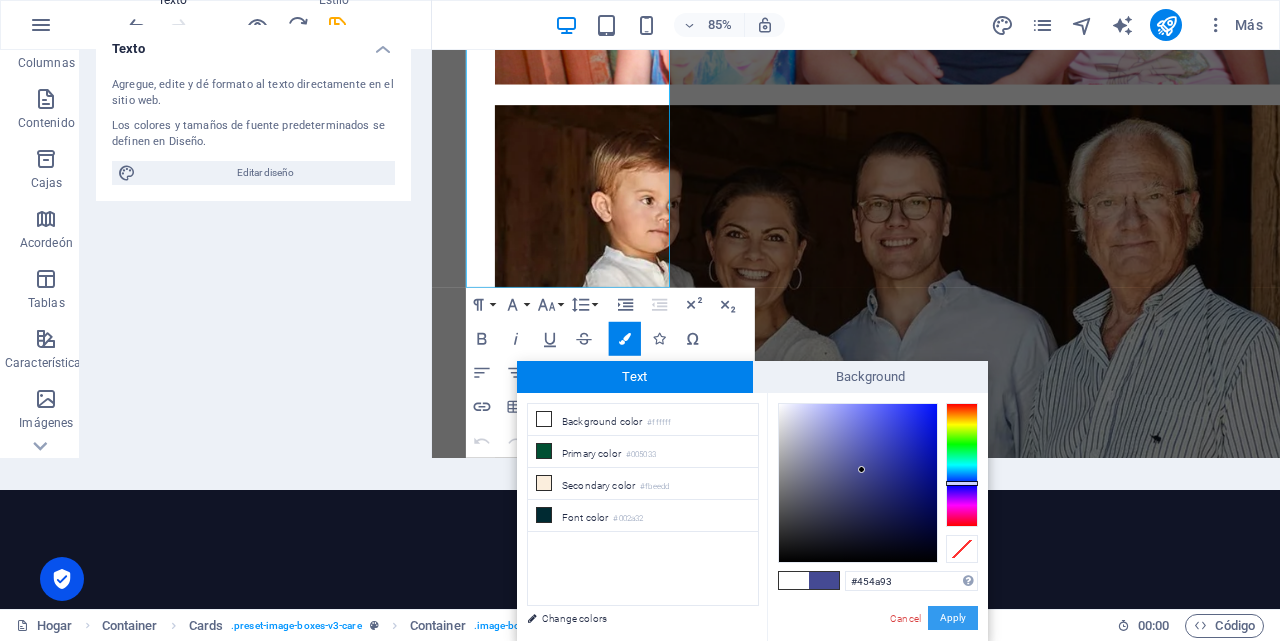 click on "Apply" at bounding box center (953, 618) 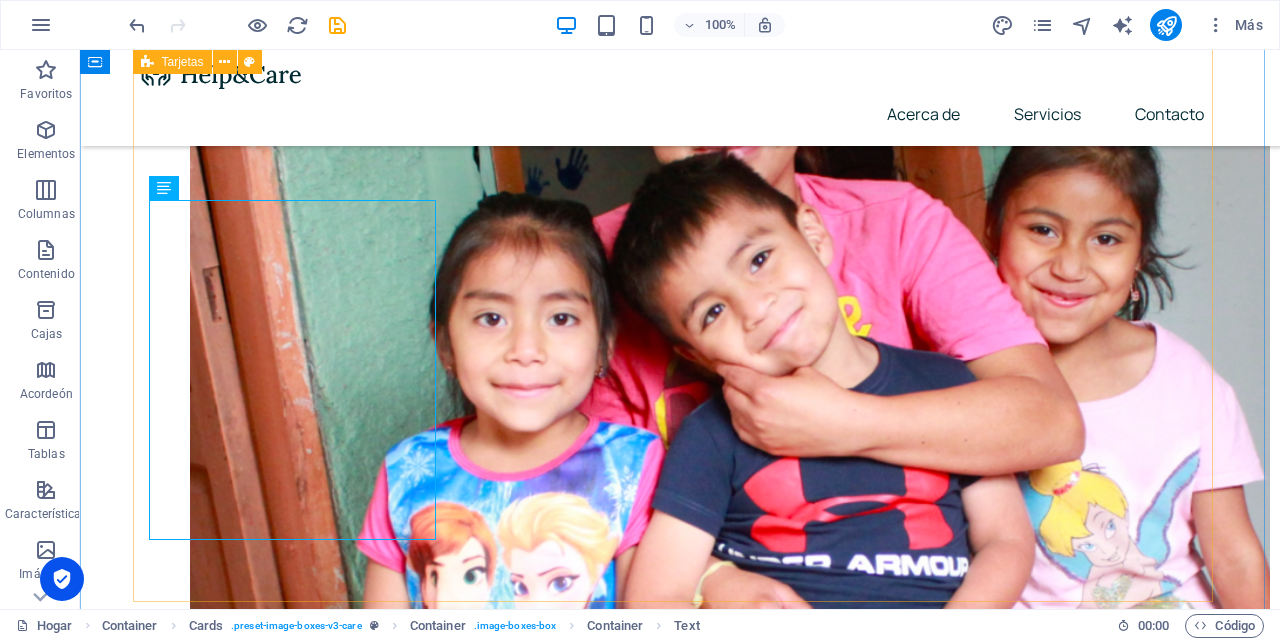 scroll, scrollTop: 1189, scrollLeft: 0, axis: vertical 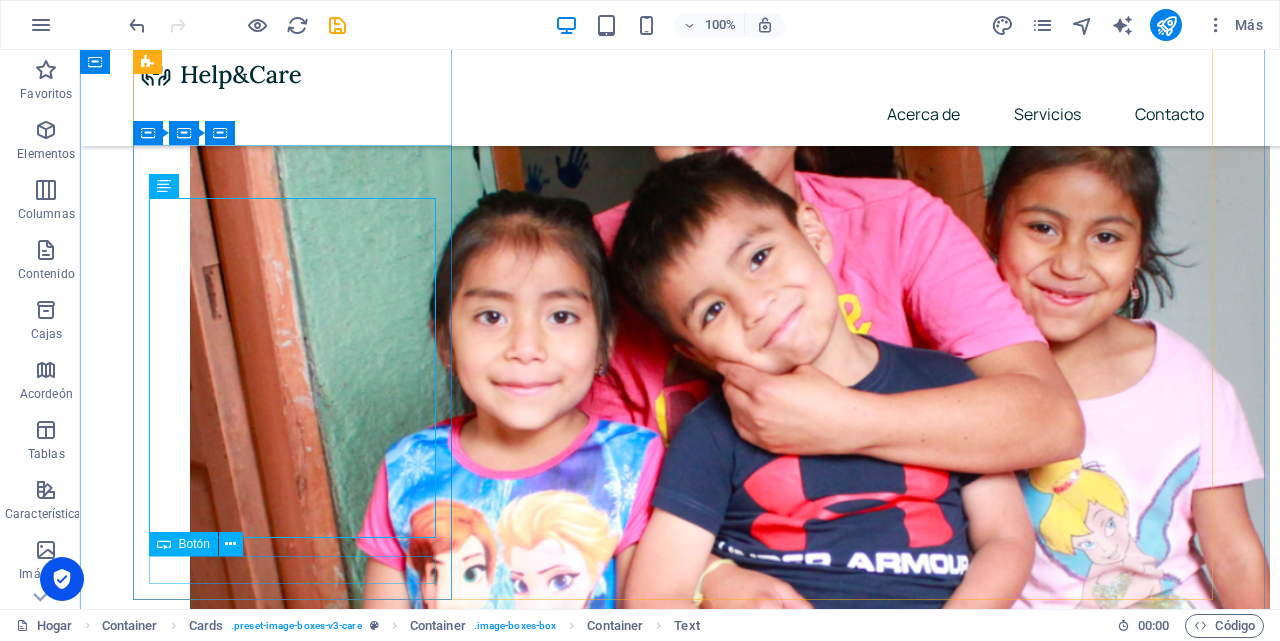 click on "Leer más" at bounding box center [300, 2511] 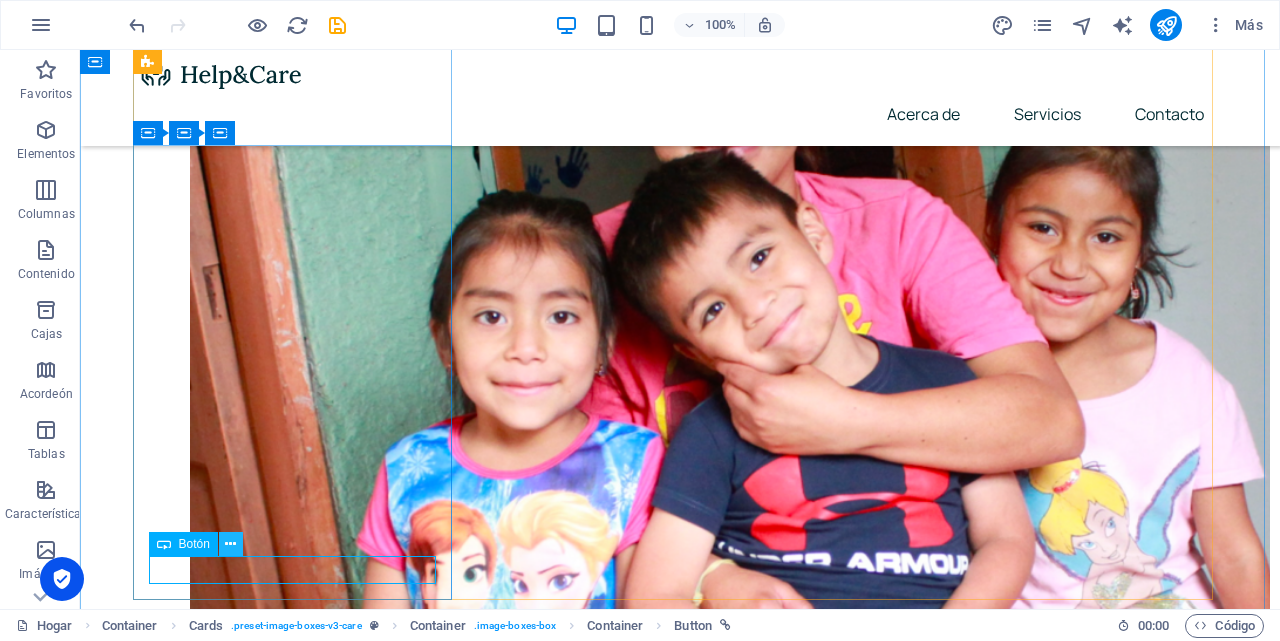 click at bounding box center [230, 544] 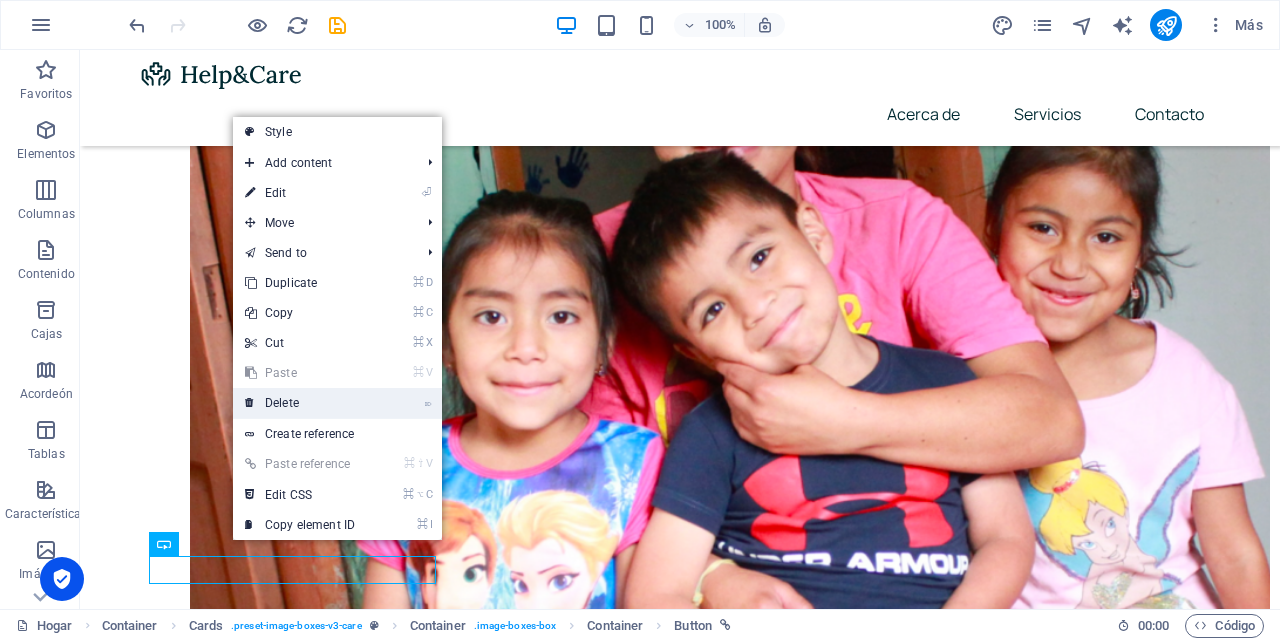 click on "⌦  Delete" at bounding box center [300, 403] 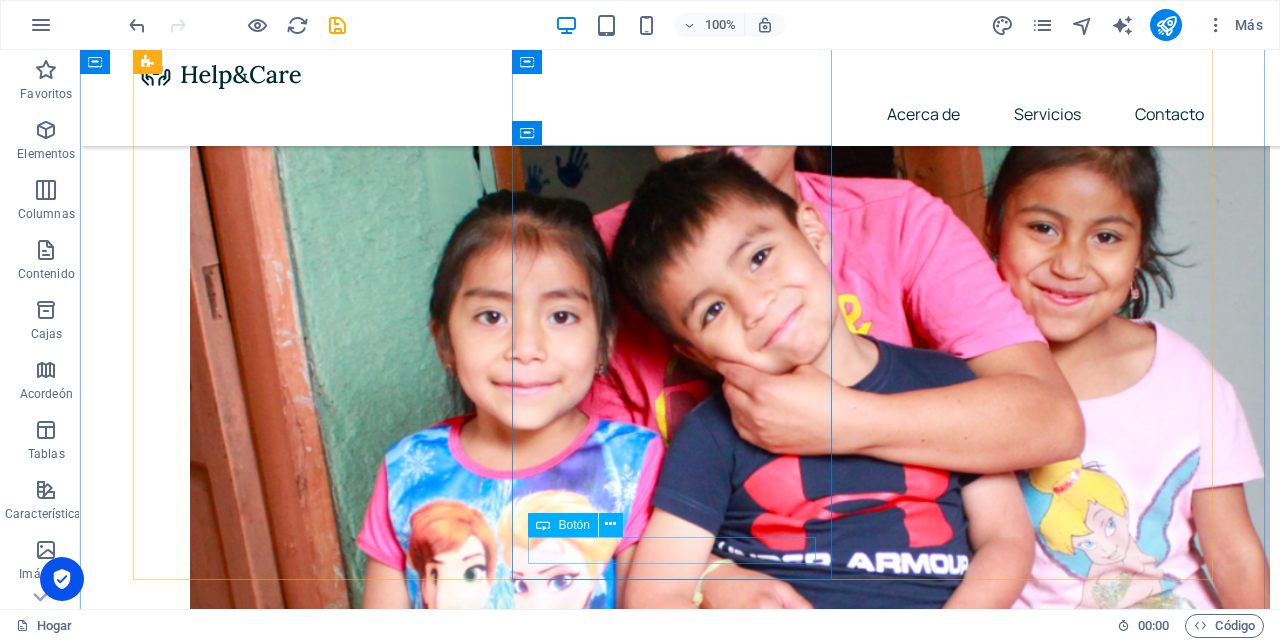 click on "Leer más" at bounding box center [300, 3214] 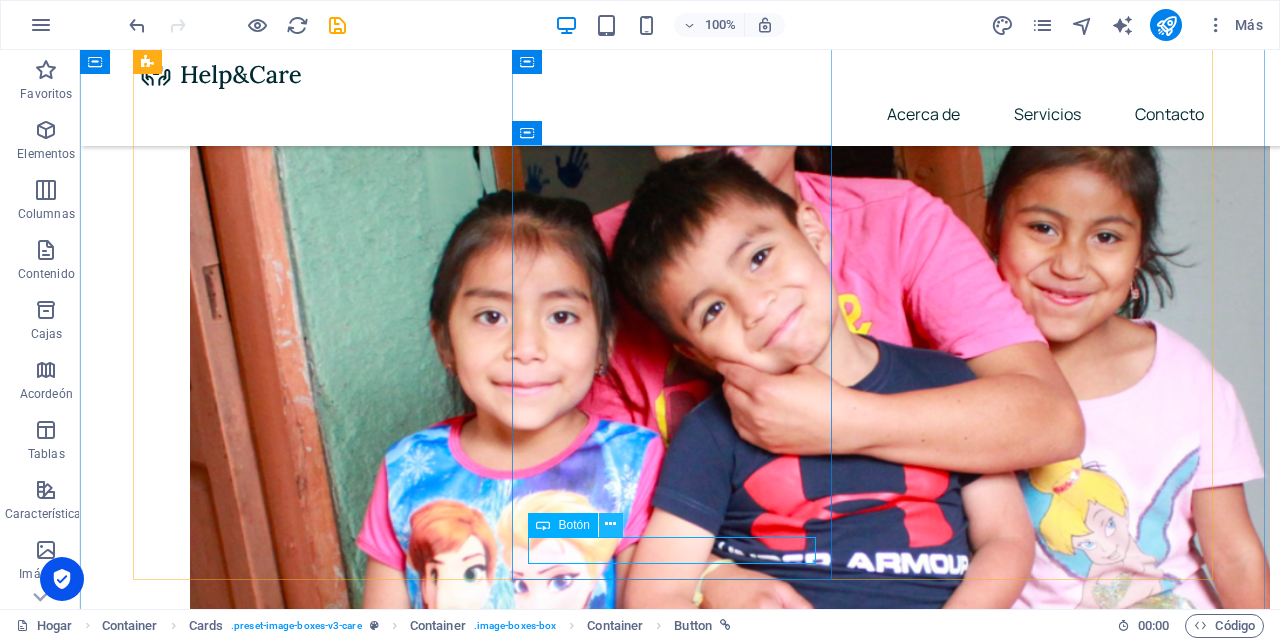click at bounding box center [610, 524] 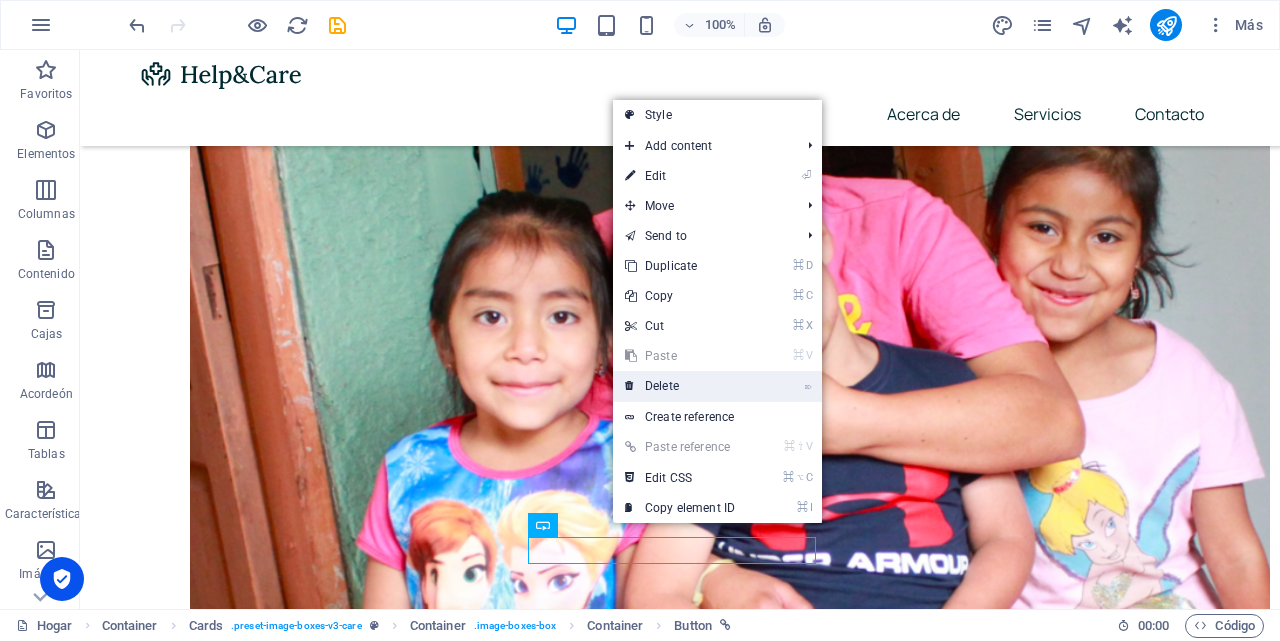 click on "⌦  Delete" at bounding box center [680, 386] 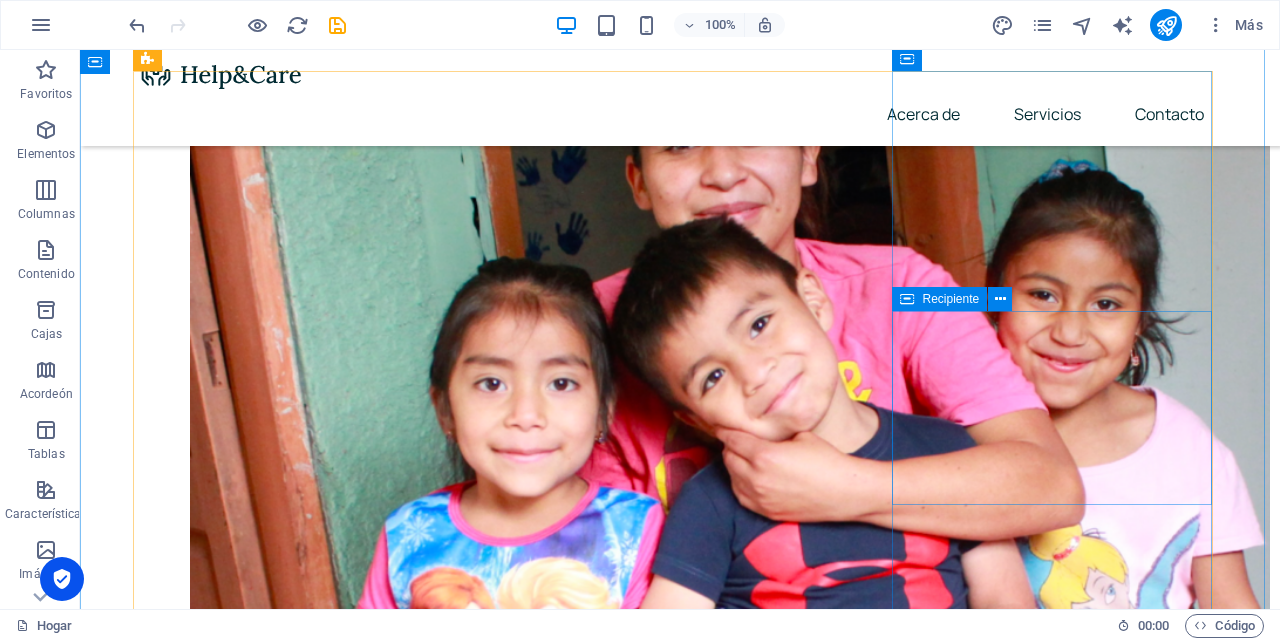 scroll, scrollTop: 1023, scrollLeft: 0, axis: vertical 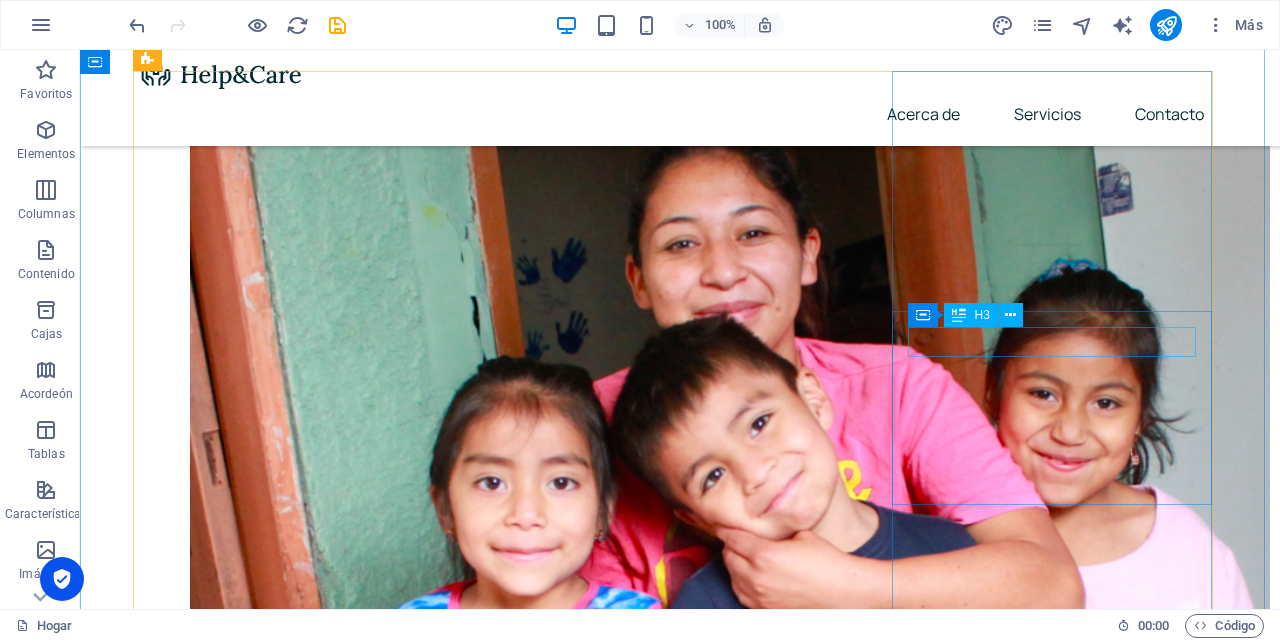 click on "Fisioterapia" at bounding box center [300, 3652] 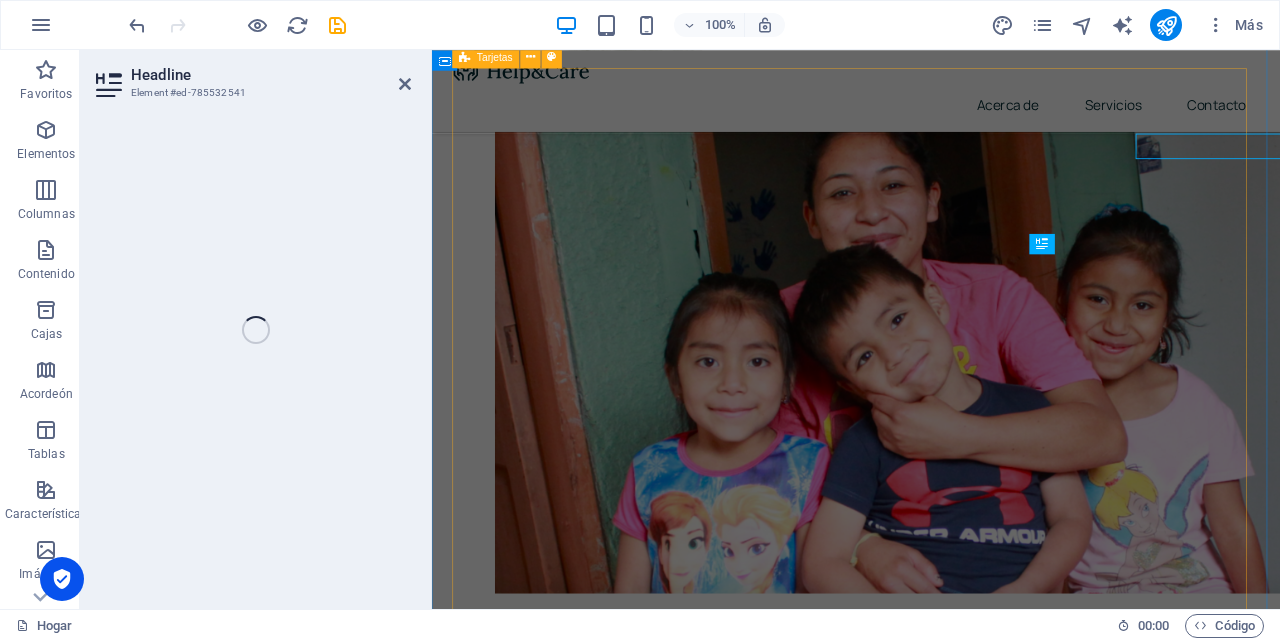 click on "Seguros de Salud ❤️  Cuida tu salud, protege tu vida. La salud es el regalo más valioso que tenemos, y protegerla es el acto de amor más grande para ti y los que amas. Con nuestro seguro de salud, tendrás acceso a atención médica de calidad, respaldo en momentos difíciles y la tranquilidad de saber que siempre estarás acompañado. Porque tu bienestar y el de tu familia no pueden esperar,  elige [DATE] la protección que mereces. Cotiza tu seguro ahora Seguros de Vida más Ahorro 💖  Protege a los que ama y construye tu futuro. Con nuestro Seguro de Vida + [PERSON_NAME], no solo cuidas a tu familia si algo pasa, también empiezas a crear ese respaldo económico que te ayudará a cumplir tus sueños. Porque el mejor regalo es la tranquilidad y la libertad financiera. Tu protección y tu ahorro, juntos en un solo plan.   Cotiza tu seguro ahora Fisioterapia Lorem ipsum dolor sit amet, consectetur adipiscing elit. Amet ullamcorper sed vitae quis turpis. Leer más" at bounding box center (931, 2648) 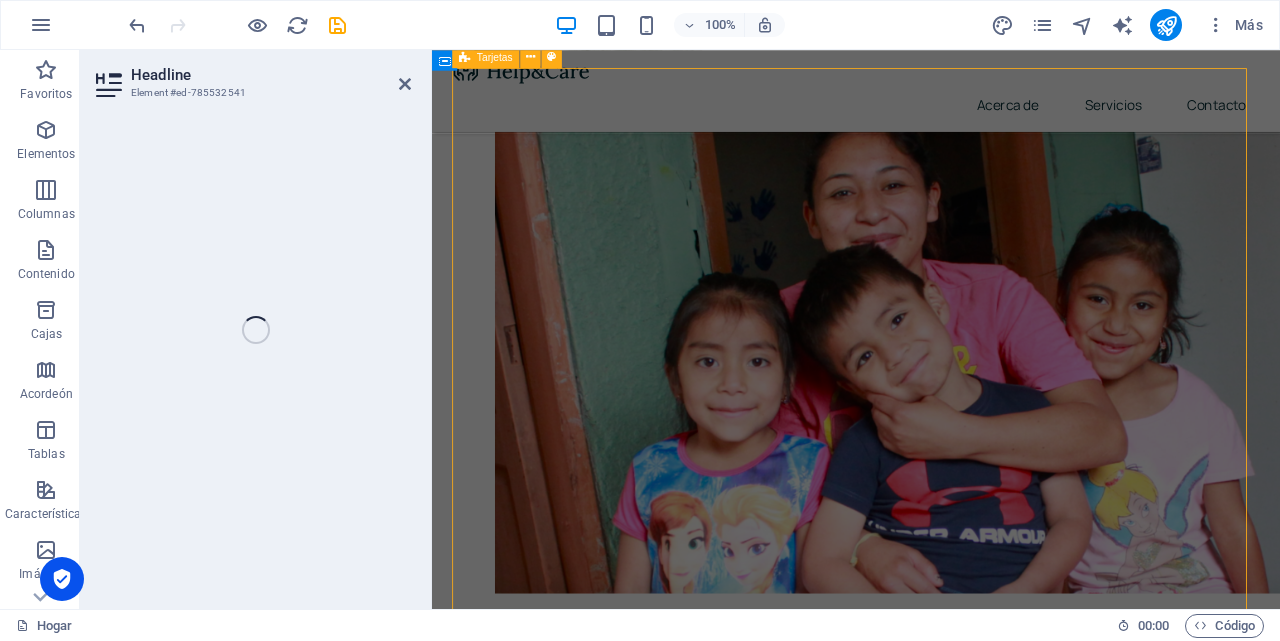 scroll, scrollTop: 1202, scrollLeft: 0, axis: vertical 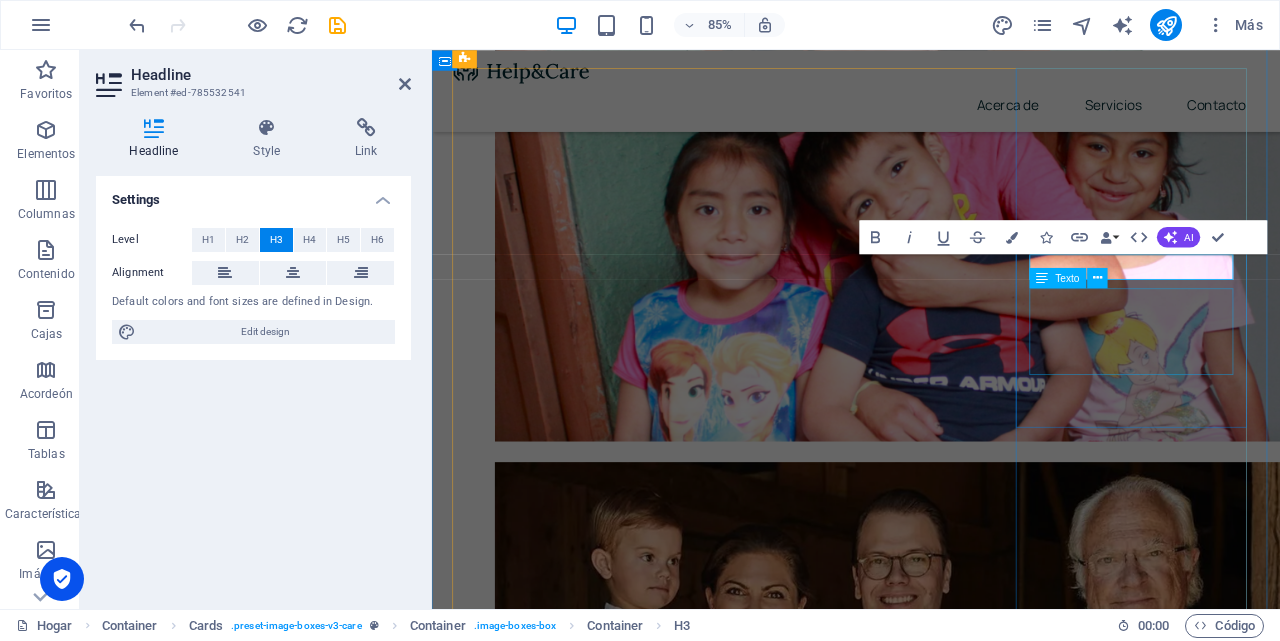 type 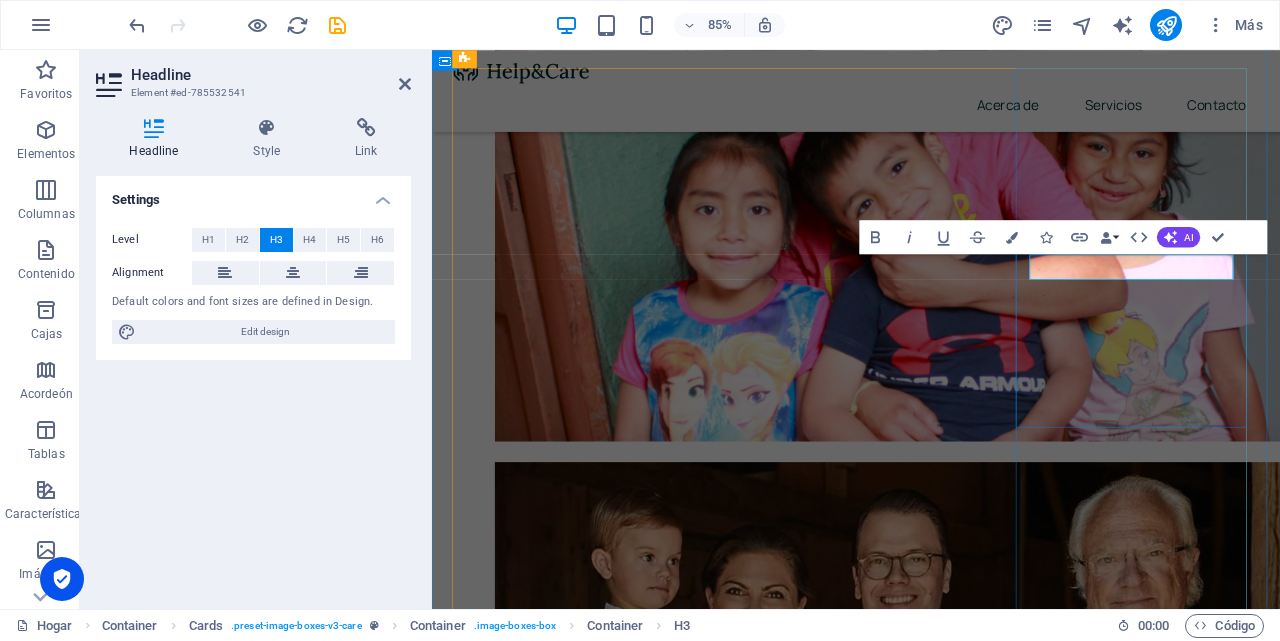 click on "SEGUROS DE AUTOS" at bounding box center [585, 3183] 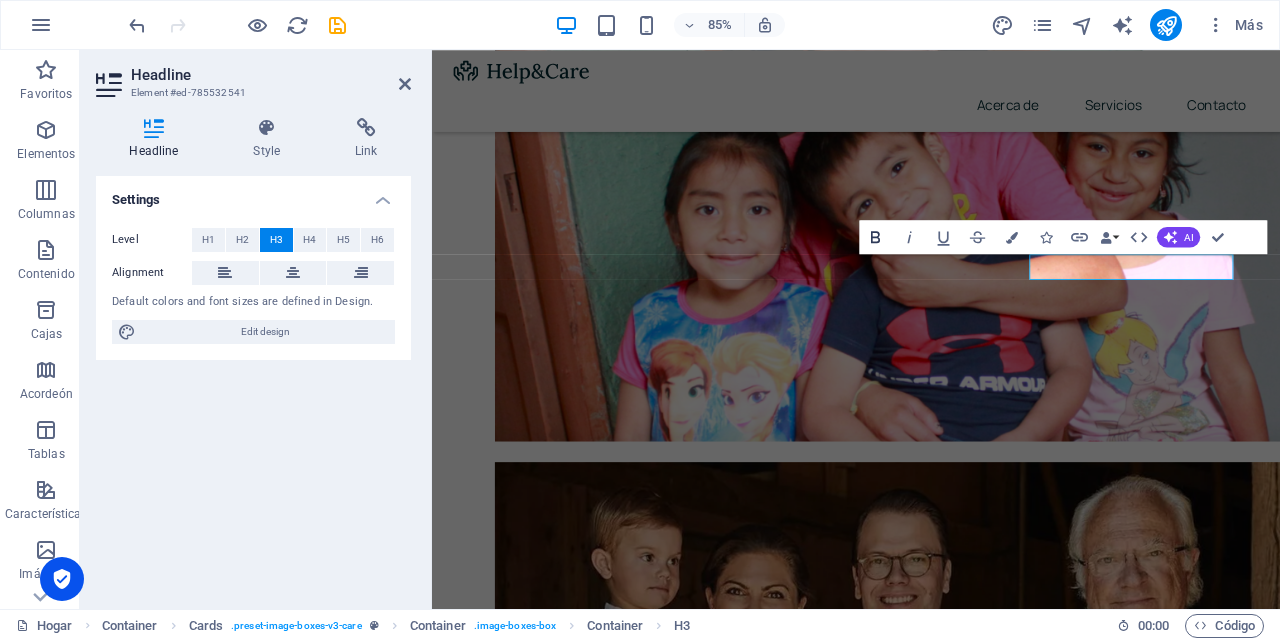 click 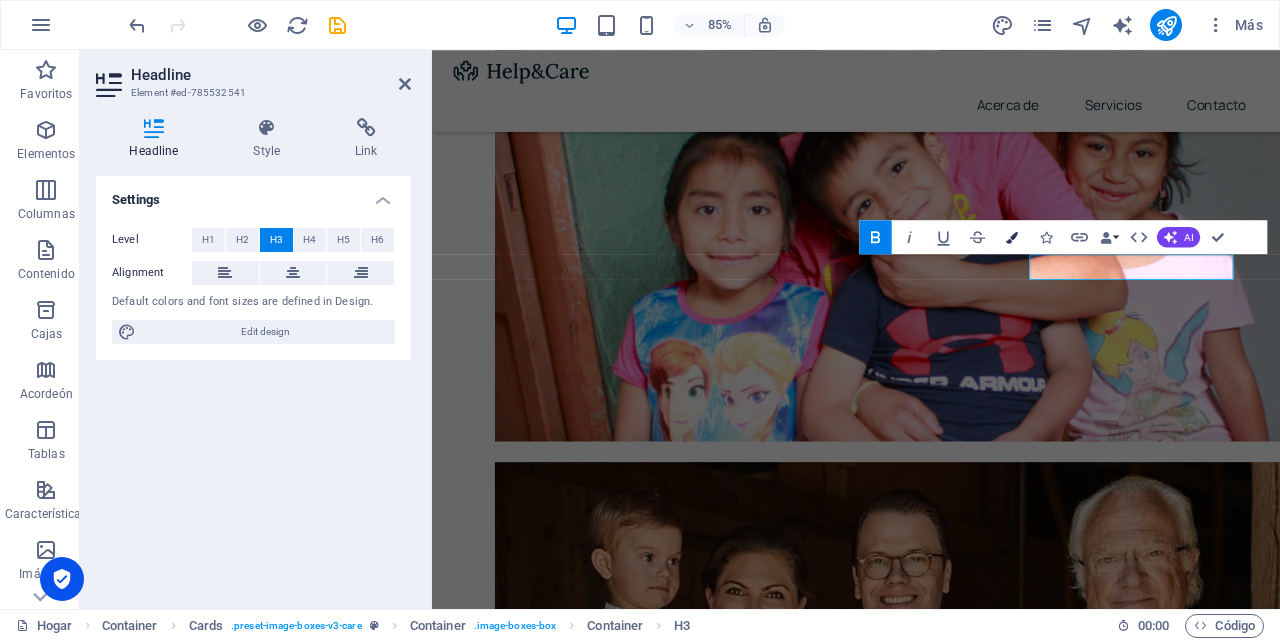 click at bounding box center [1012, 237] 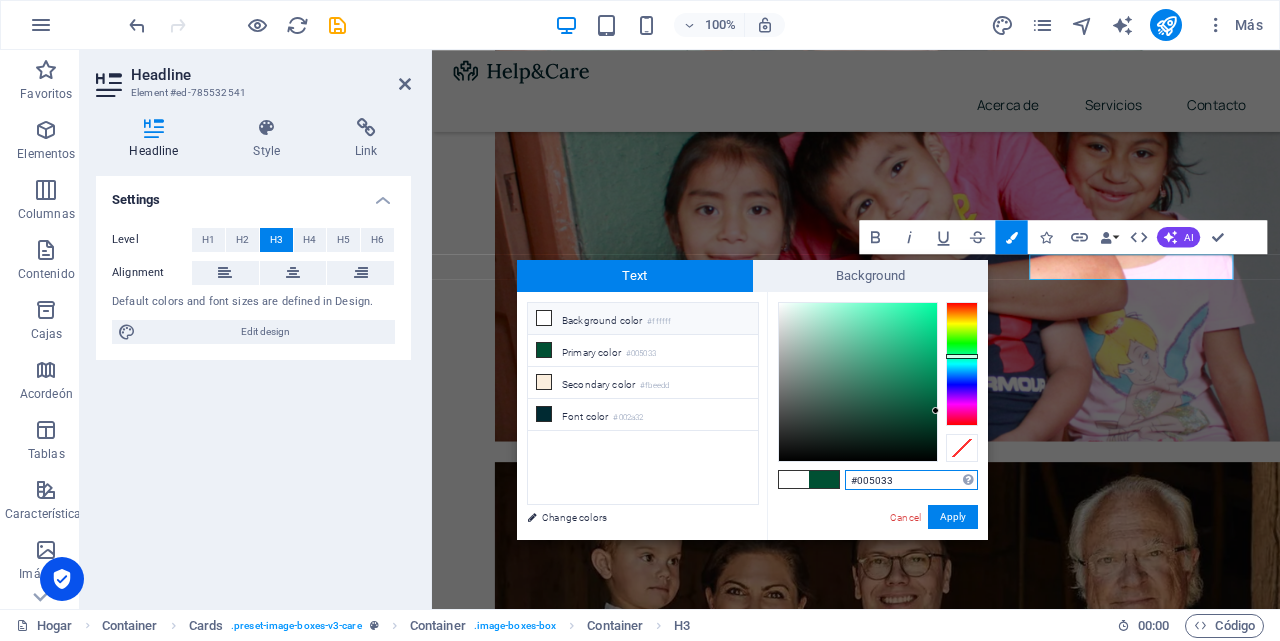 click on "#005033" at bounding box center (911, 480) 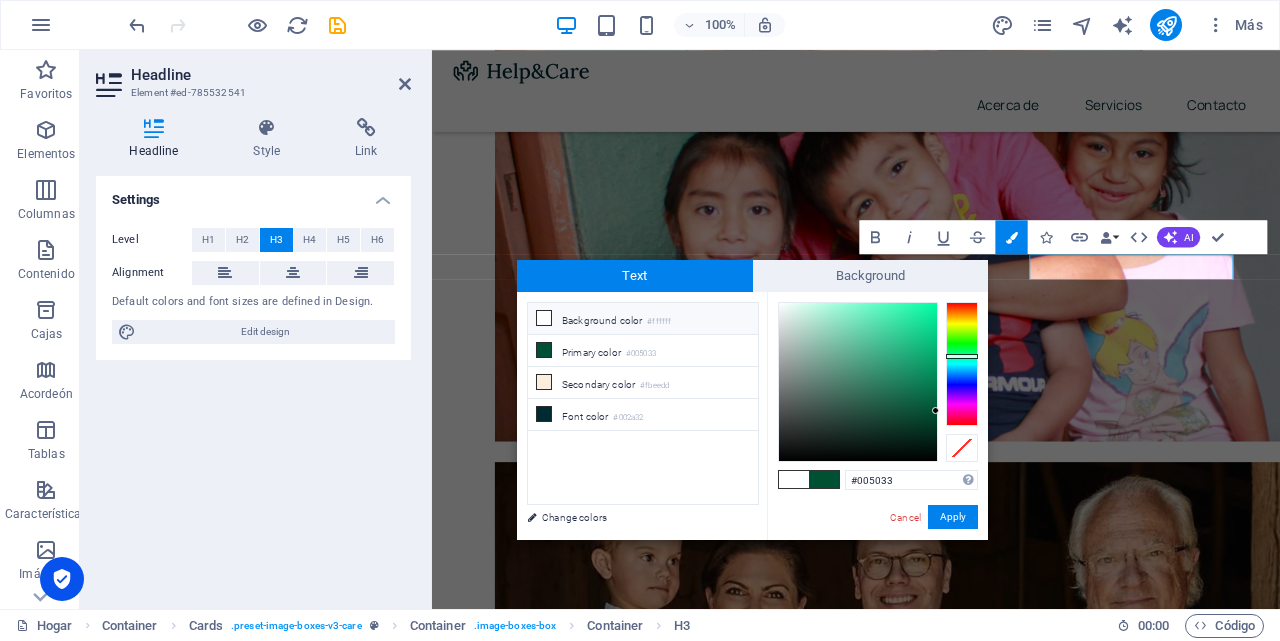click at bounding box center (544, 318) 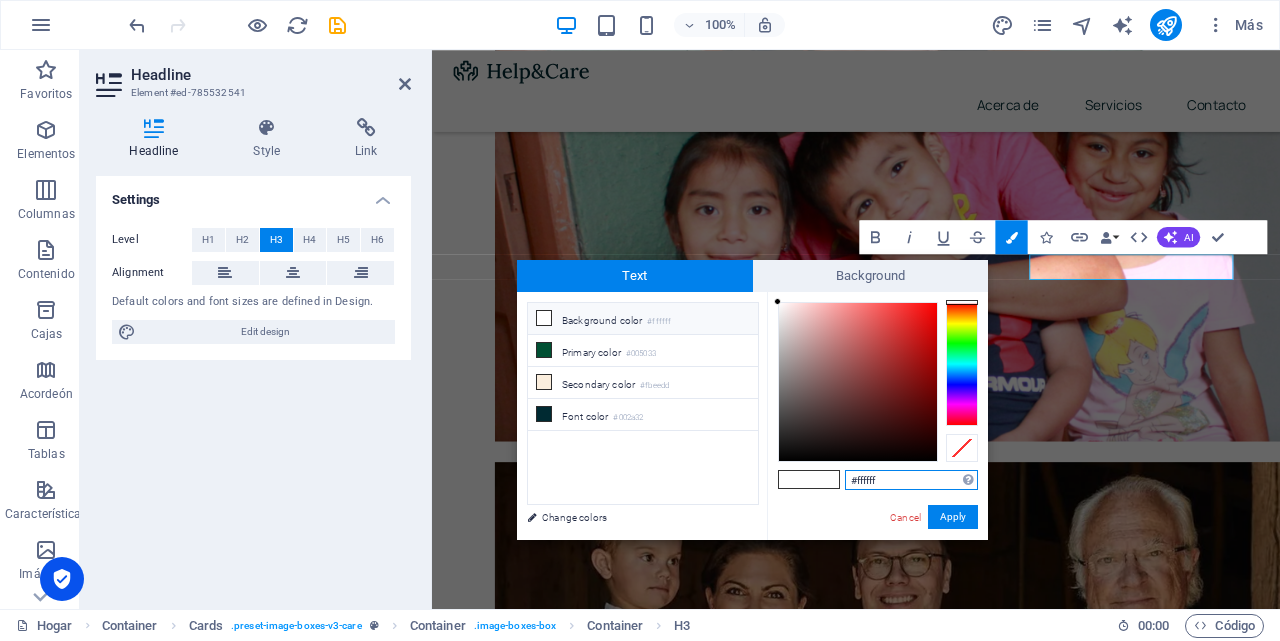 click on "#ffffff" at bounding box center [911, 480] 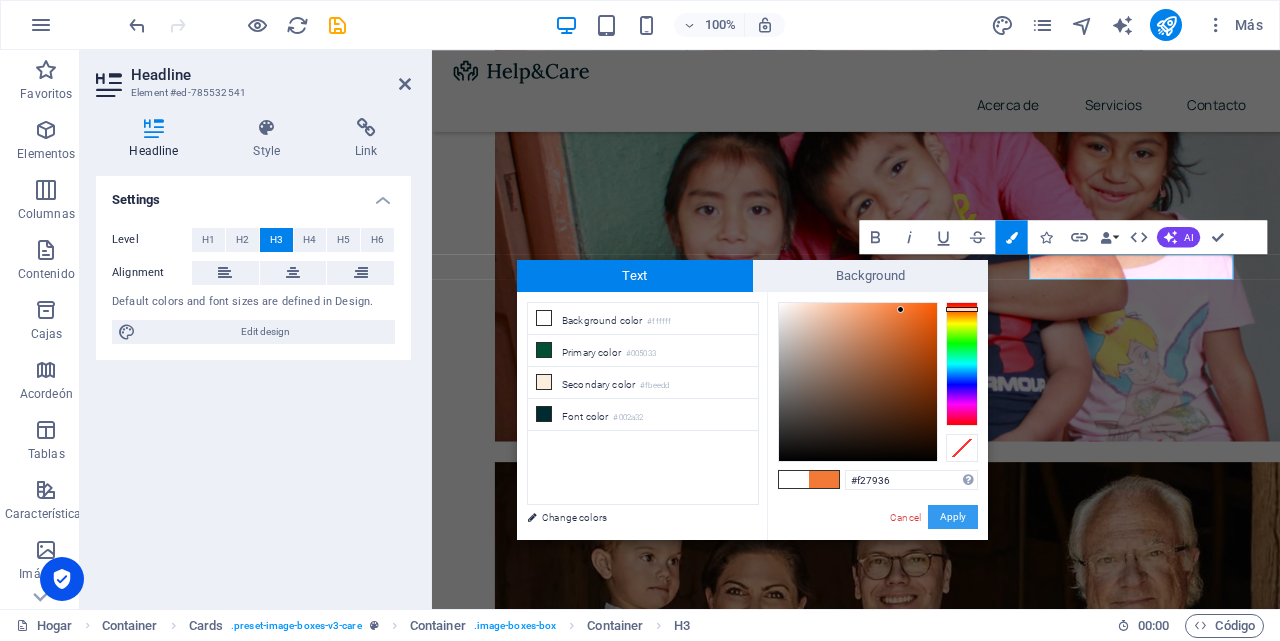 click on "Apply" at bounding box center (953, 517) 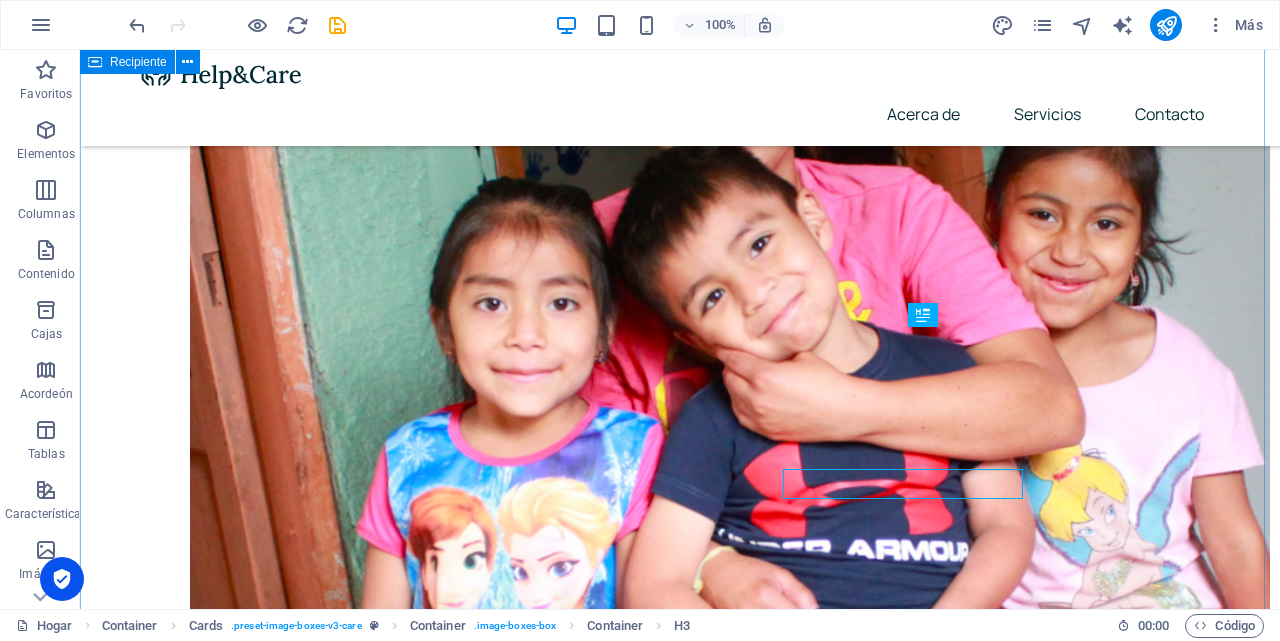 scroll, scrollTop: 1023, scrollLeft: 0, axis: vertical 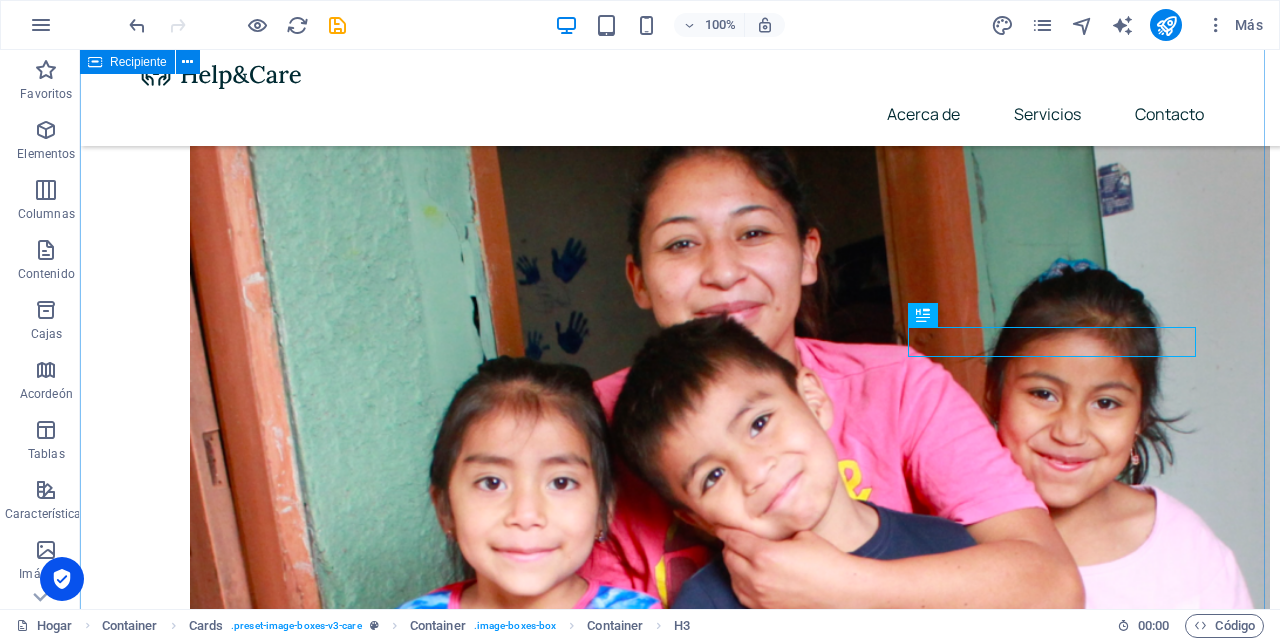 click on "SEGUROS DE AUTOS" at bounding box center [300, 3652] 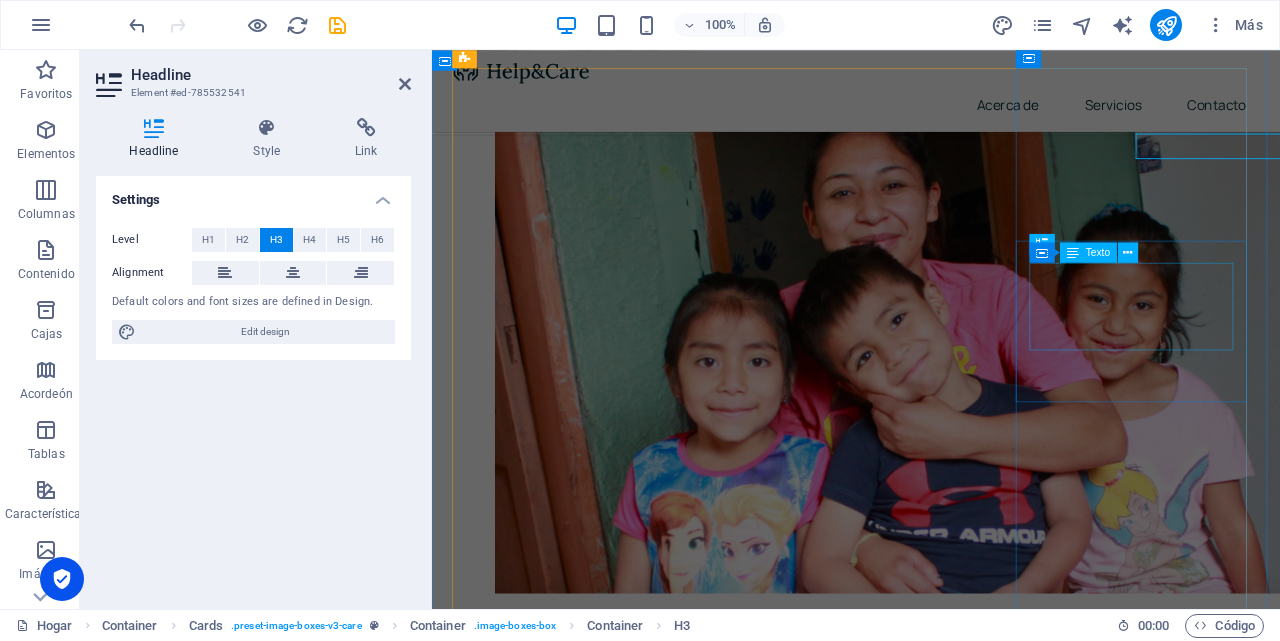 scroll, scrollTop: 1202, scrollLeft: 0, axis: vertical 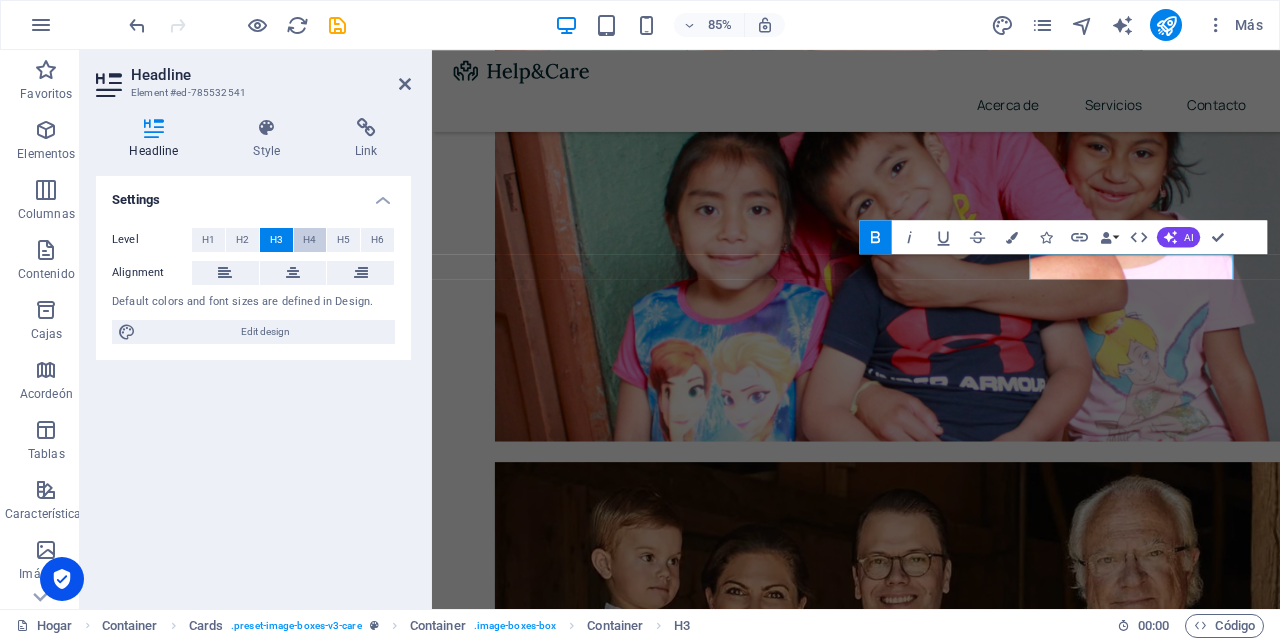click on "H4" at bounding box center (309, 240) 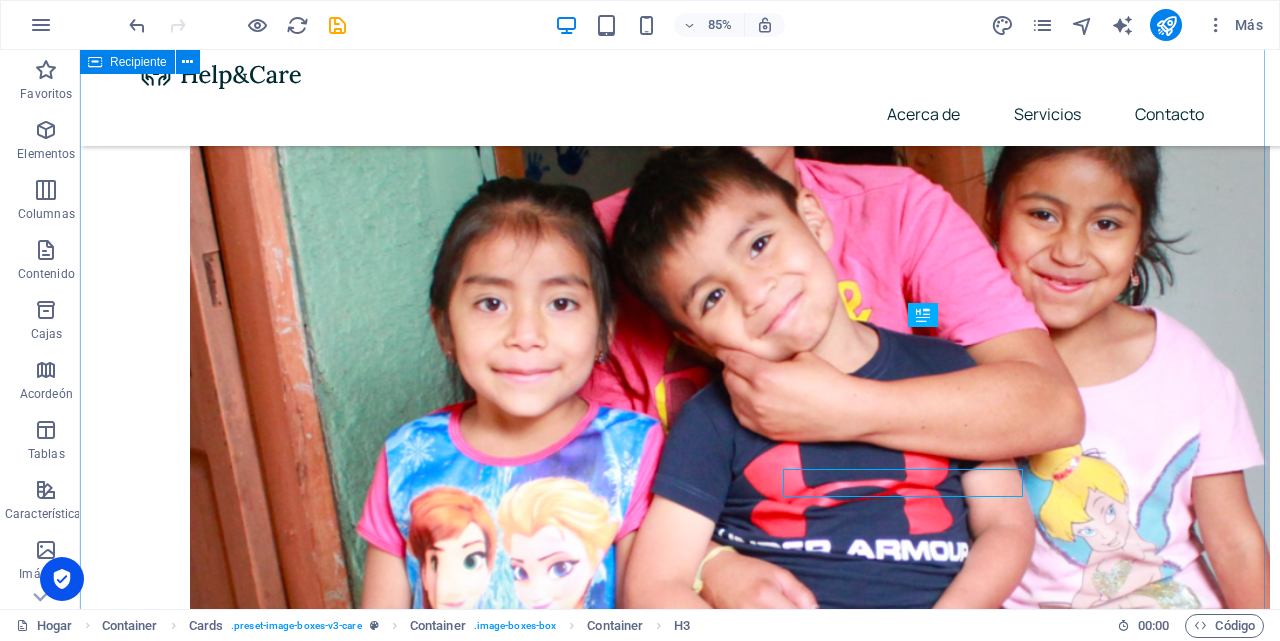 scroll, scrollTop: 1023, scrollLeft: 0, axis: vertical 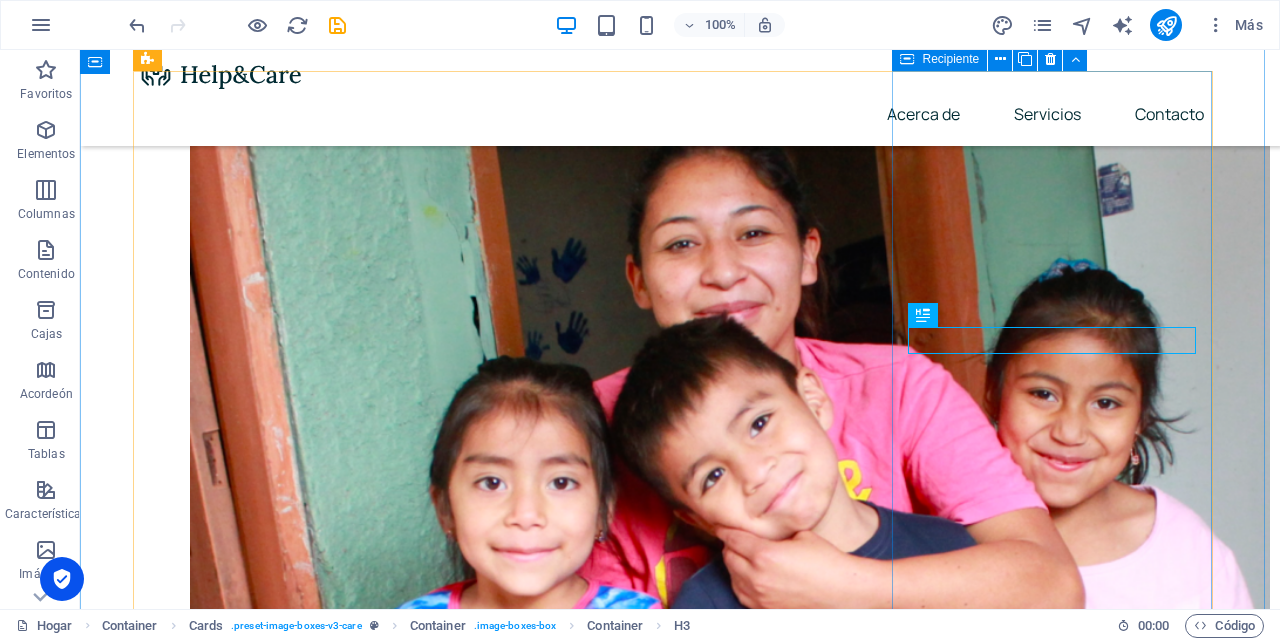 click on "SEGUROS DE AUTOS Lorem ipsum dolor sit amet, consectetur adipiscing elit. Amet ullamcorper sed vitae quis turpis. Leer más" at bounding box center [300, 3628] 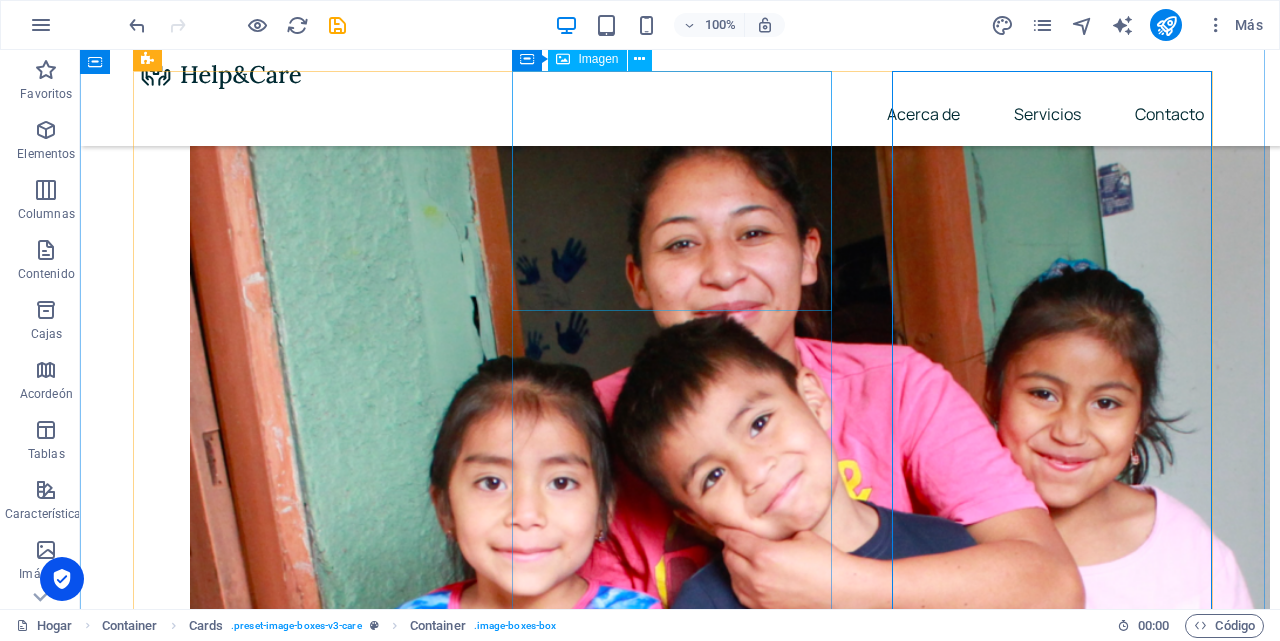 click at bounding box center (300, 2798) 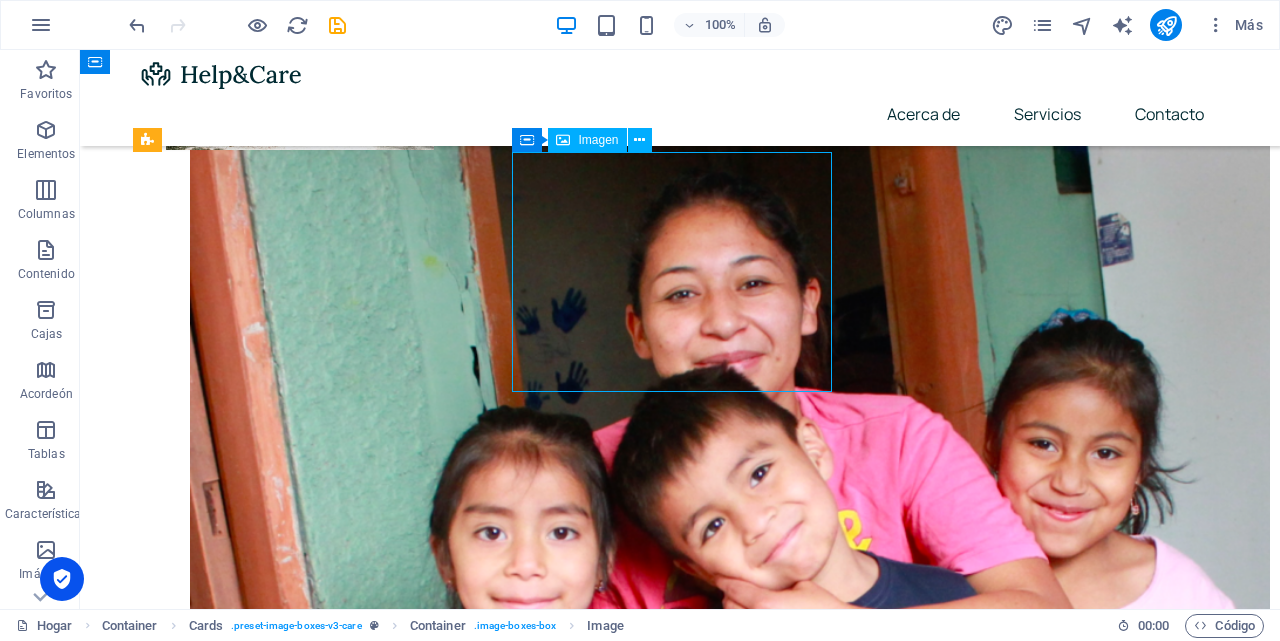 scroll, scrollTop: 929, scrollLeft: 0, axis: vertical 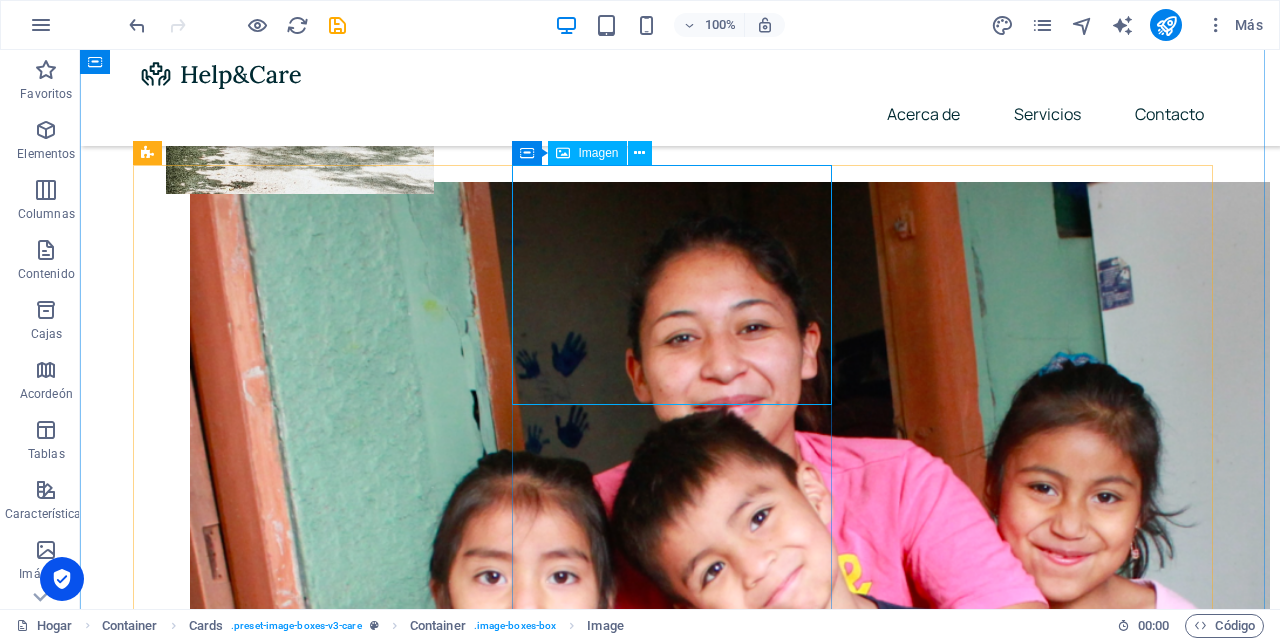 click on "Imagen" at bounding box center (598, 153) 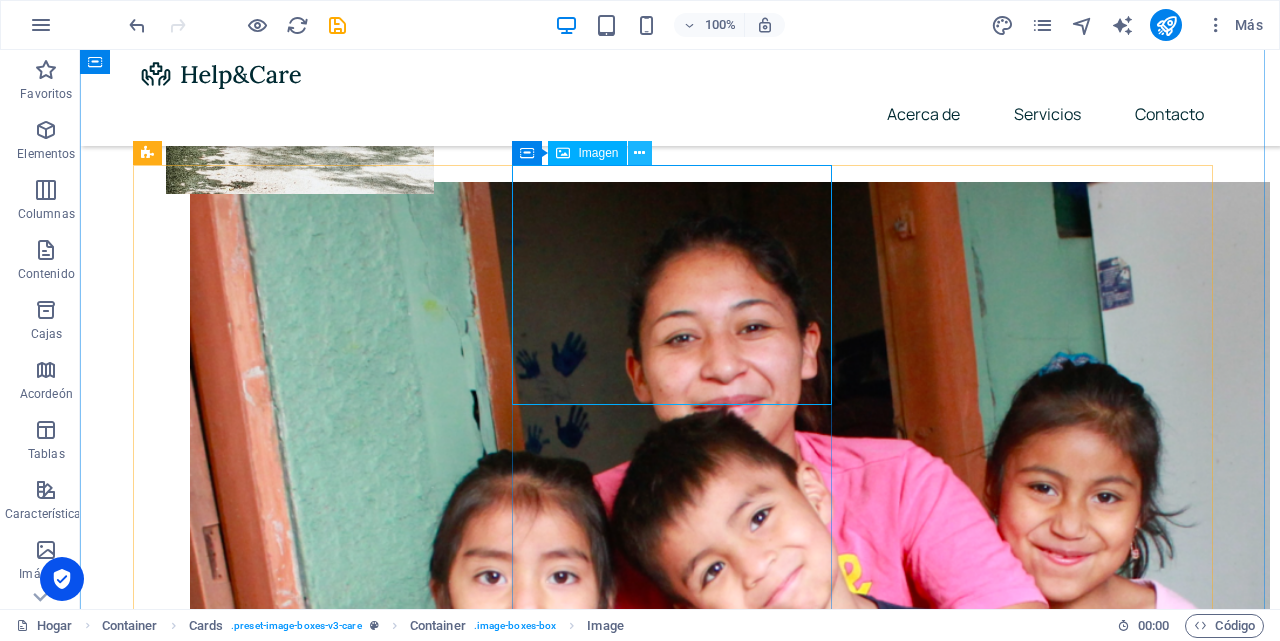 click at bounding box center (639, 153) 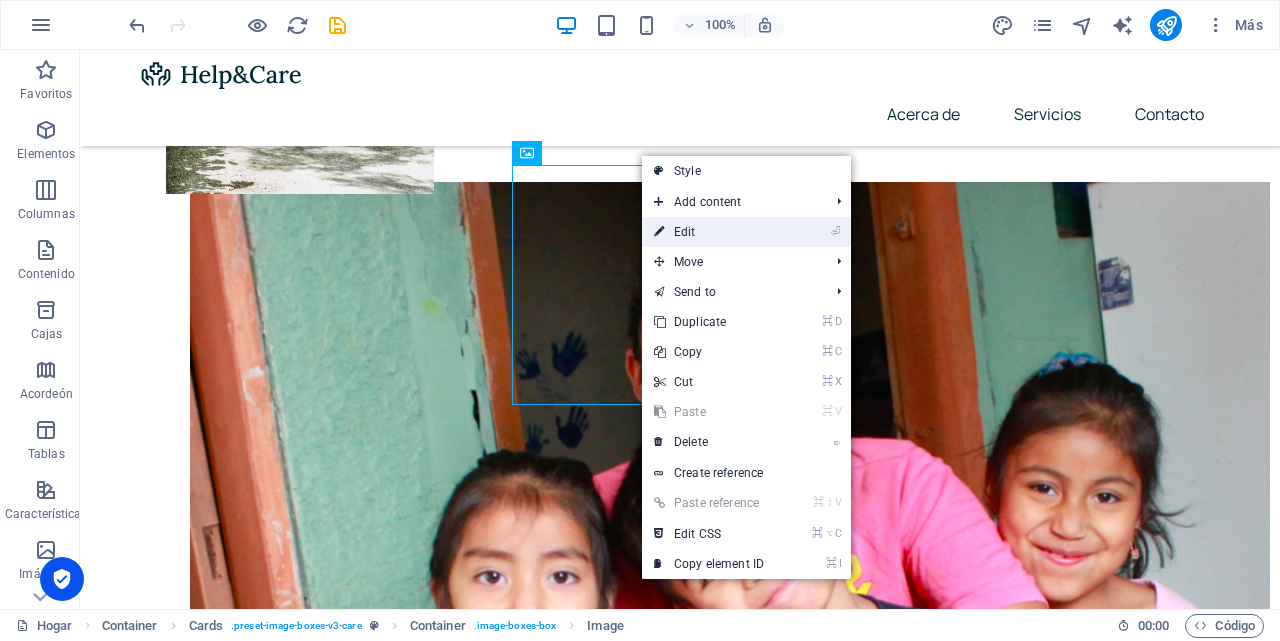 click on "⏎  Edit" at bounding box center (709, 232) 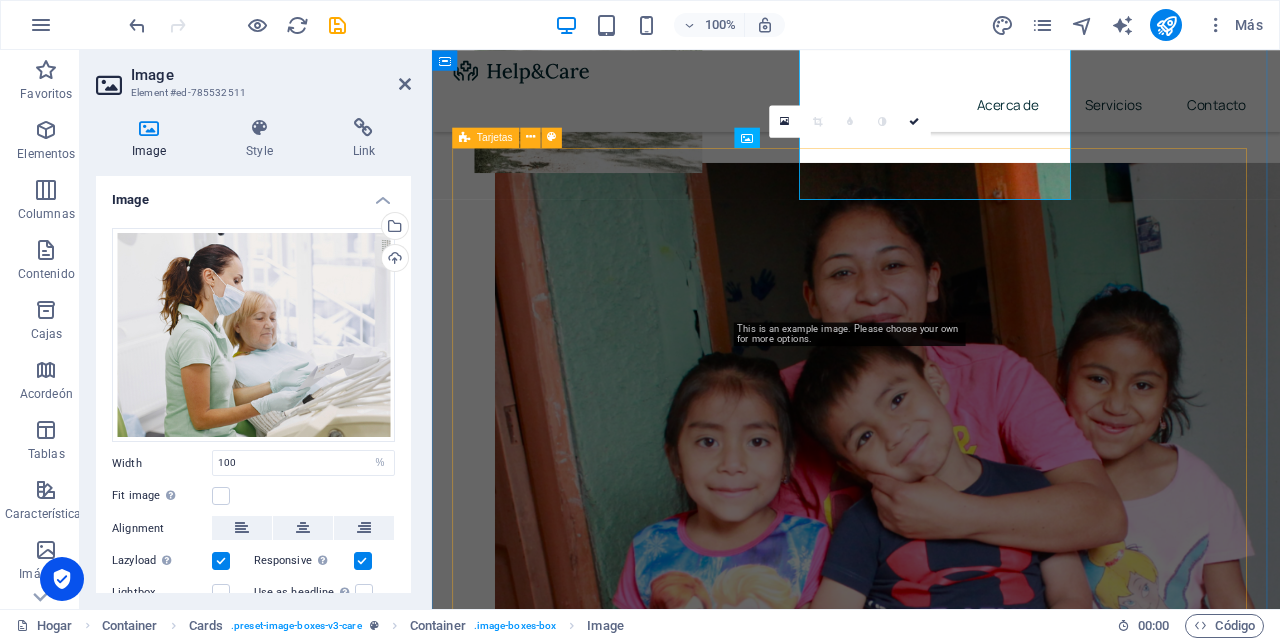scroll, scrollTop: 1108, scrollLeft: 0, axis: vertical 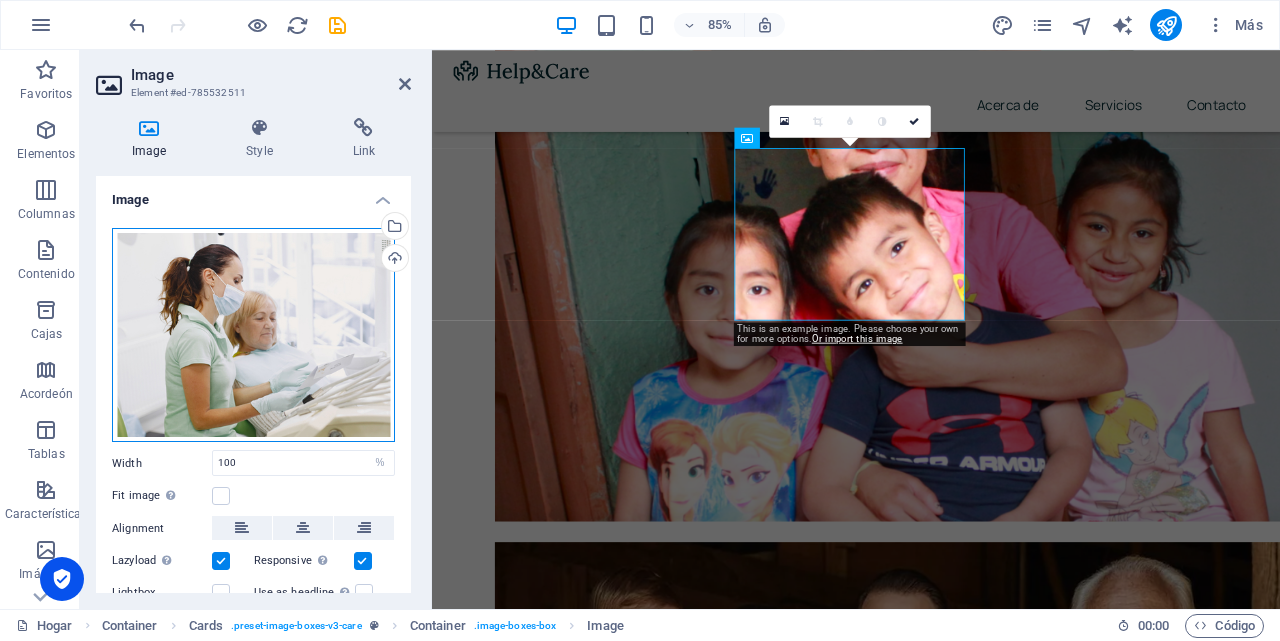 click on "Drag files here, click to choose files or select files from Files or our free stock photos & videos" at bounding box center (253, 335) 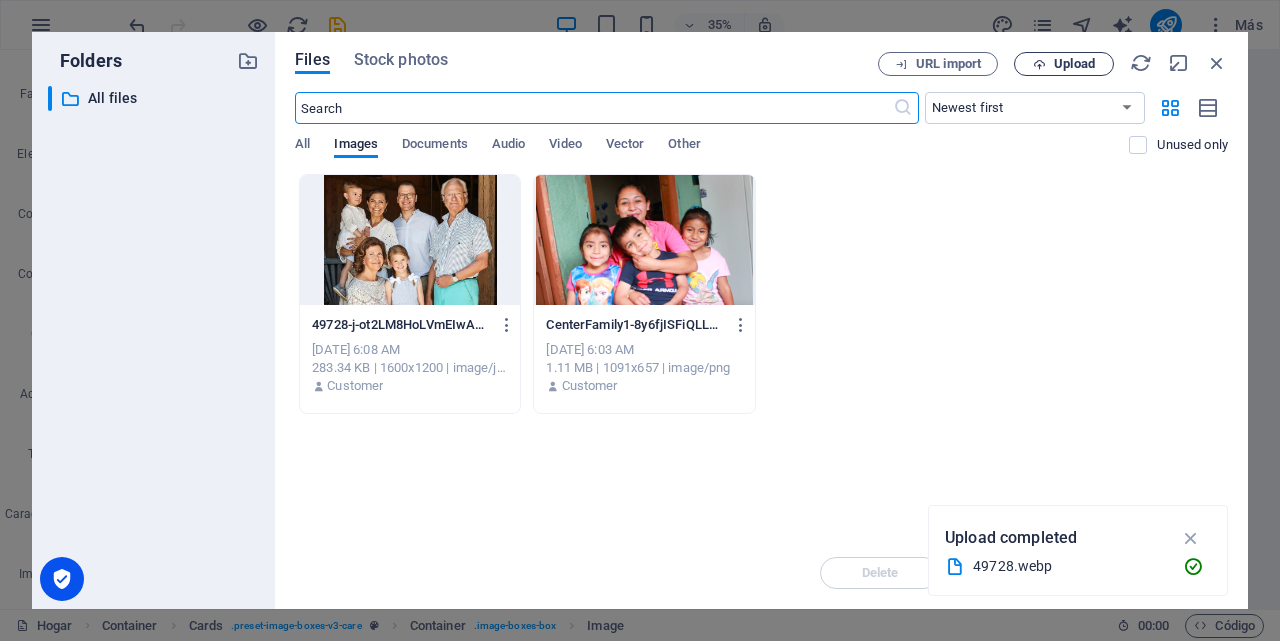 click on "Upload" at bounding box center (1064, 64) 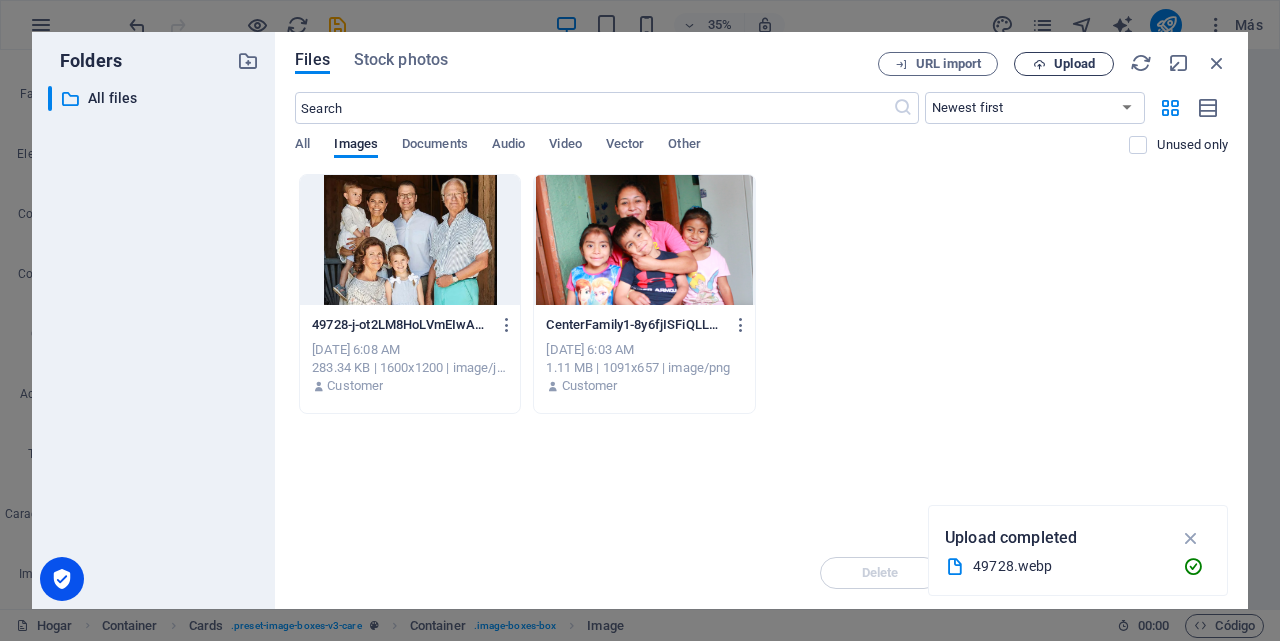 click on "Upload" at bounding box center [1074, 64] 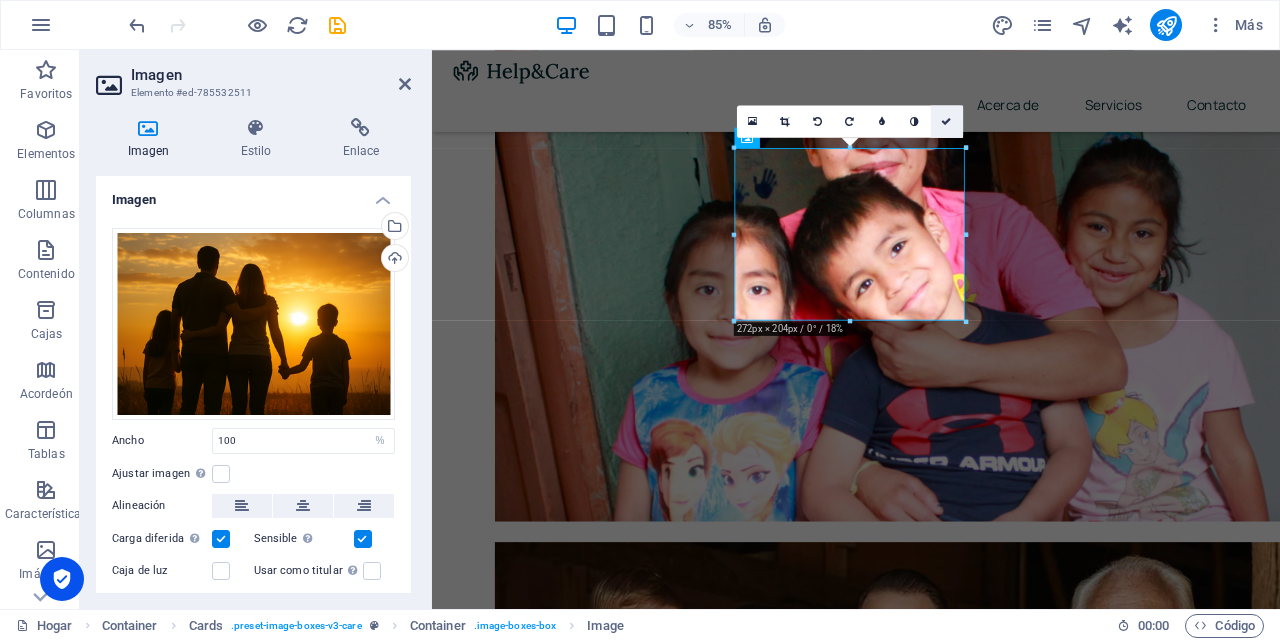 click at bounding box center (947, 121) 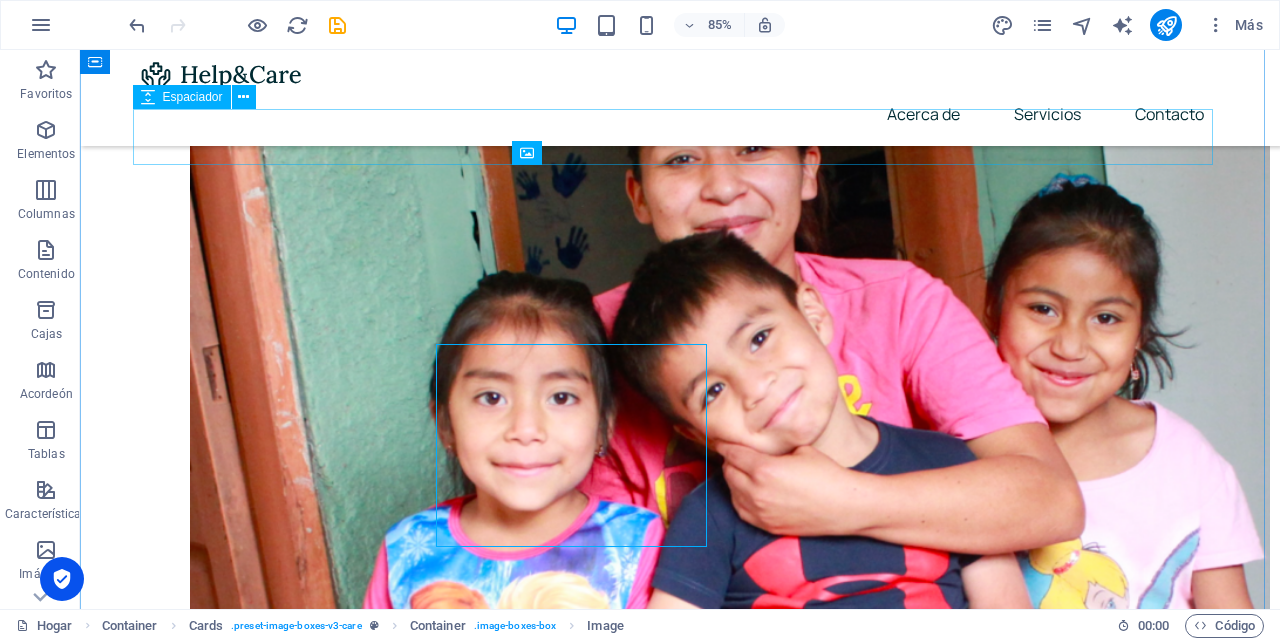 scroll, scrollTop: 929, scrollLeft: 0, axis: vertical 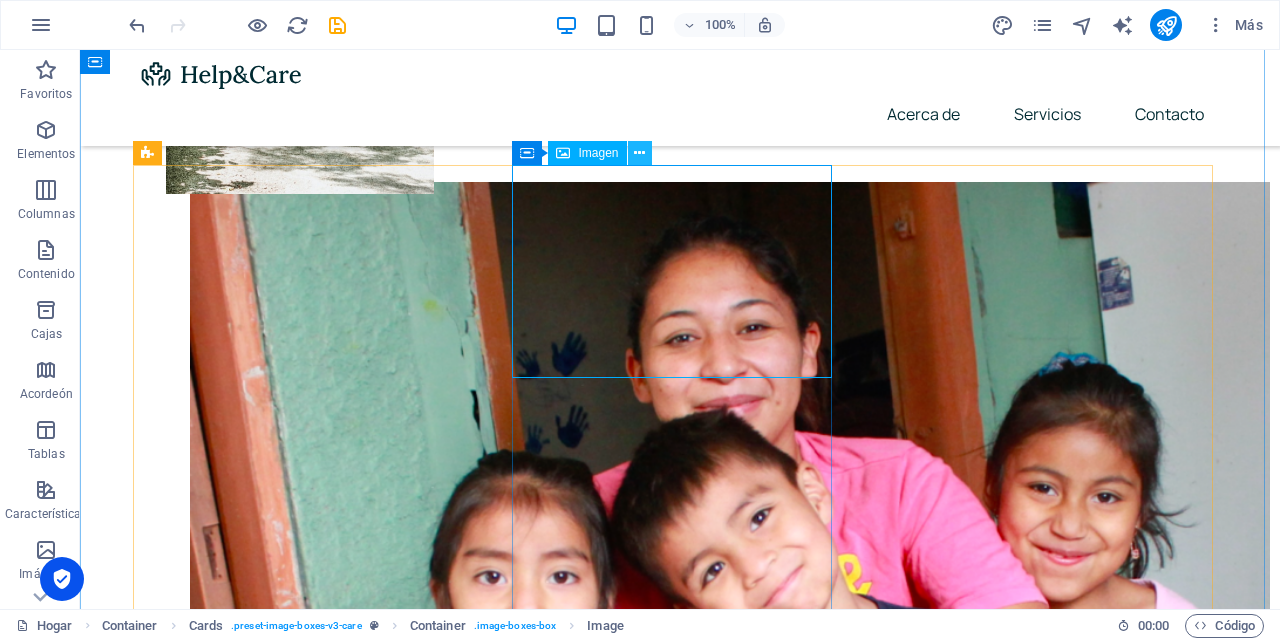 click at bounding box center [639, 153] 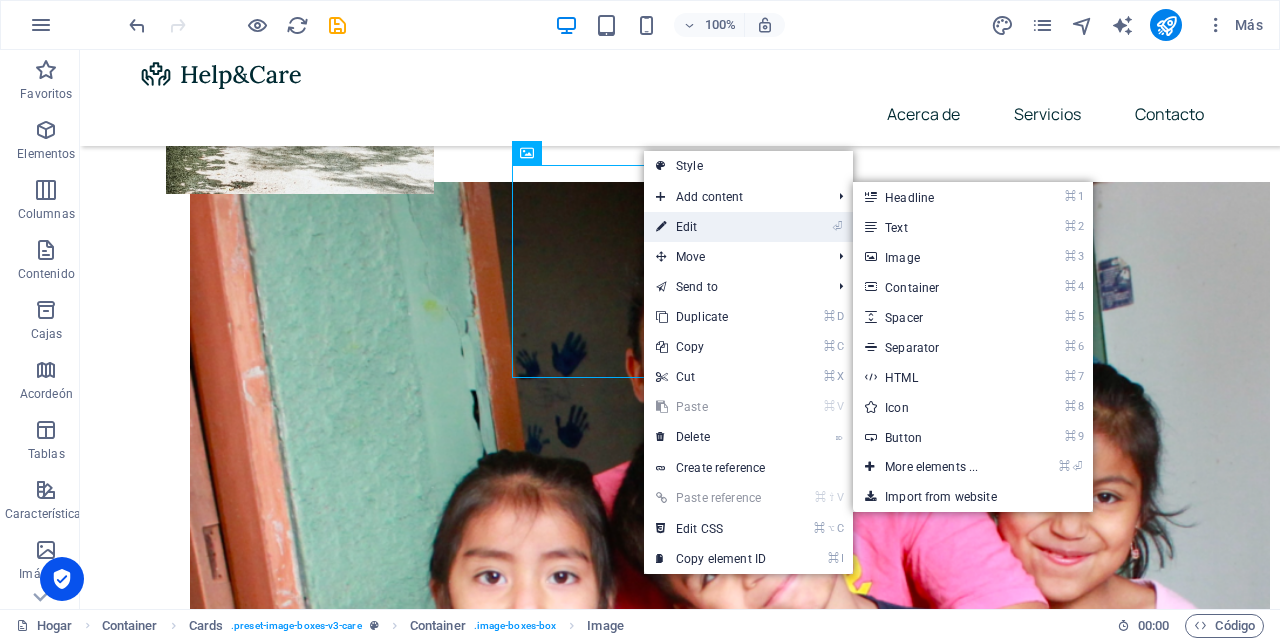 click on "⏎  Edit" at bounding box center [711, 227] 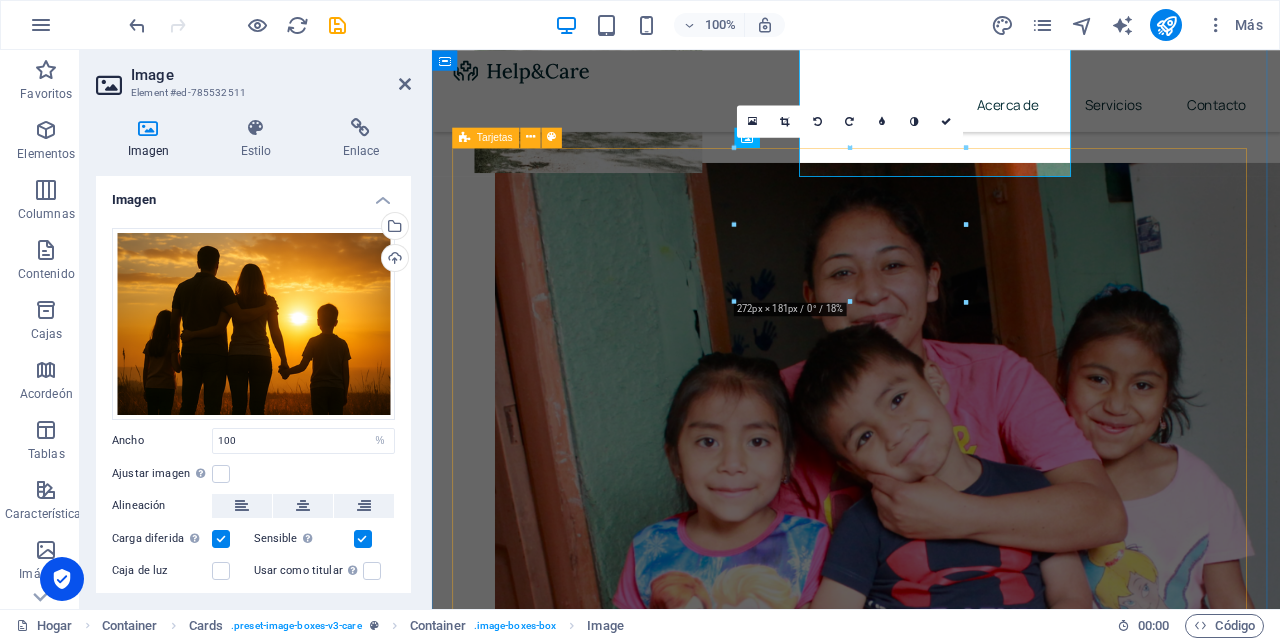 scroll, scrollTop: 1108, scrollLeft: 0, axis: vertical 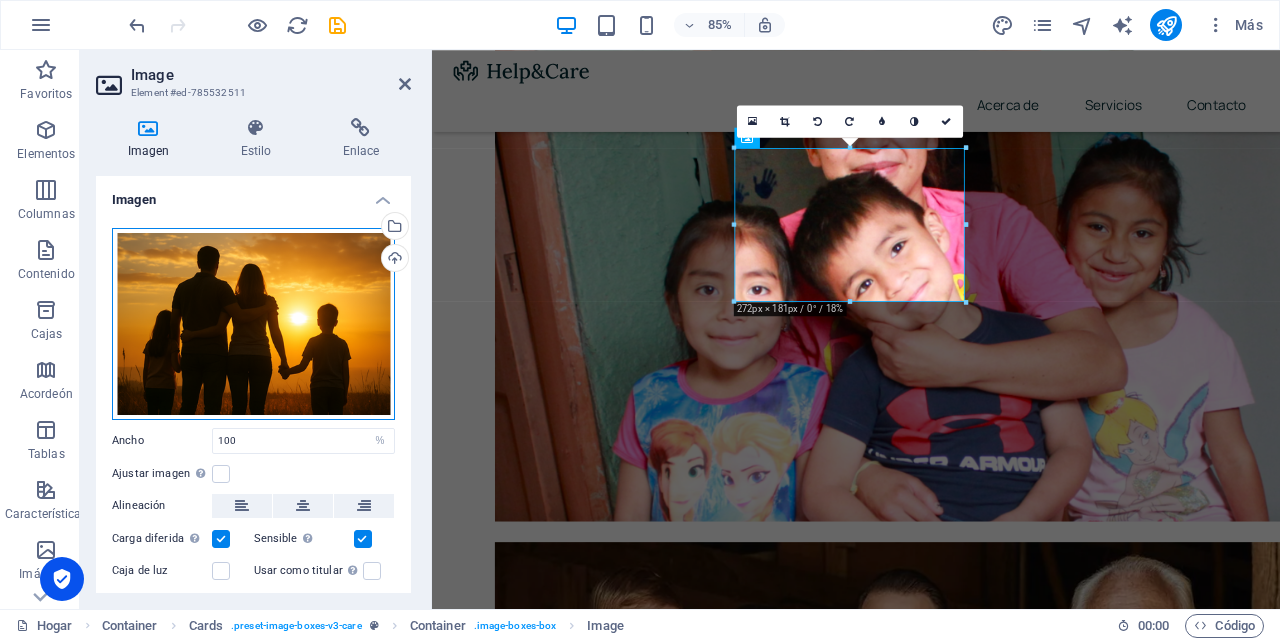 click on "Arrastre los archivos aquí, haga clic para elegir archivos o  seleccione archivos de Archivos o de nuestras fotos y videos de archivo gratuitos" at bounding box center [253, 324] 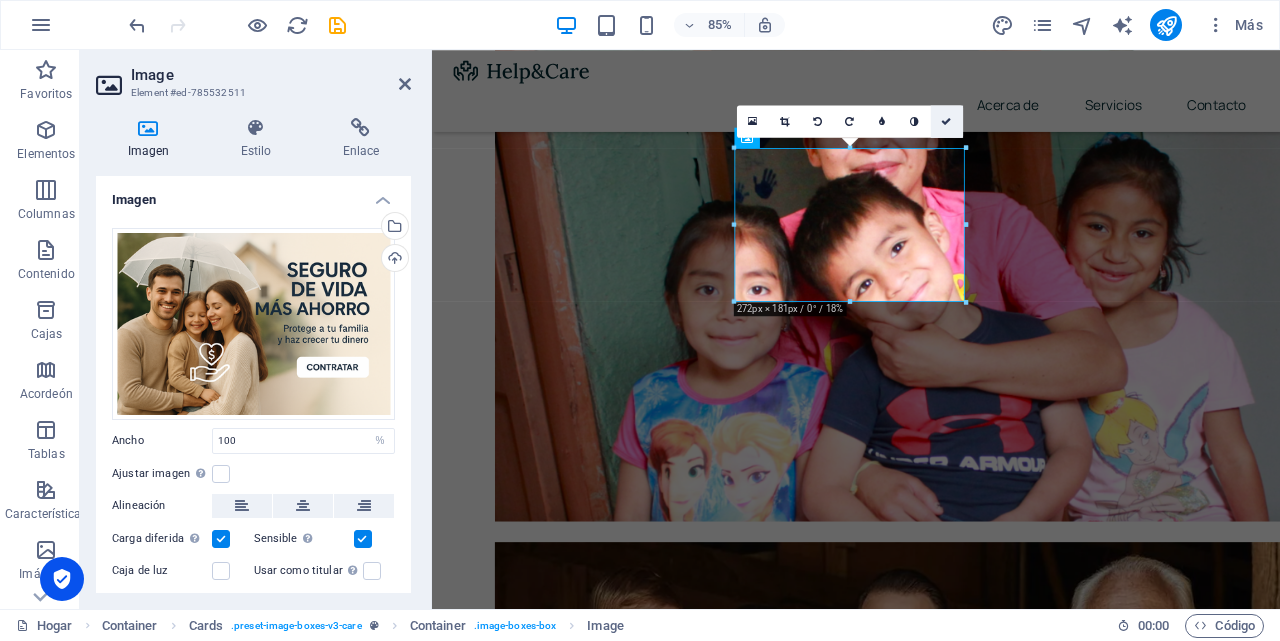 click at bounding box center [947, 121] 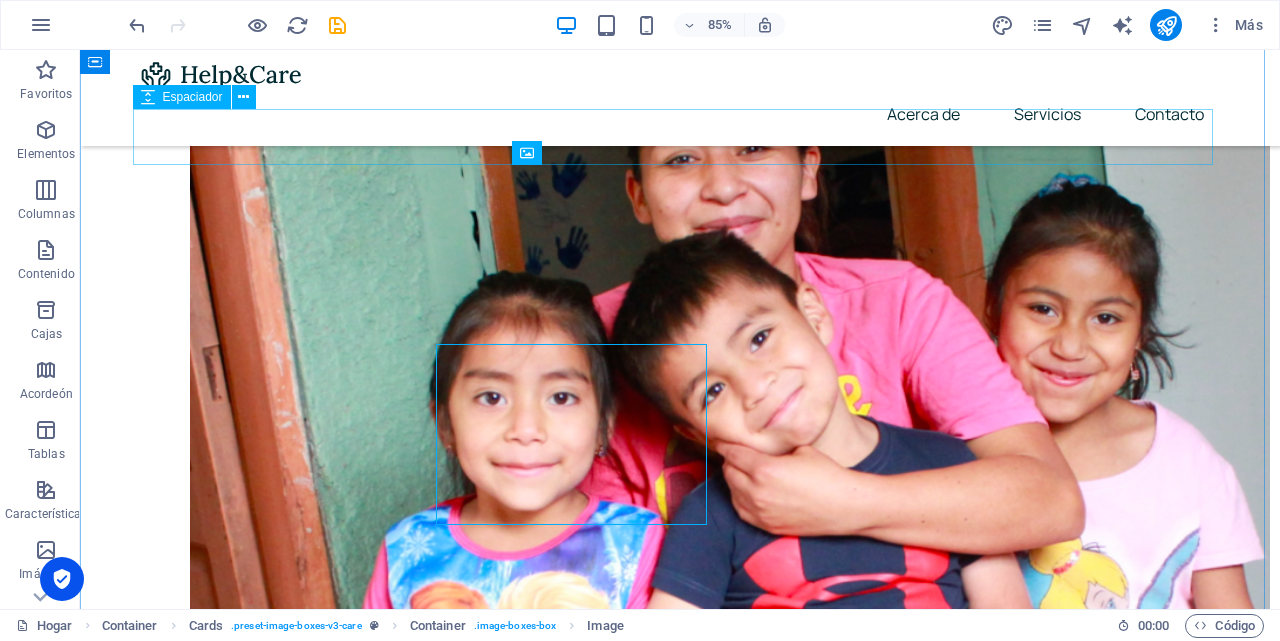 scroll, scrollTop: 929, scrollLeft: 0, axis: vertical 